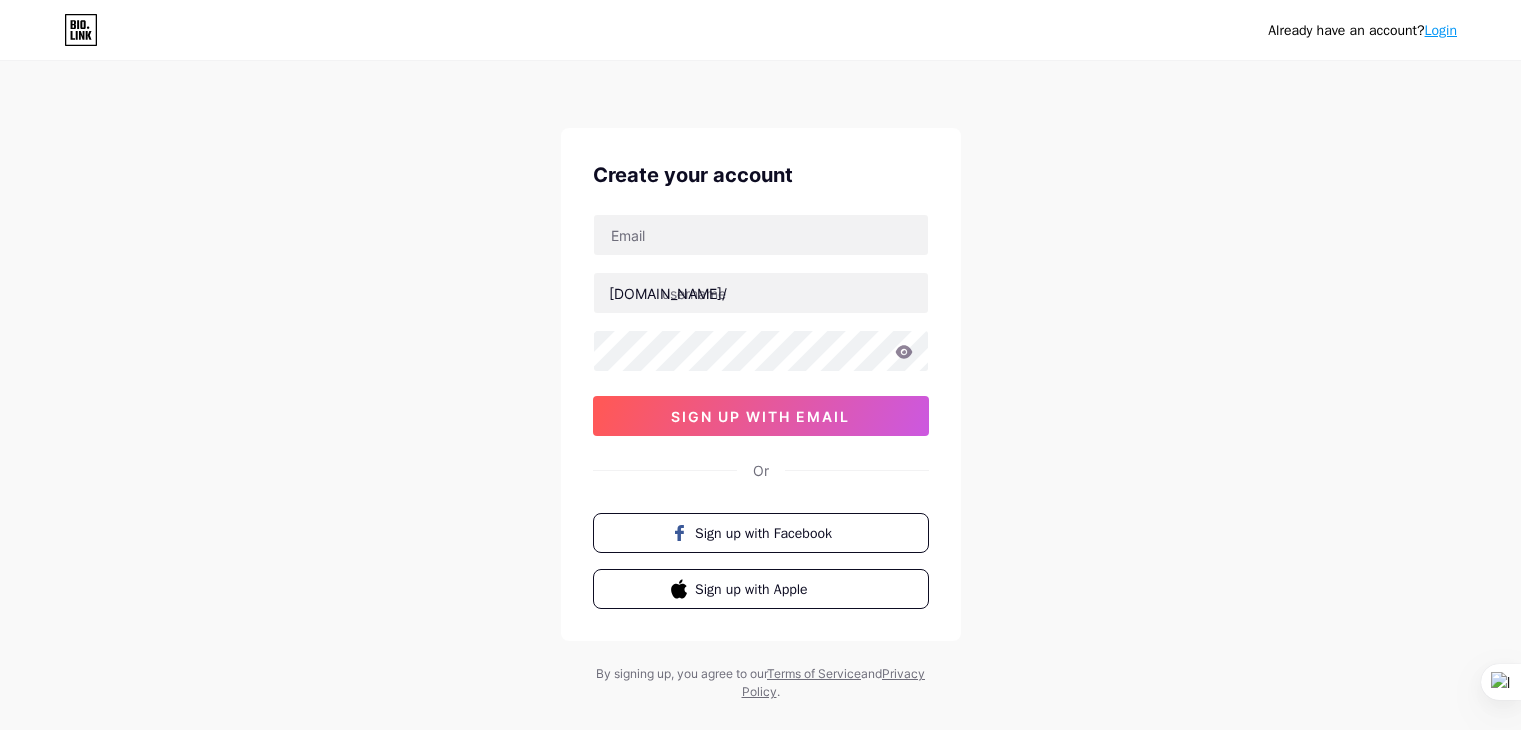 scroll, scrollTop: 0, scrollLeft: 0, axis: both 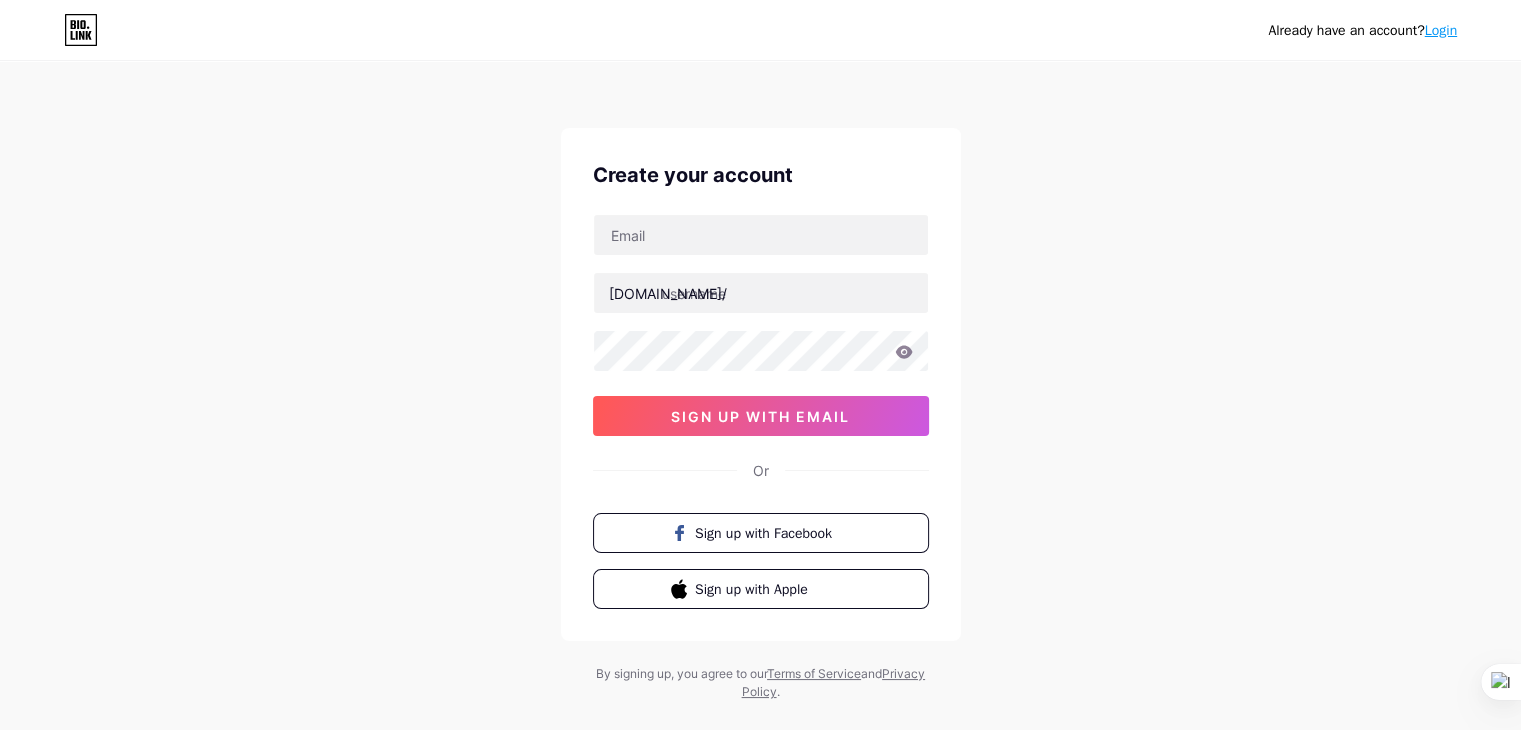 click on "sign up with email" at bounding box center [760, 416] 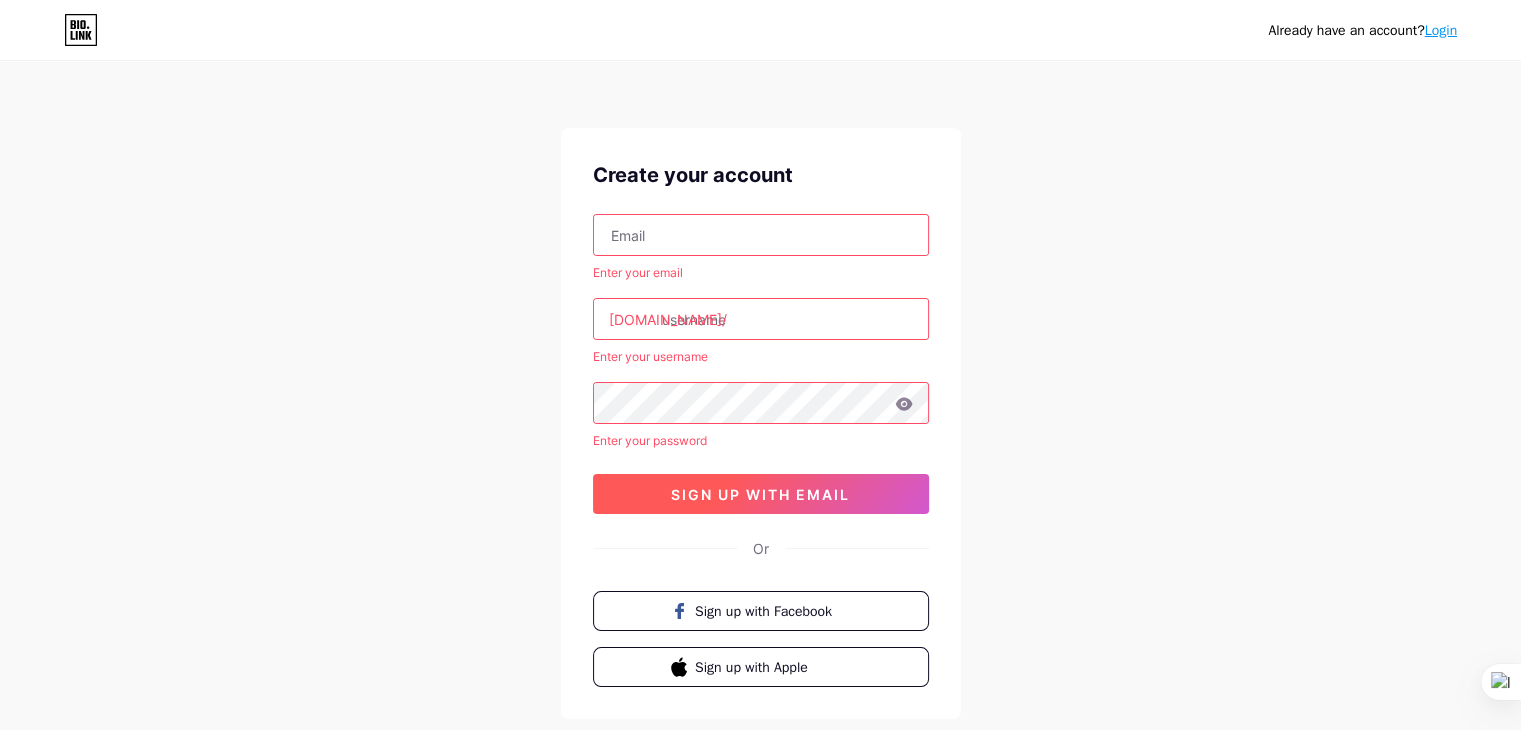 click on "sign up with email" at bounding box center (760, 494) 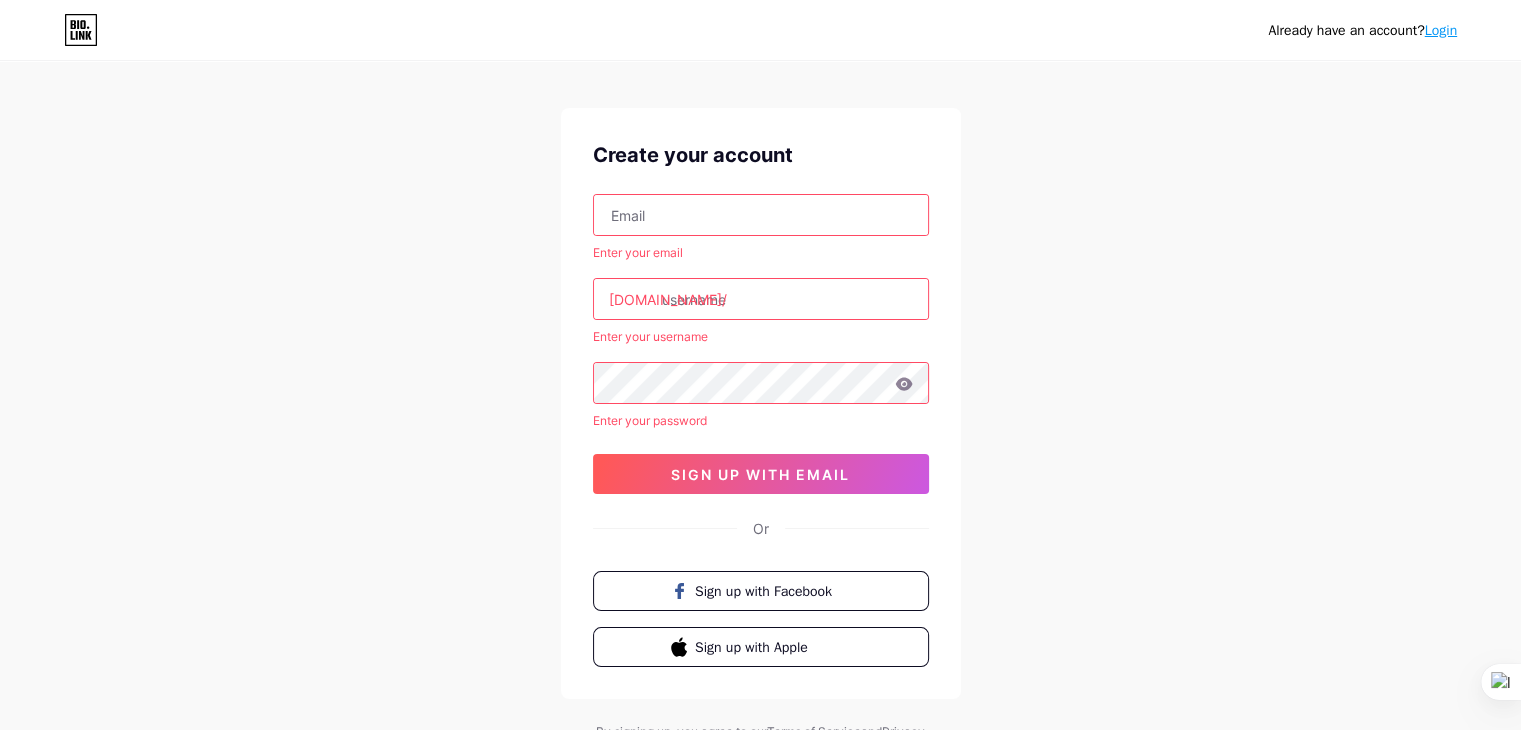 scroll, scrollTop: 12, scrollLeft: 0, axis: vertical 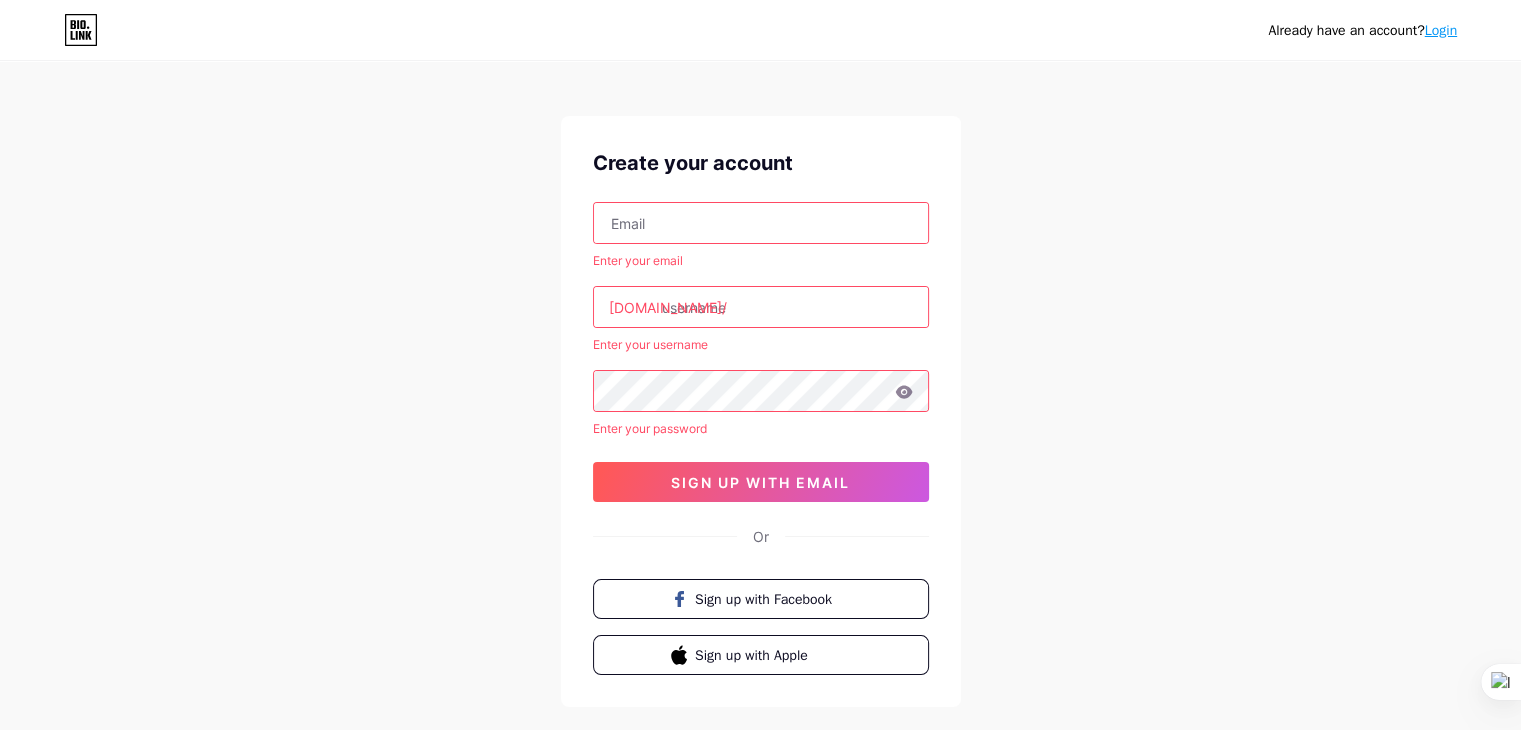 click at bounding box center [761, 223] 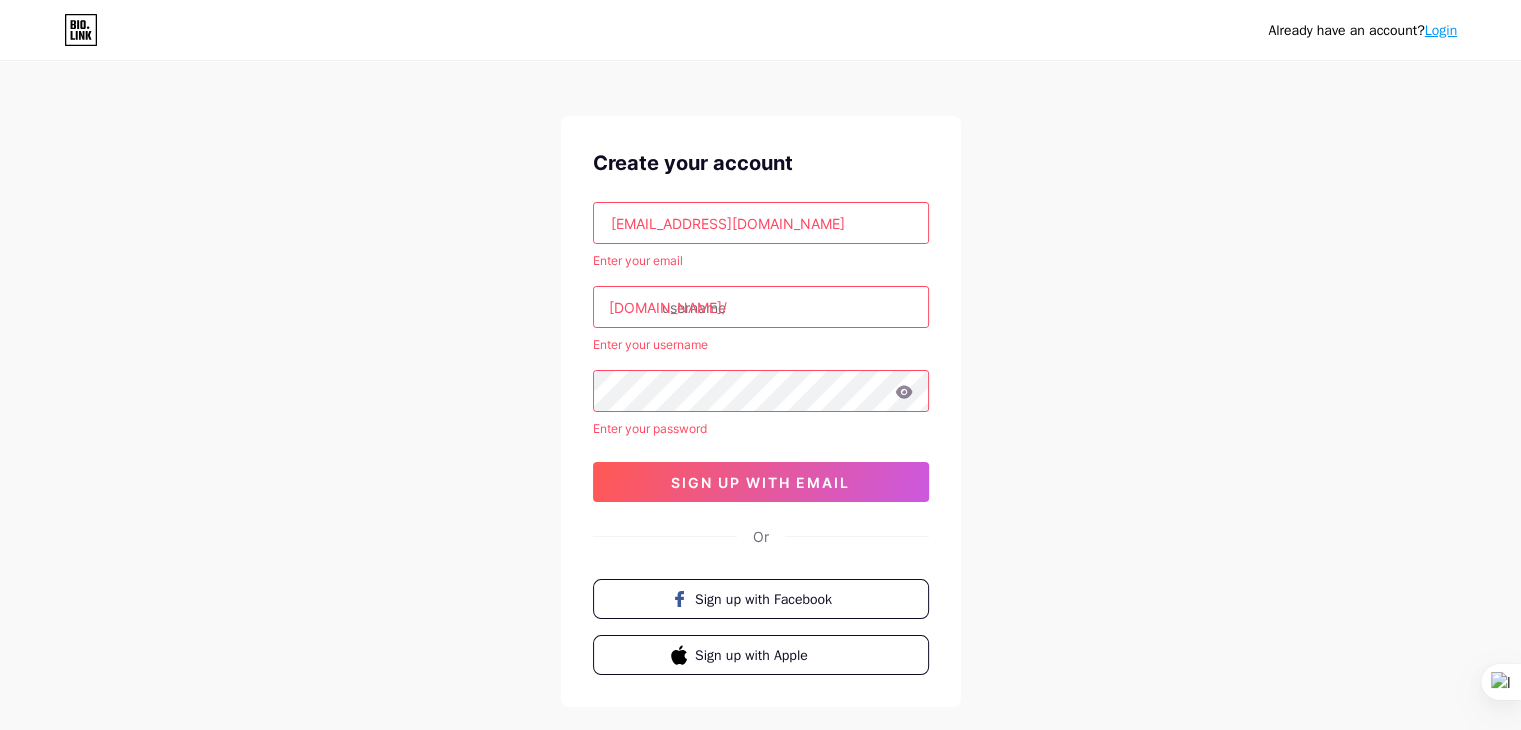 click at bounding box center (761, 307) 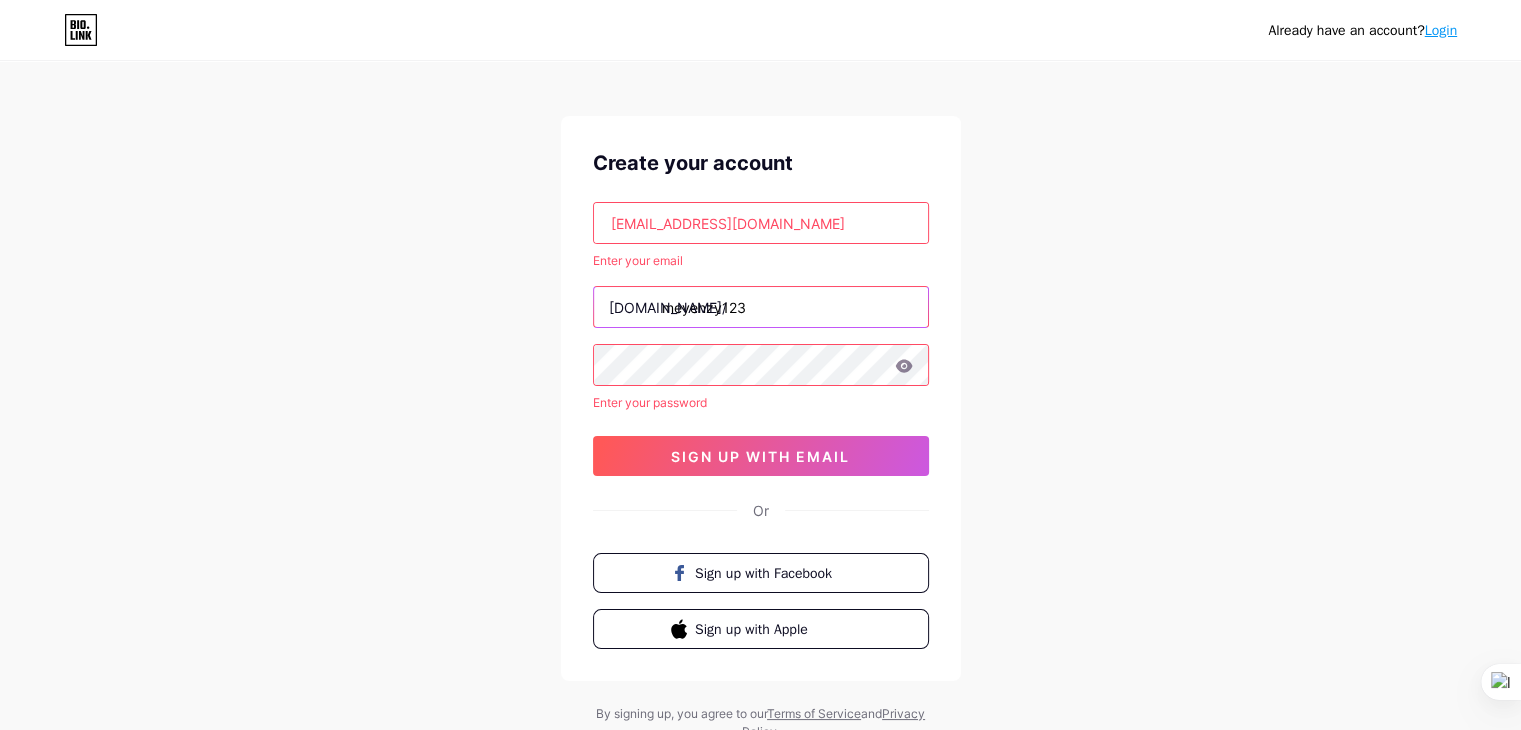 type on "meyenzy123" 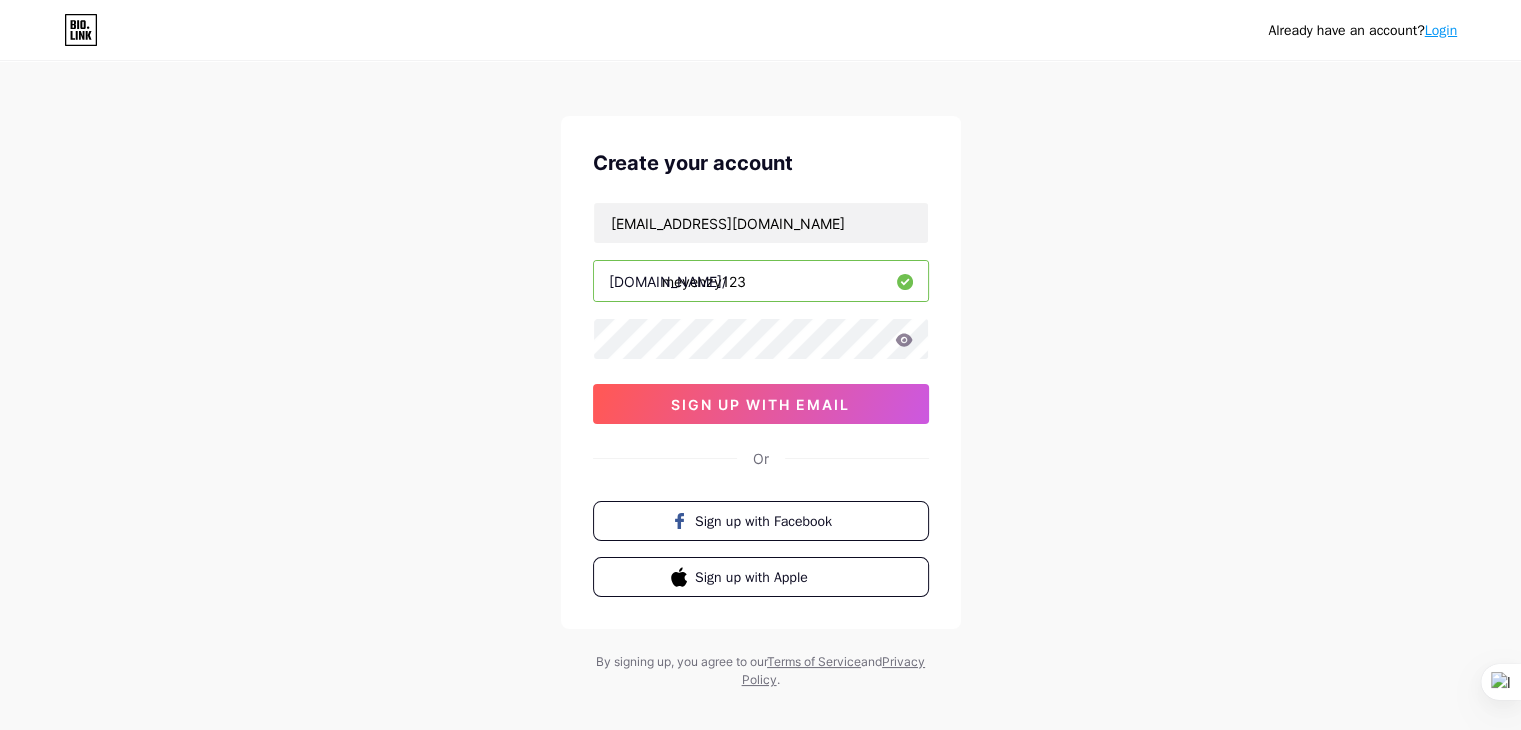 drag, startPoint x: 750, startPoint y: 311, endPoint x: 717, endPoint y: 309, distance: 33.06055 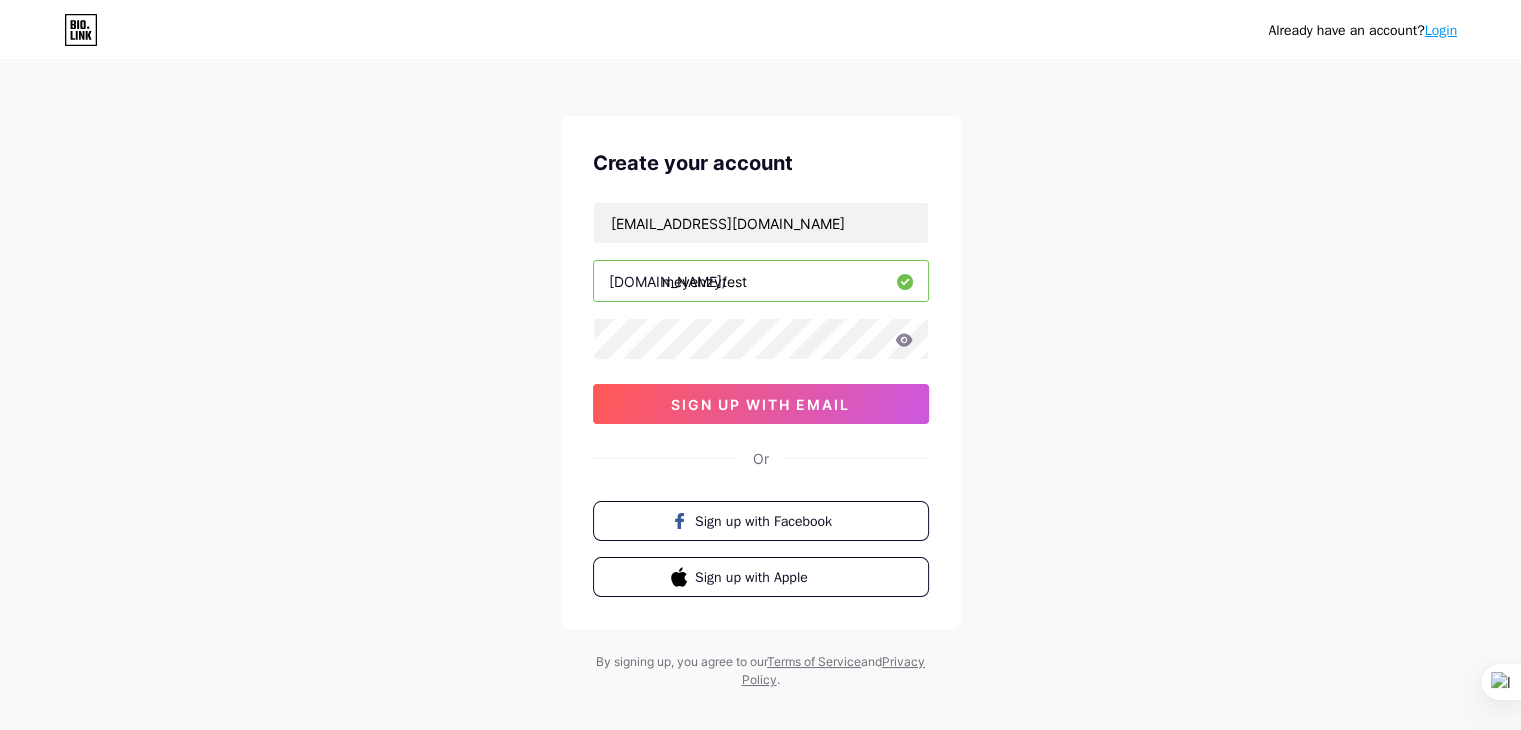 type on "meyenzytest" 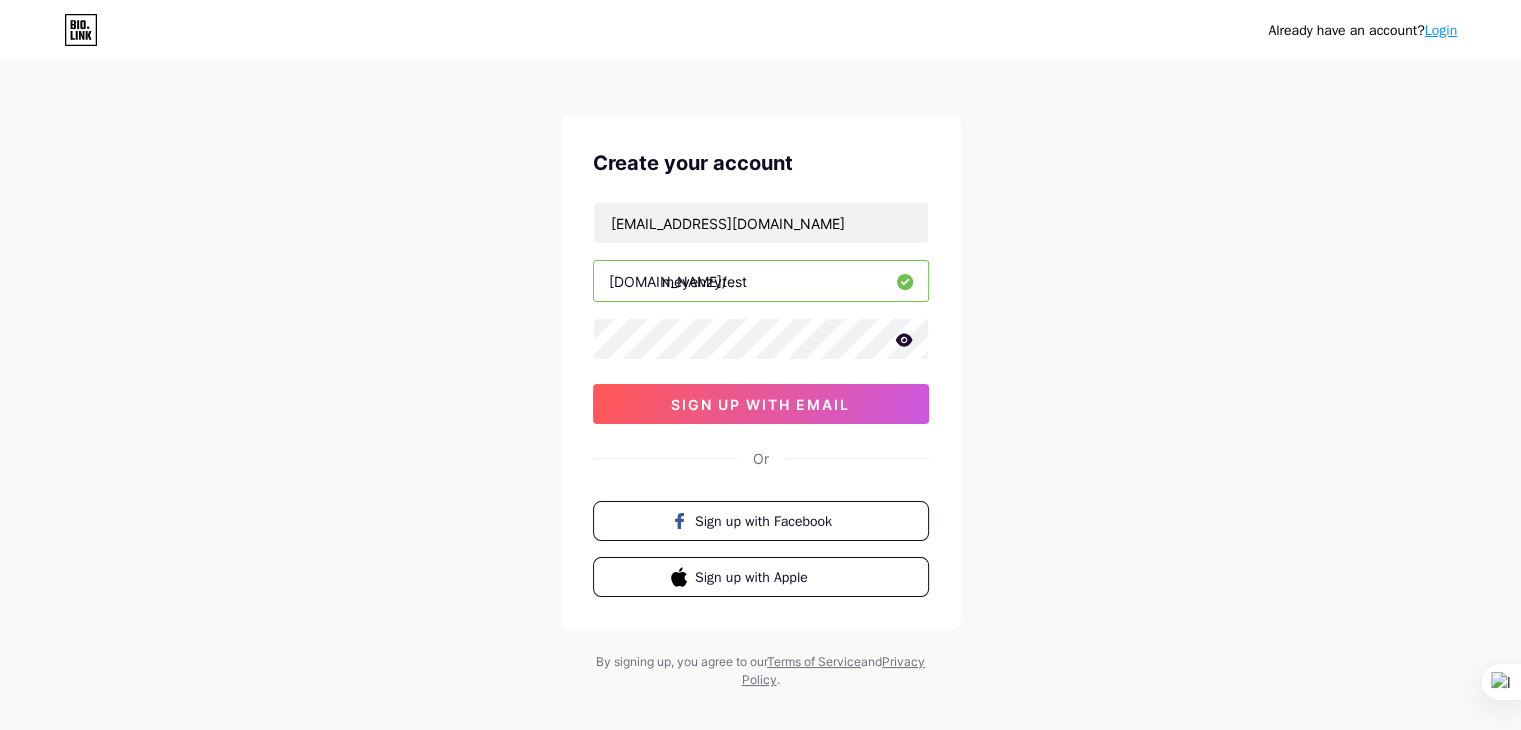 click 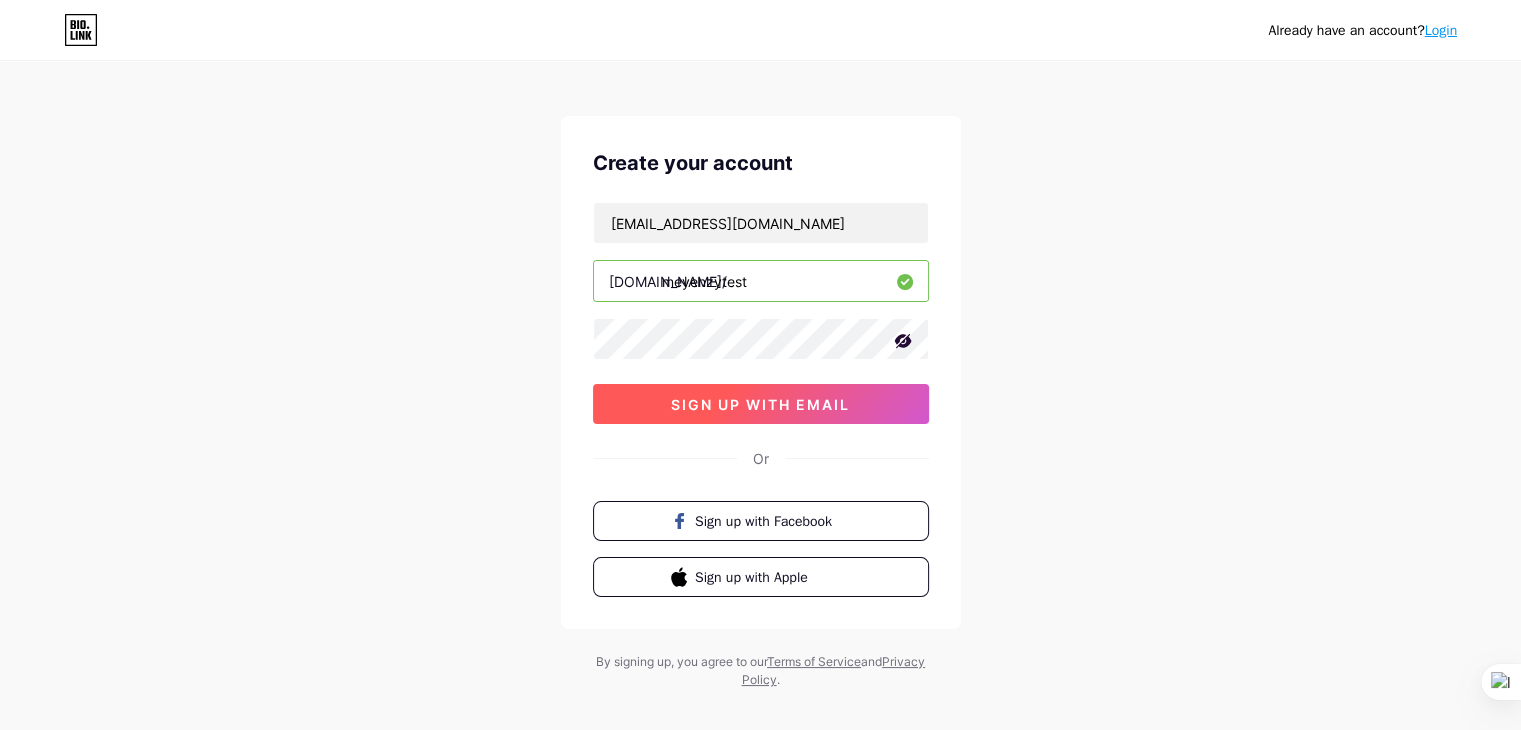 click on "sign up with email" at bounding box center [761, 404] 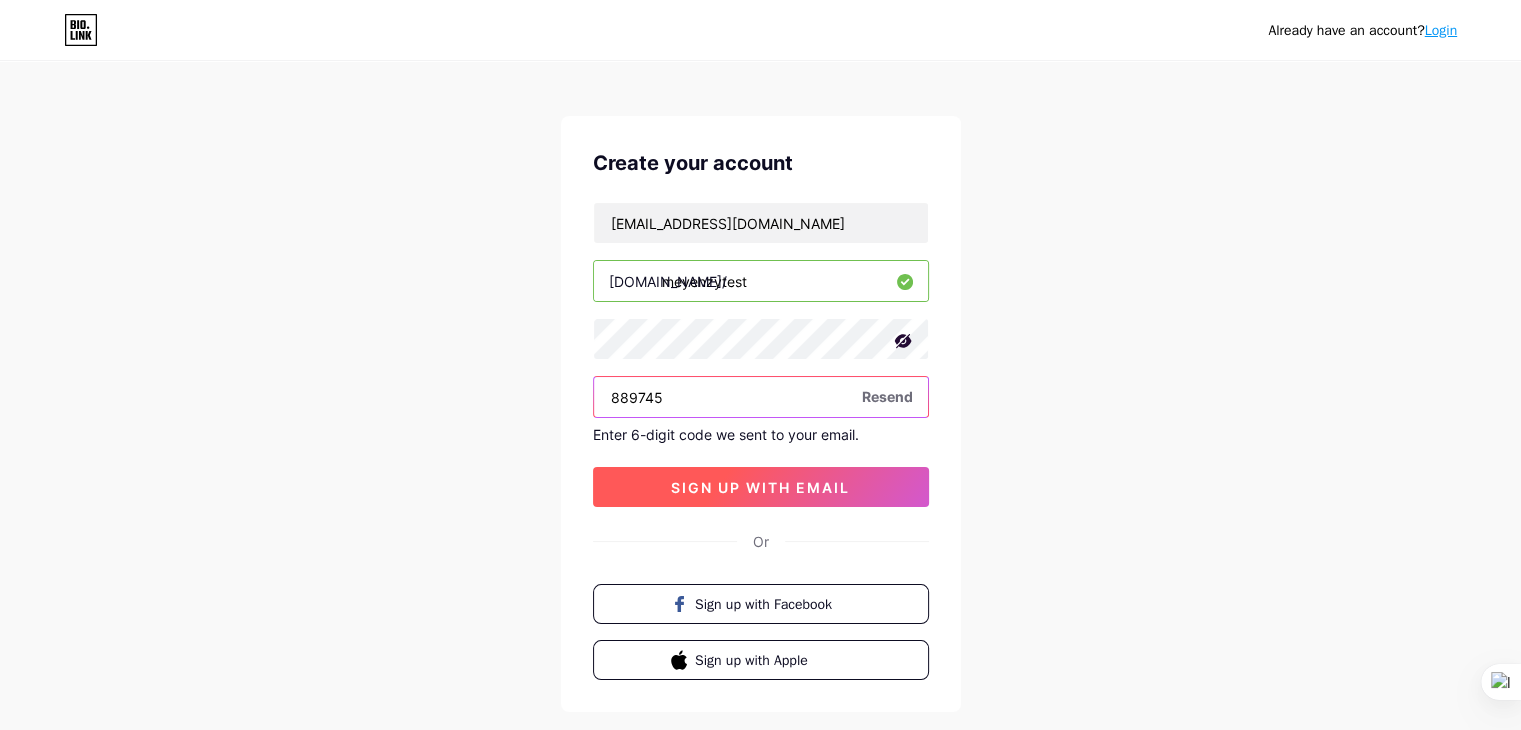 type on "889745" 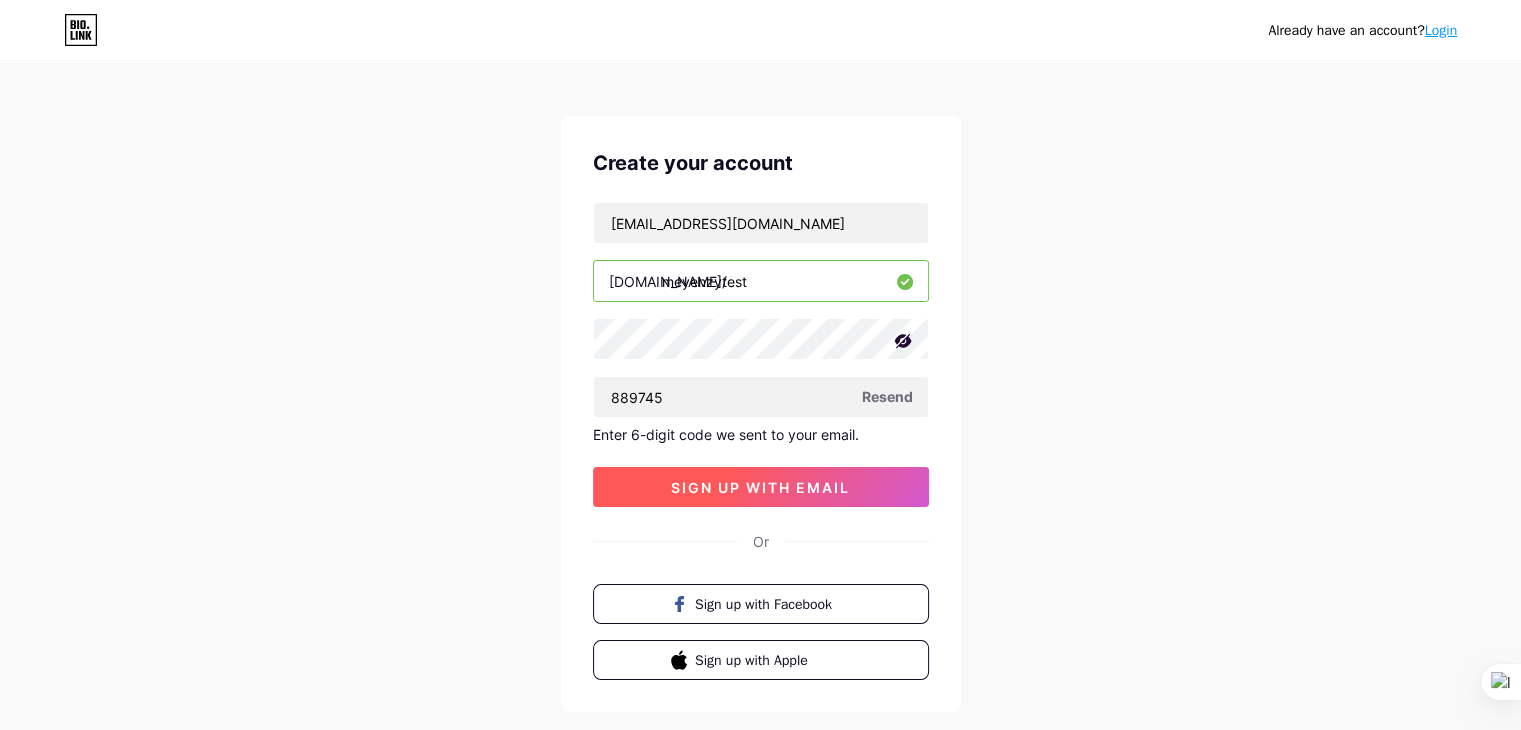 click on "sign up with email" at bounding box center [760, 487] 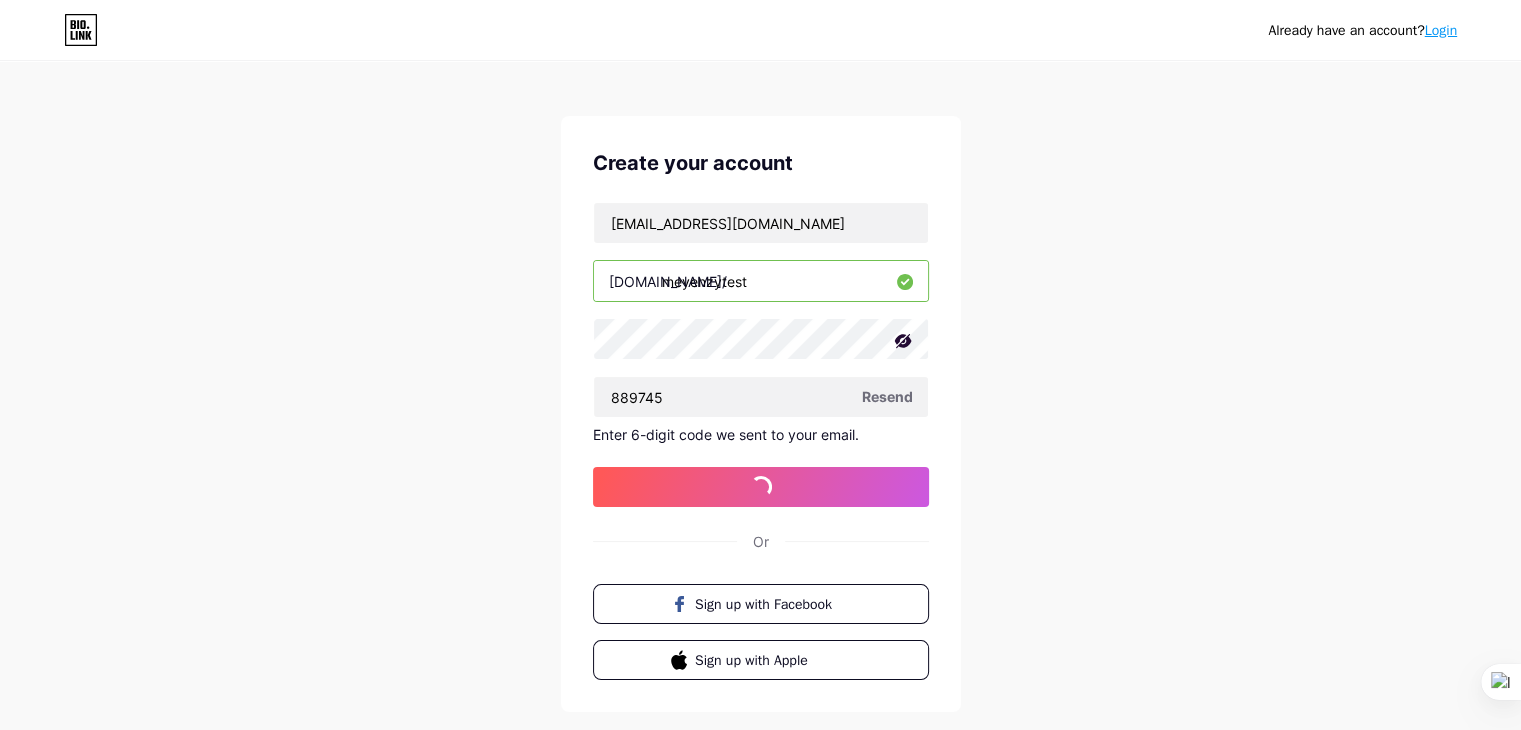 scroll, scrollTop: 0, scrollLeft: 0, axis: both 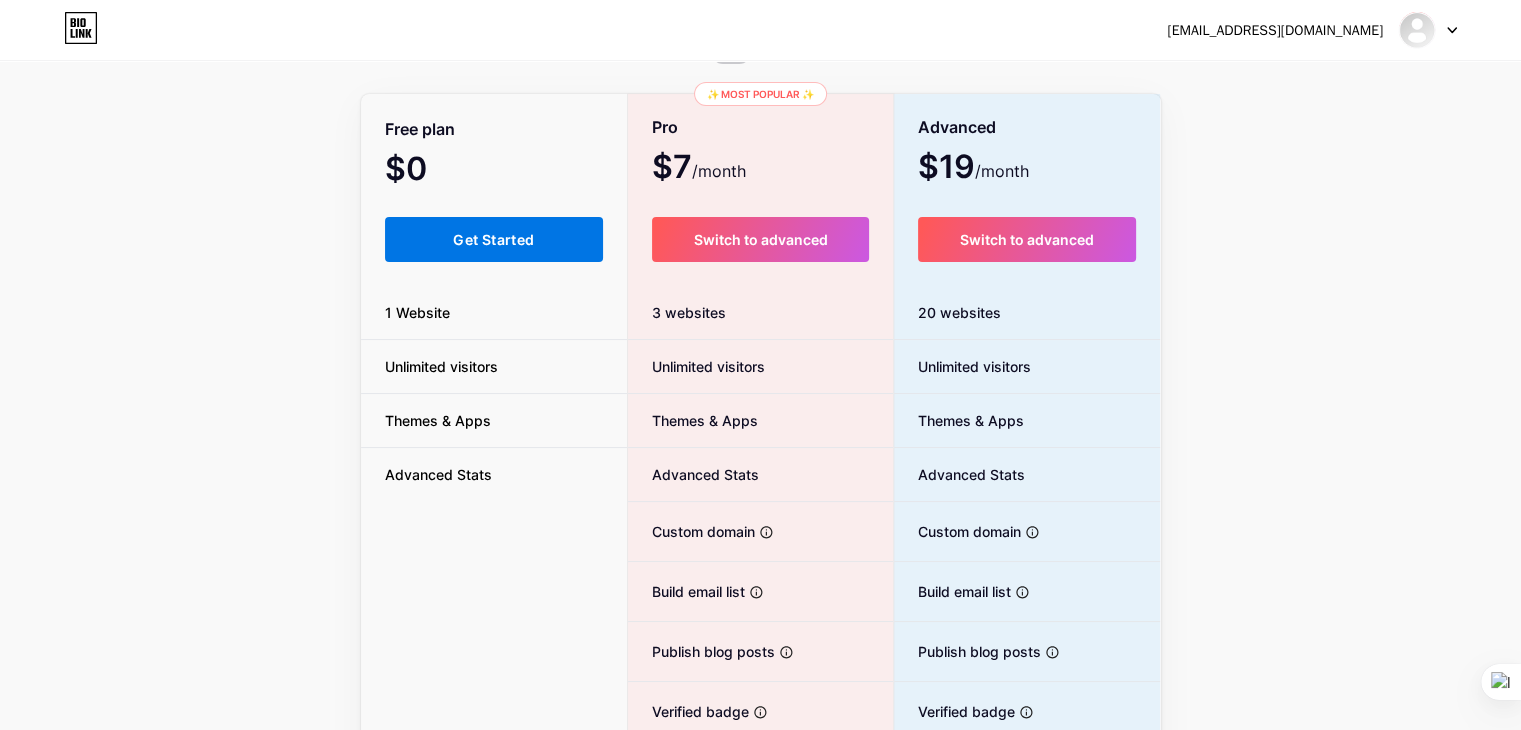 click on "Get Started" at bounding box center [493, 239] 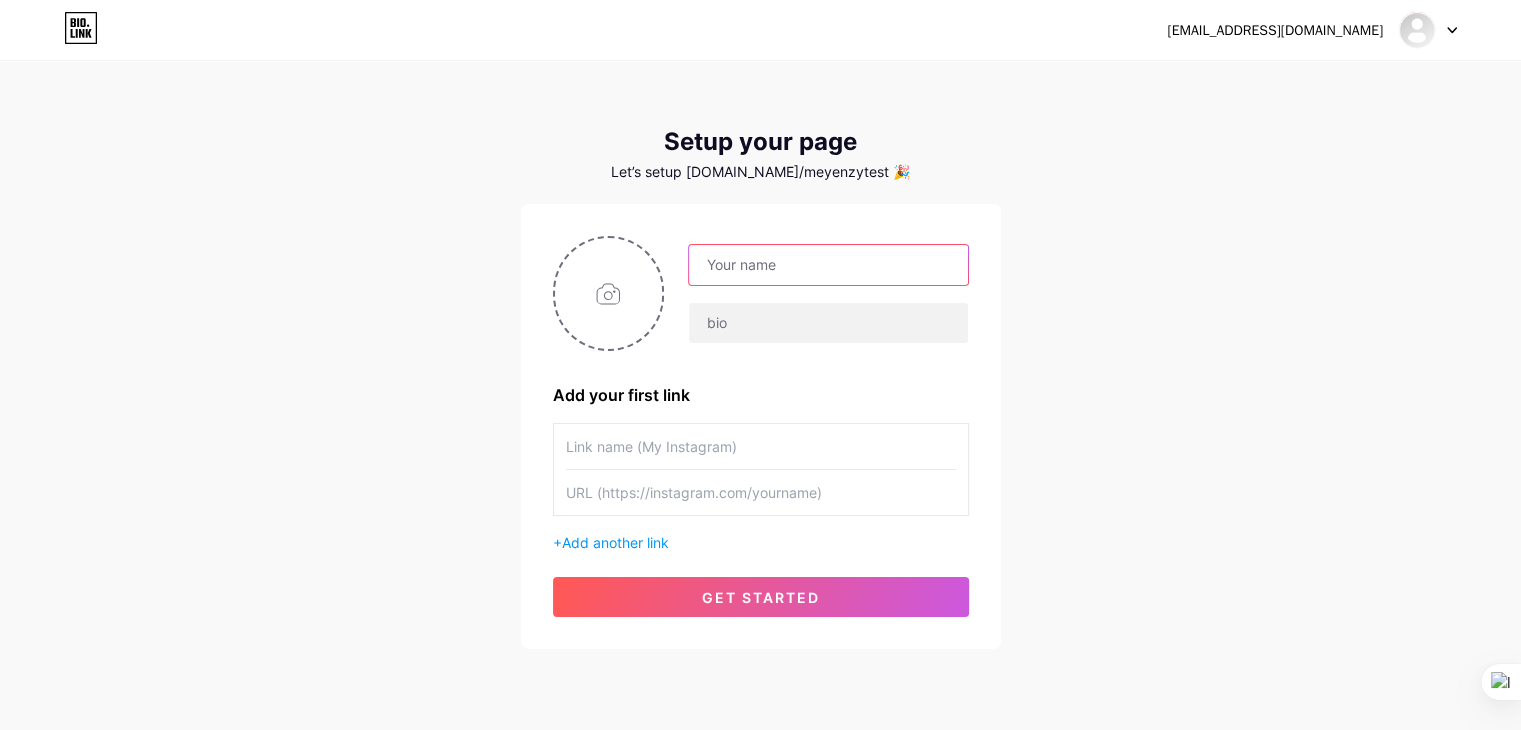 click at bounding box center [828, 265] 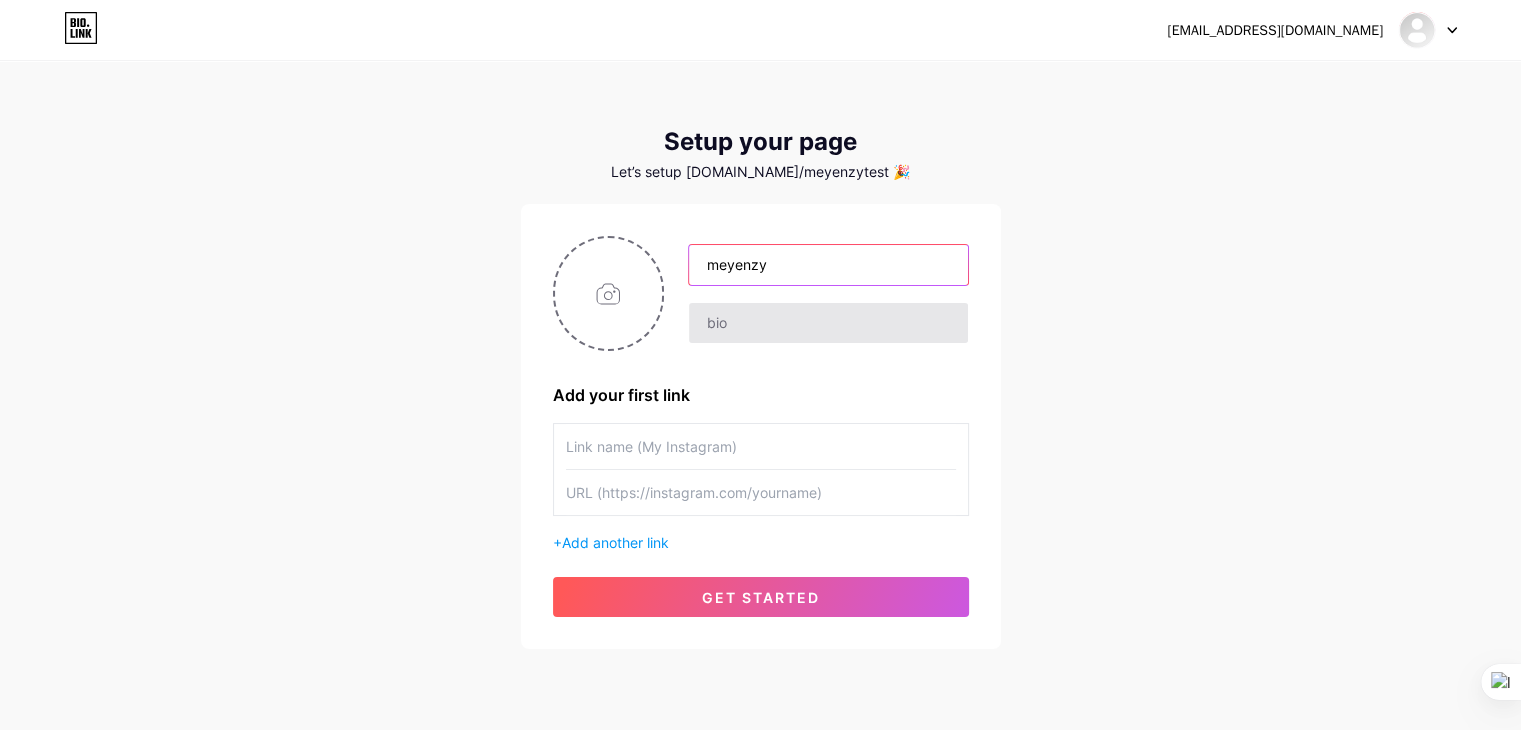type on "meyenzy" 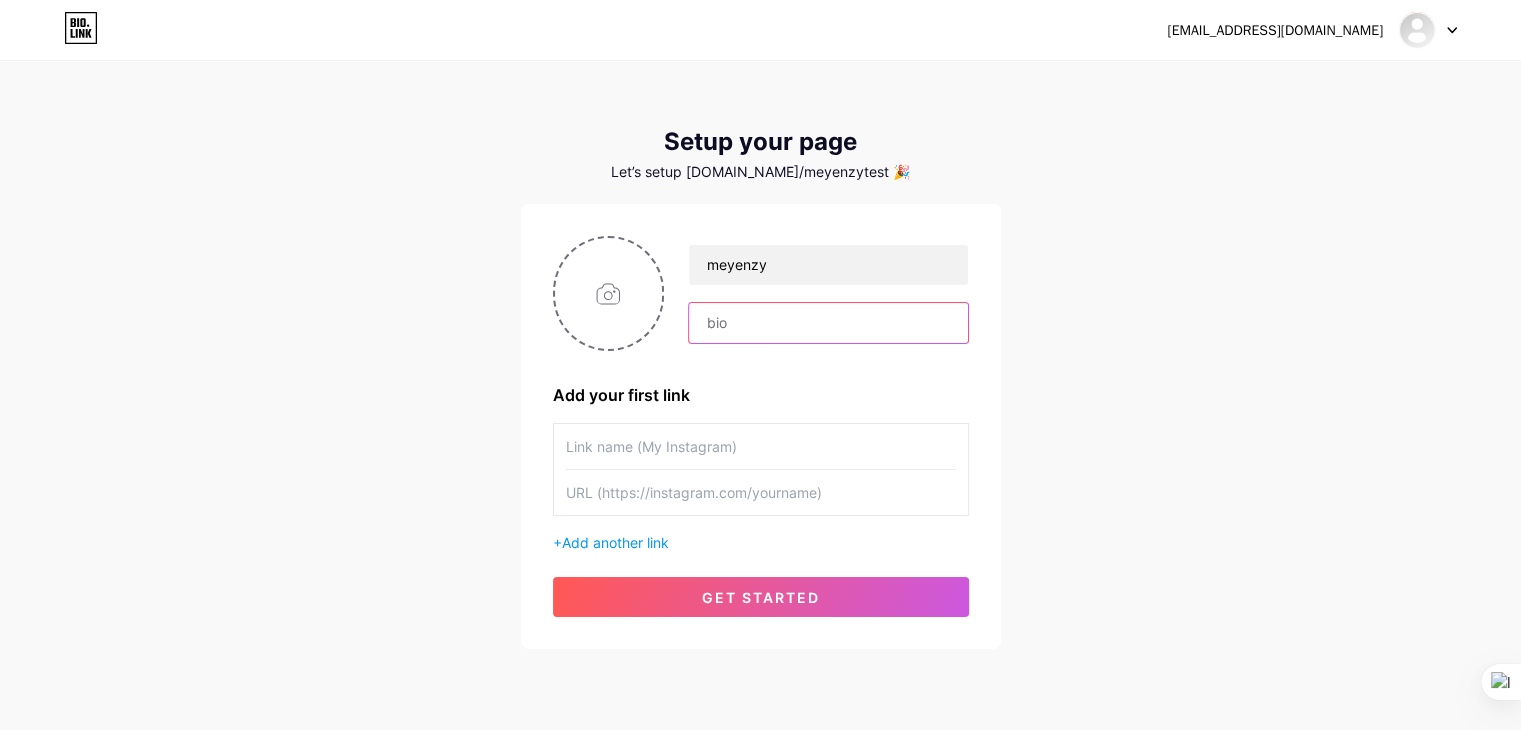click at bounding box center [828, 323] 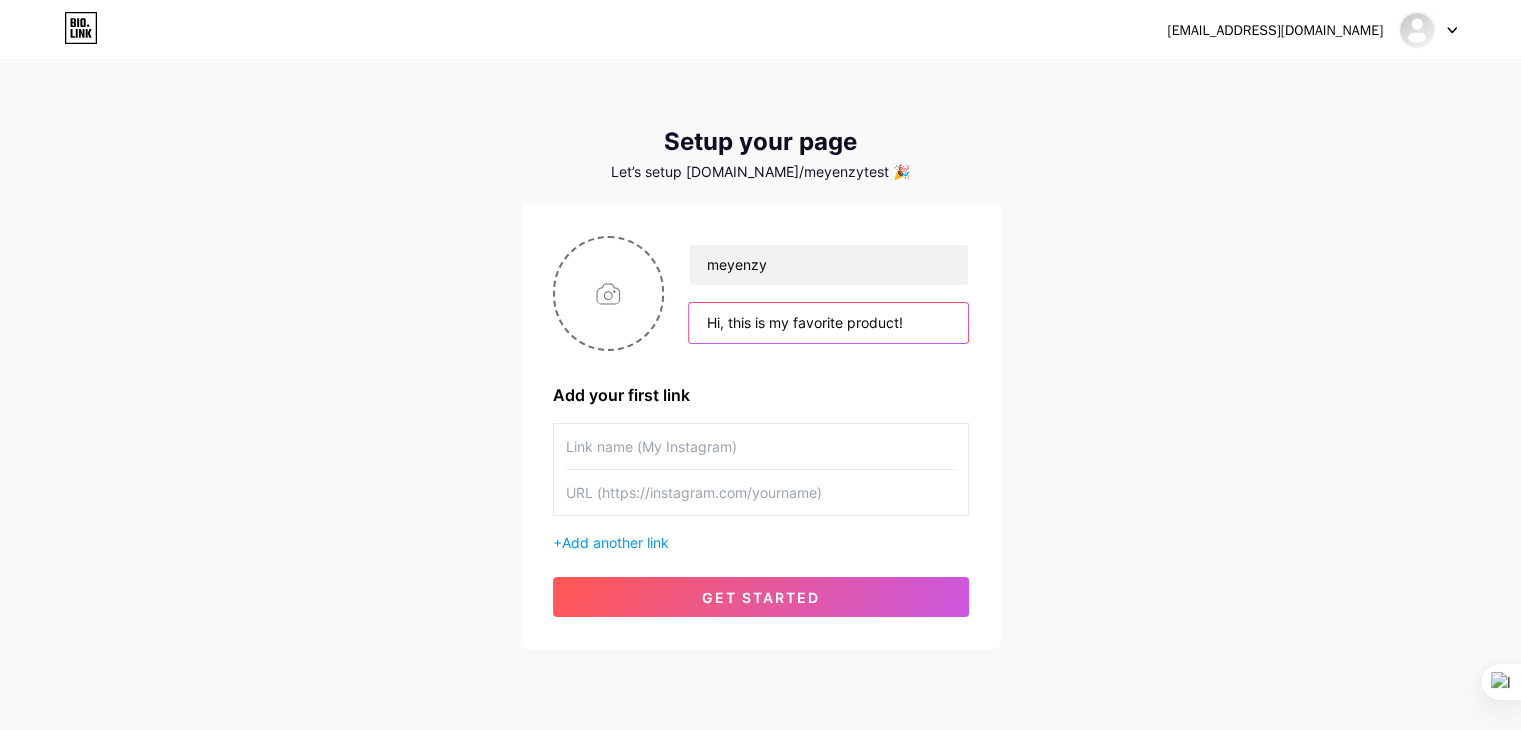 type on "Hi, this is my favorite product!" 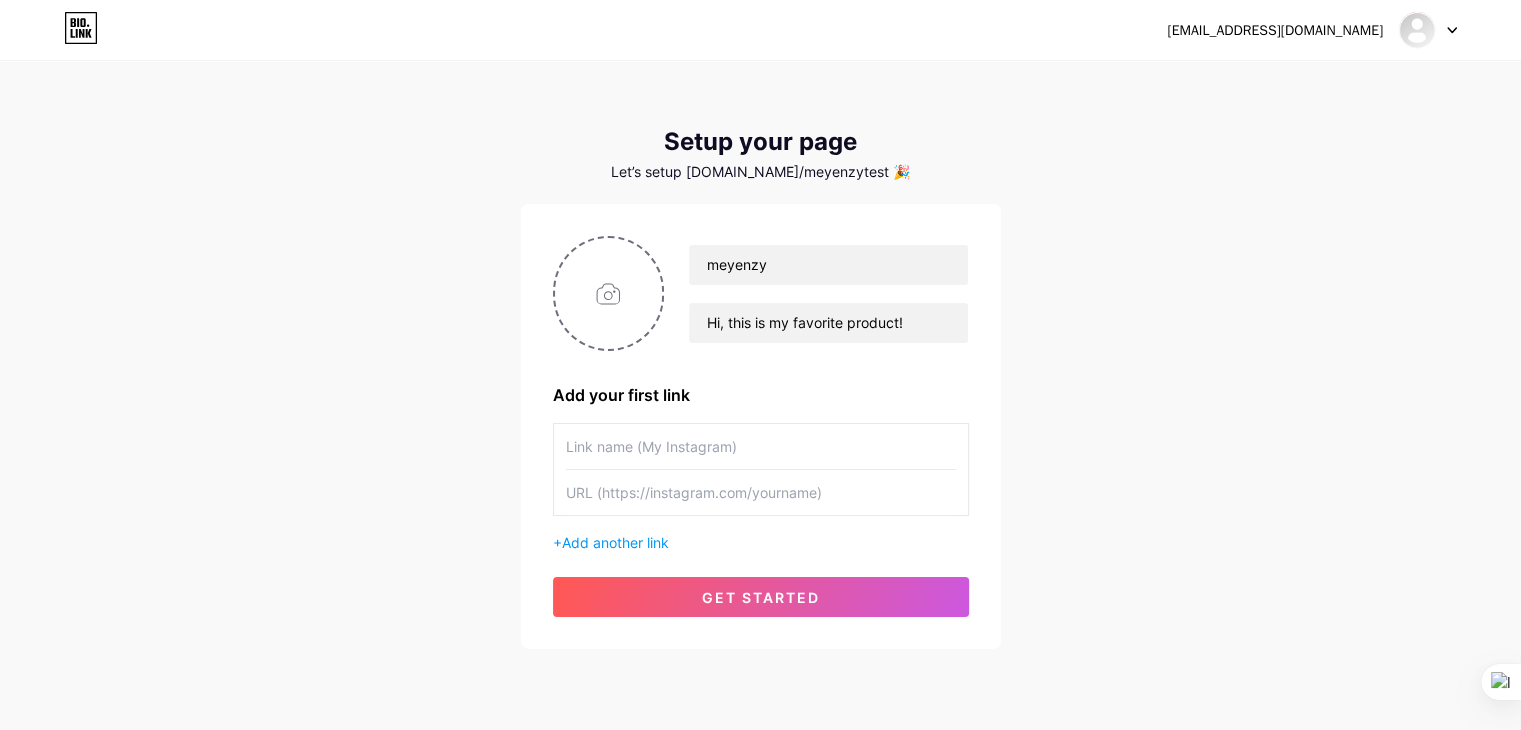 click at bounding box center (761, 446) 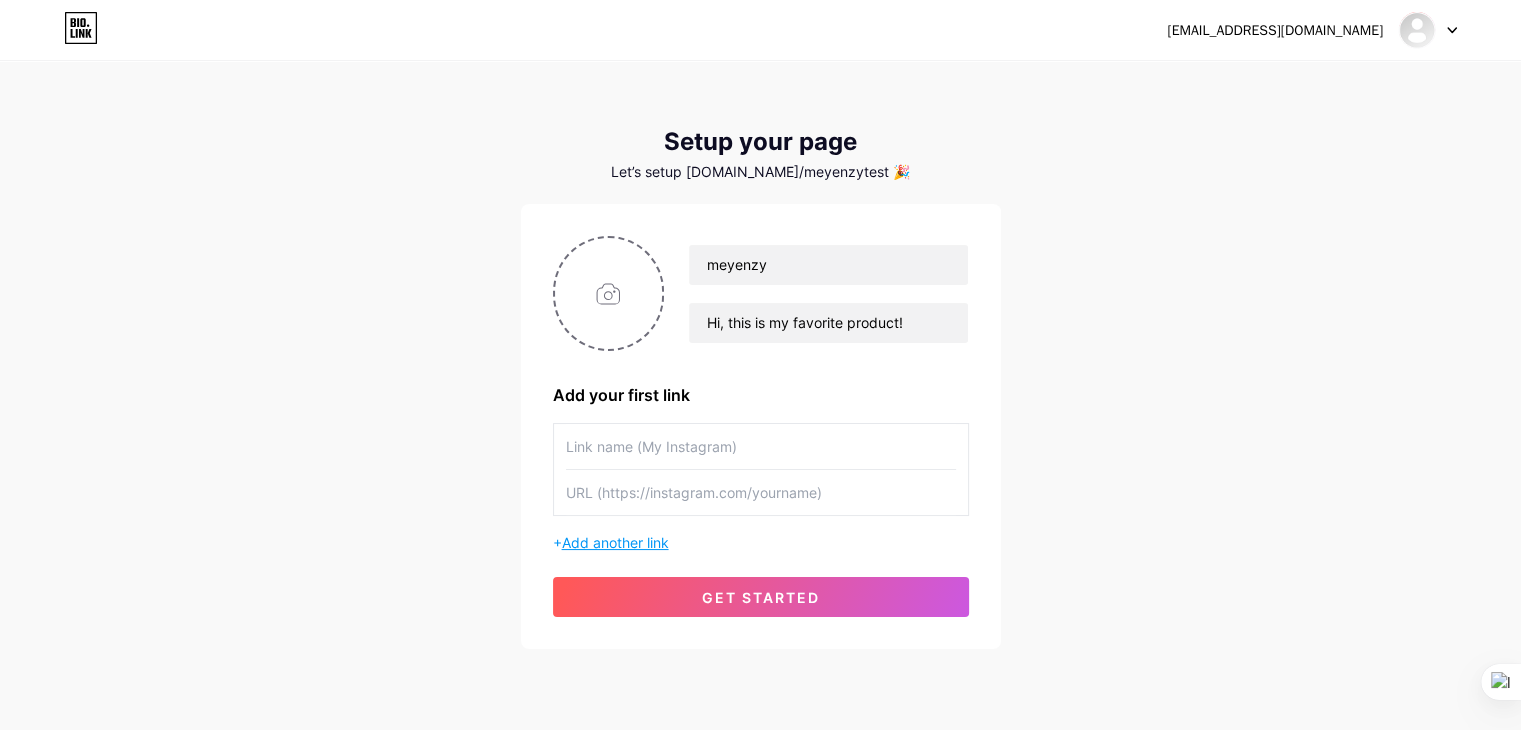 click on "Add another link" at bounding box center (615, 542) 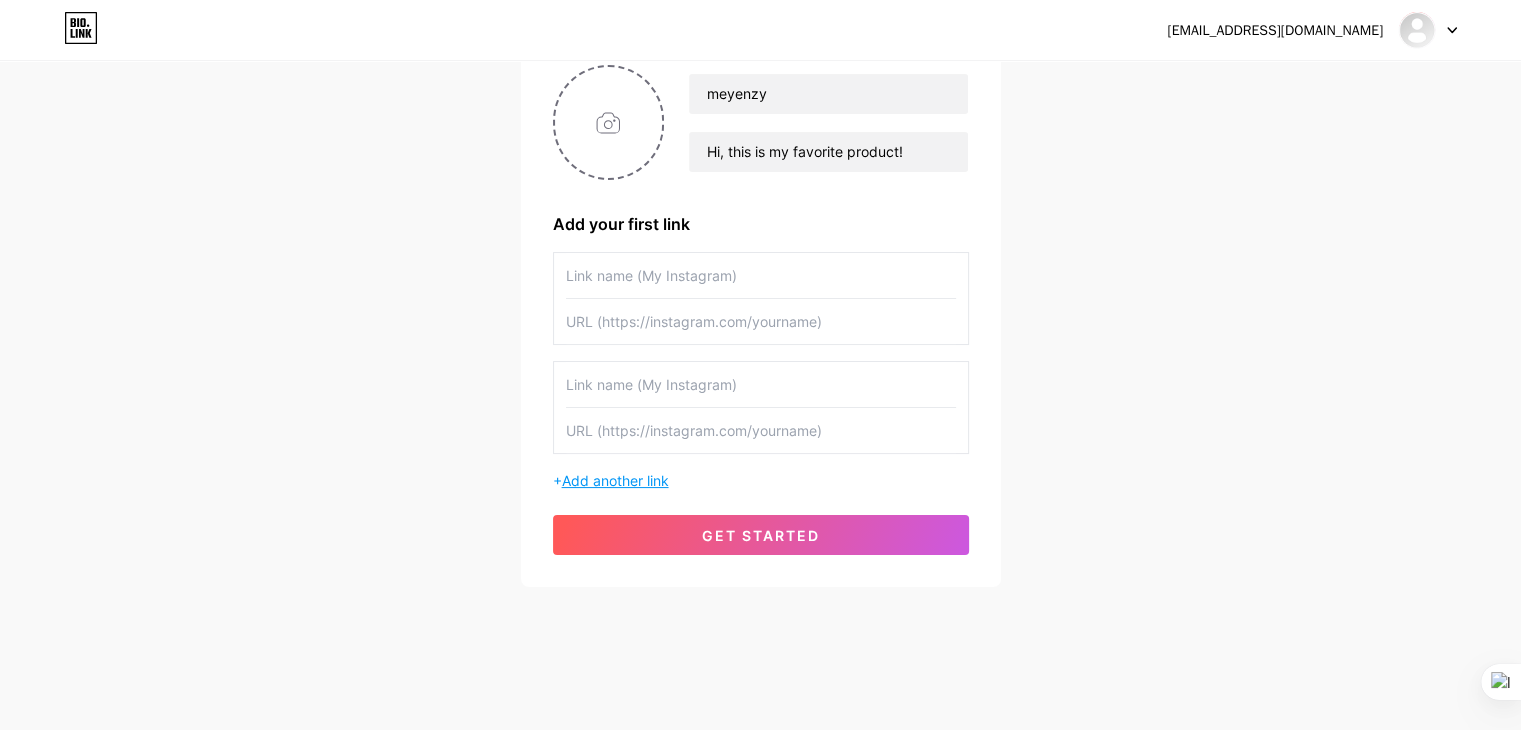 click on "Add another link" at bounding box center (615, 480) 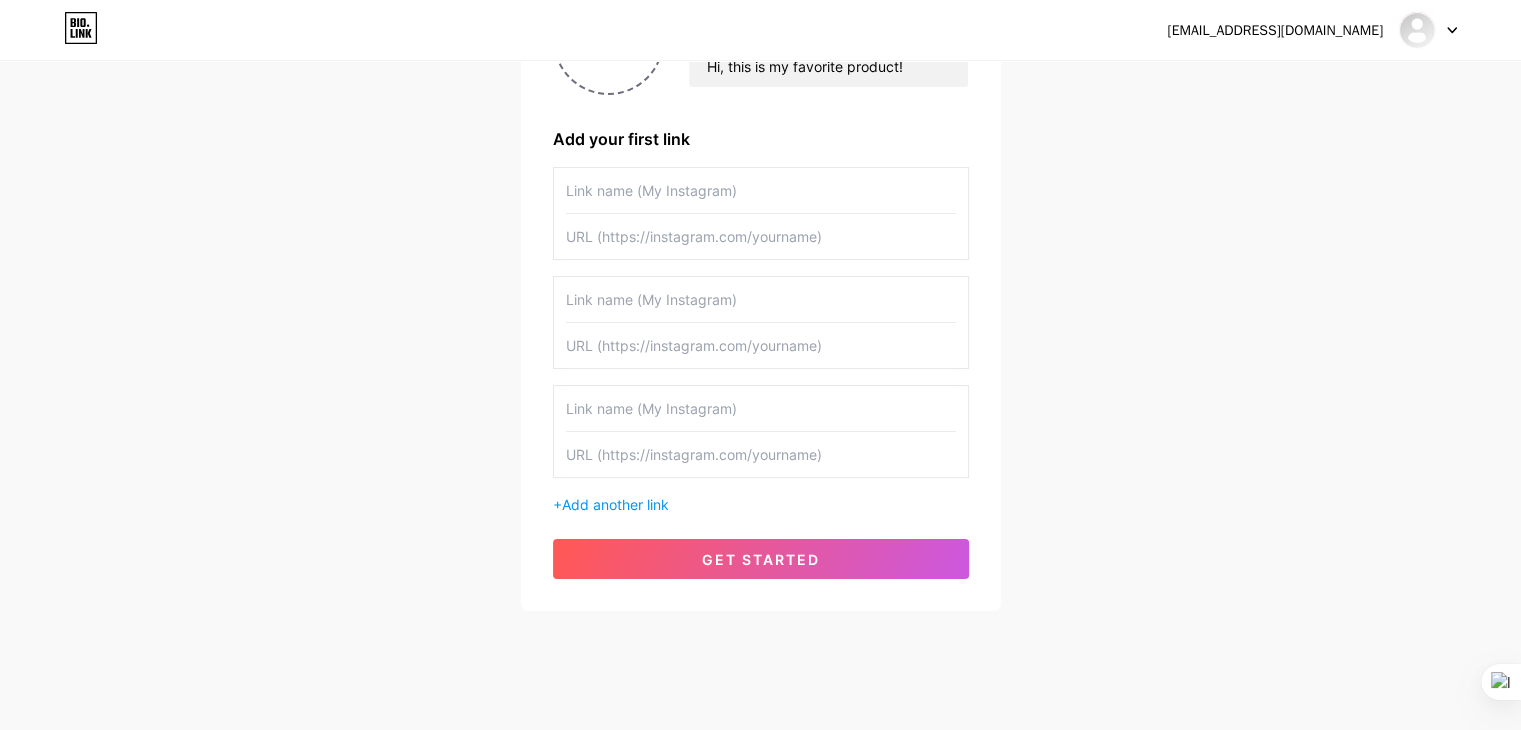 scroll, scrollTop: 280, scrollLeft: 0, axis: vertical 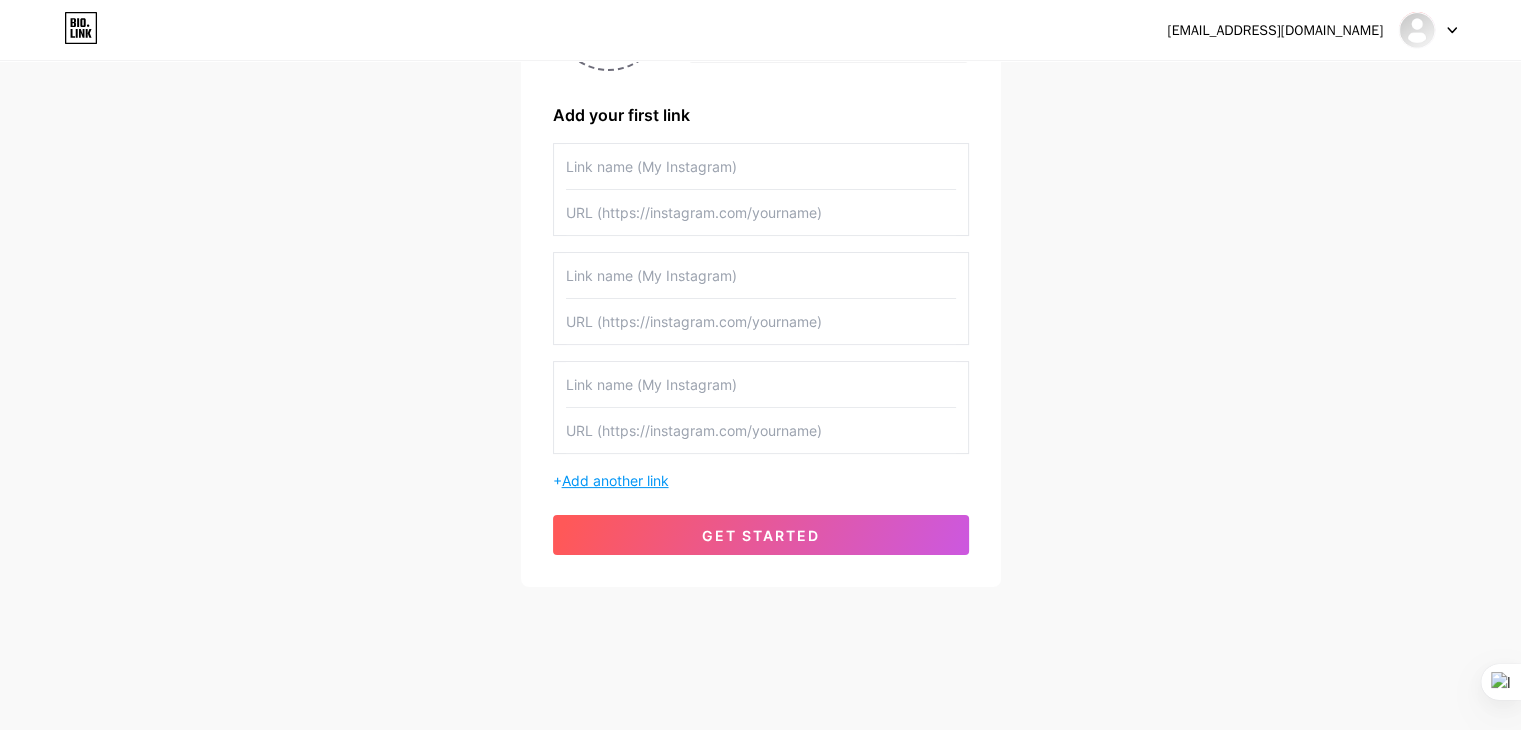 click on "Add another link" at bounding box center [615, 480] 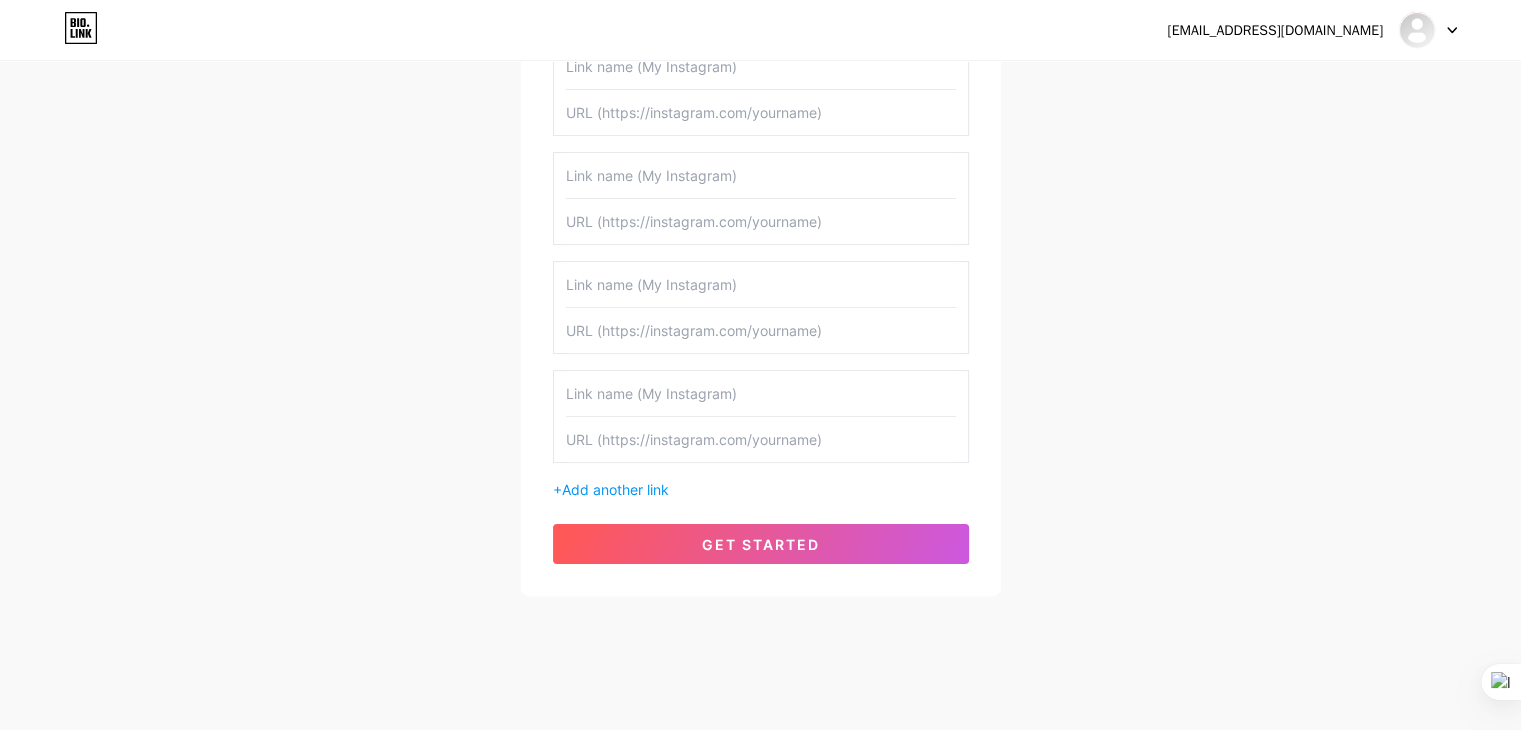 click on "+  Add another link" at bounding box center [761, 489] 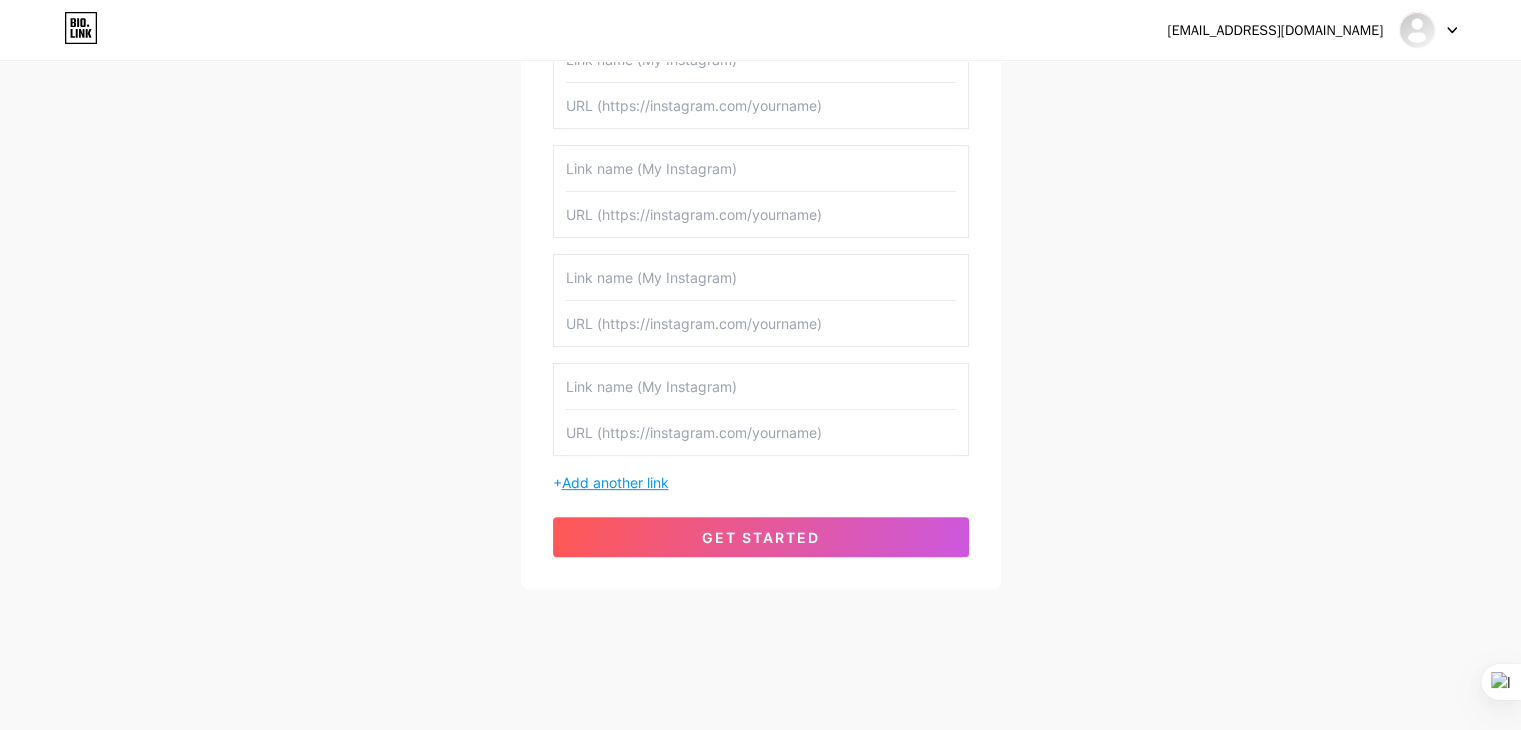 click on "Add another link" at bounding box center [615, 482] 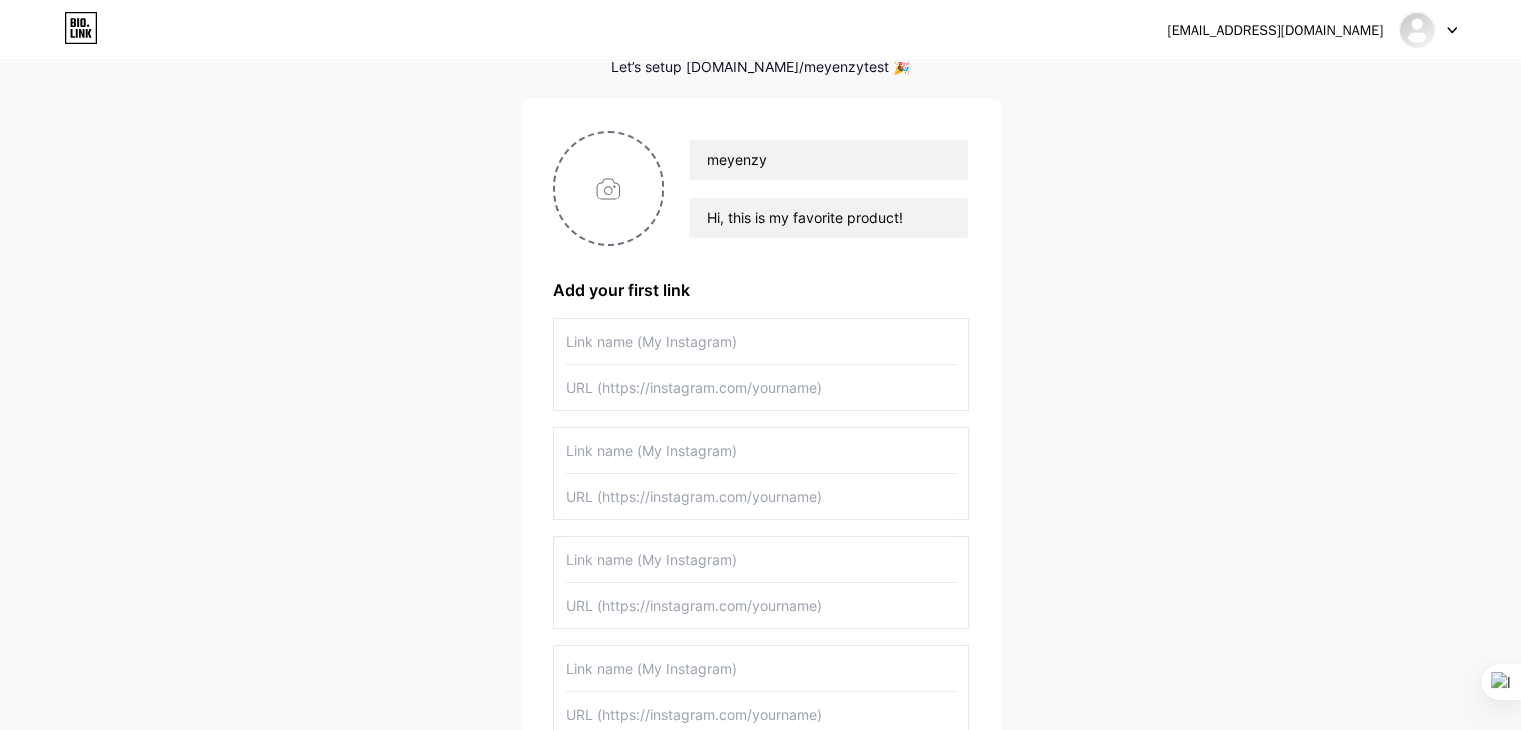 scroll, scrollTop: 104, scrollLeft: 0, axis: vertical 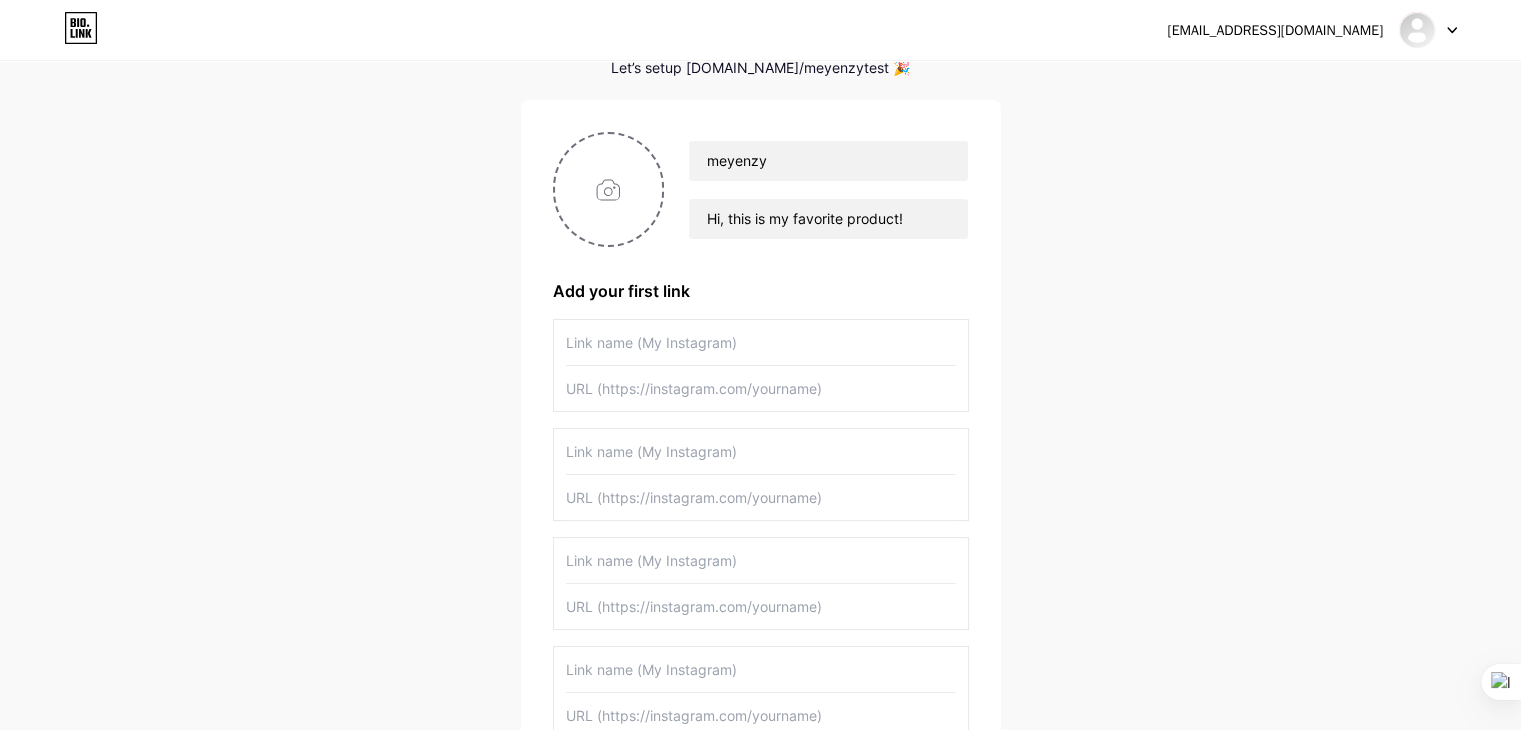 click at bounding box center (761, 342) 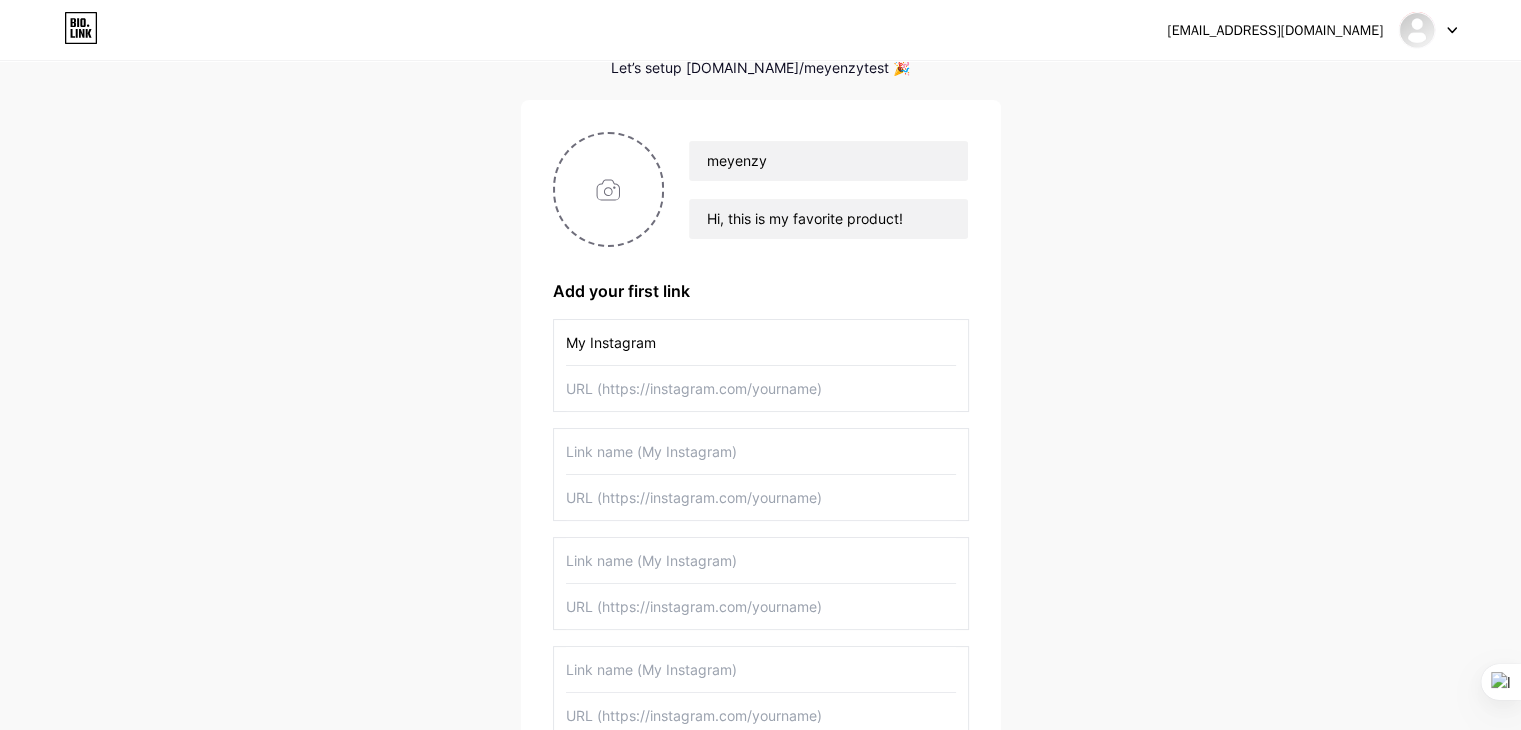 type on "My Instagram" 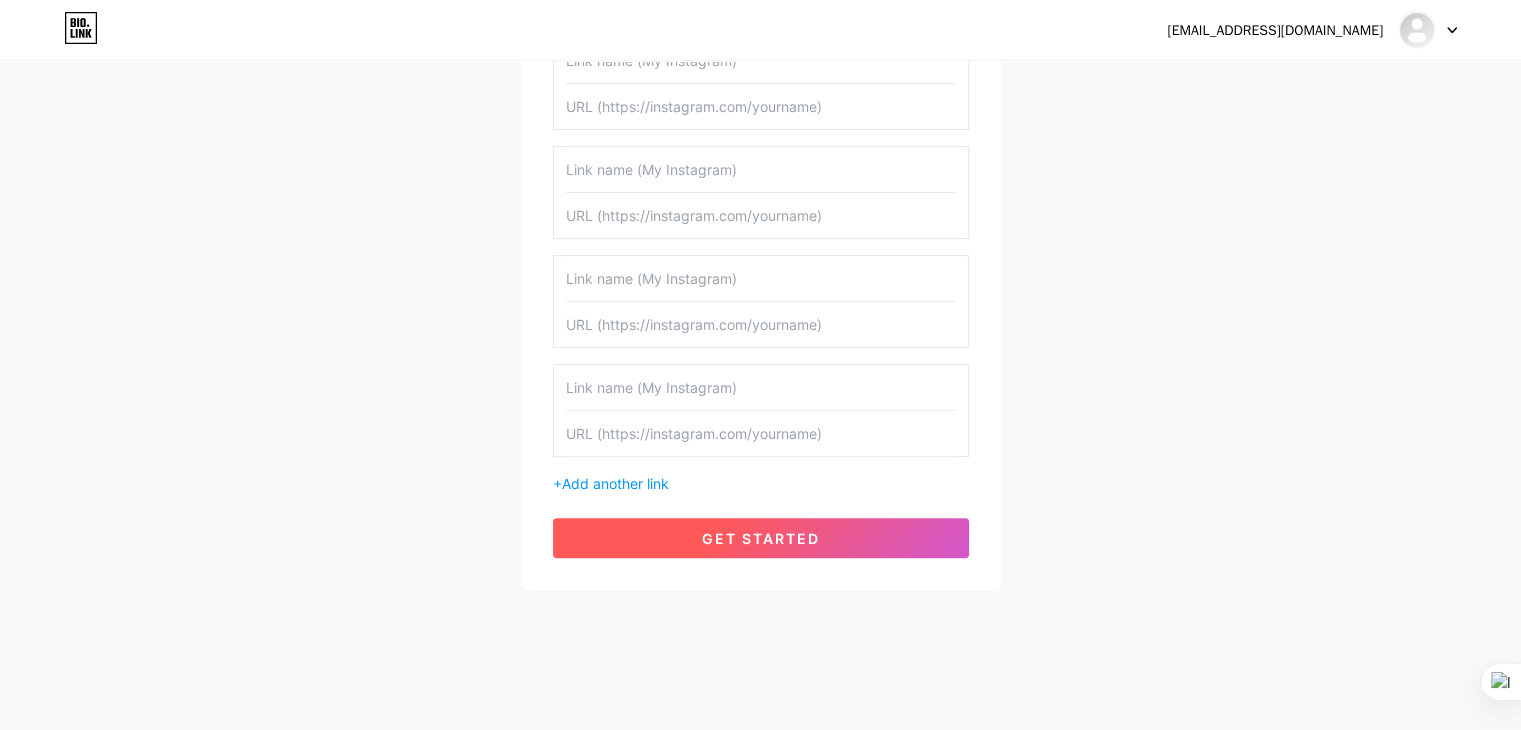 type on "[URL][DOMAIN_NAME]" 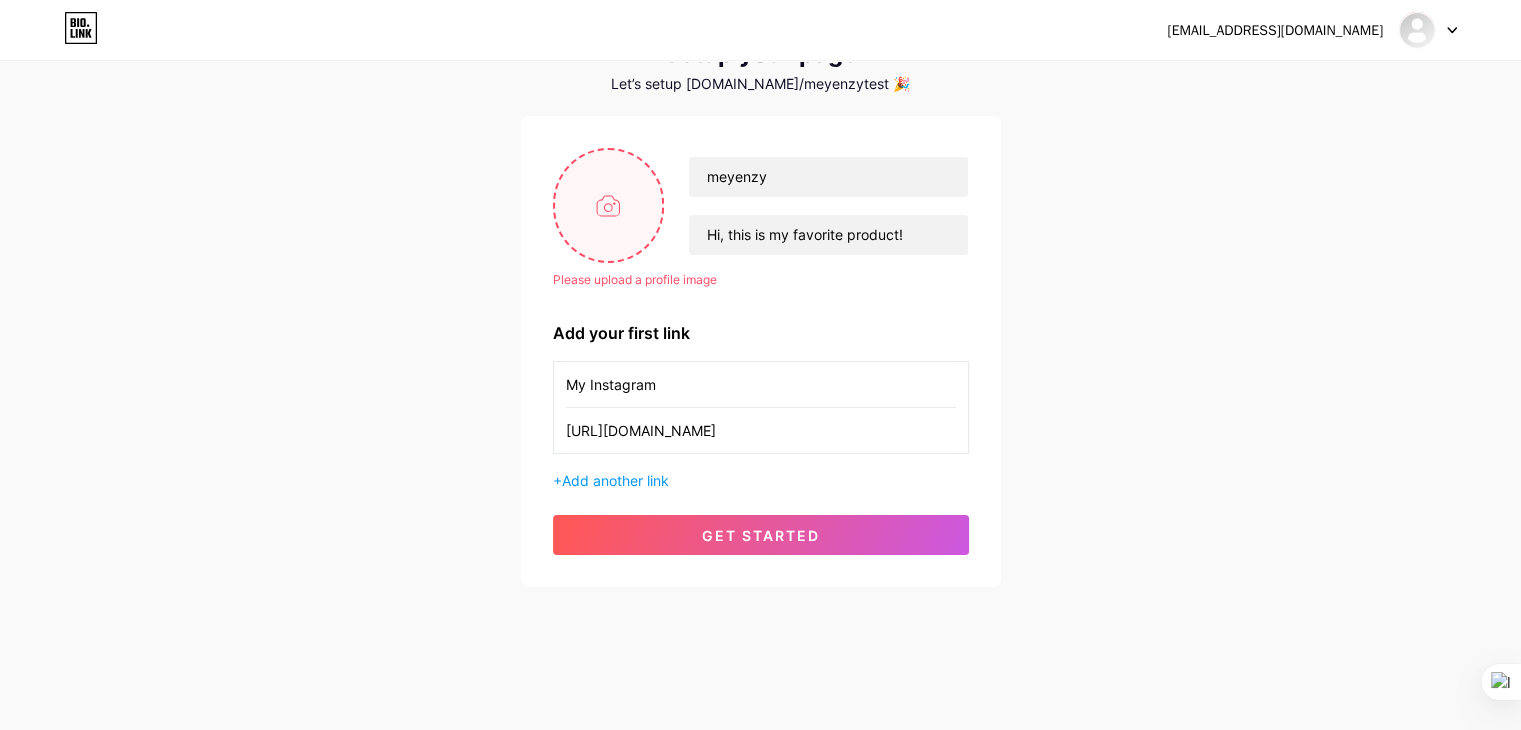 click at bounding box center (609, 205) 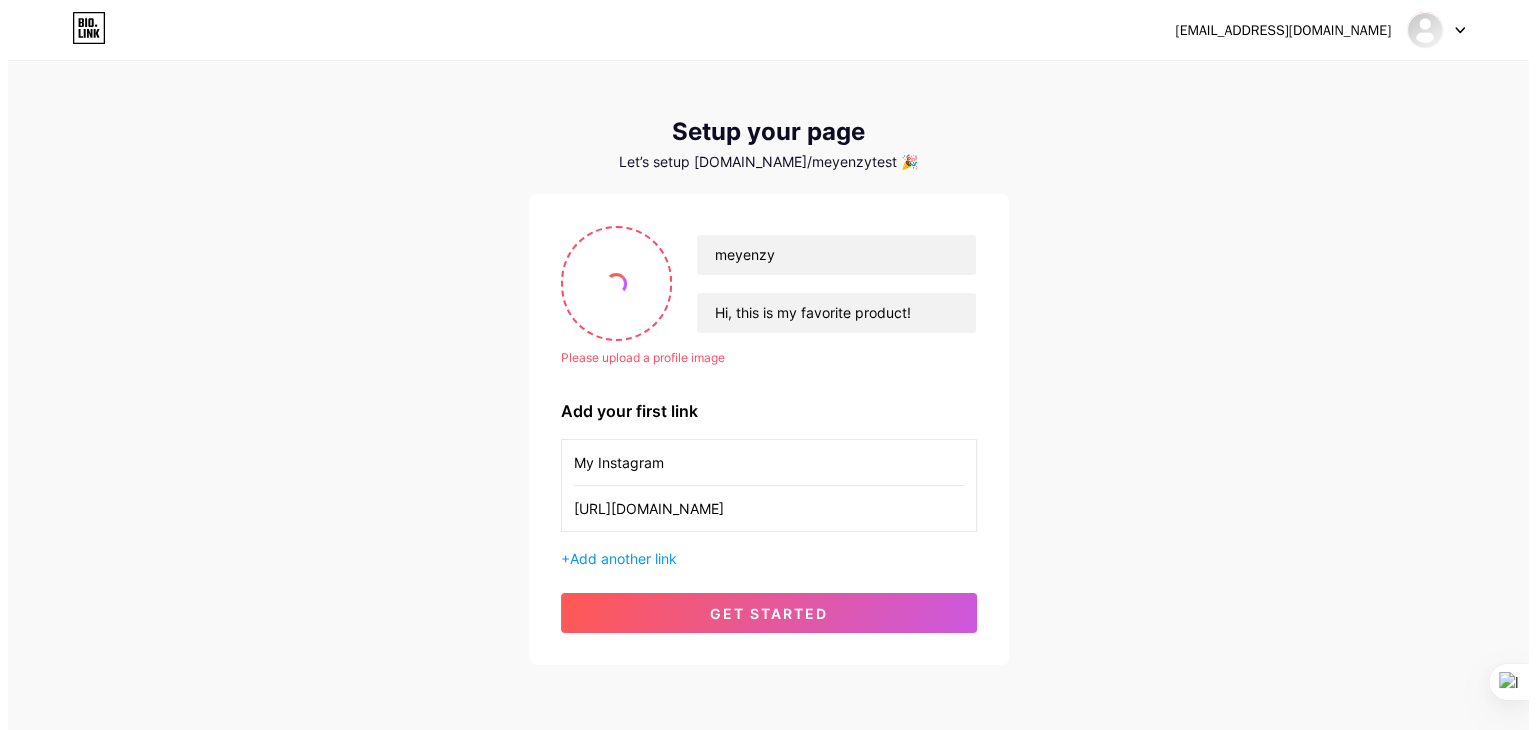 scroll, scrollTop: 0, scrollLeft: 0, axis: both 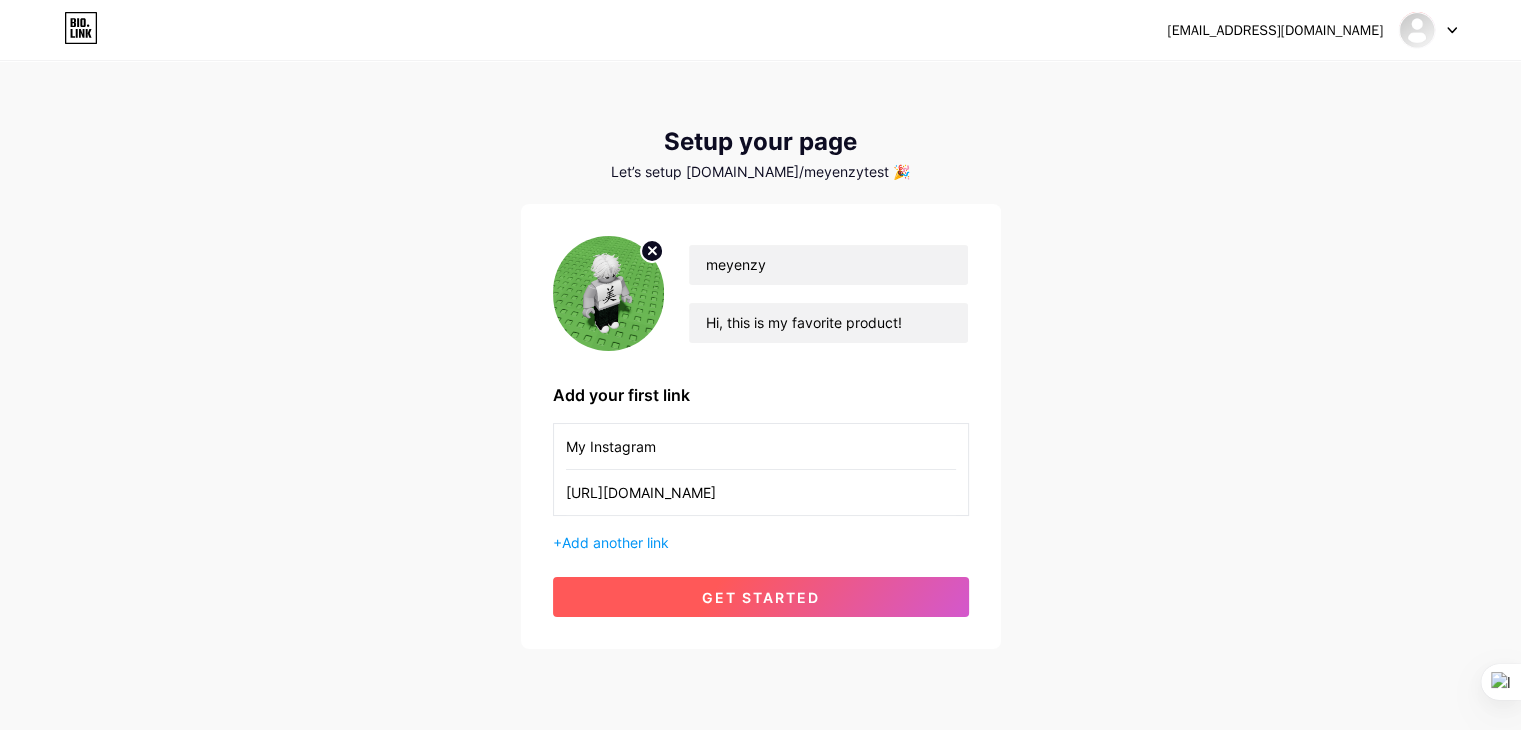click on "get started" at bounding box center (761, 597) 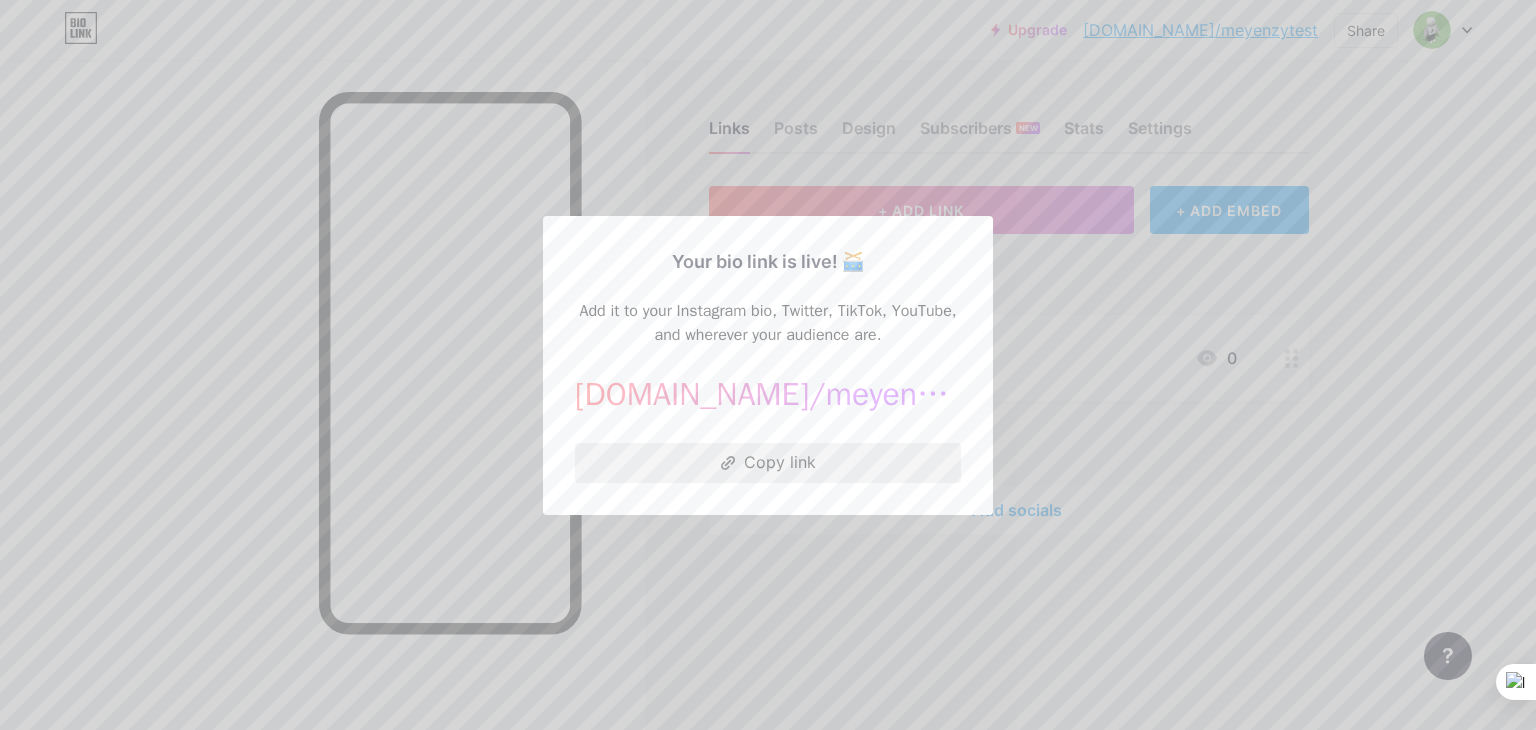 click on "Copy link" at bounding box center [768, 463] 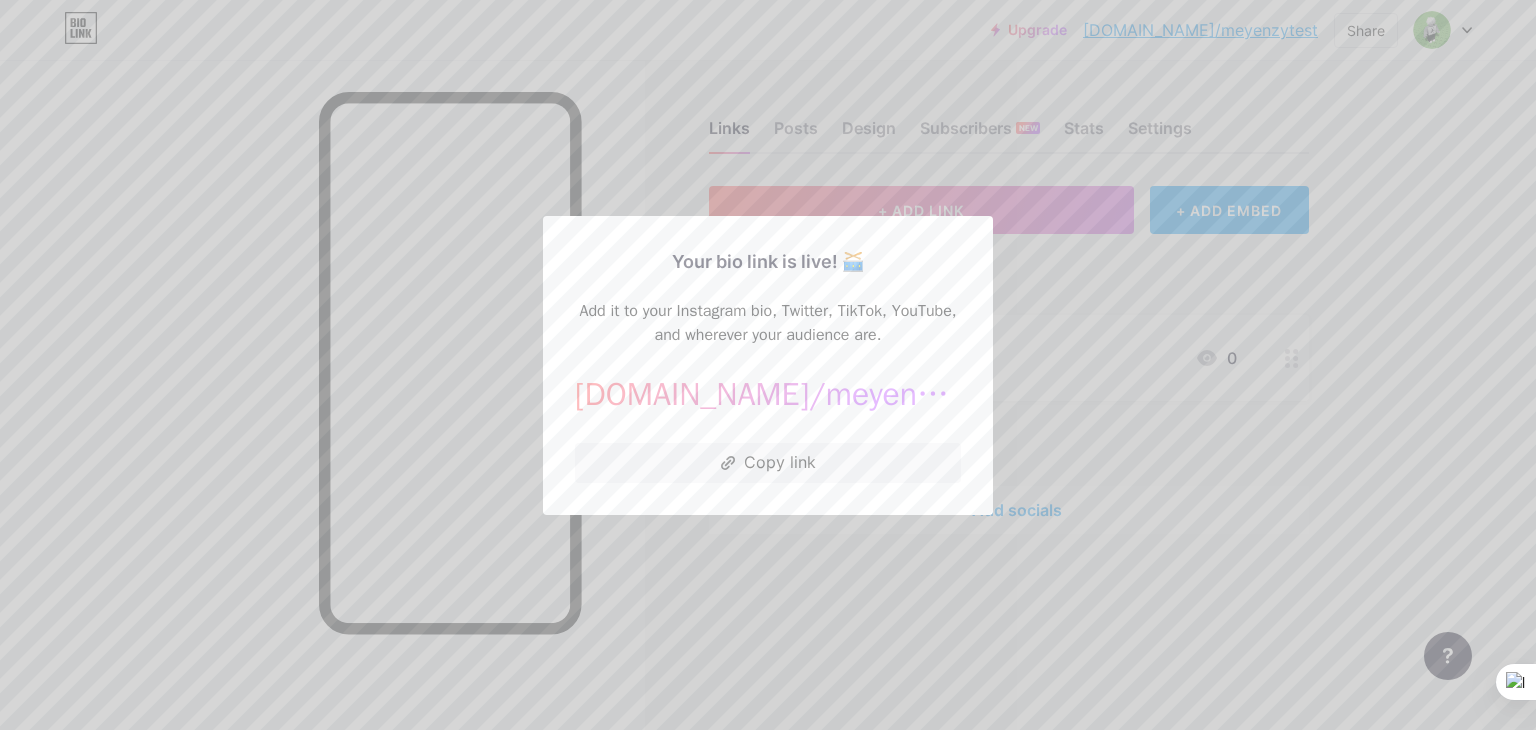 click at bounding box center [768, 365] 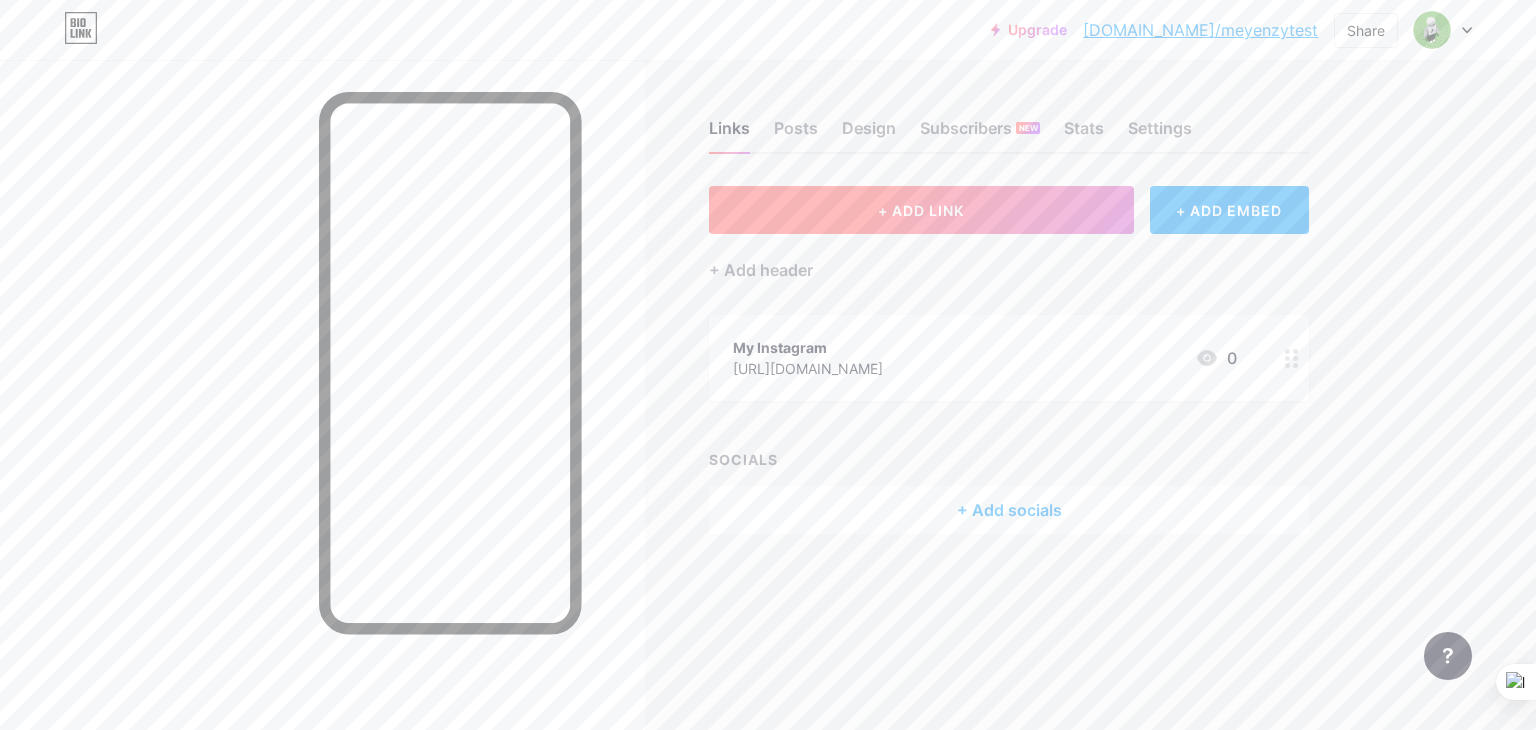 click on "+ ADD LINK" at bounding box center (921, 210) 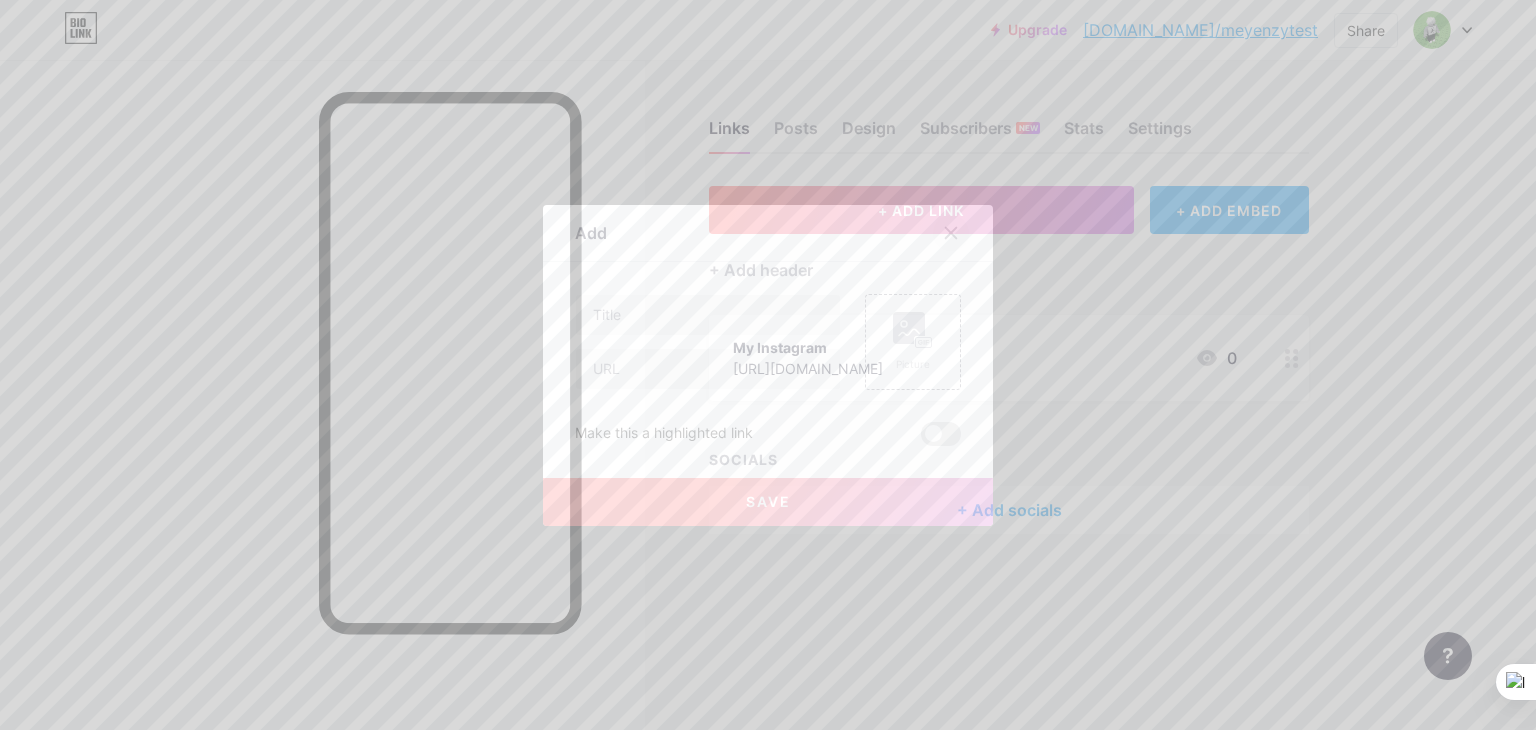 click at bounding box center (951, 233) 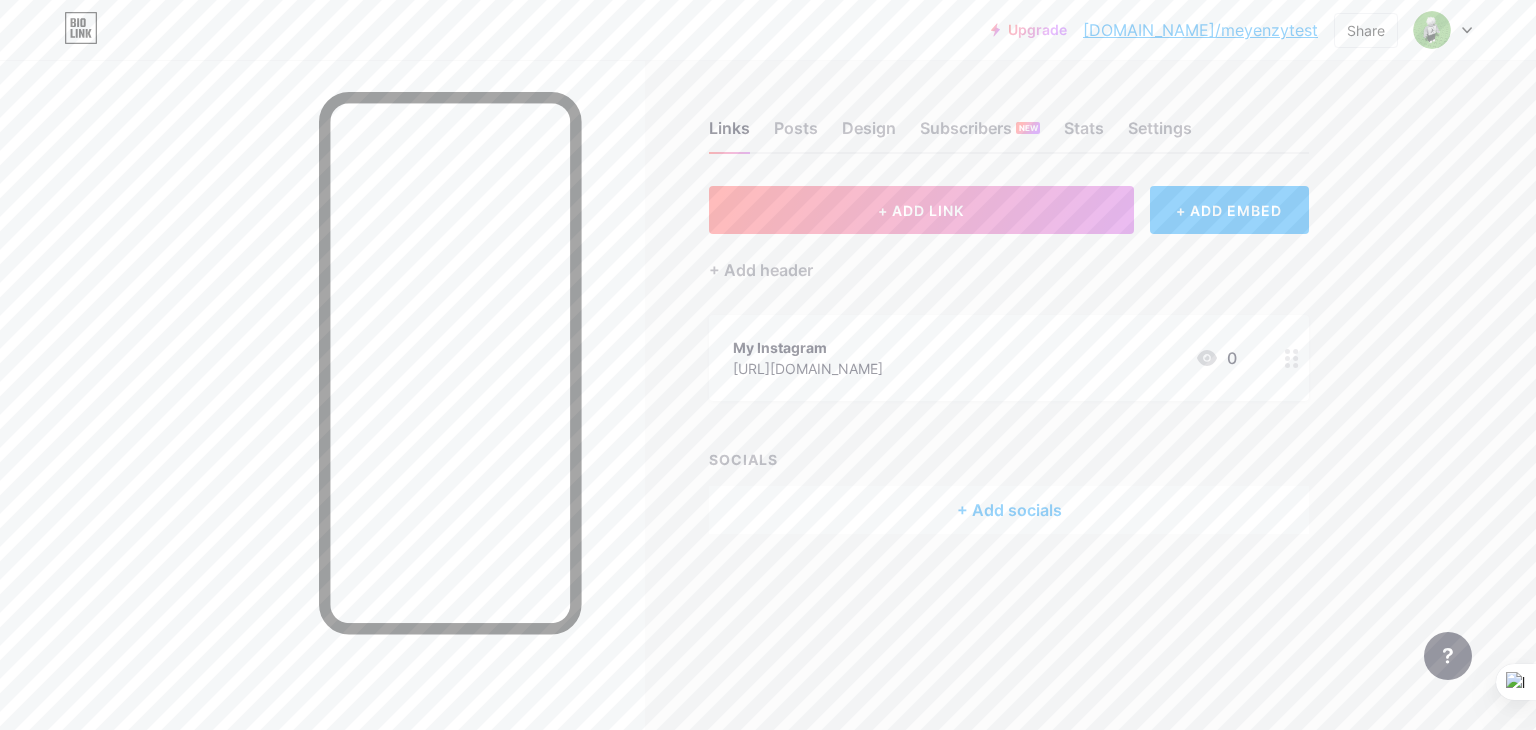 click 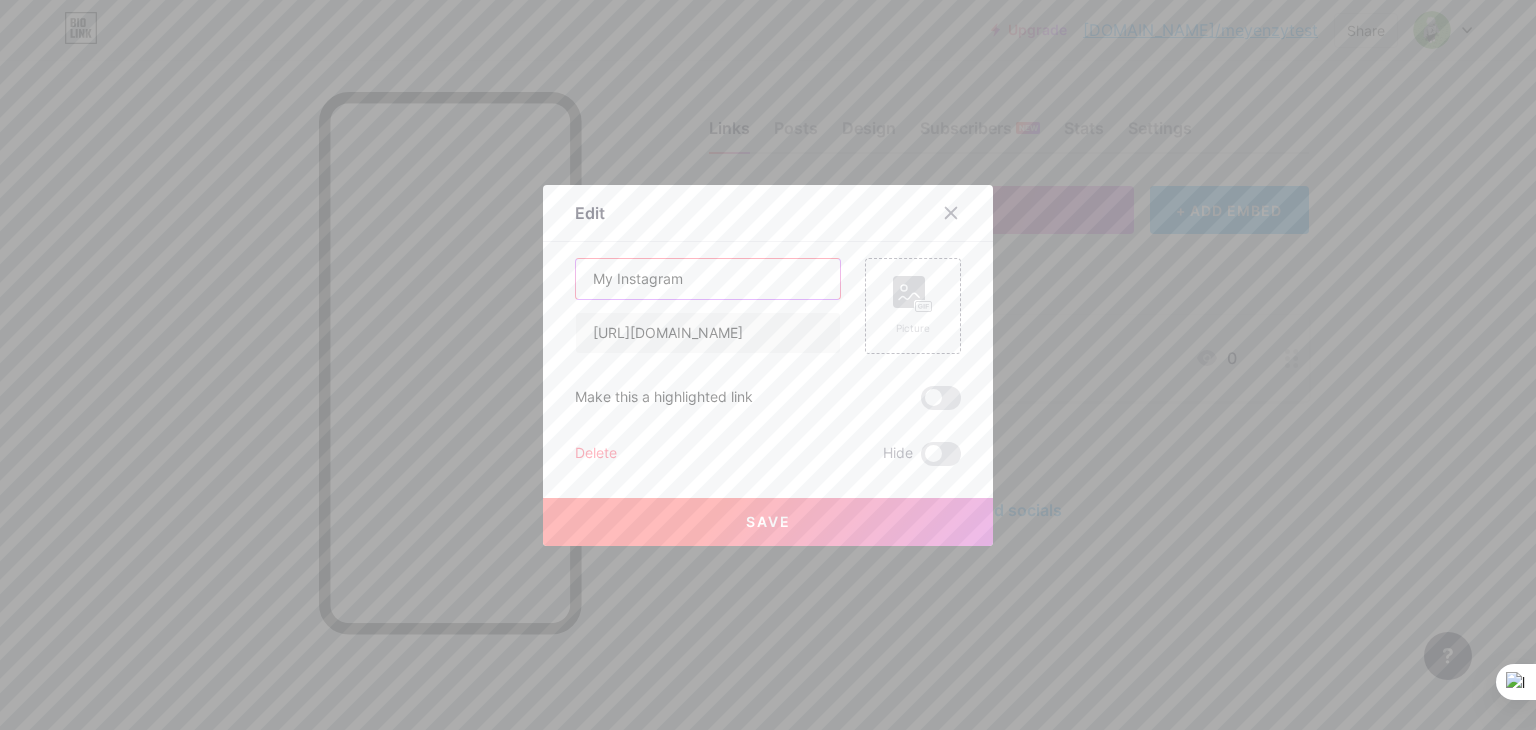 click on "My Instagram" at bounding box center (708, 279) 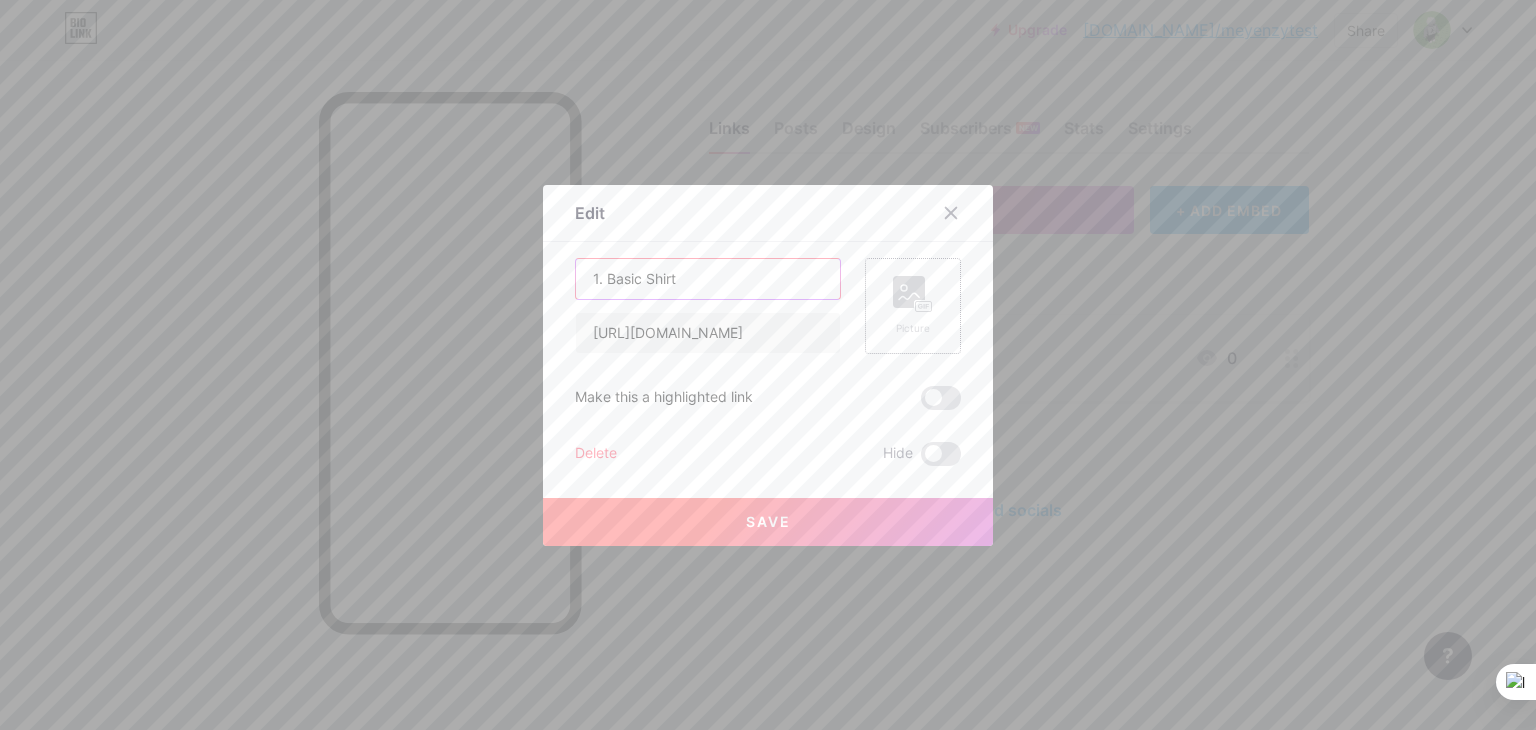 type on "1. Basic Shirt" 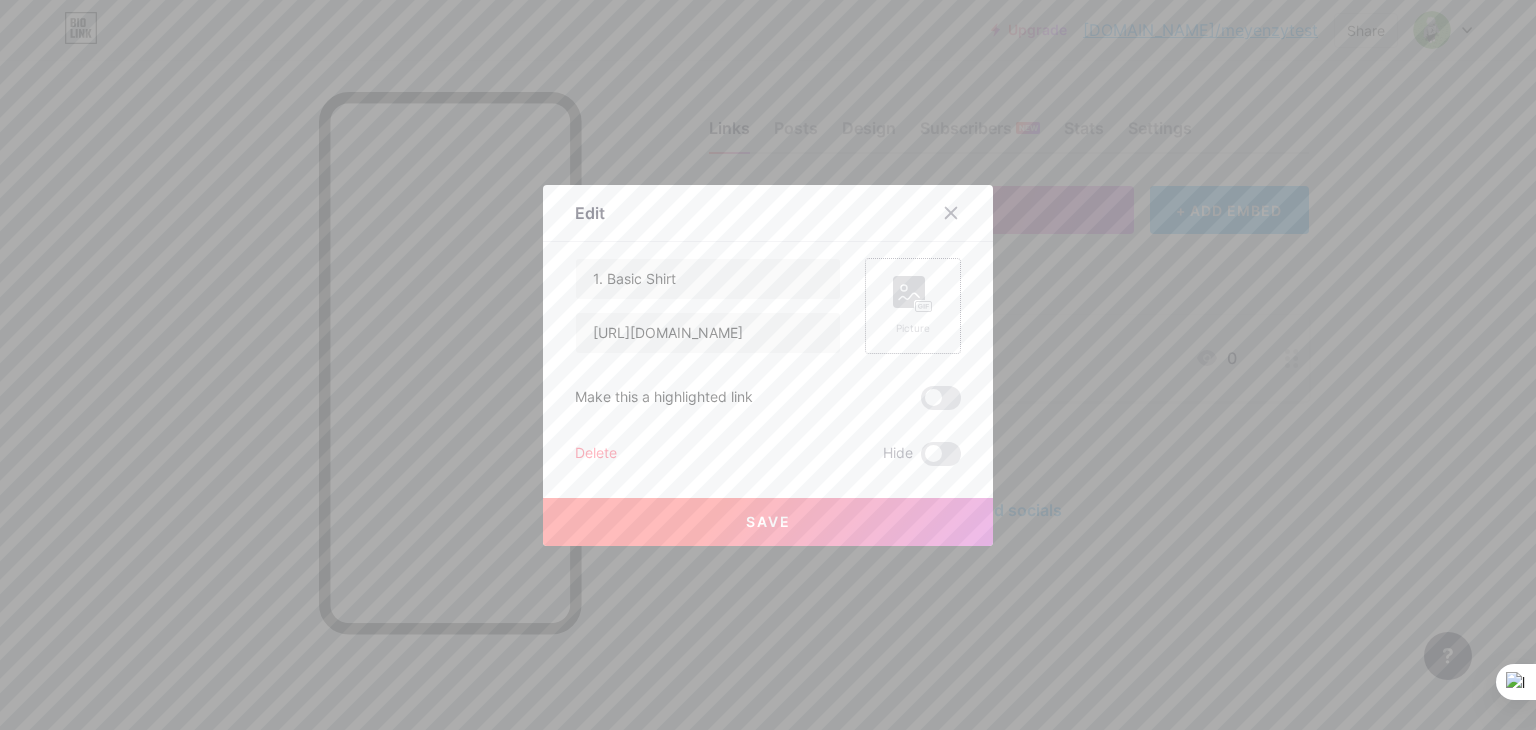 click on "Picture" at bounding box center [913, 328] 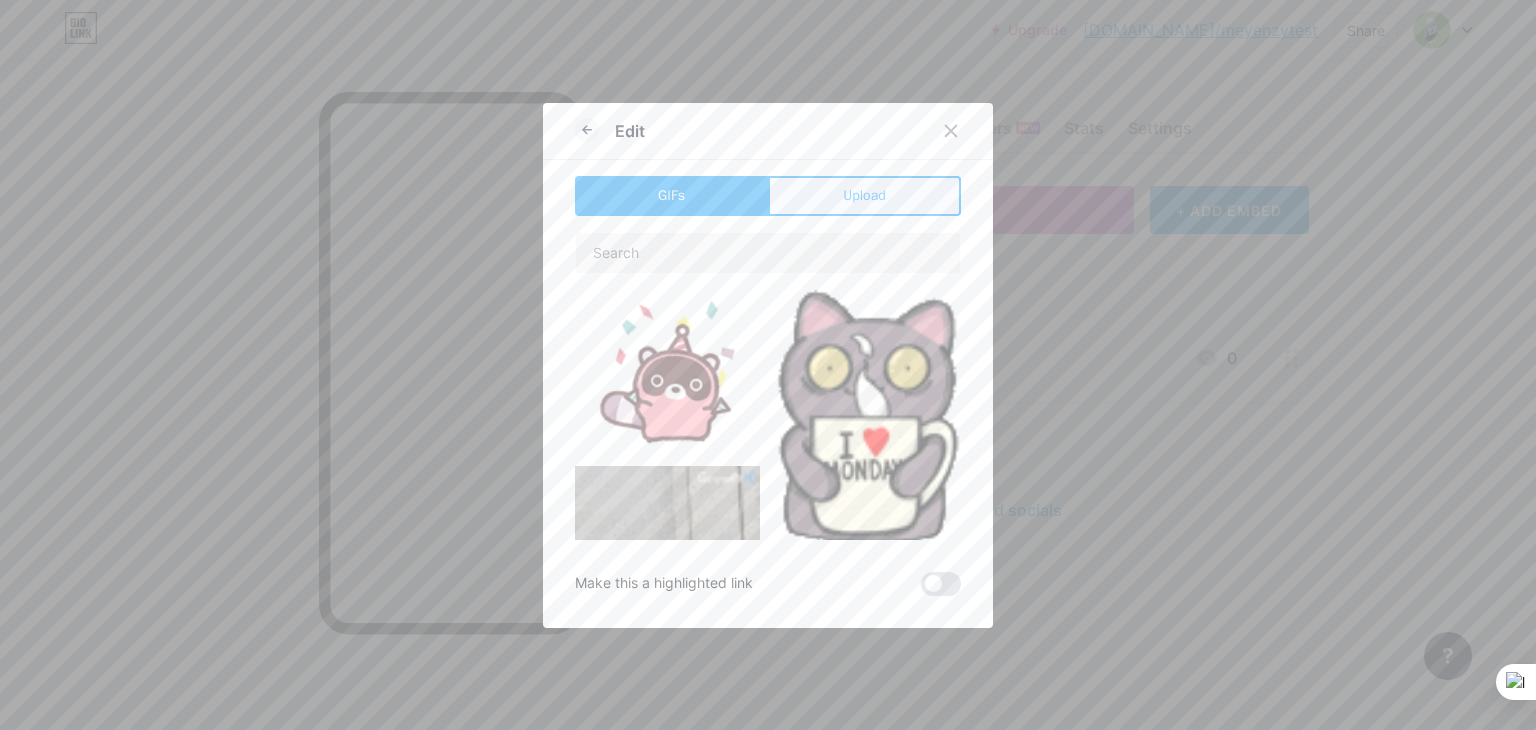 click on "Upload" at bounding box center (864, 196) 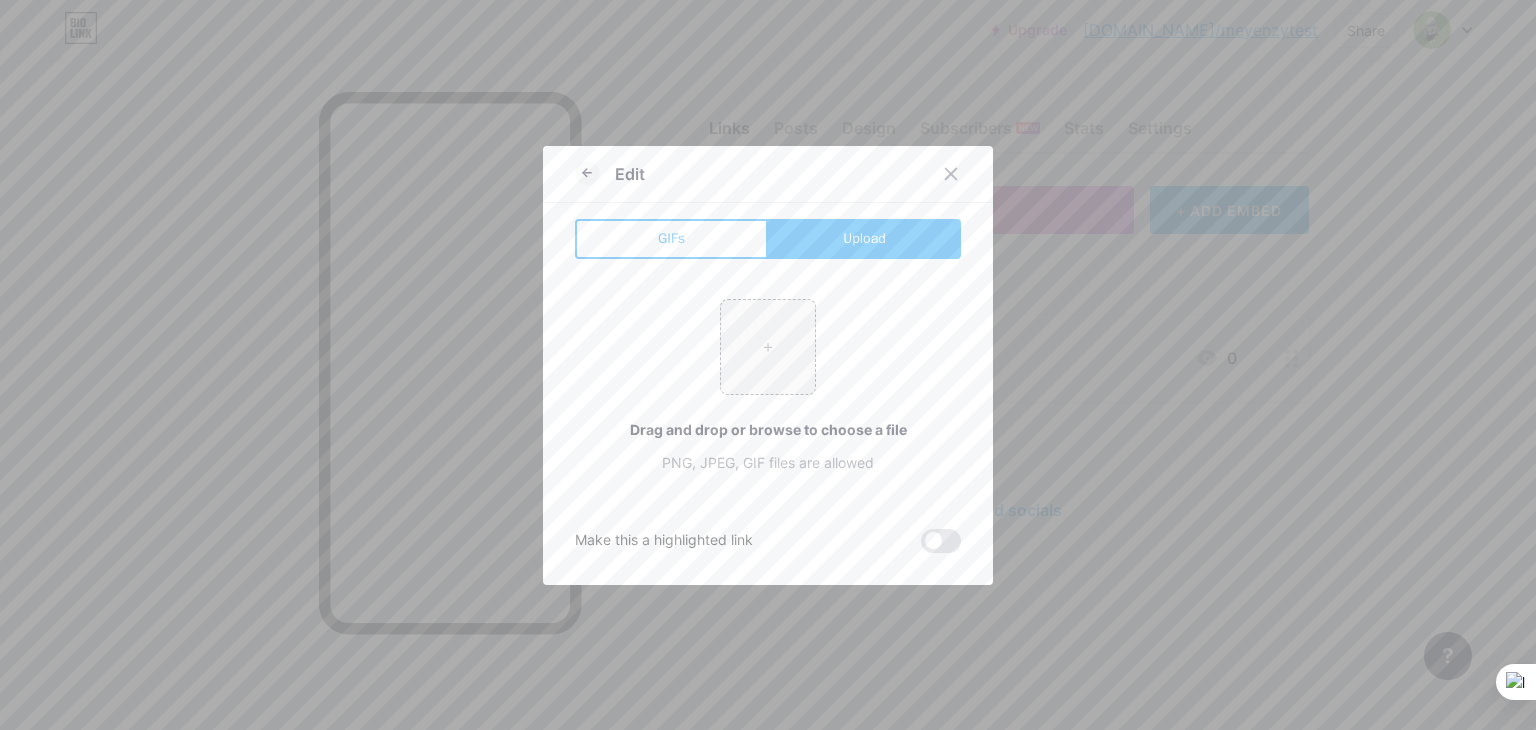 type 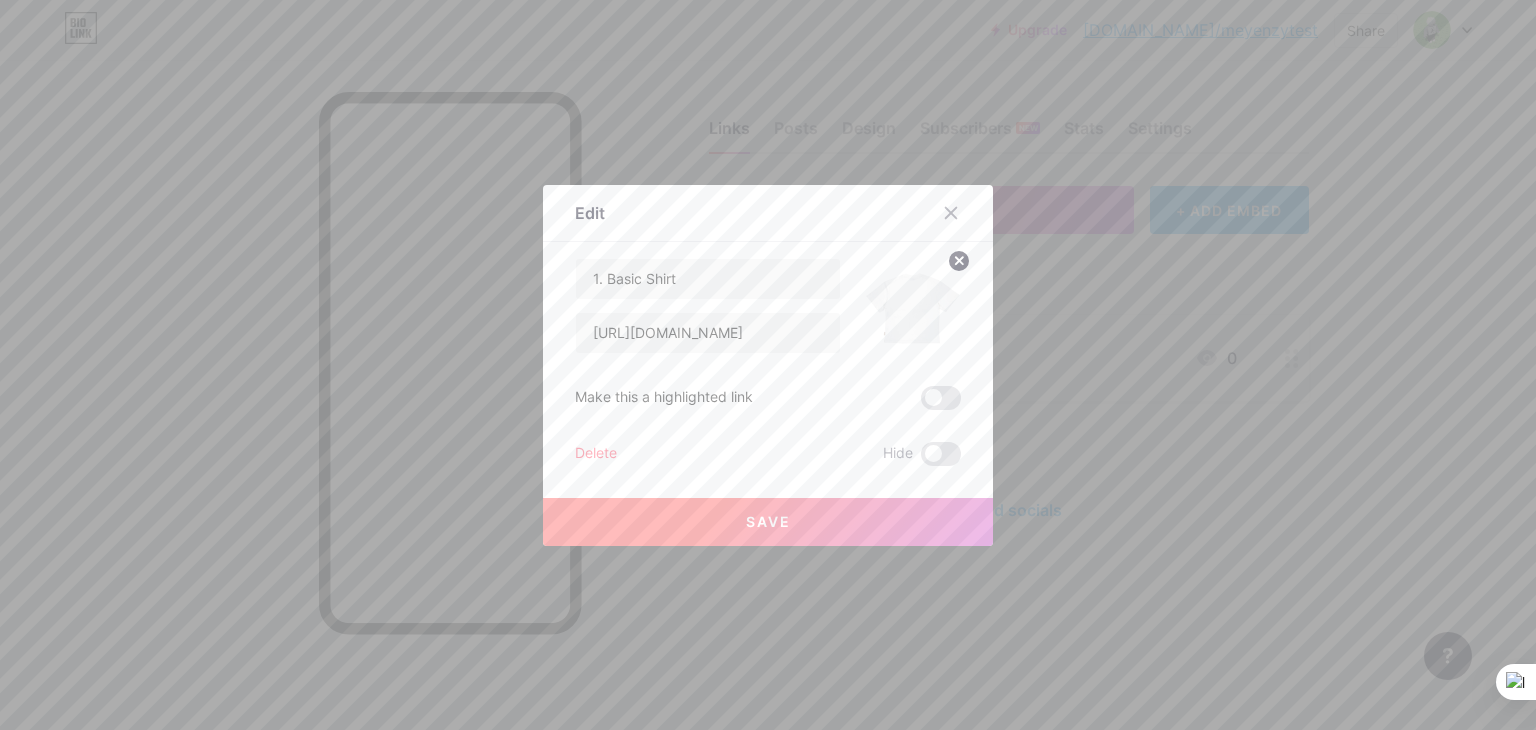 click on "Save" at bounding box center (768, 522) 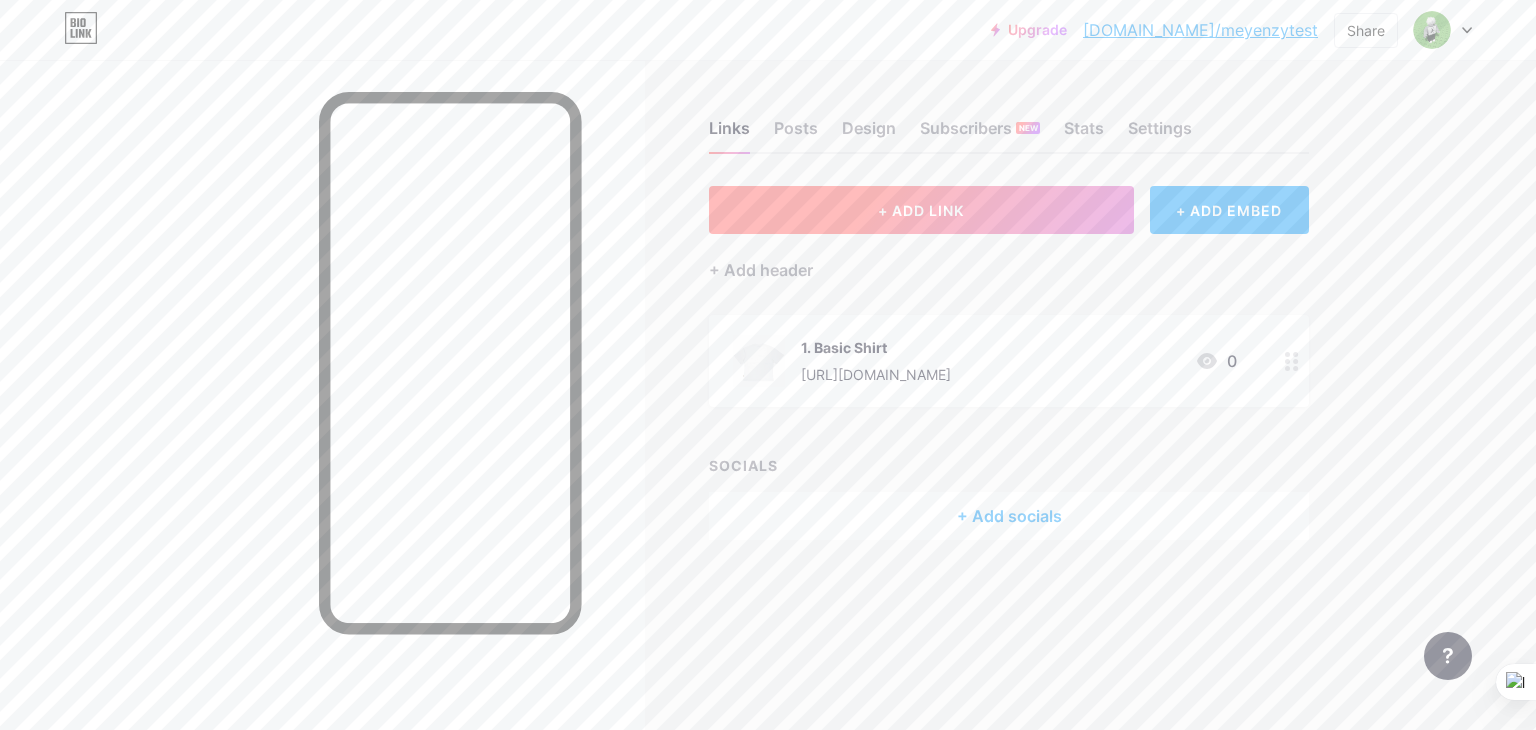 click on "+ ADD LINK" at bounding box center (921, 210) 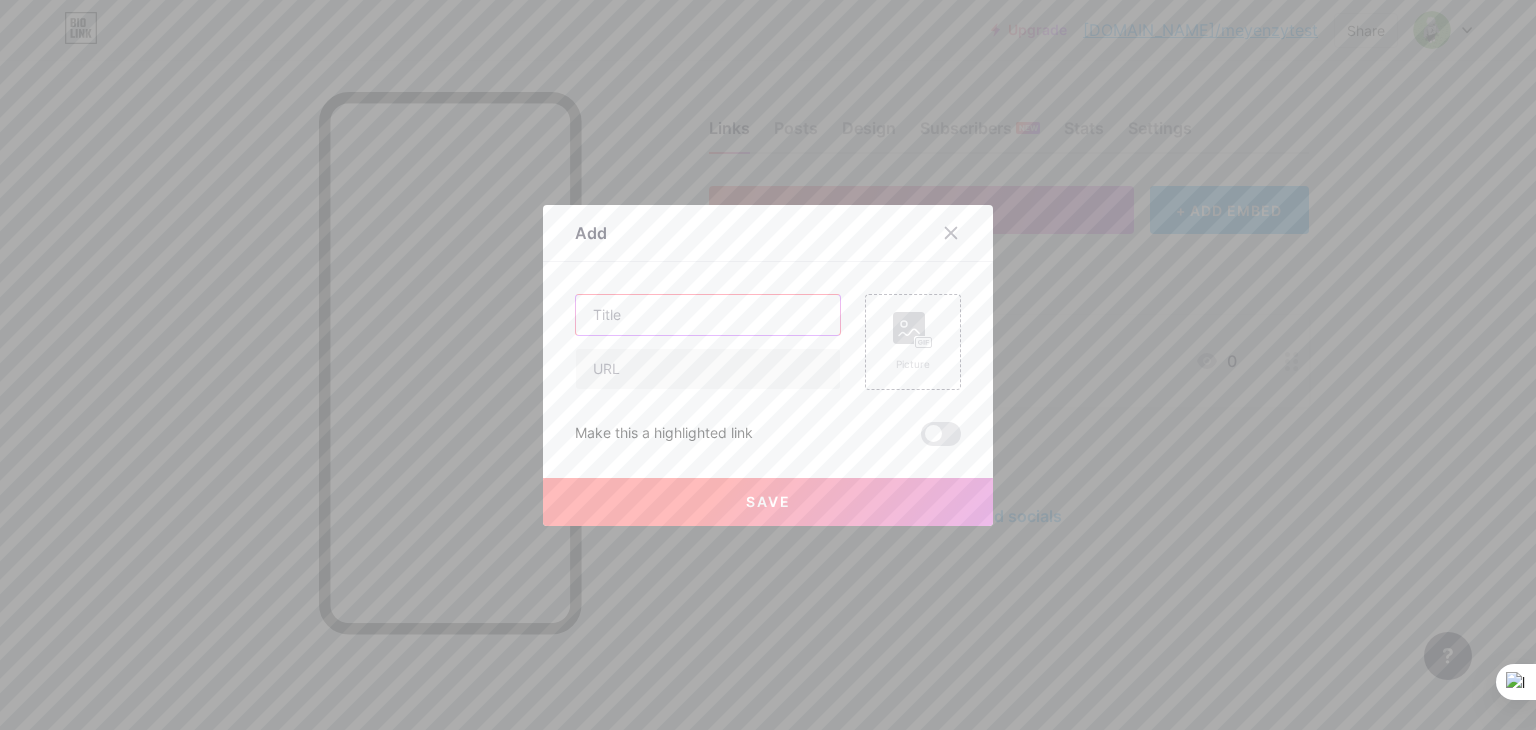 click at bounding box center (708, 315) 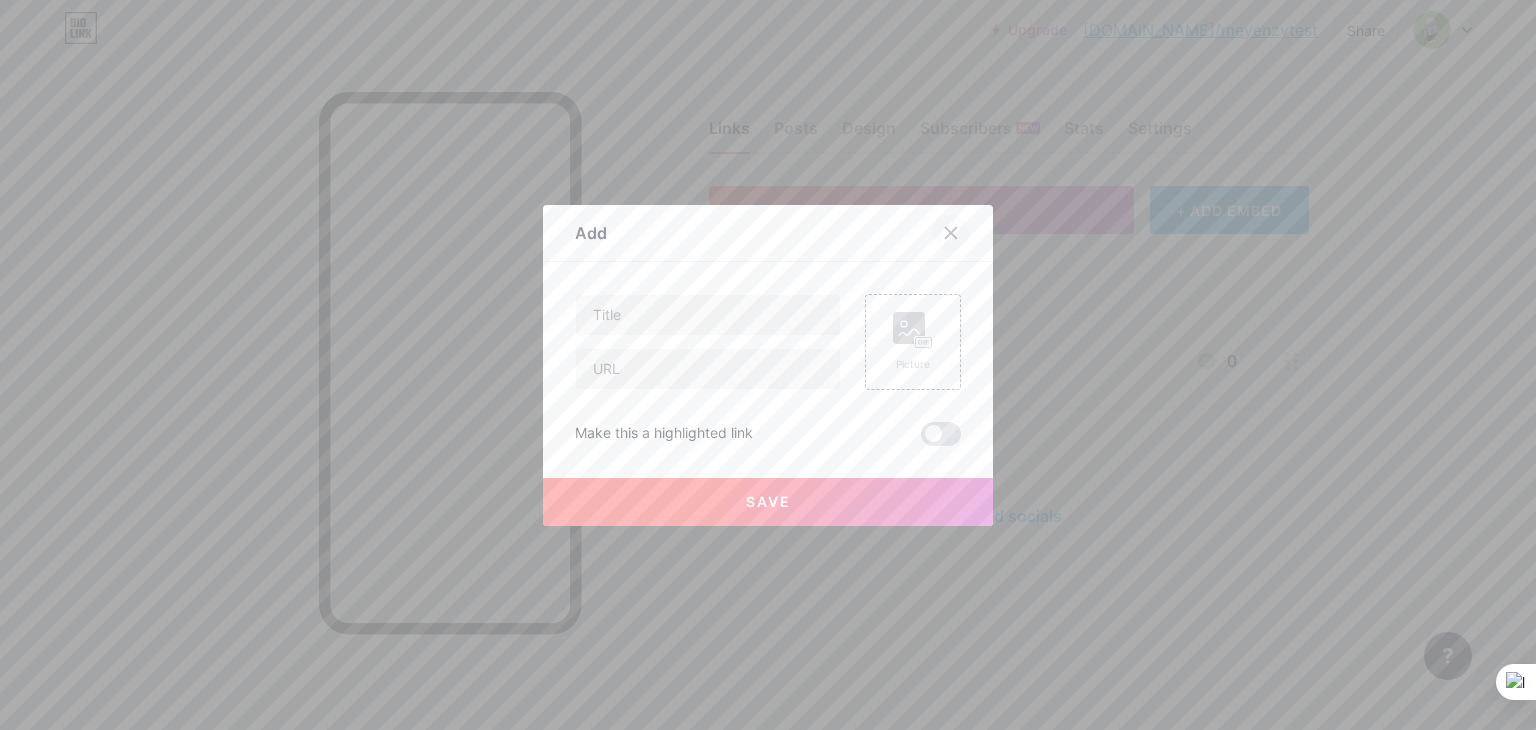 click 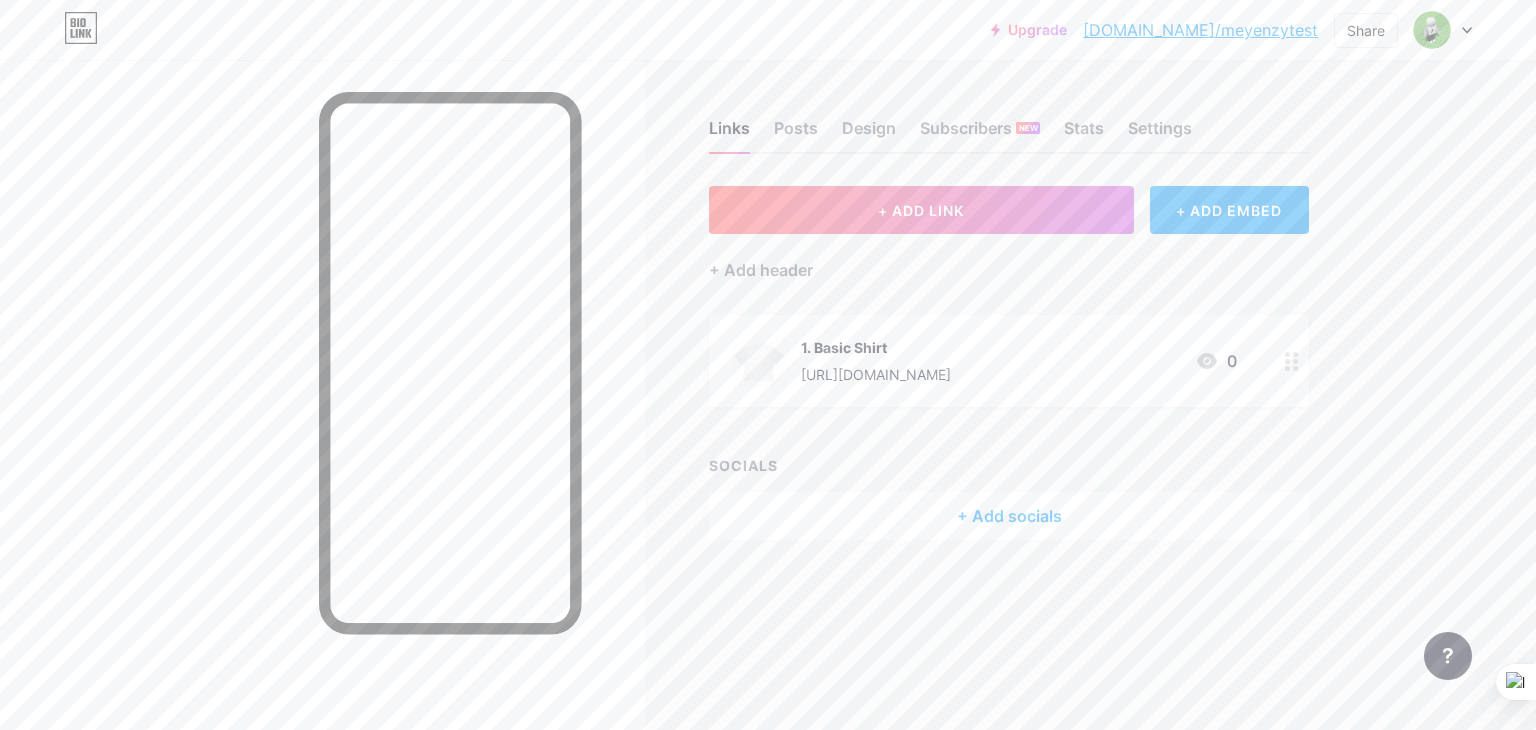 click on "[URL][DOMAIN_NAME]" at bounding box center [876, 374] 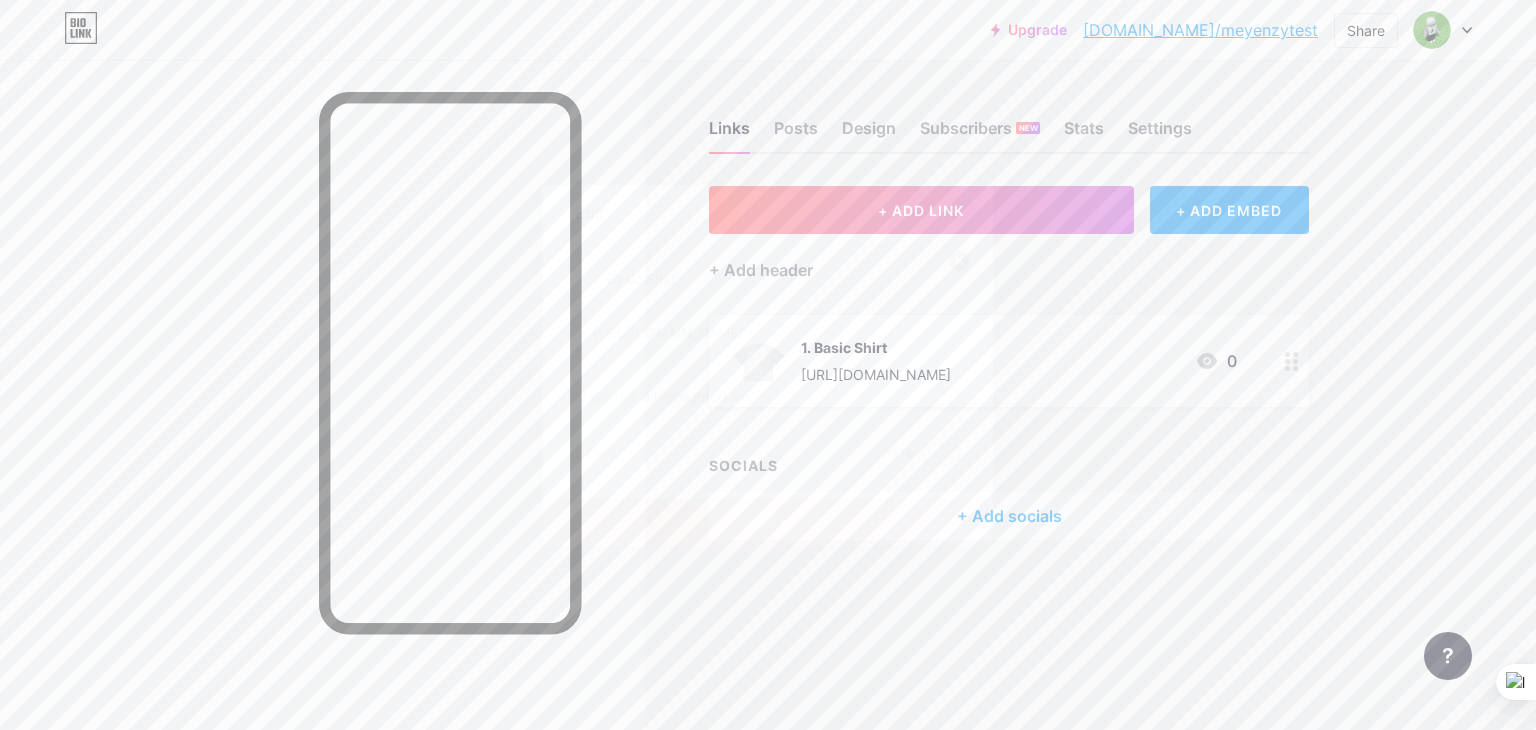 click at bounding box center (941, 398) 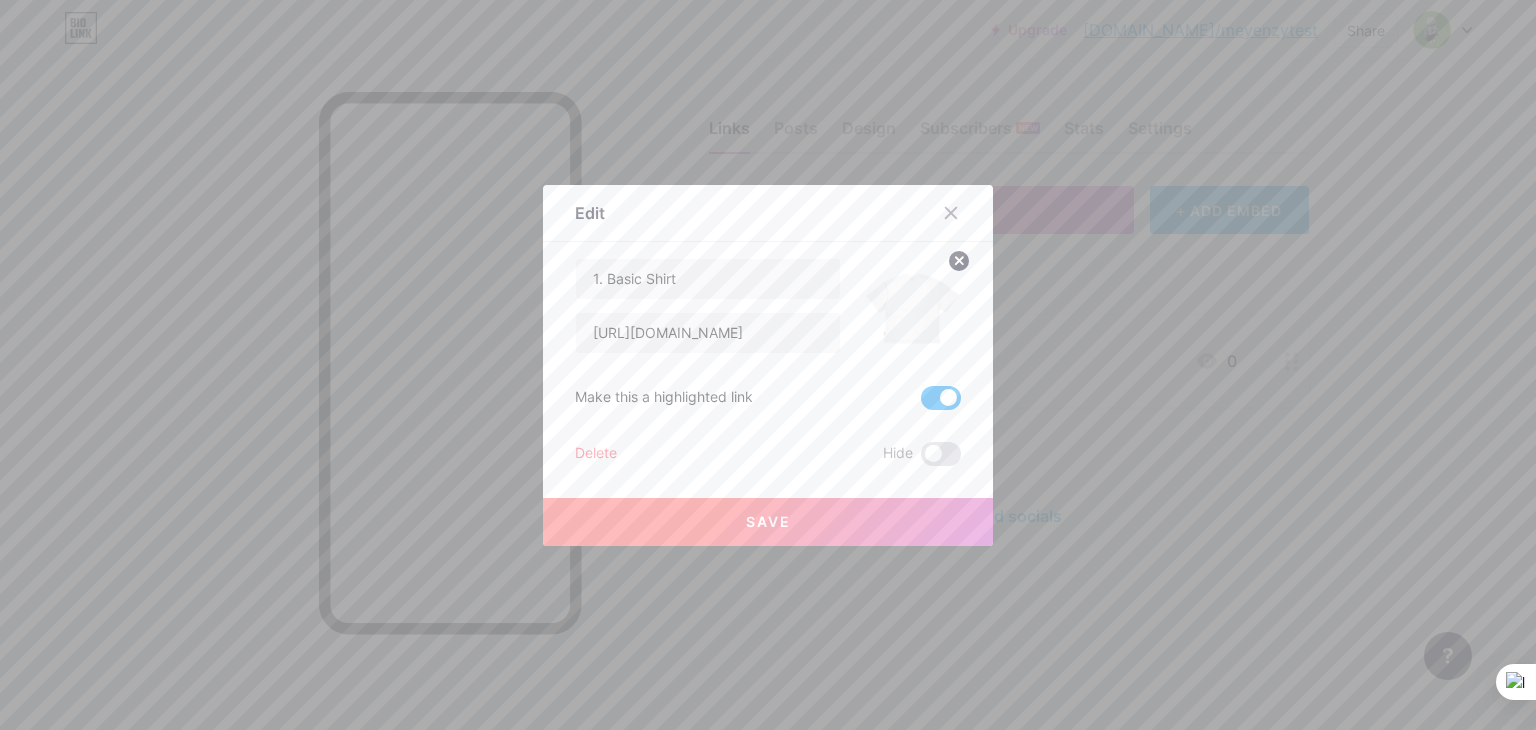 click at bounding box center (941, 398) 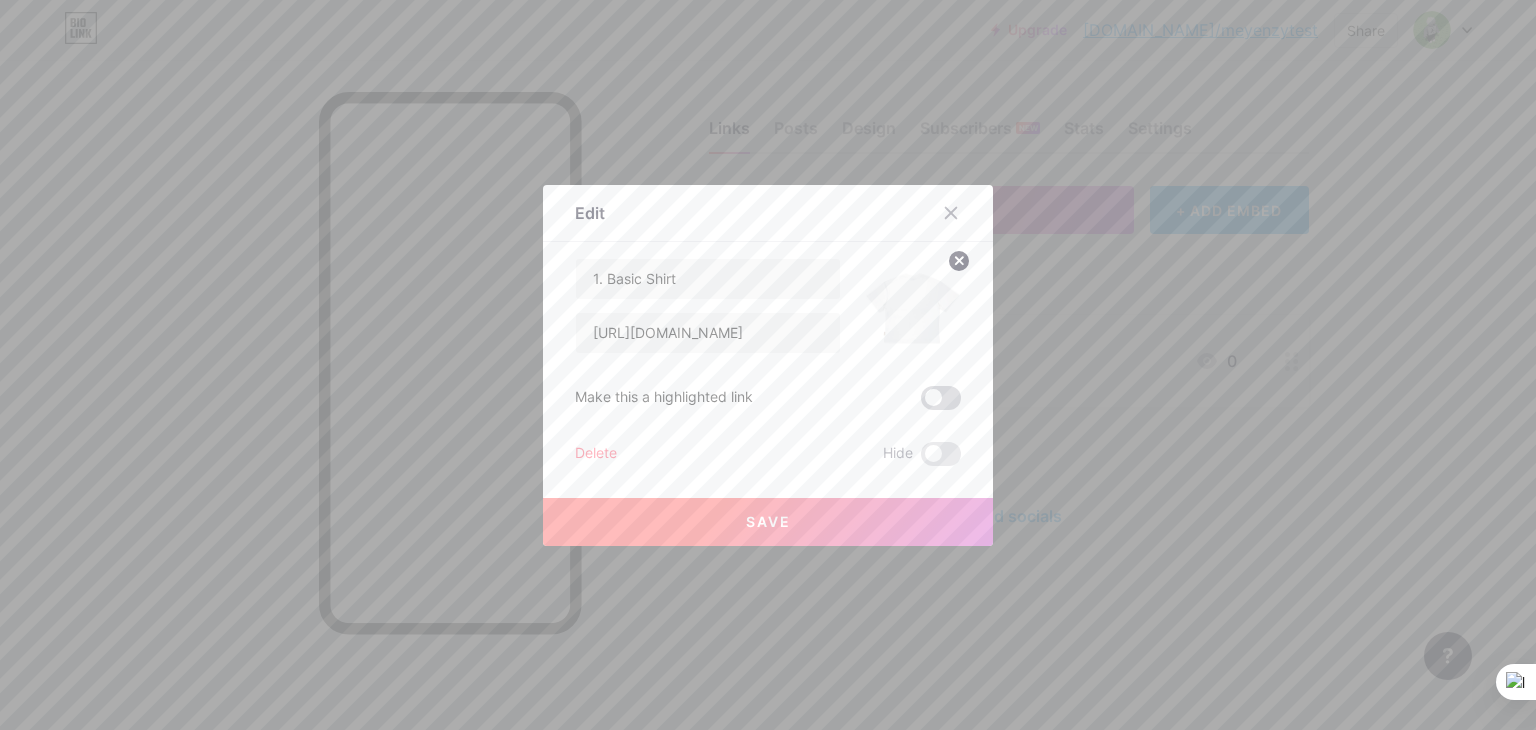 click at bounding box center [941, 398] 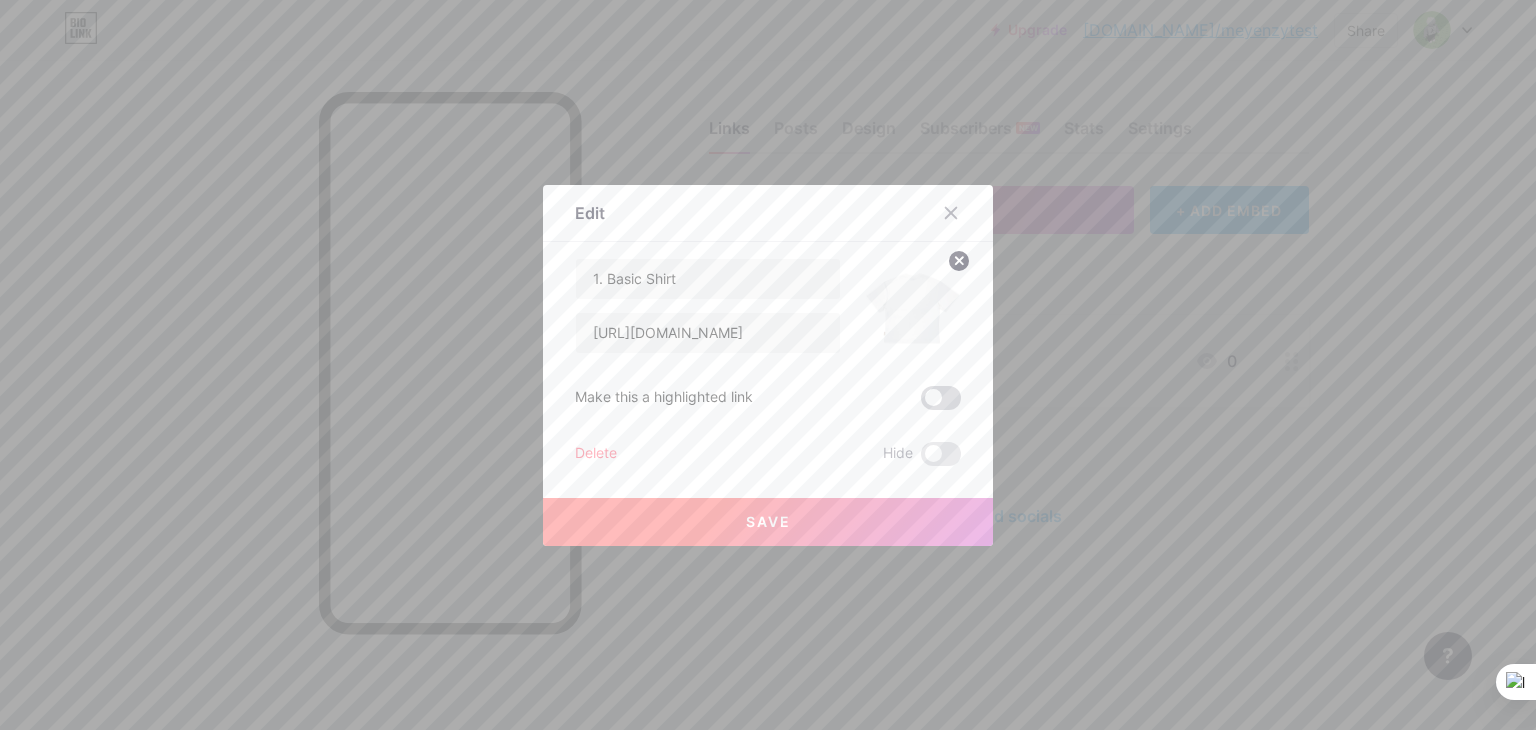 click at bounding box center [921, 403] 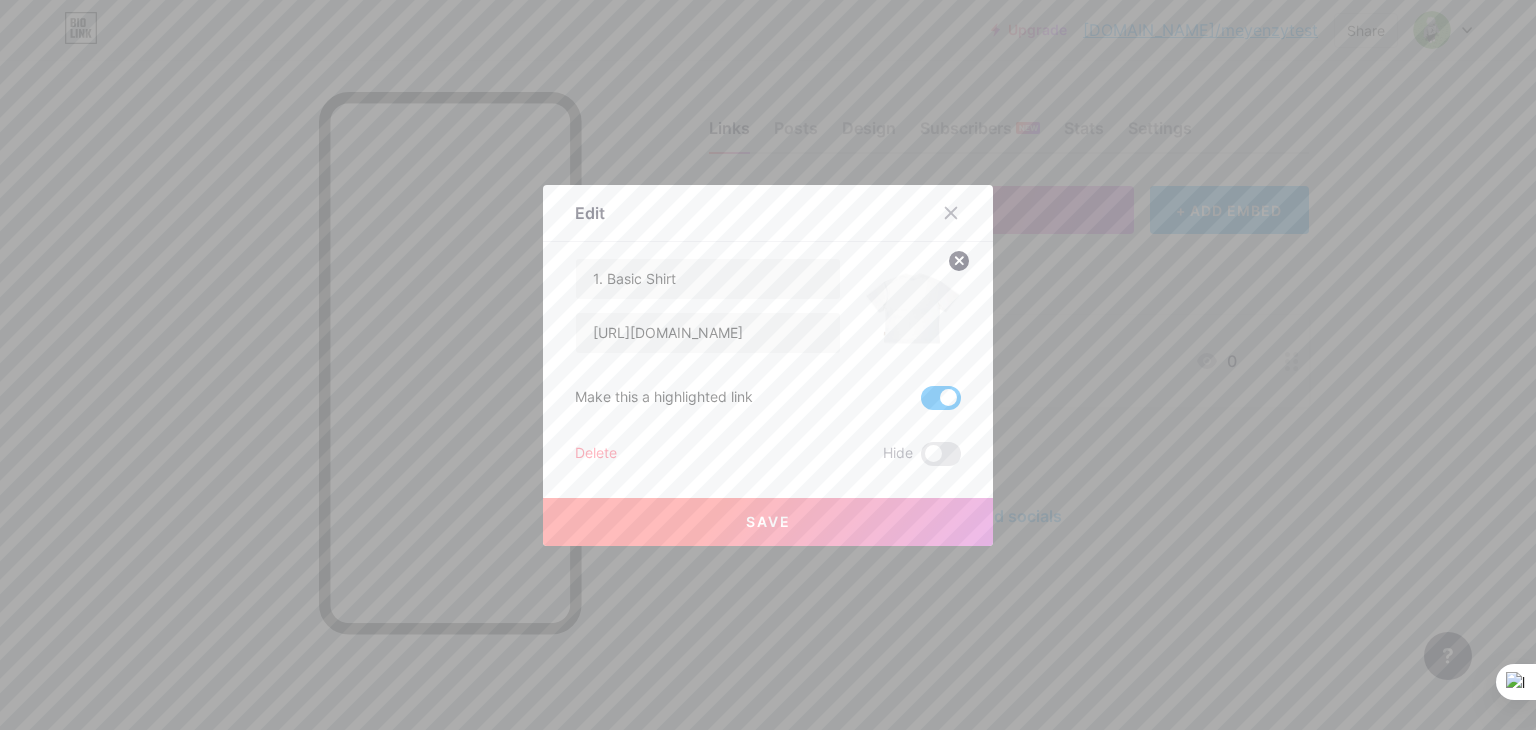 click on "Save" at bounding box center [768, 522] 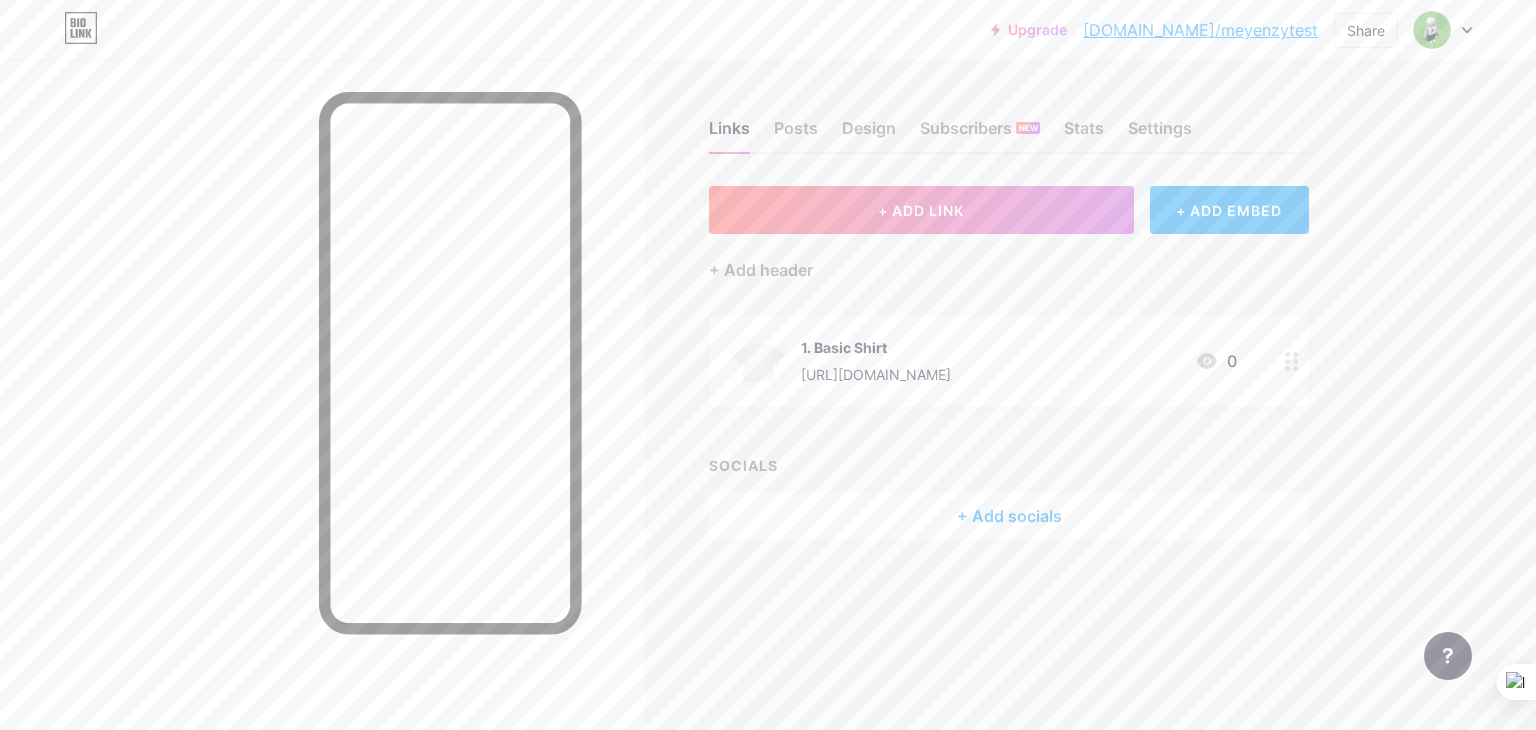 click on "Links
Posts
Design
Subscribers
NEW
Stats
Settings" at bounding box center (1009, 119) 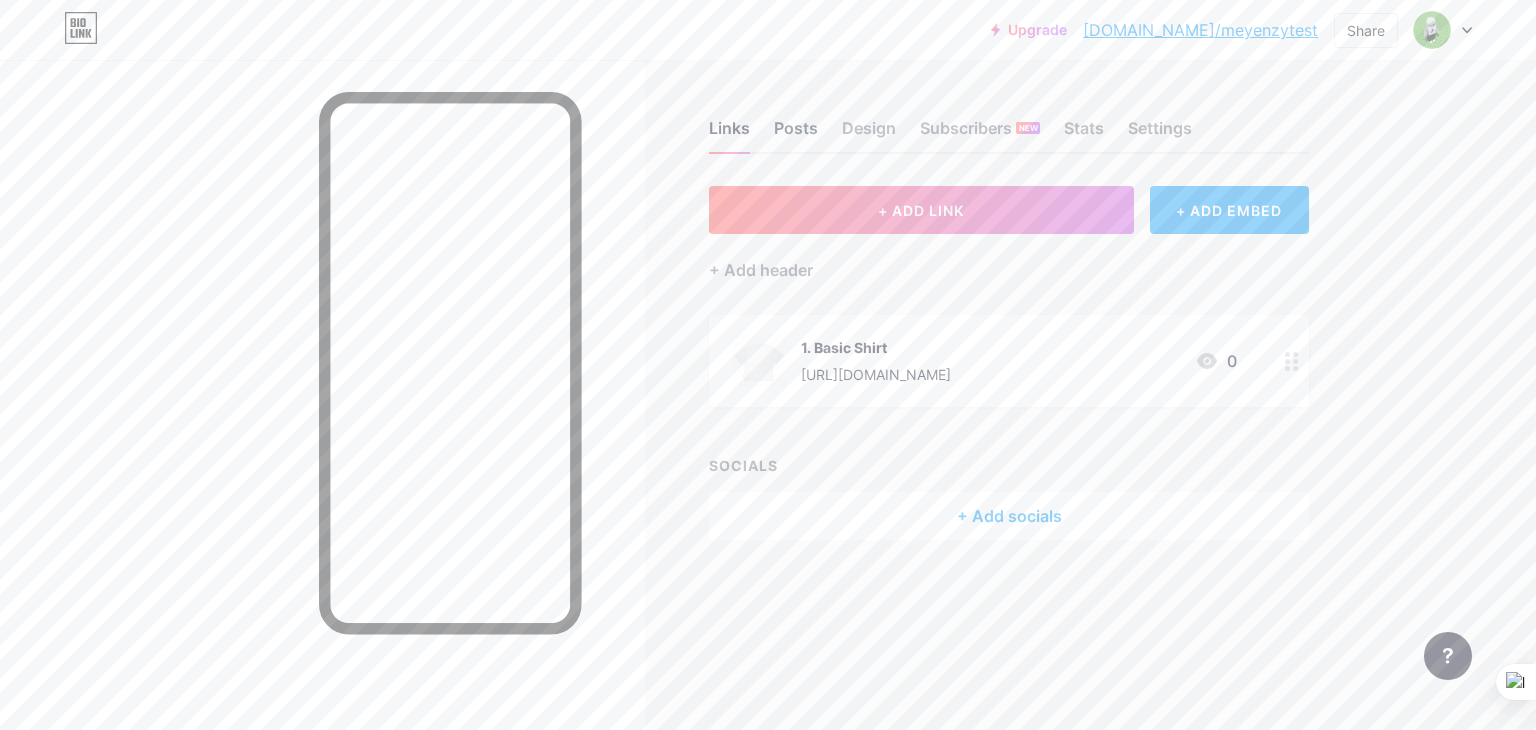 click on "Posts" at bounding box center (796, 134) 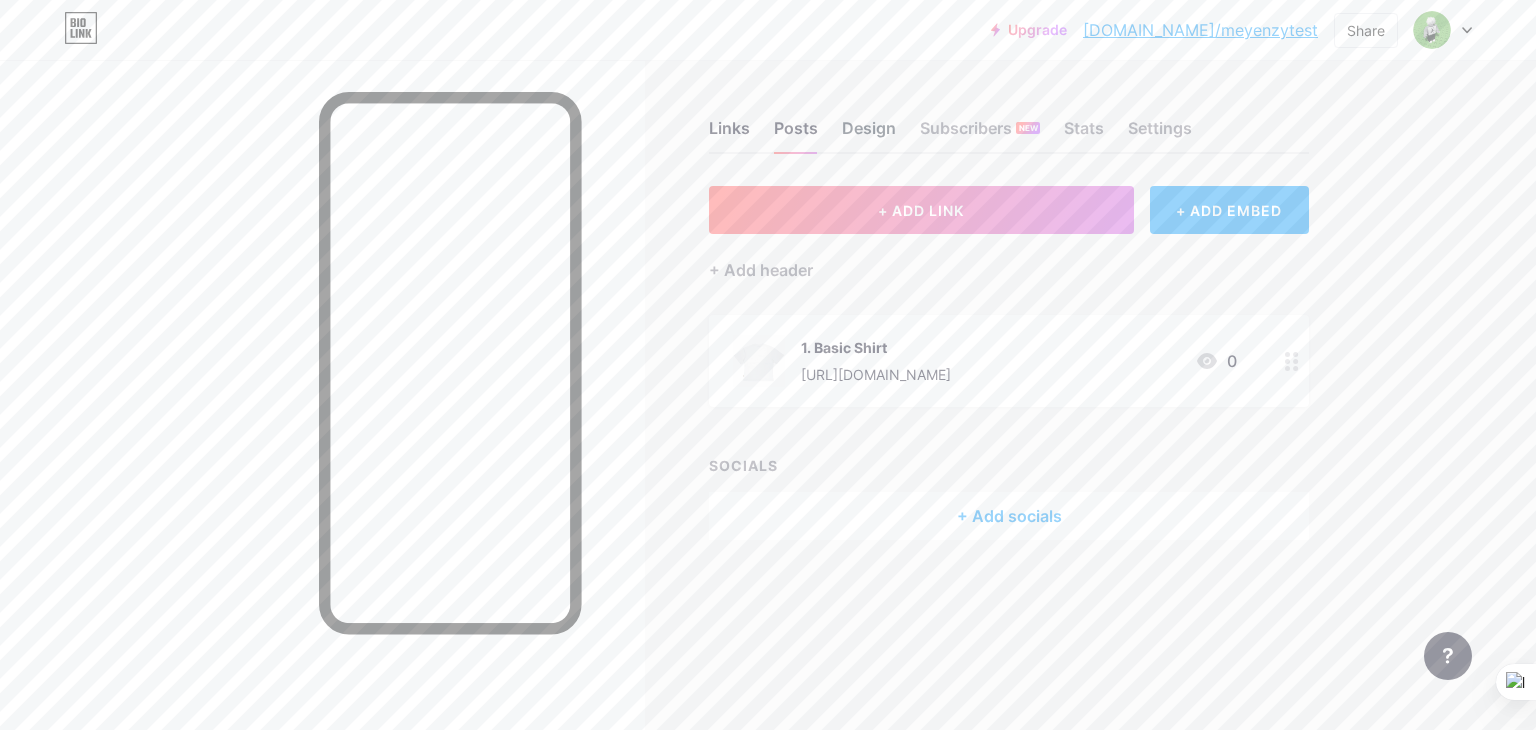 click on "Design" at bounding box center [869, 134] 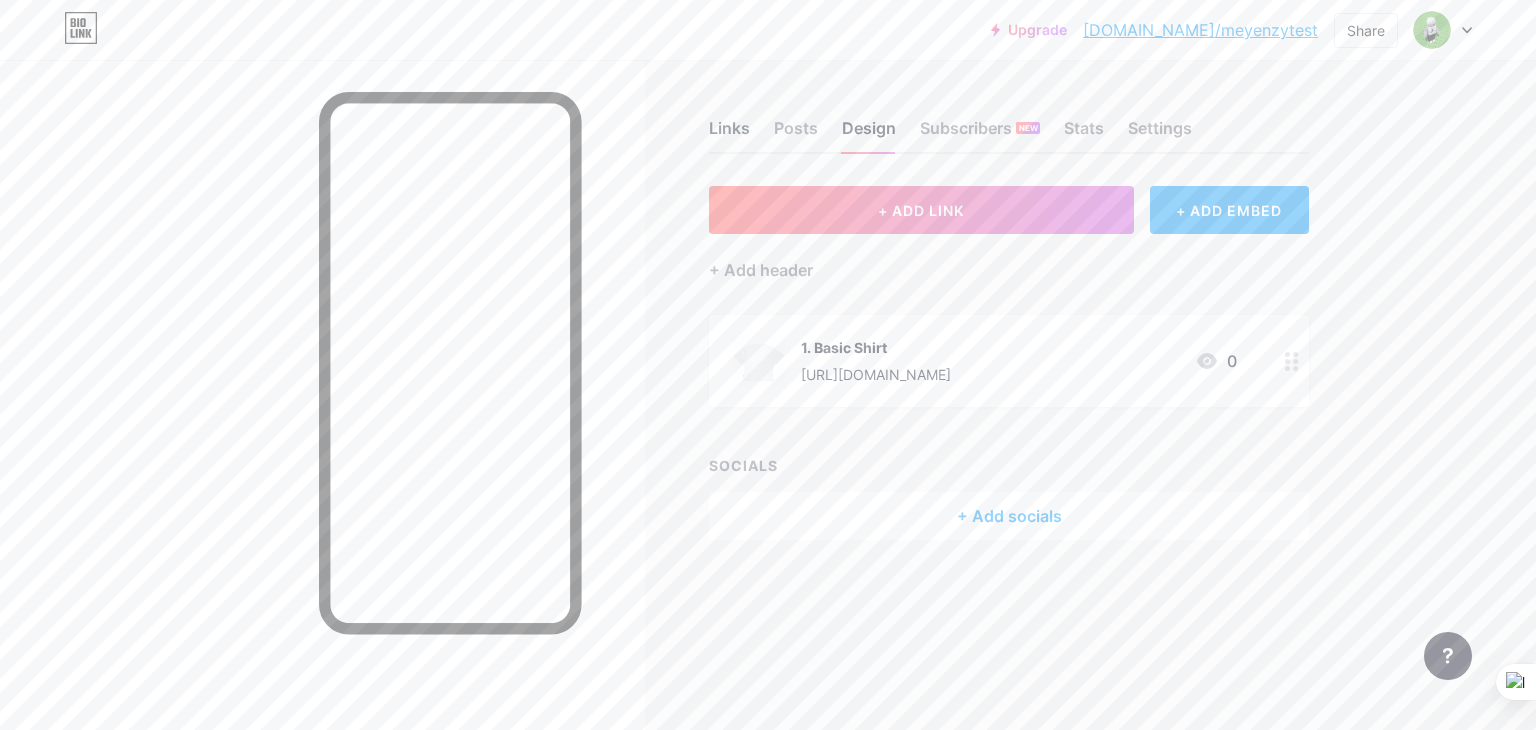 click on "Links" at bounding box center (729, 134) 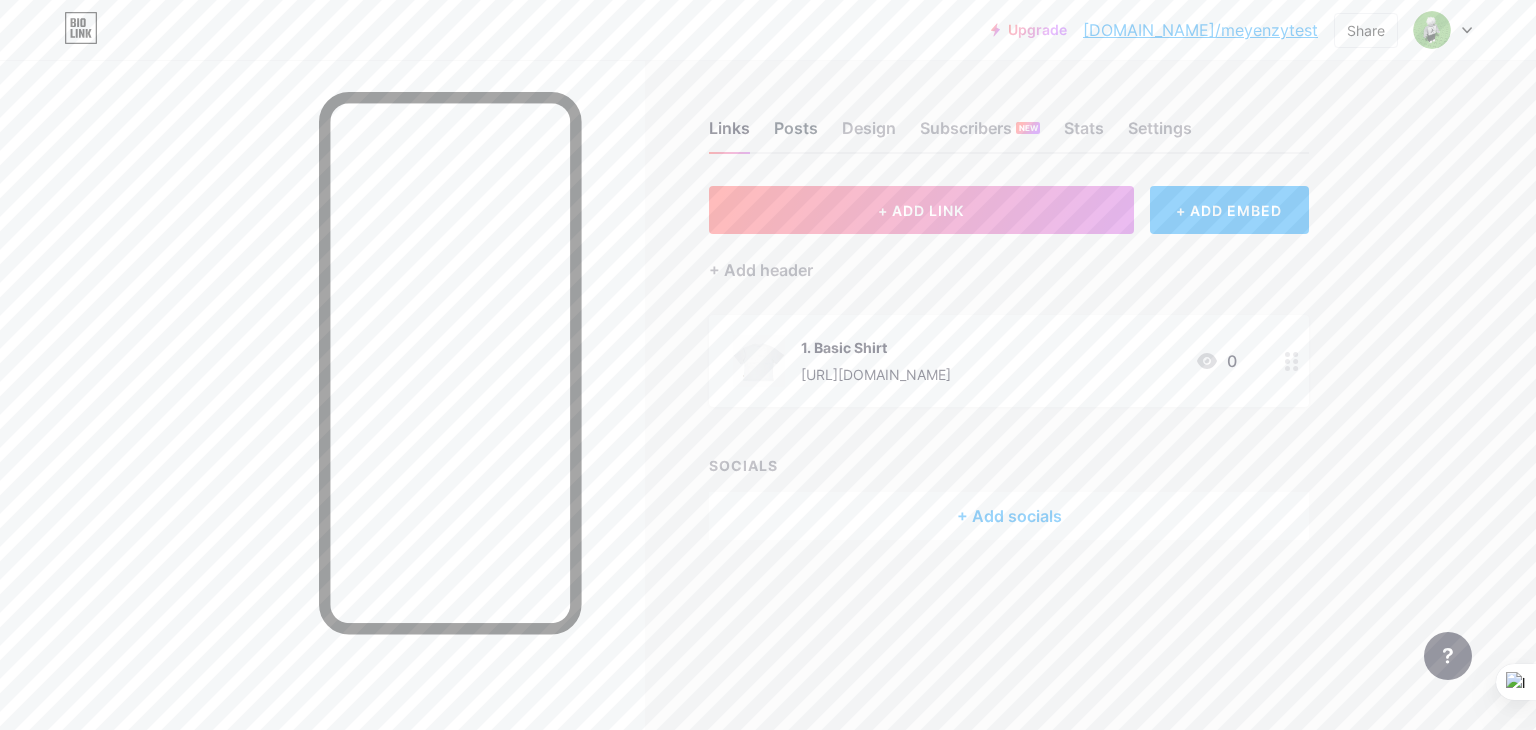 click on "Posts" at bounding box center (796, 134) 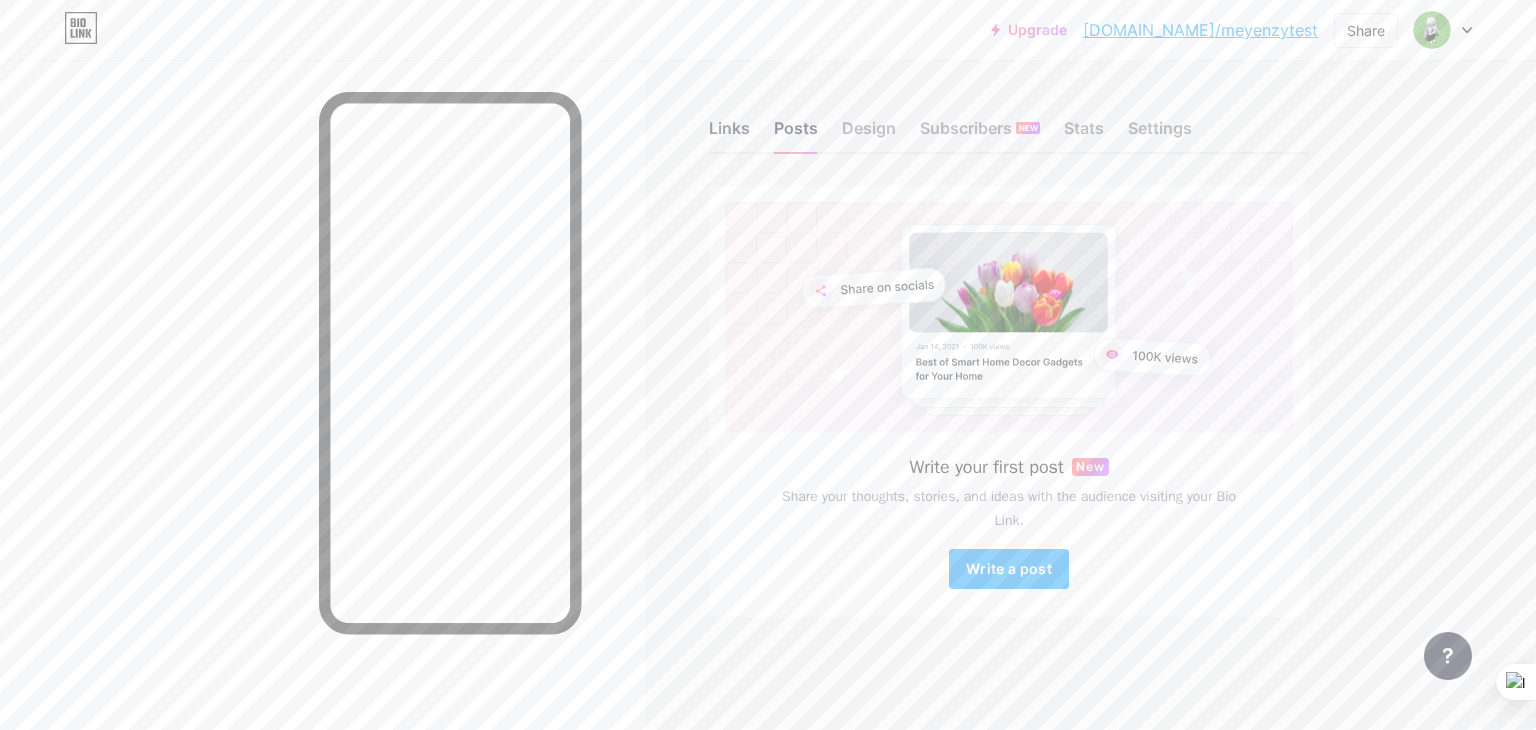 click on "Links" at bounding box center [729, 134] 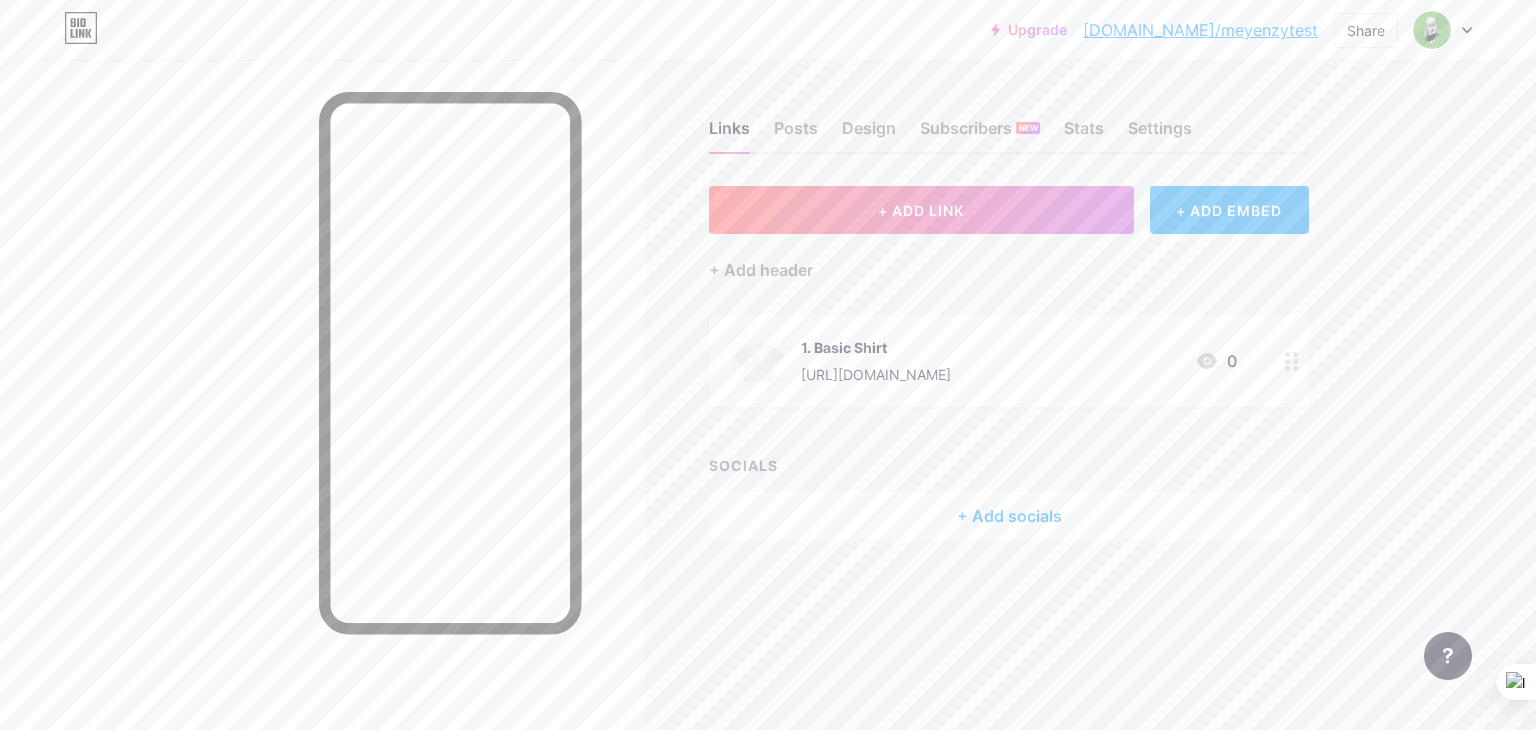 click on "+ ADD EMBED" at bounding box center [1229, 210] 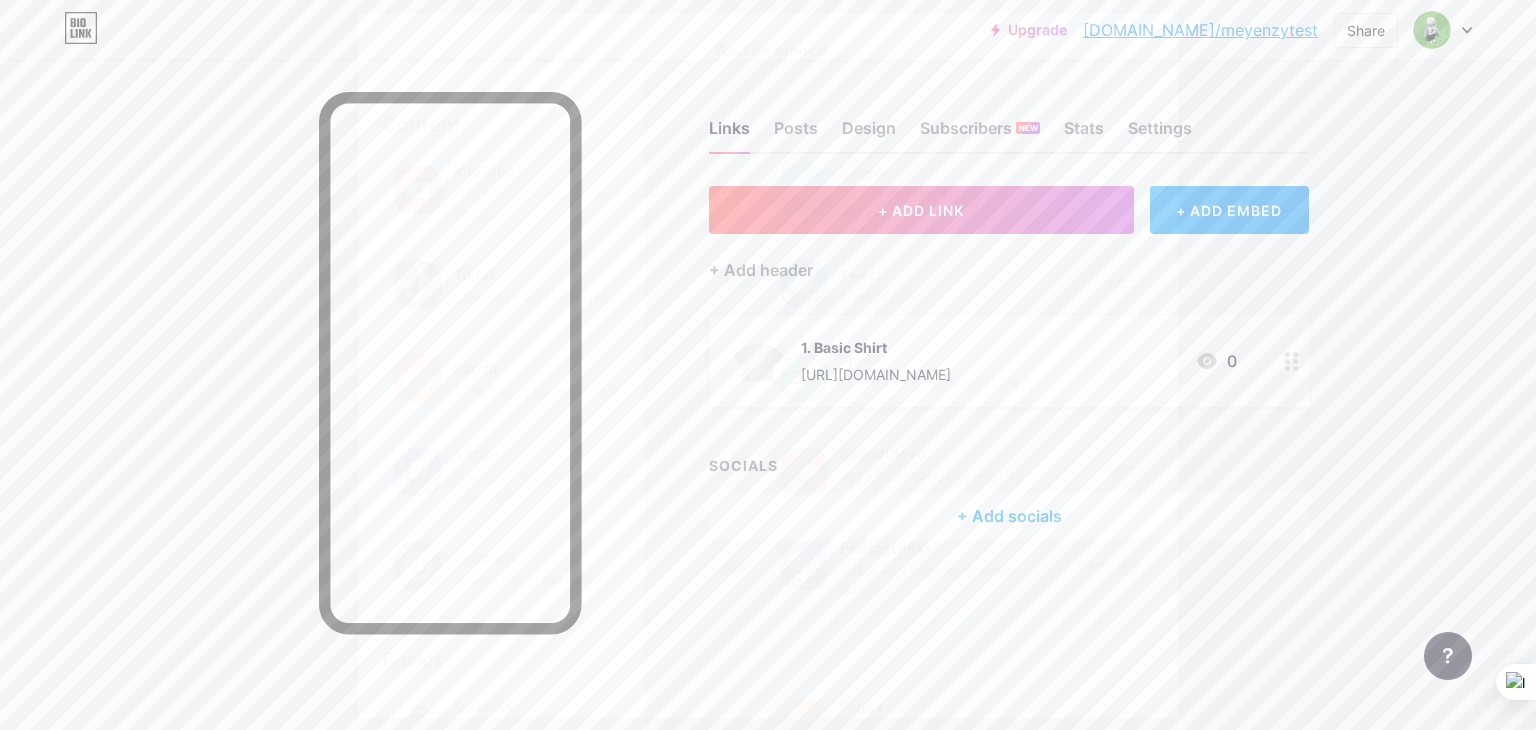 click at bounding box center (1144, 47) 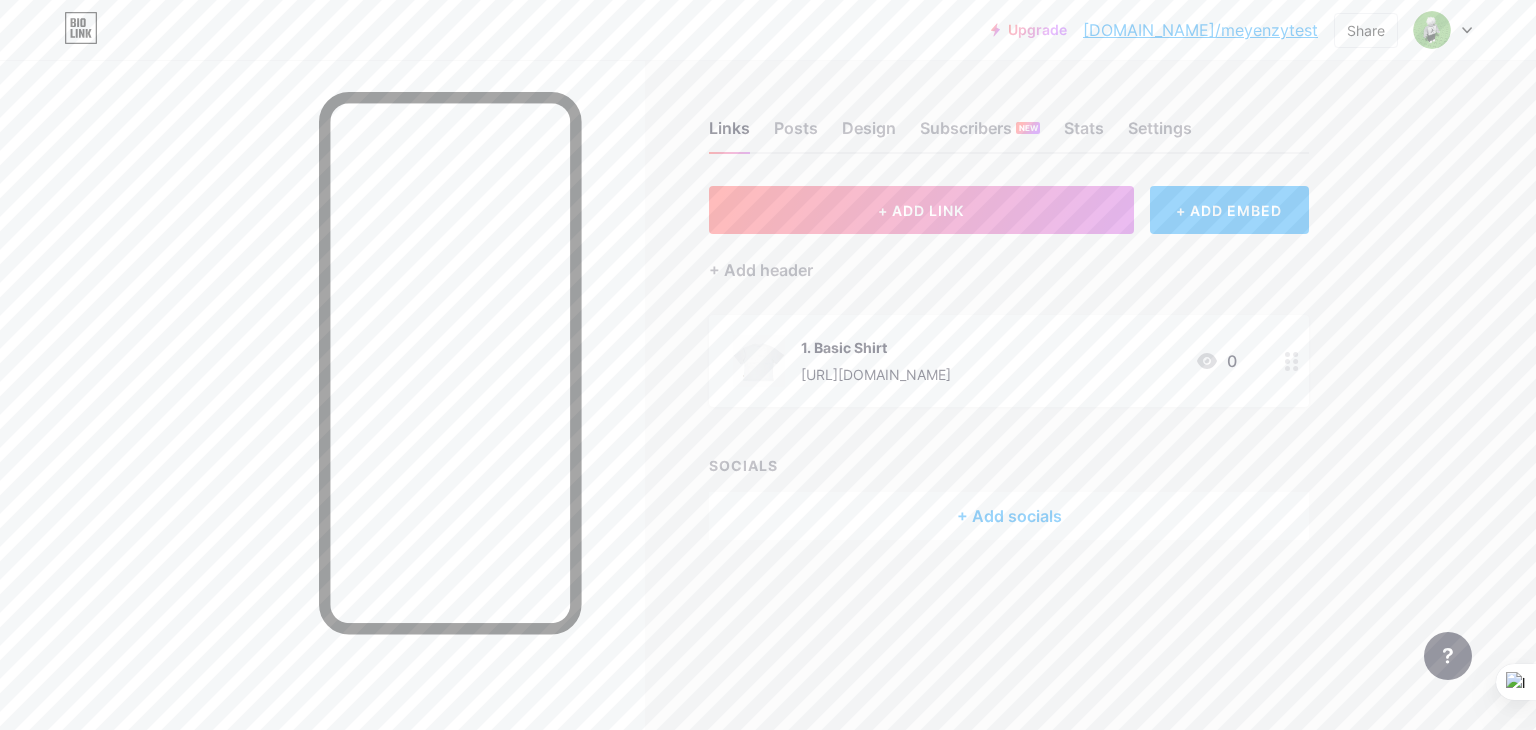 click on "Links
Posts
Design
Subscribers
NEW
Stats
Settings       + ADD LINK     + ADD EMBED
+ Add header
1. Basic Shirt
[URL][DOMAIN_NAME]
0
SOCIALS     + Add socials                       Feature requests             Help center         Contact support" at bounding box center (696, 350) 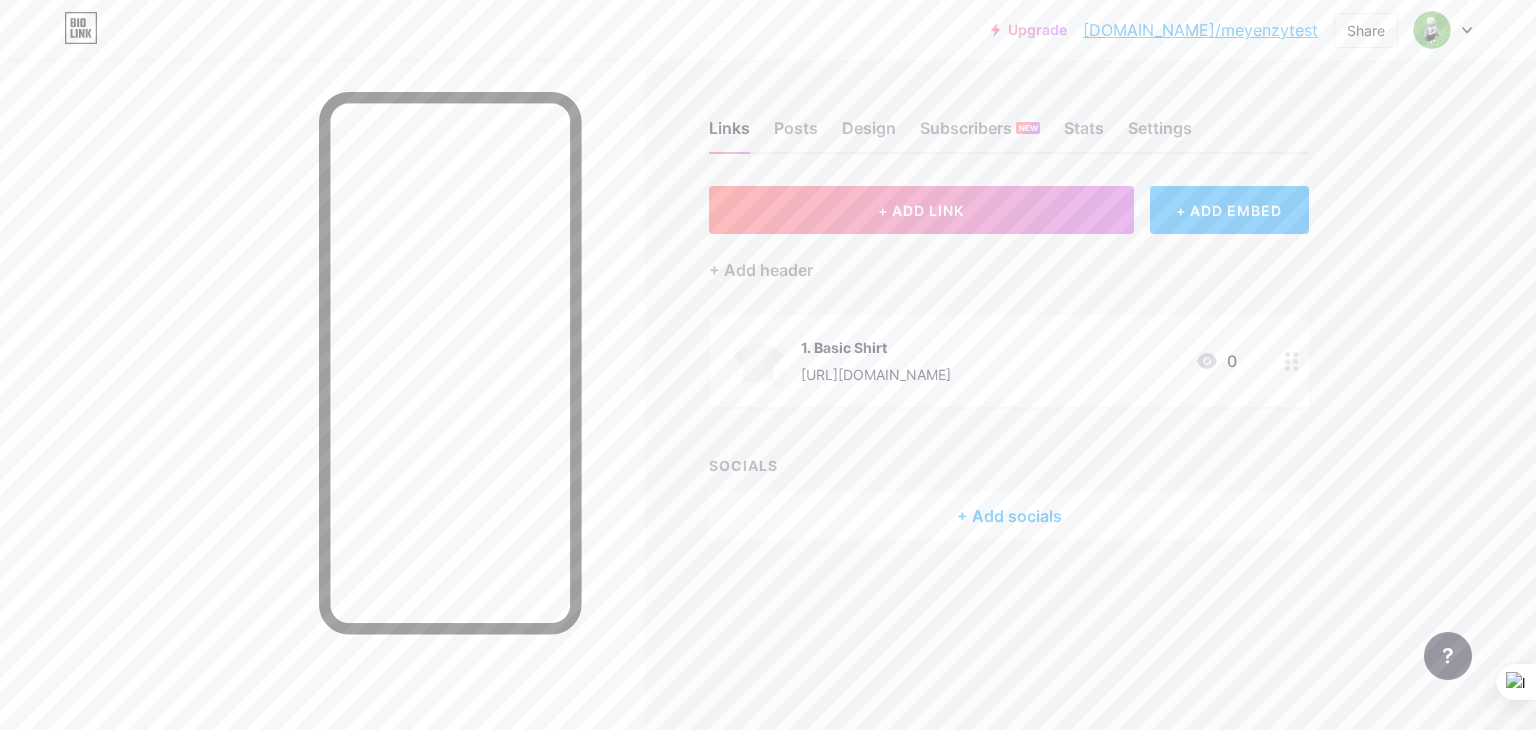 click on "+ ADD EMBED" at bounding box center [1229, 210] 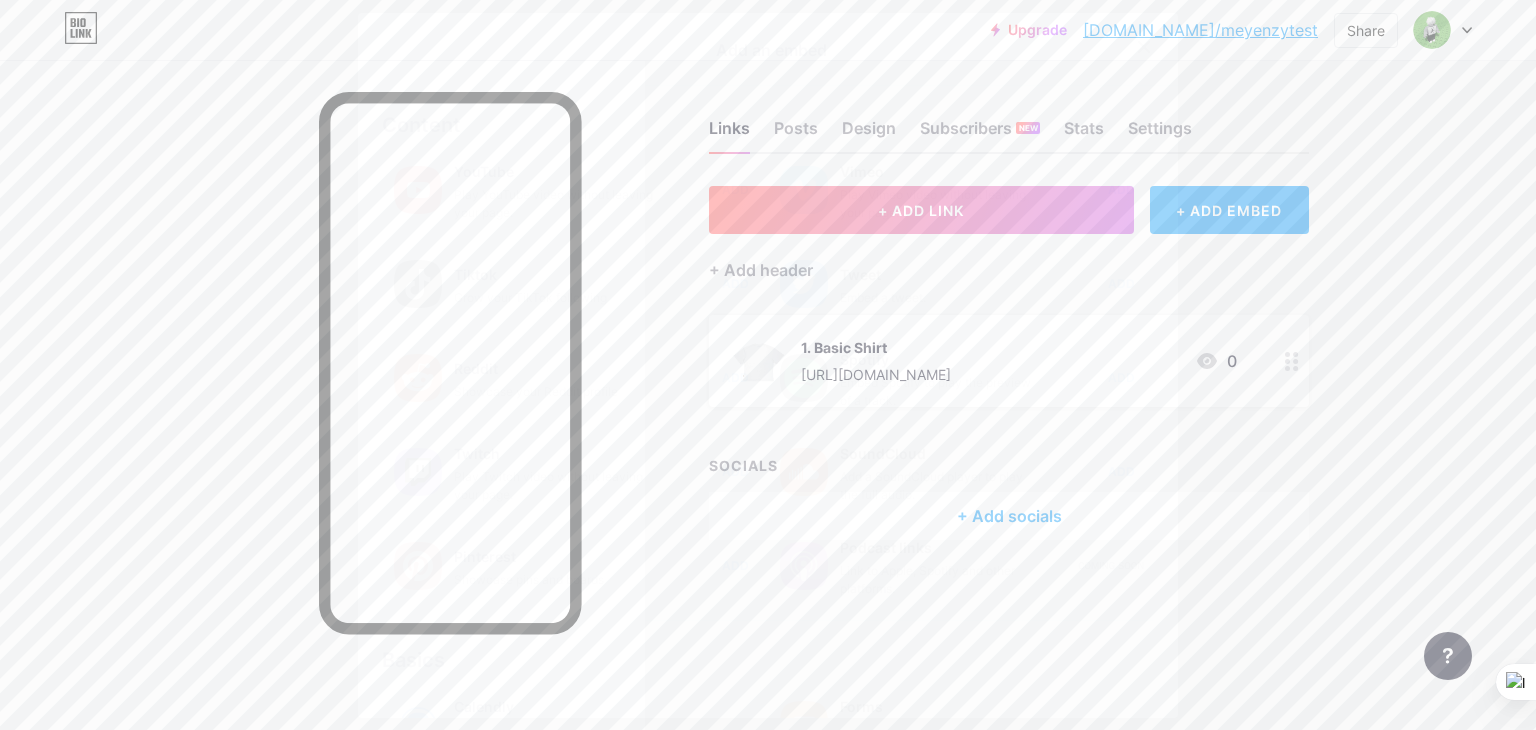 click on "Grow your TikTok following" at bounding box center (554, 298) 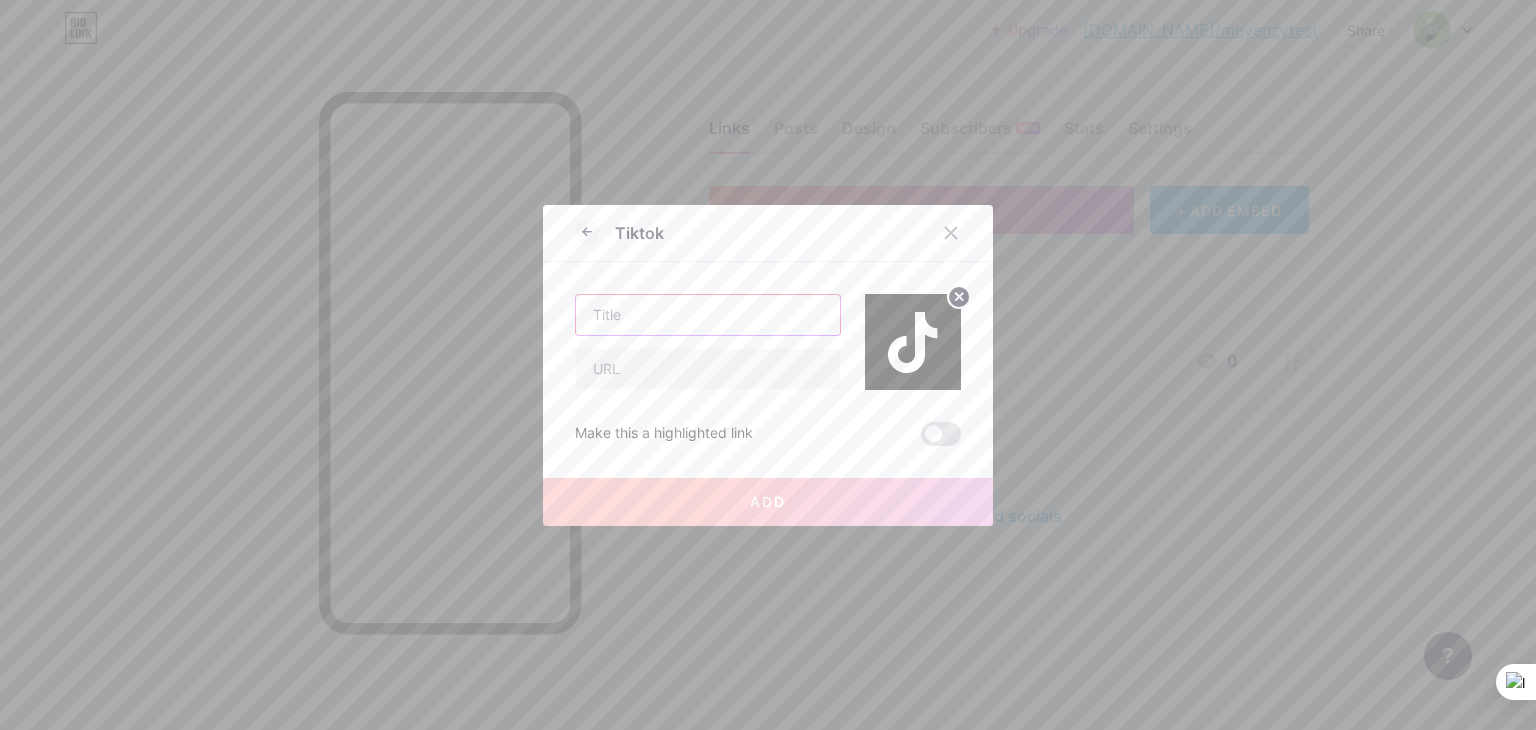 click at bounding box center [708, 315] 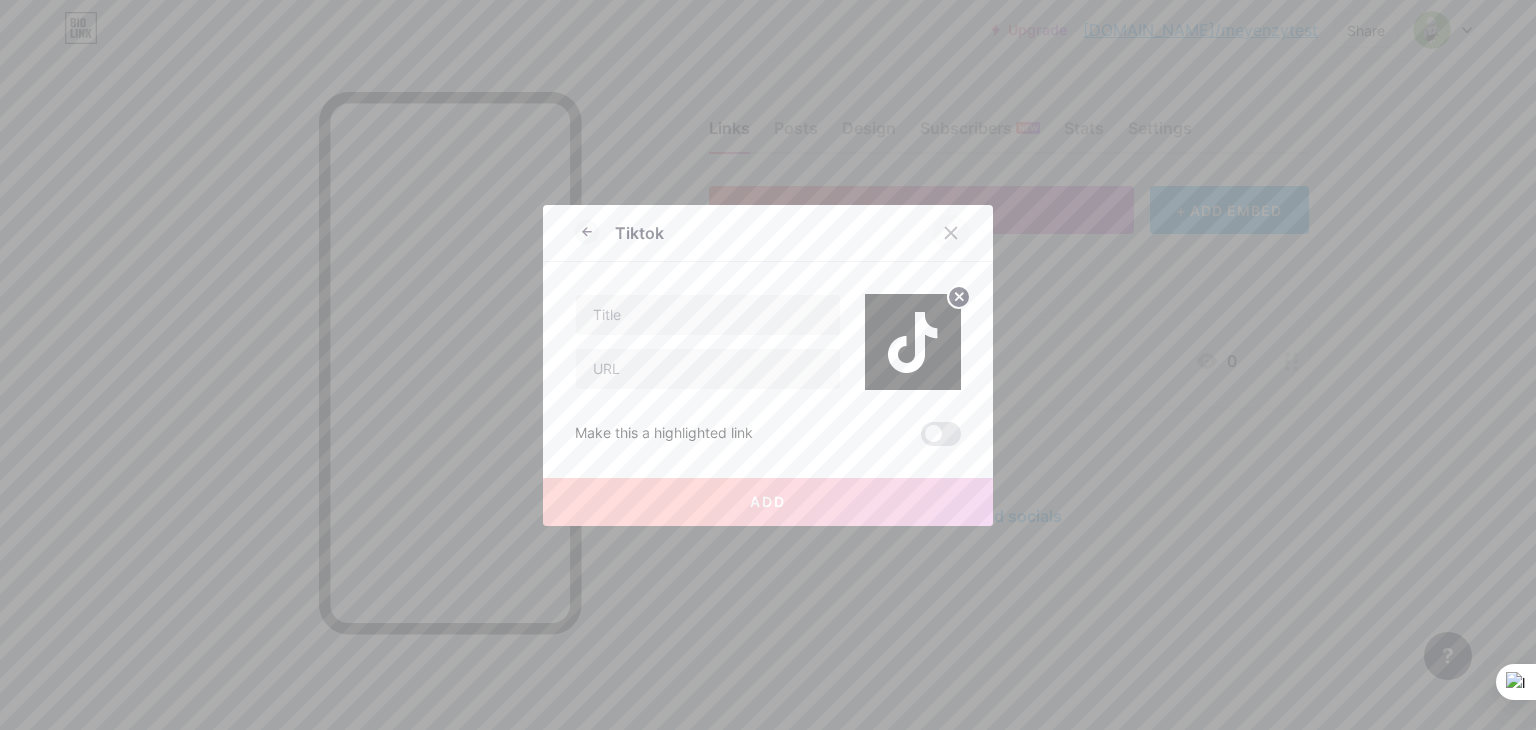 click 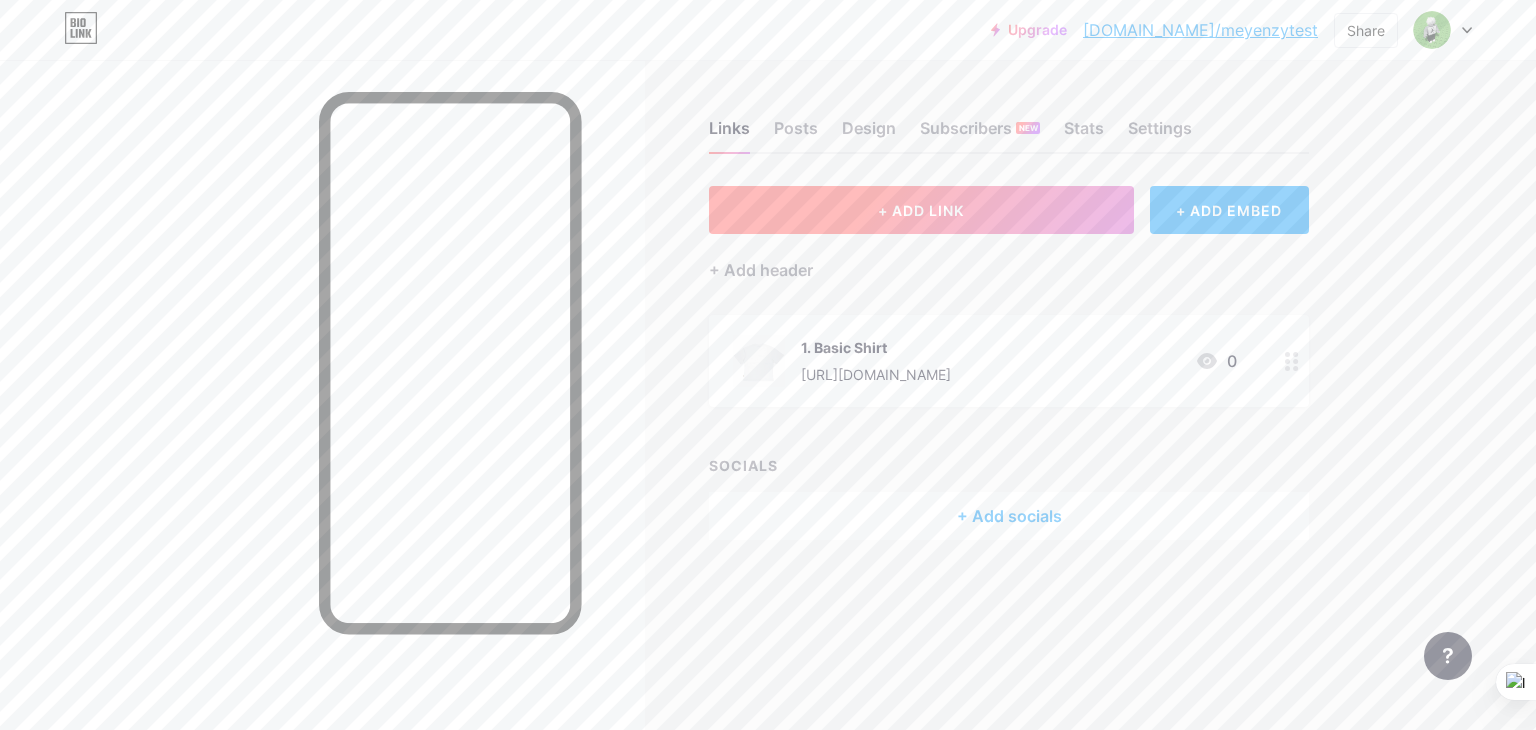 click on "+ ADD LINK" at bounding box center [921, 210] 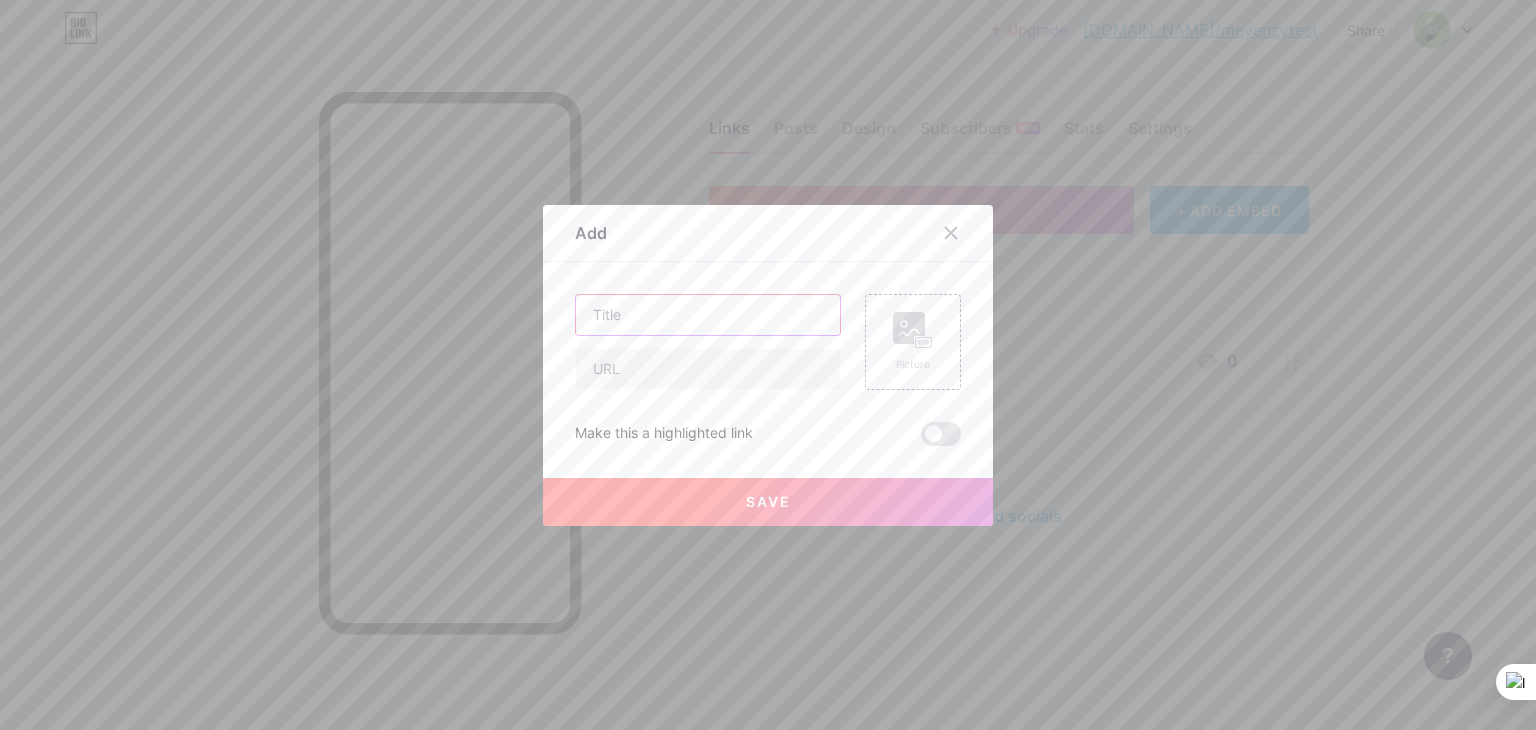 click at bounding box center (708, 315) 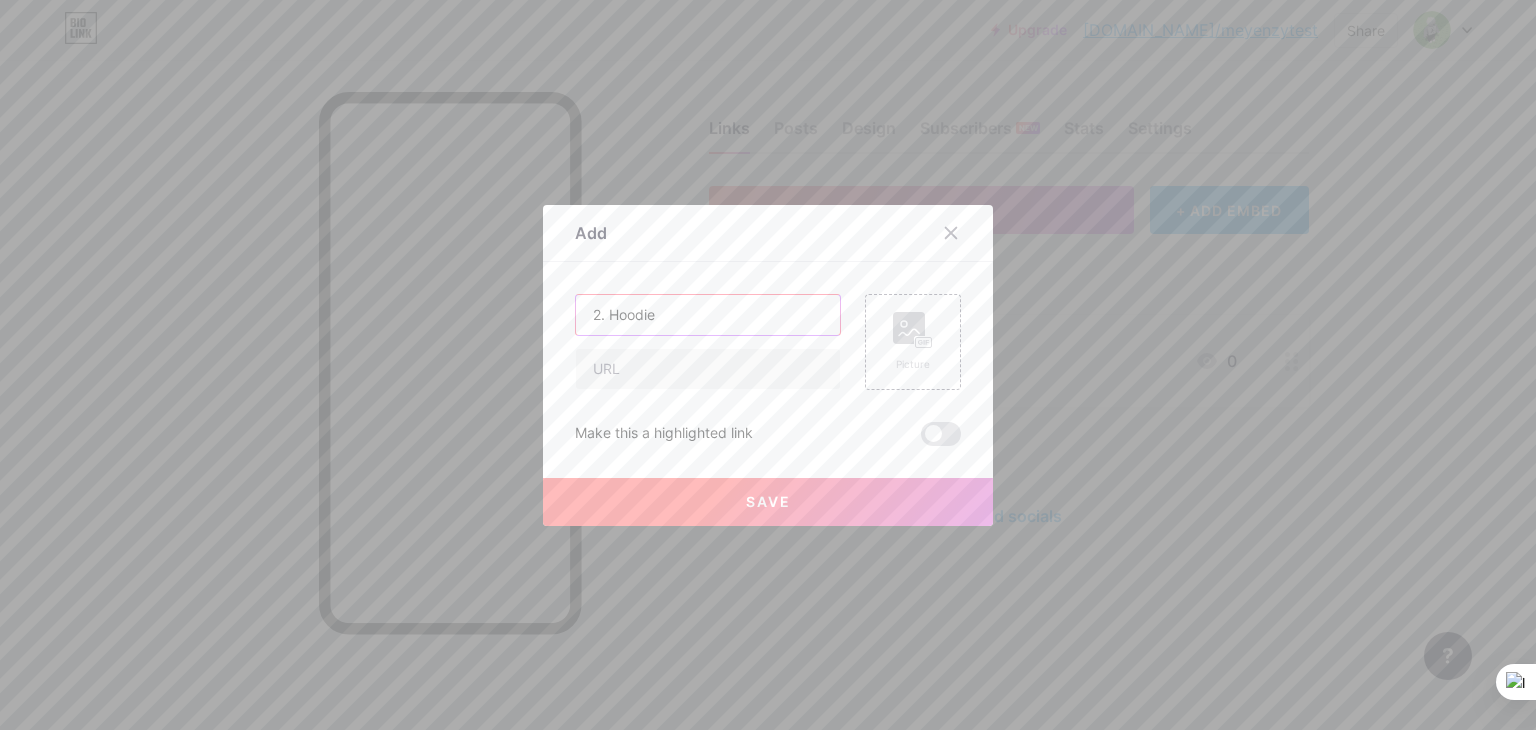 type on "2. Hoodie" 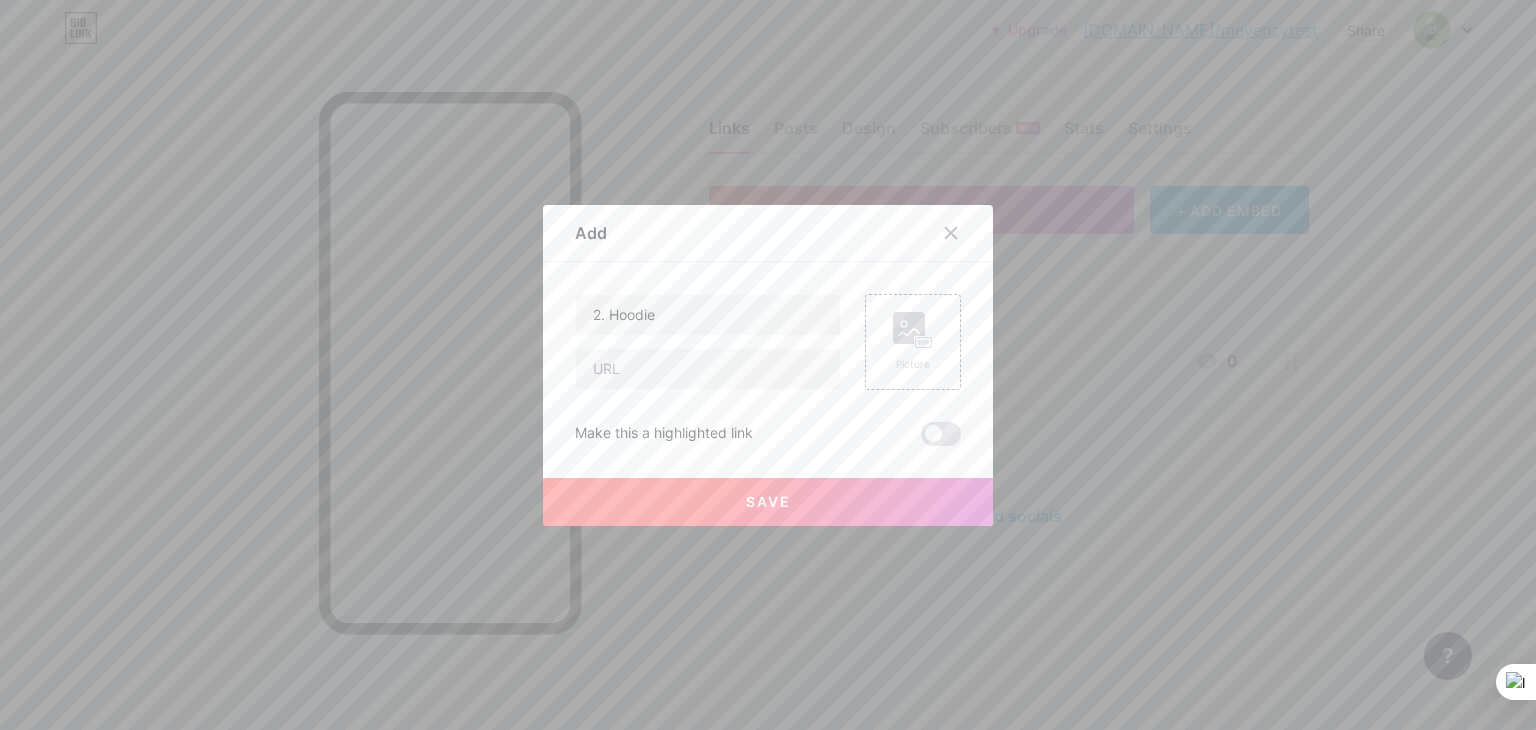 click on "Save" at bounding box center [768, 502] 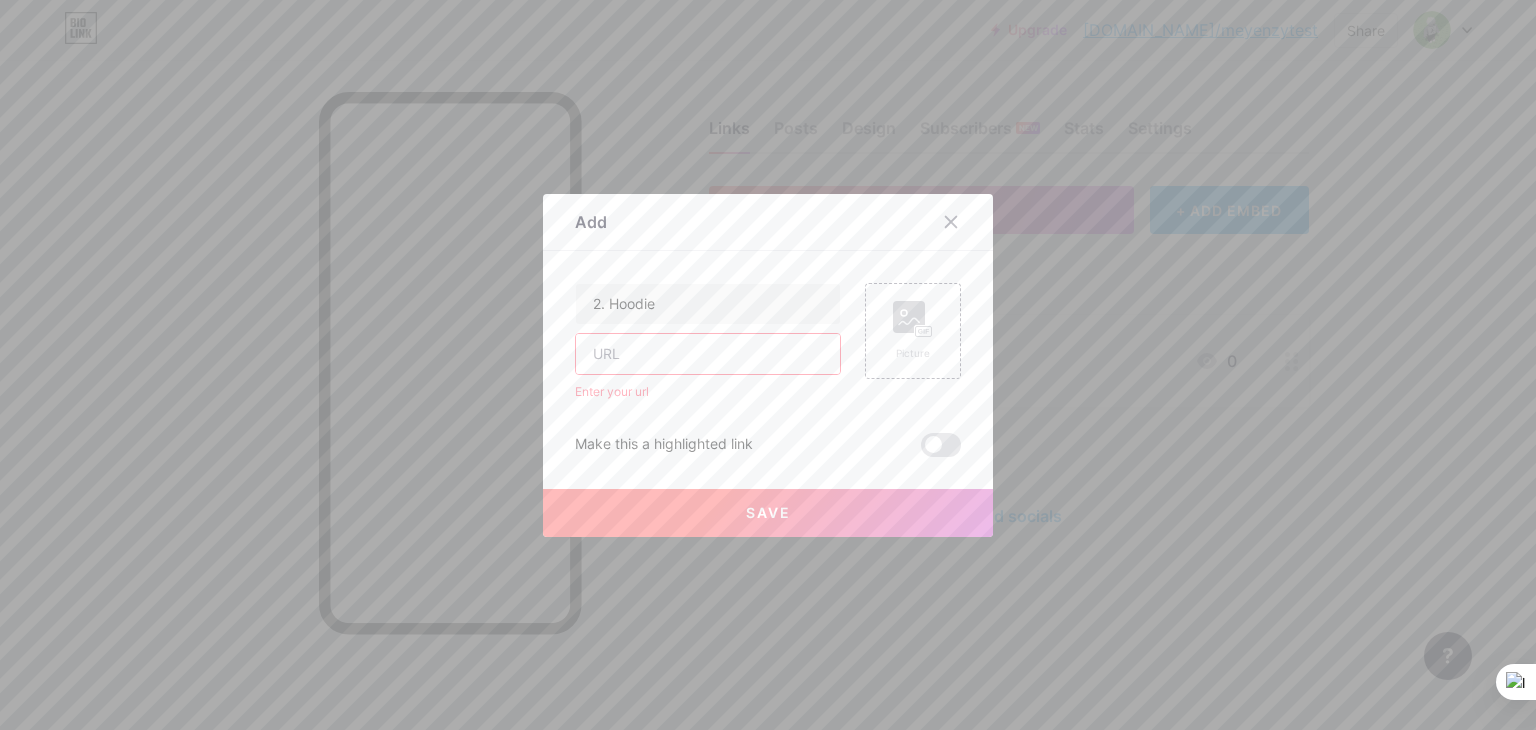 click at bounding box center (708, 354) 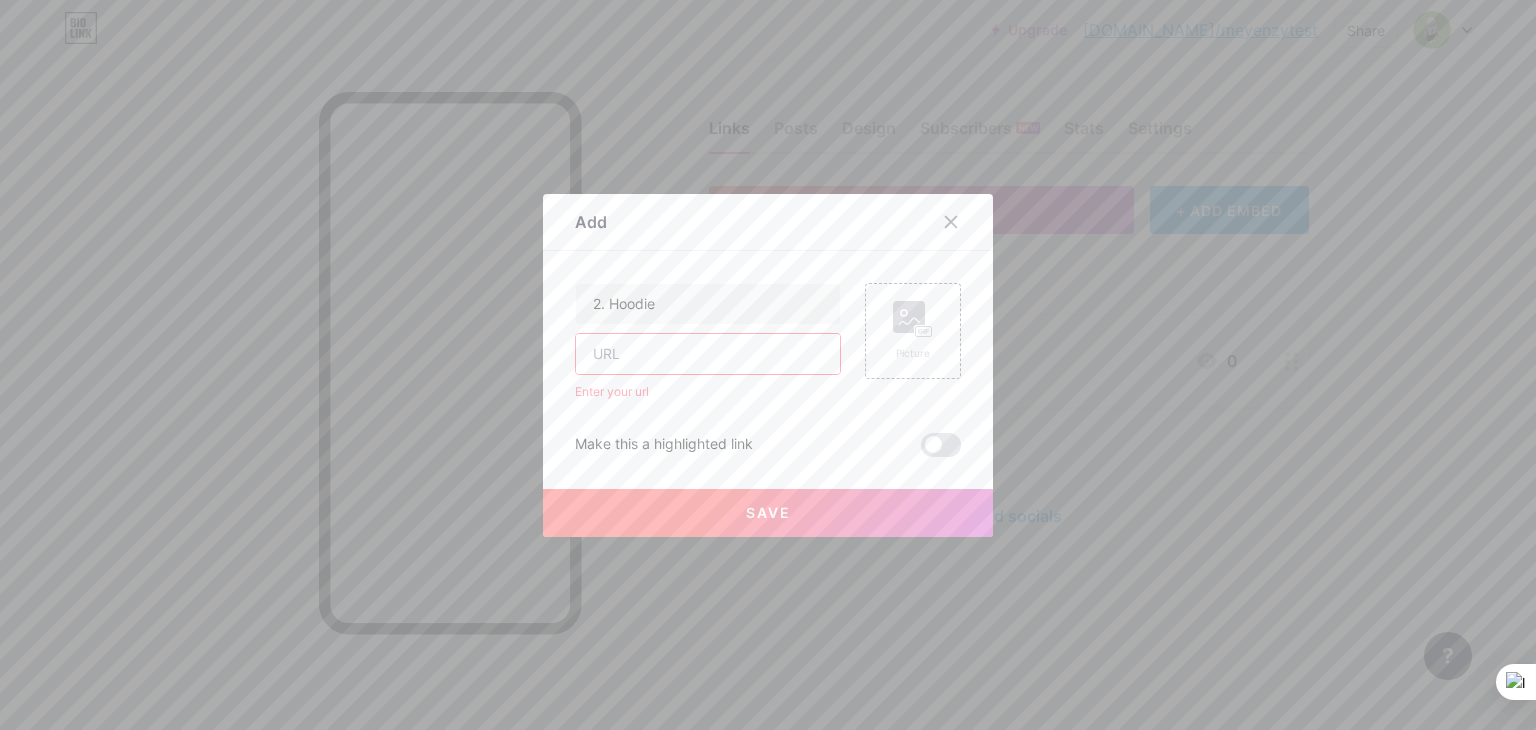 click at bounding box center [708, 354] 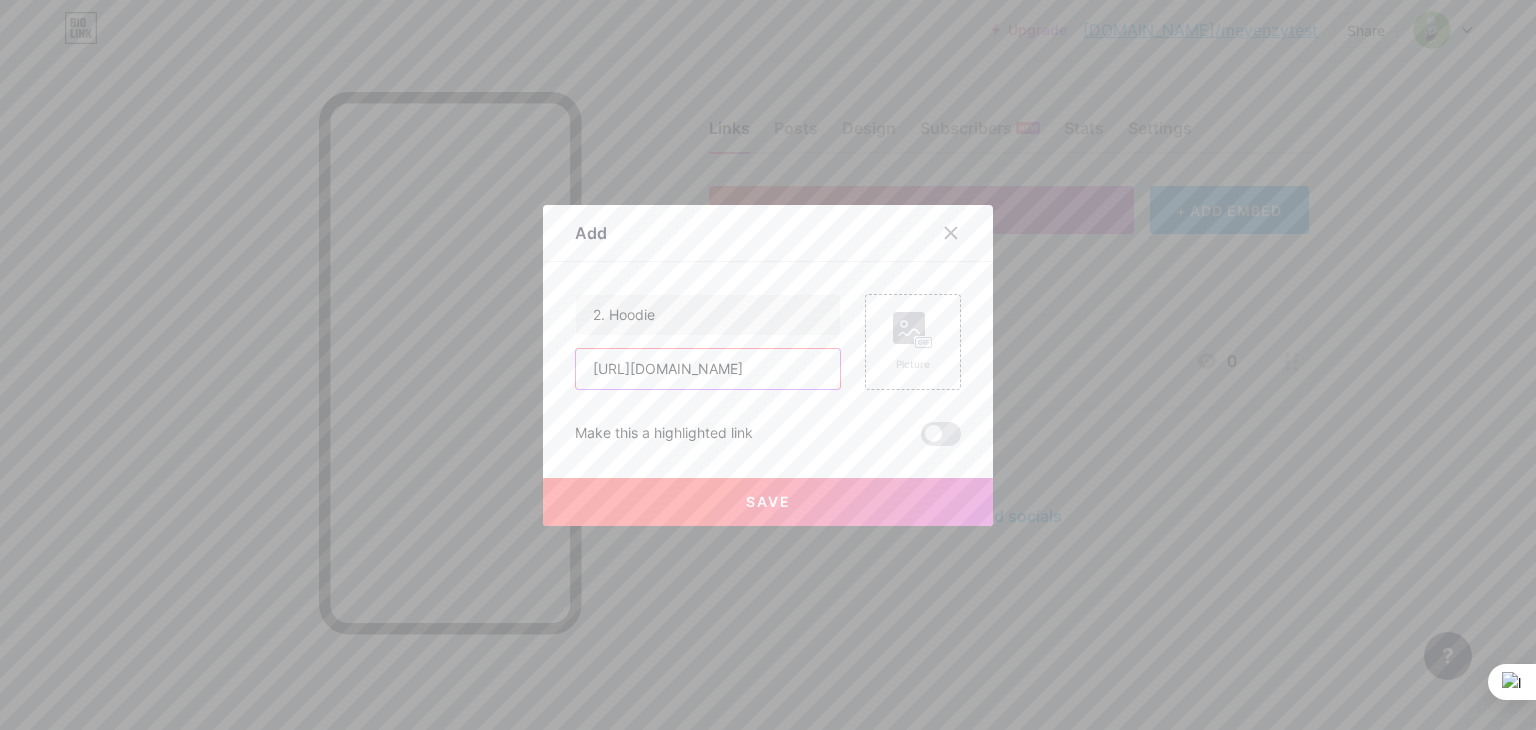 type on "[URL][DOMAIN_NAME]" 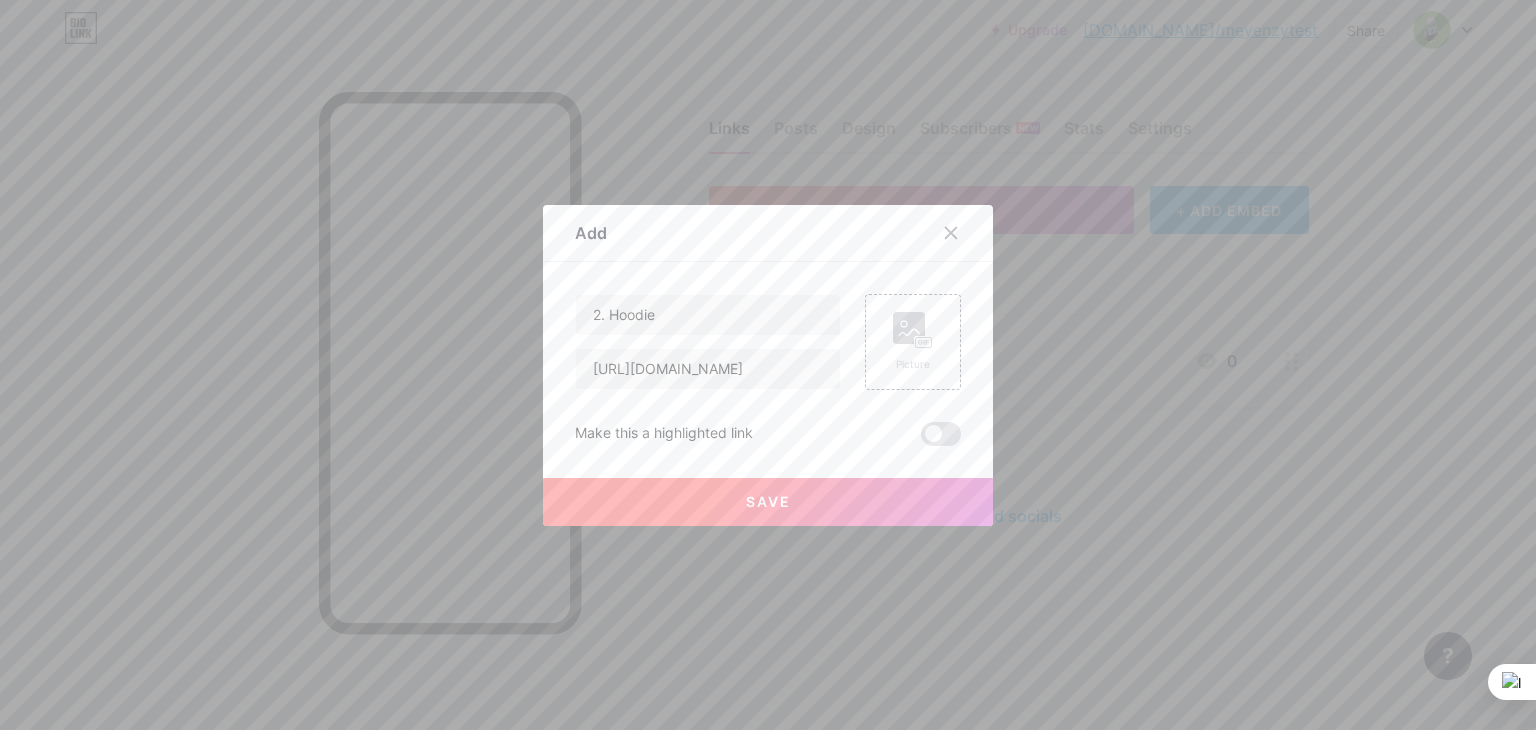 click on "Save" at bounding box center [768, 502] 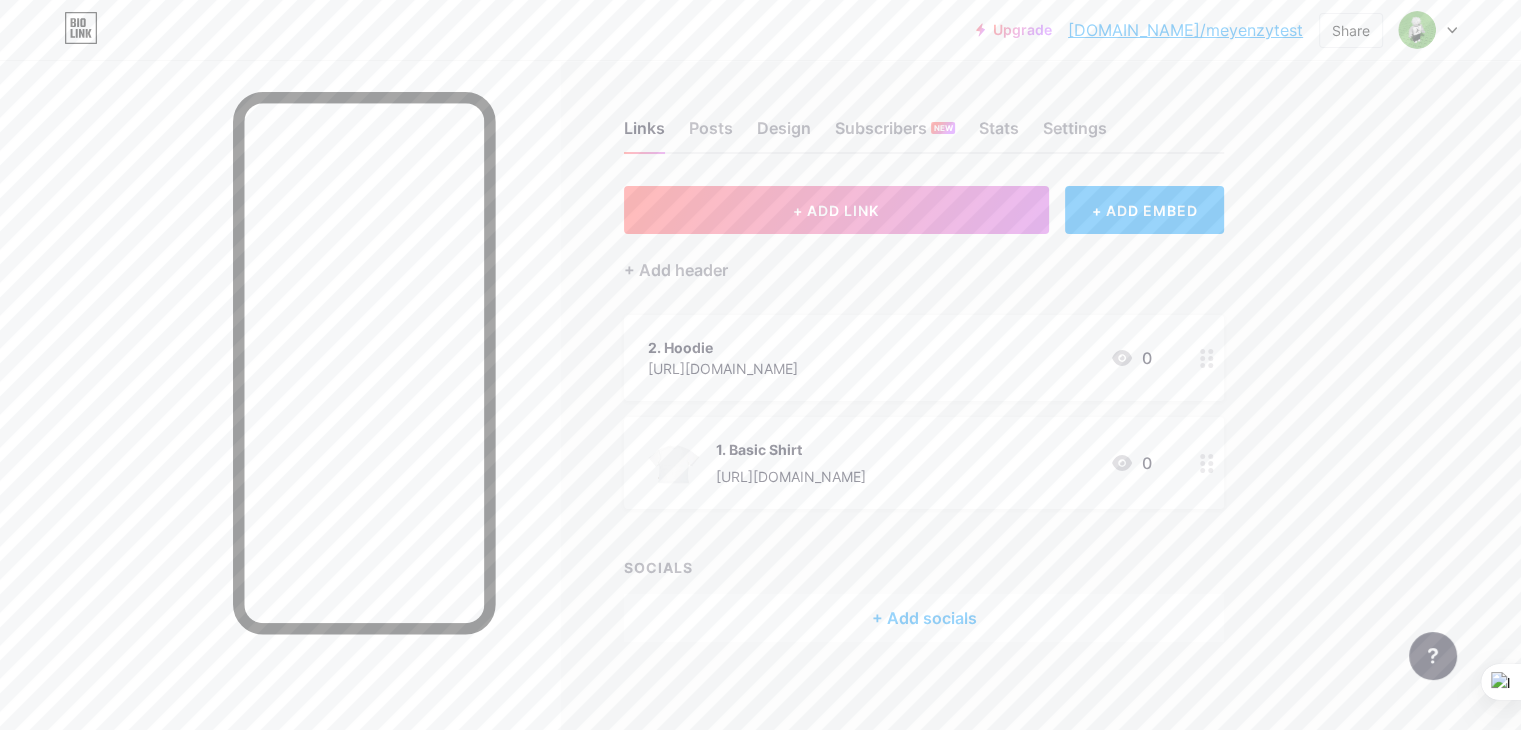 click on "[URL][DOMAIN_NAME]" at bounding box center (723, 368) 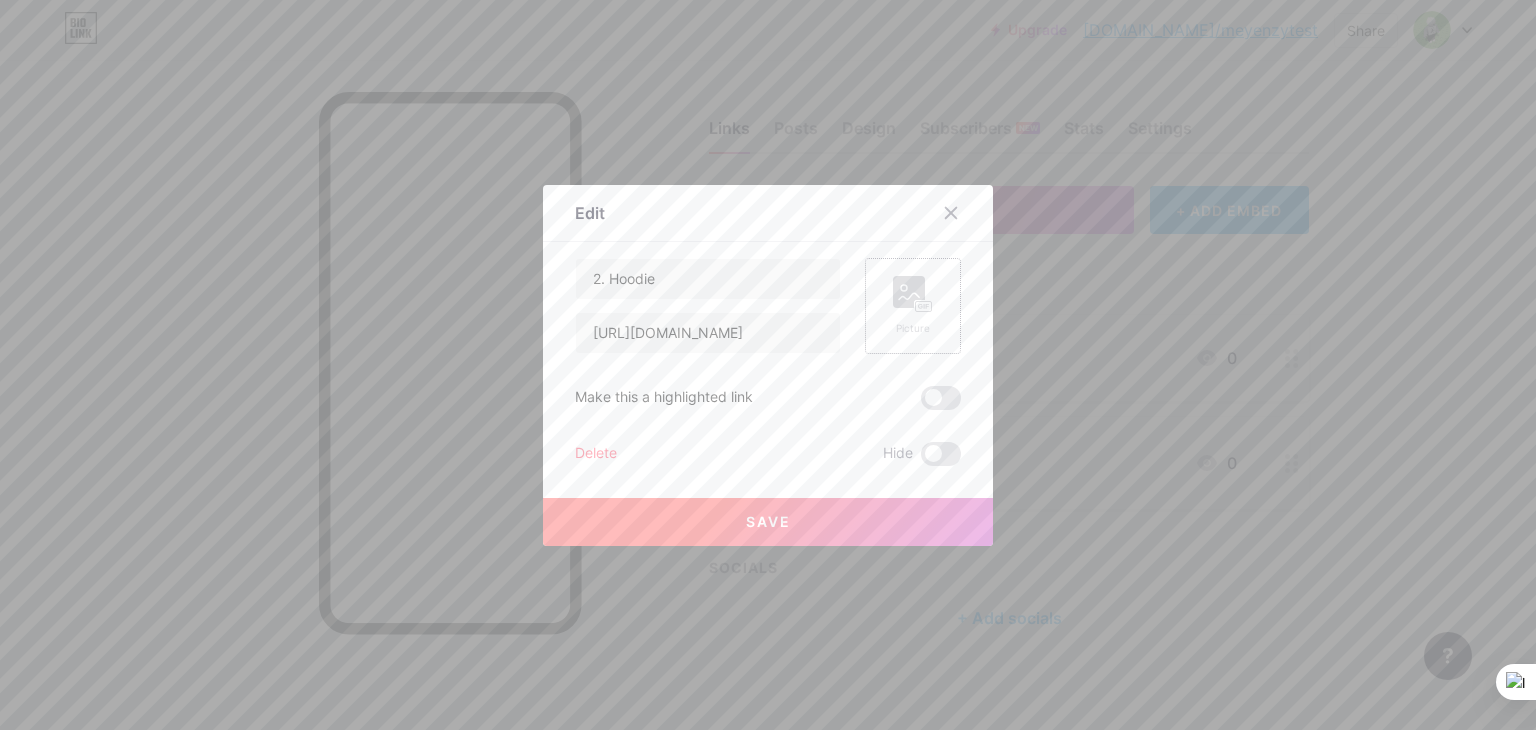 click 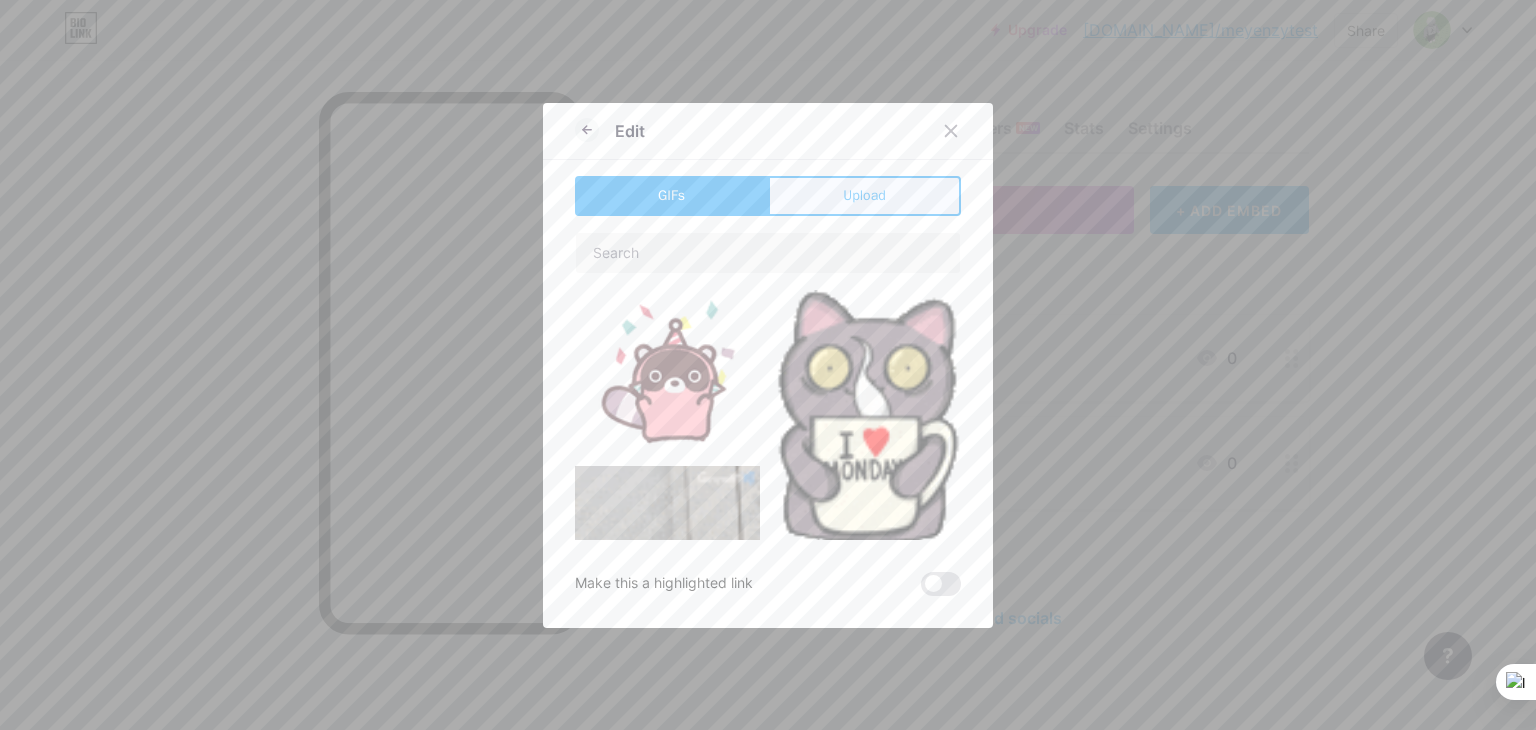 click on "Upload" at bounding box center [864, 195] 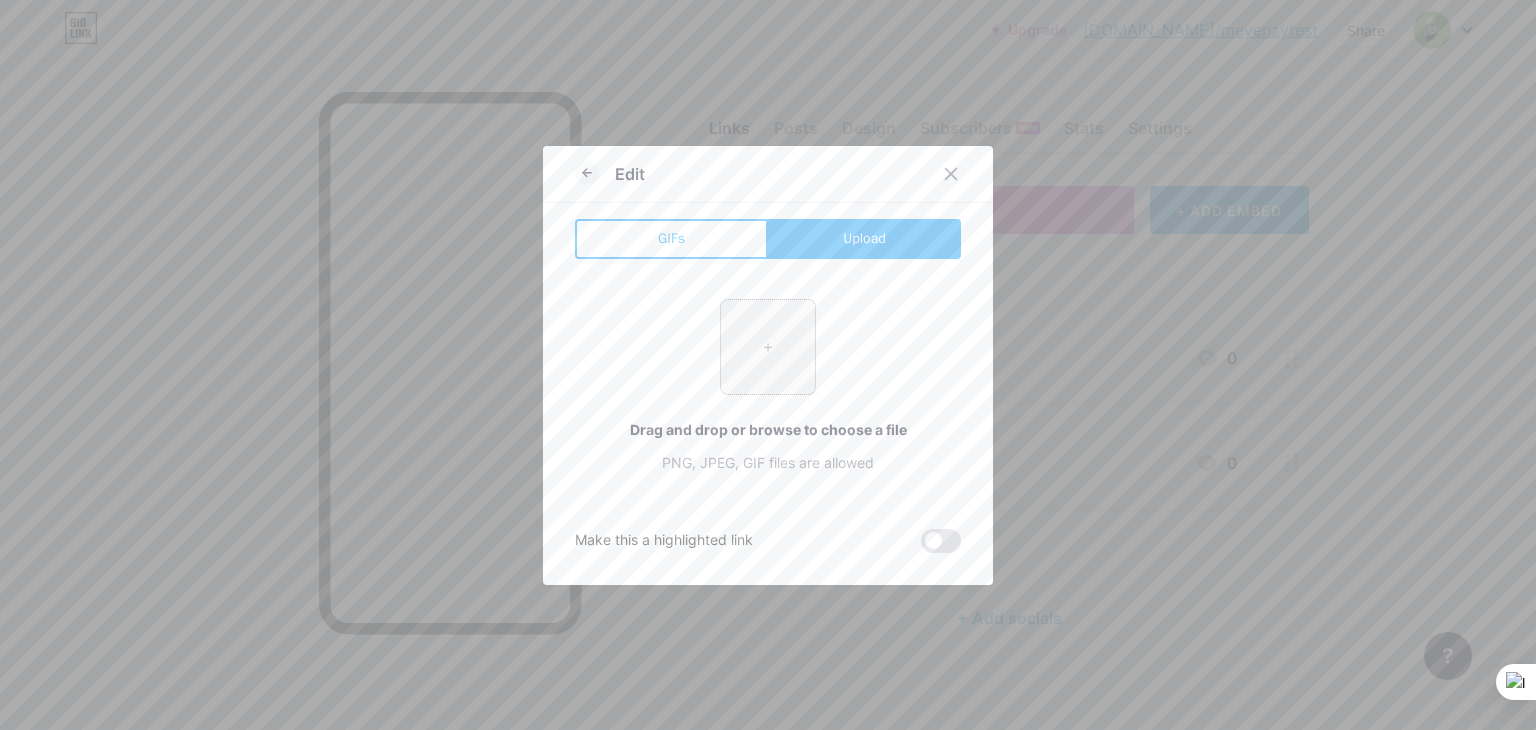 click at bounding box center [768, 347] 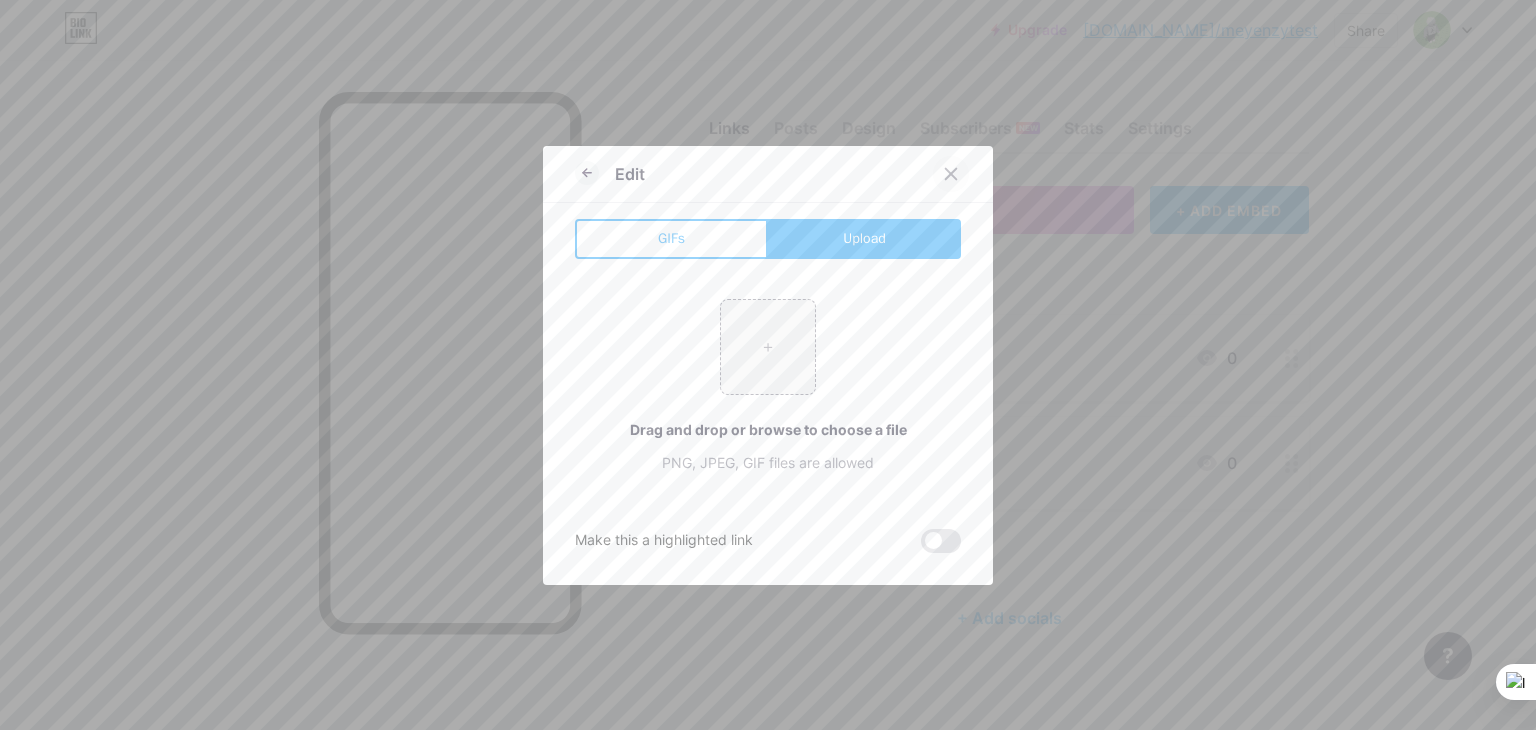 click 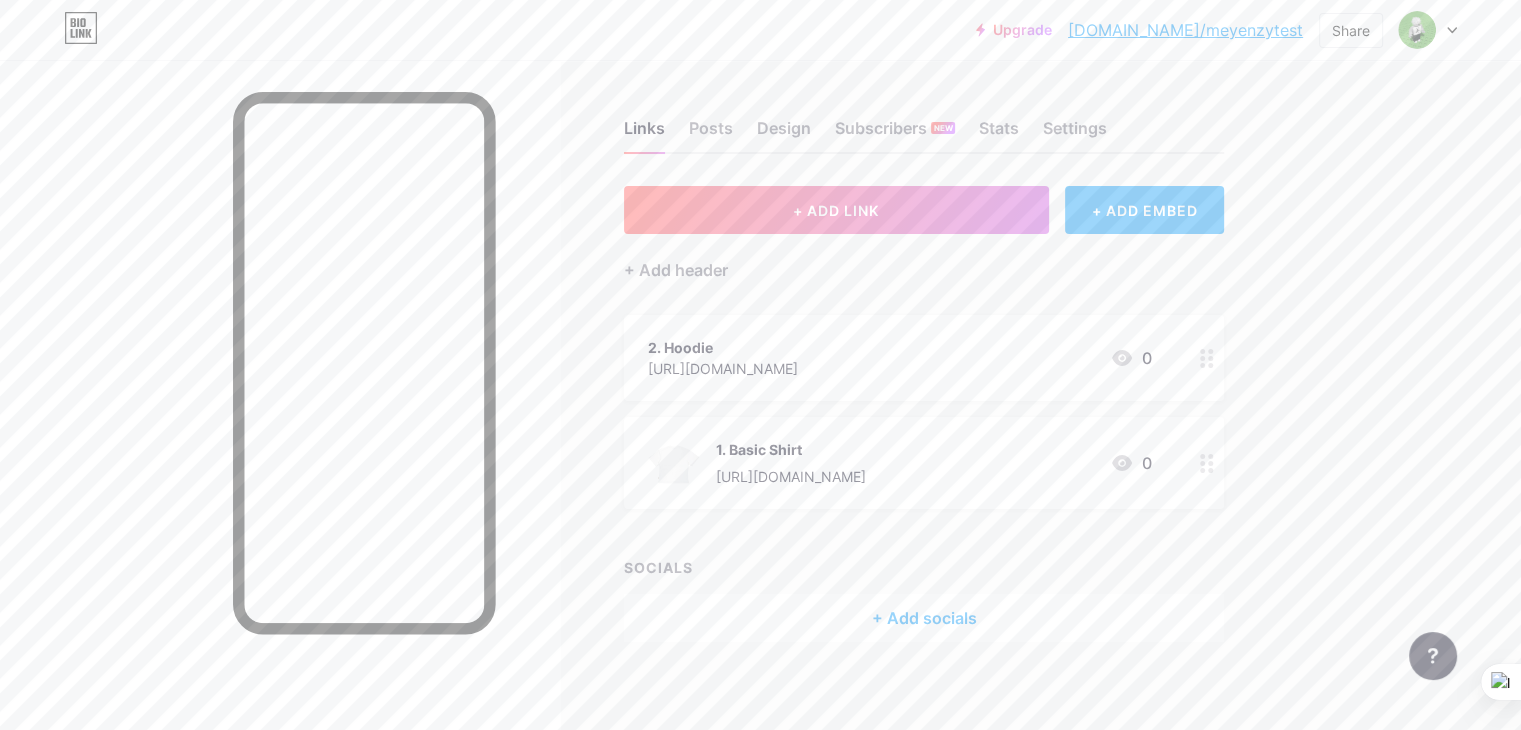 click on "+ ADD EMBED" at bounding box center (1144, 210) 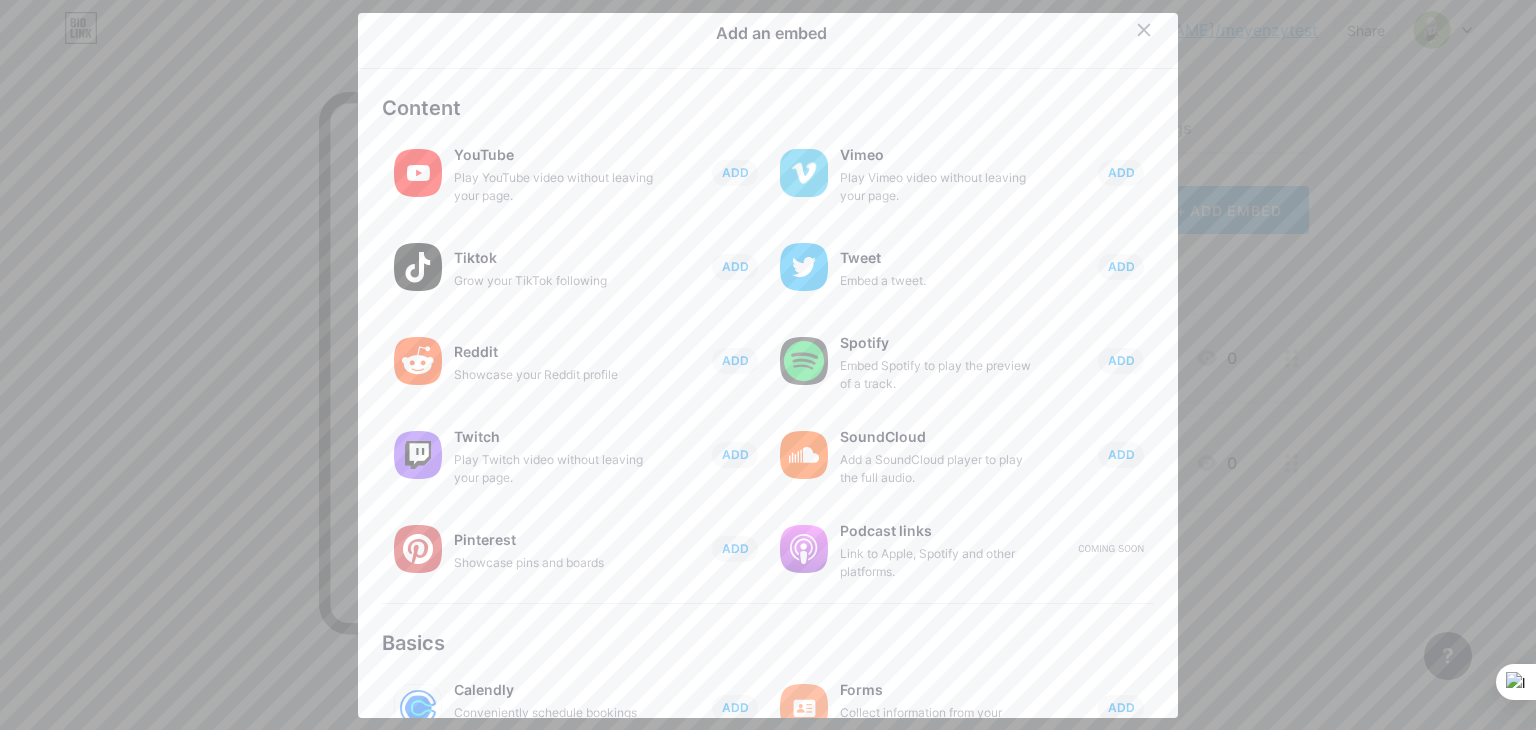 scroll, scrollTop: 0, scrollLeft: 0, axis: both 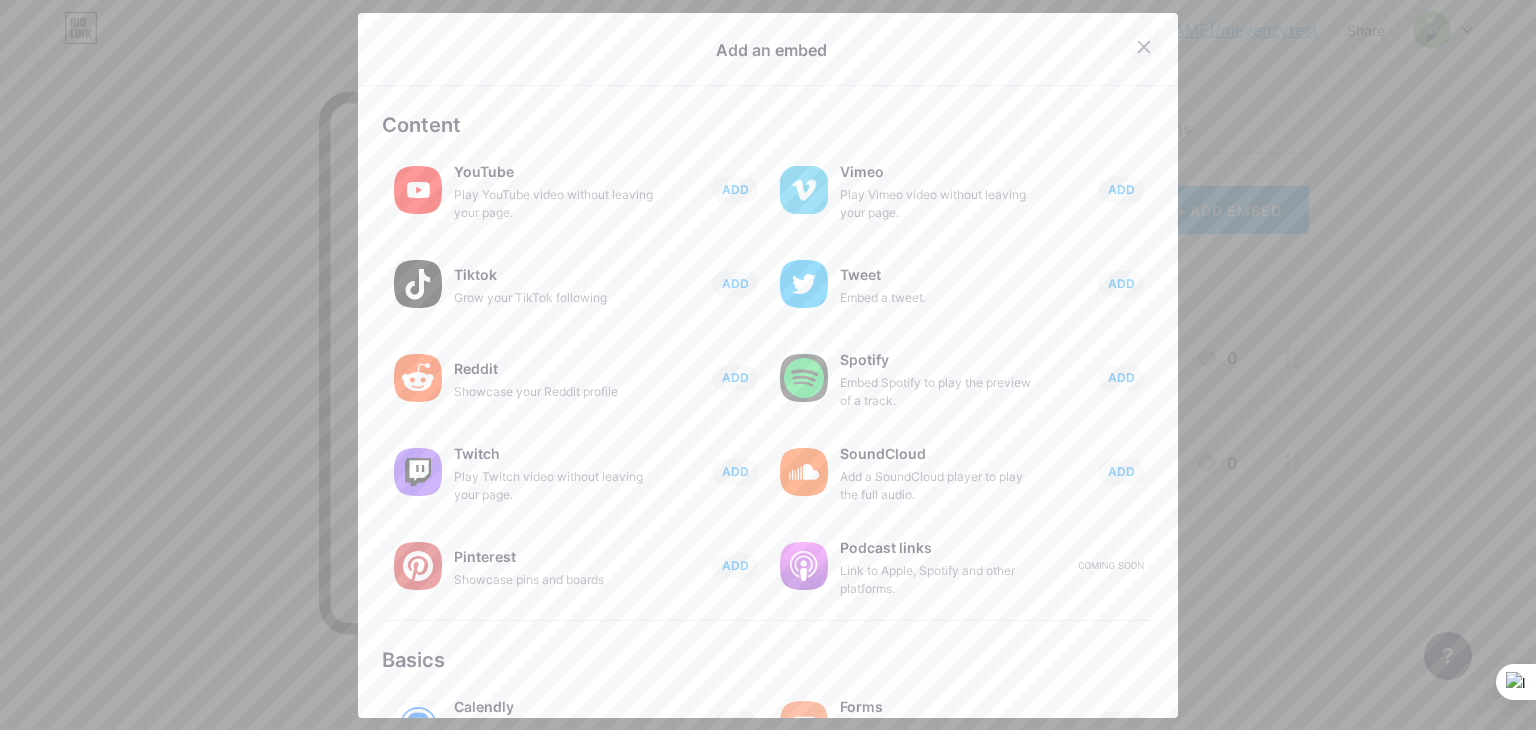click 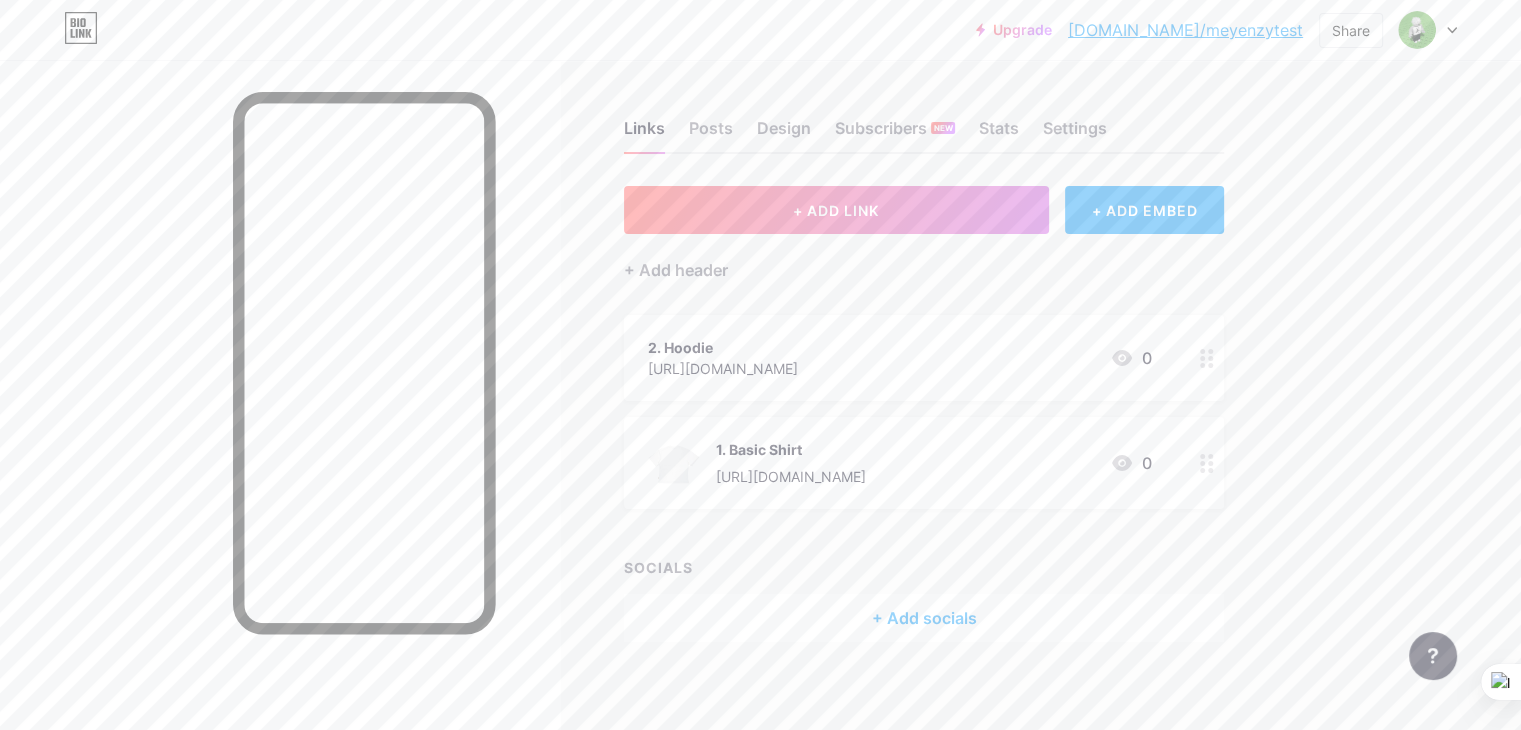 click at bounding box center (1428, 30) 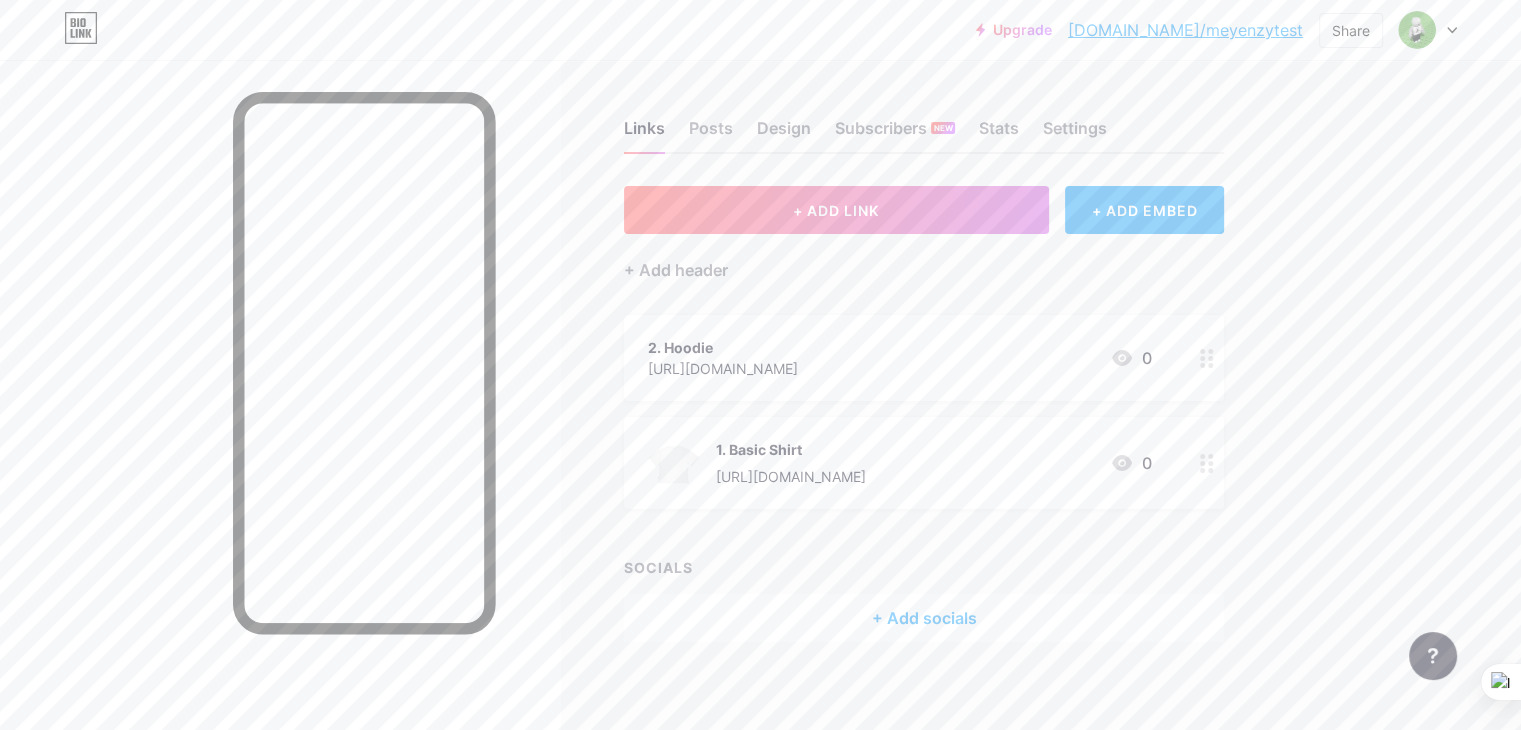 click on "Upgrade" at bounding box center (1014, 30) 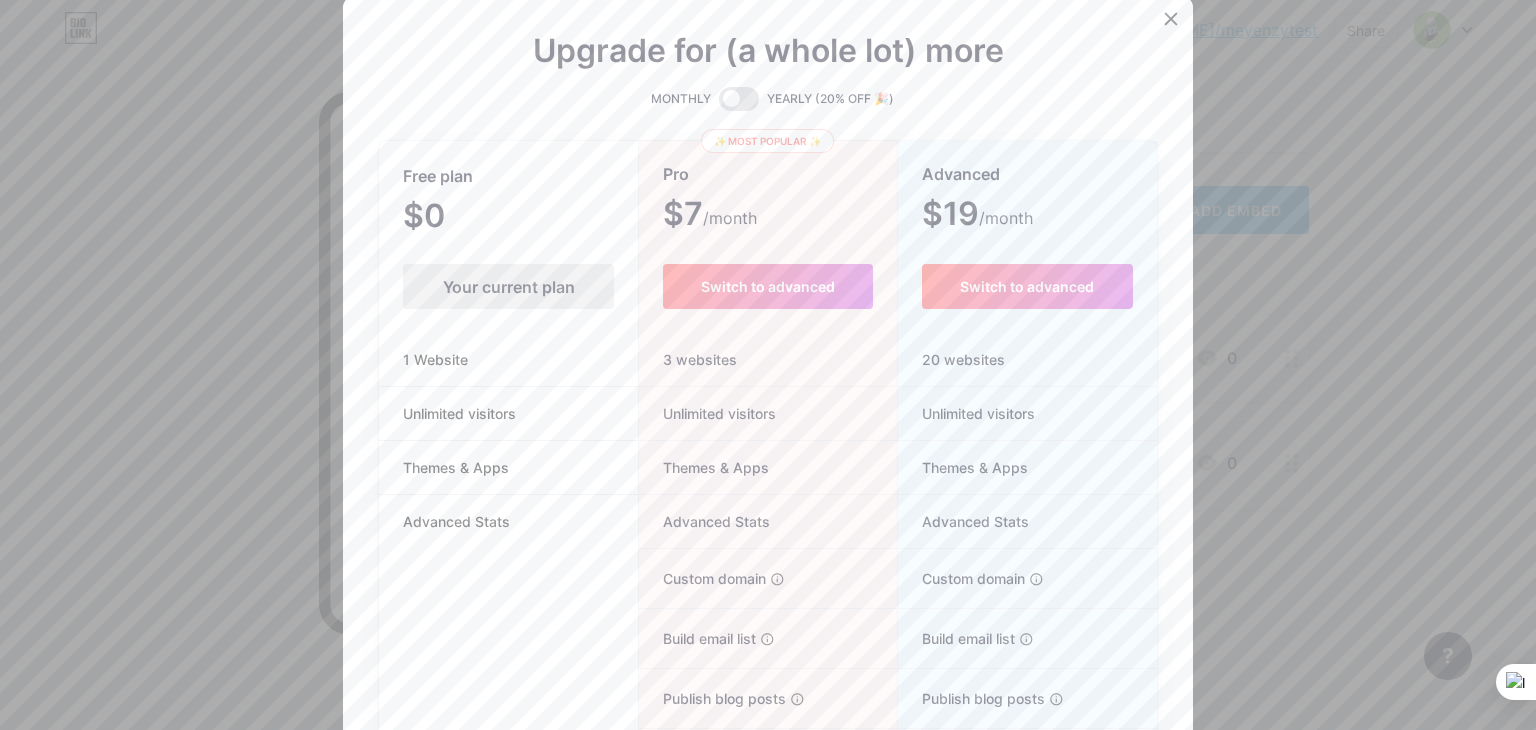 scroll, scrollTop: 100, scrollLeft: 0, axis: vertical 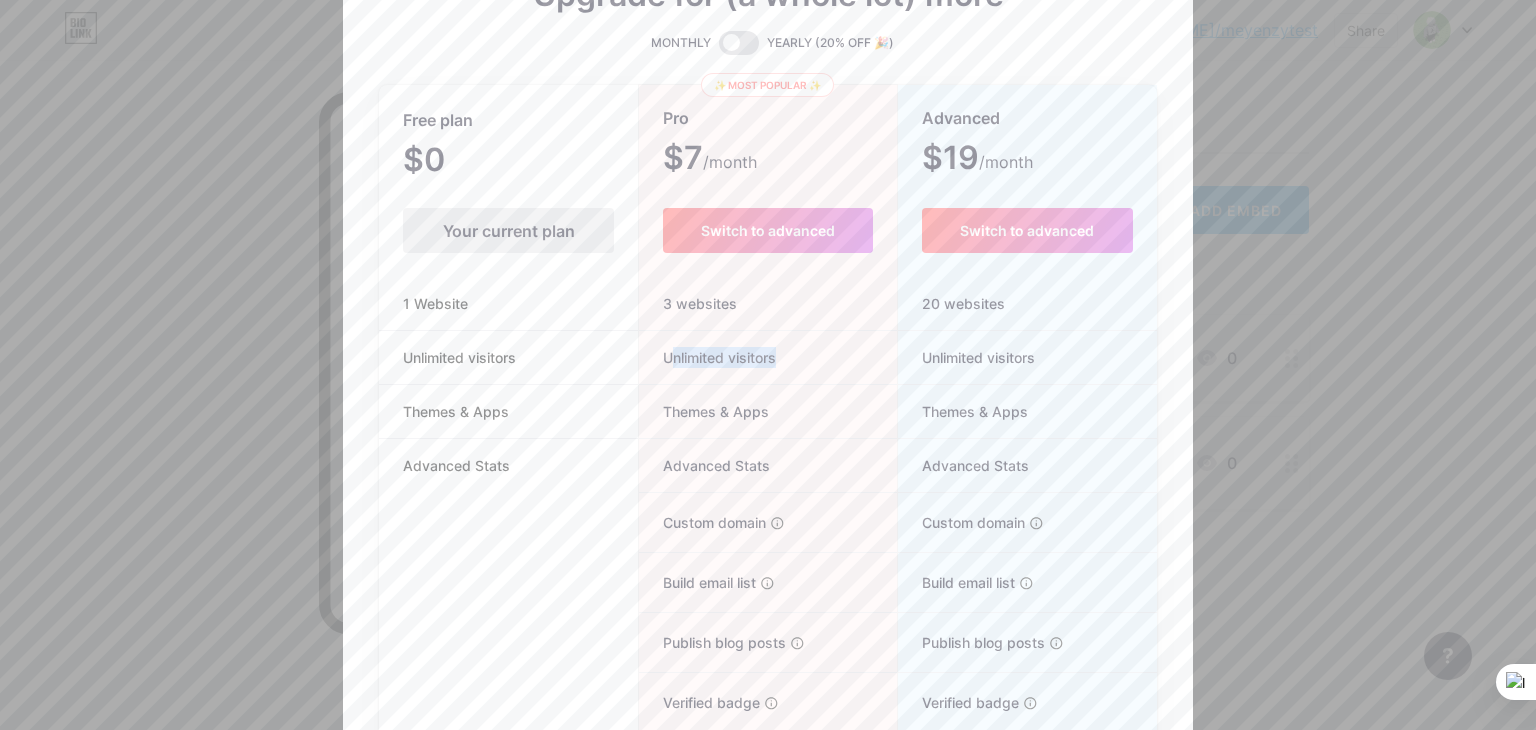 drag, startPoint x: 663, startPoint y: 358, endPoint x: 784, endPoint y: 358, distance: 121 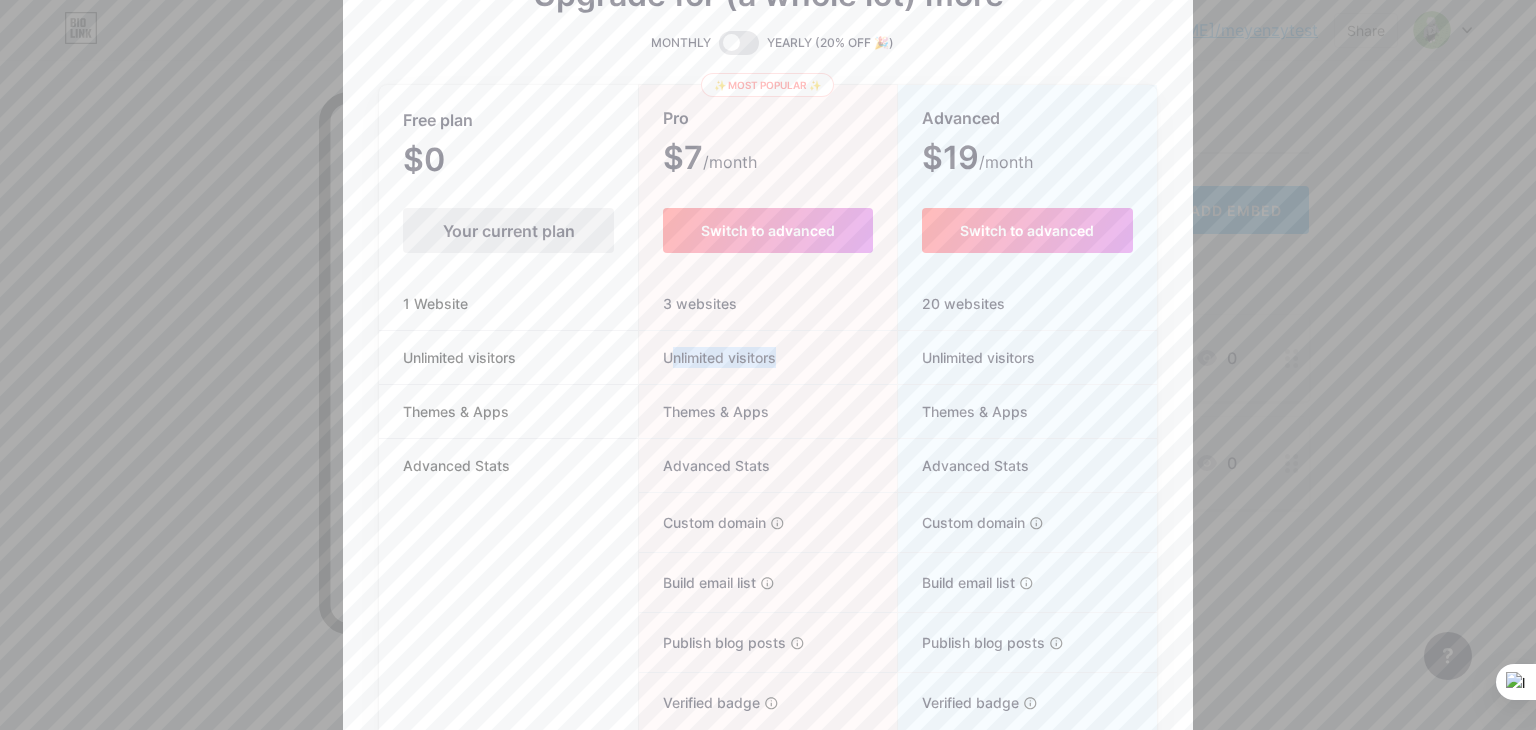 click on "Unlimited visitors" at bounding box center [767, 358] 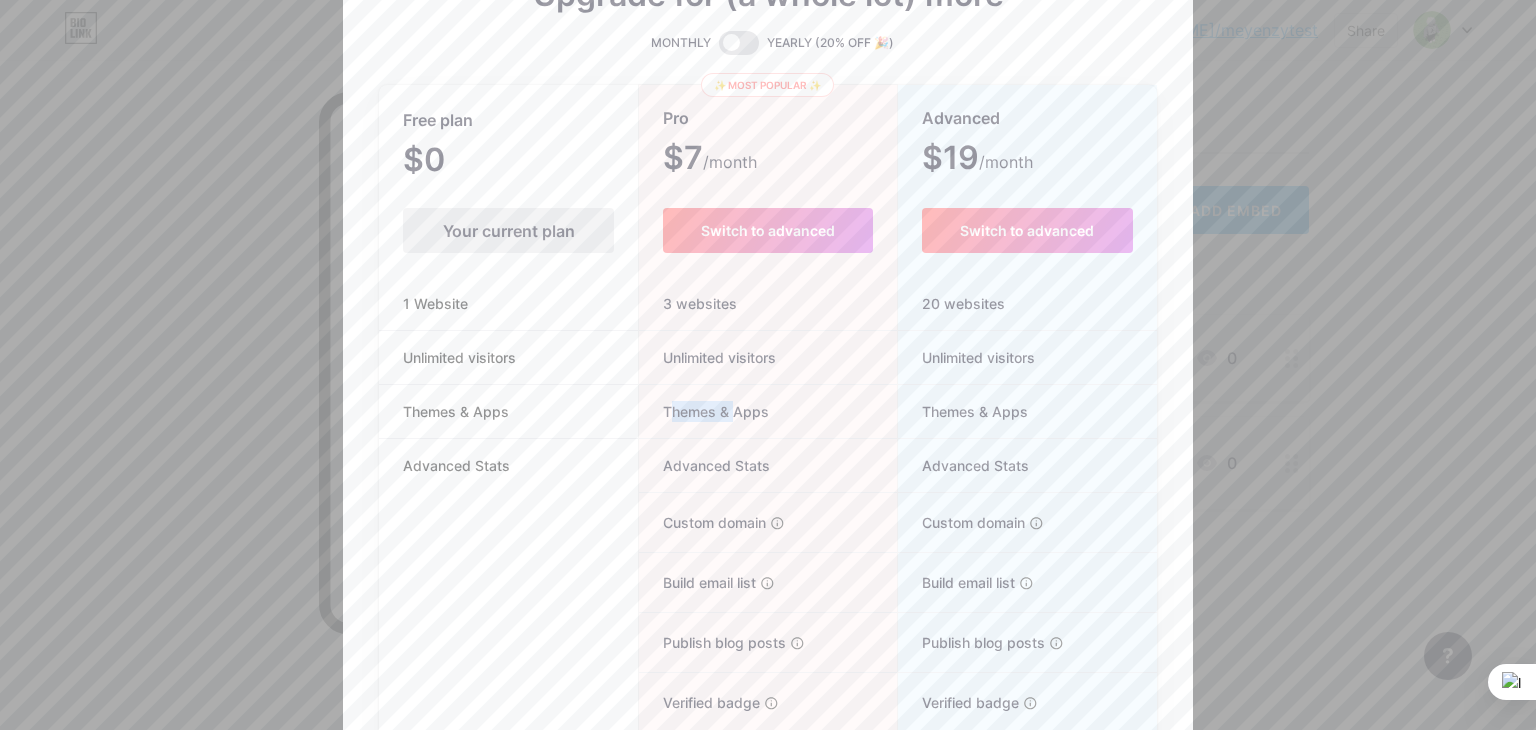 drag, startPoint x: 666, startPoint y: 421, endPoint x: 724, endPoint y: 420, distance: 58.00862 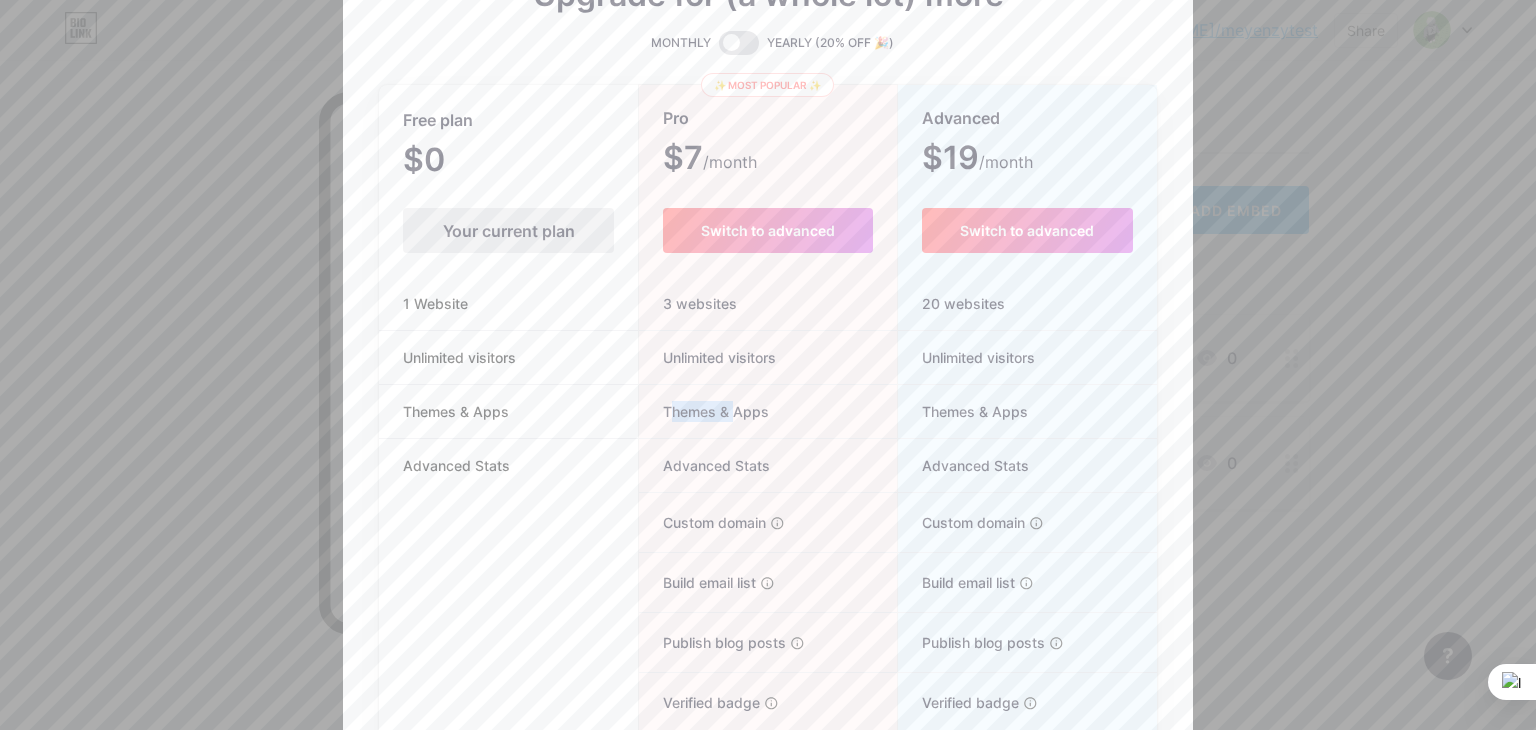 click on "Themes & Apps" at bounding box center [704, 411] 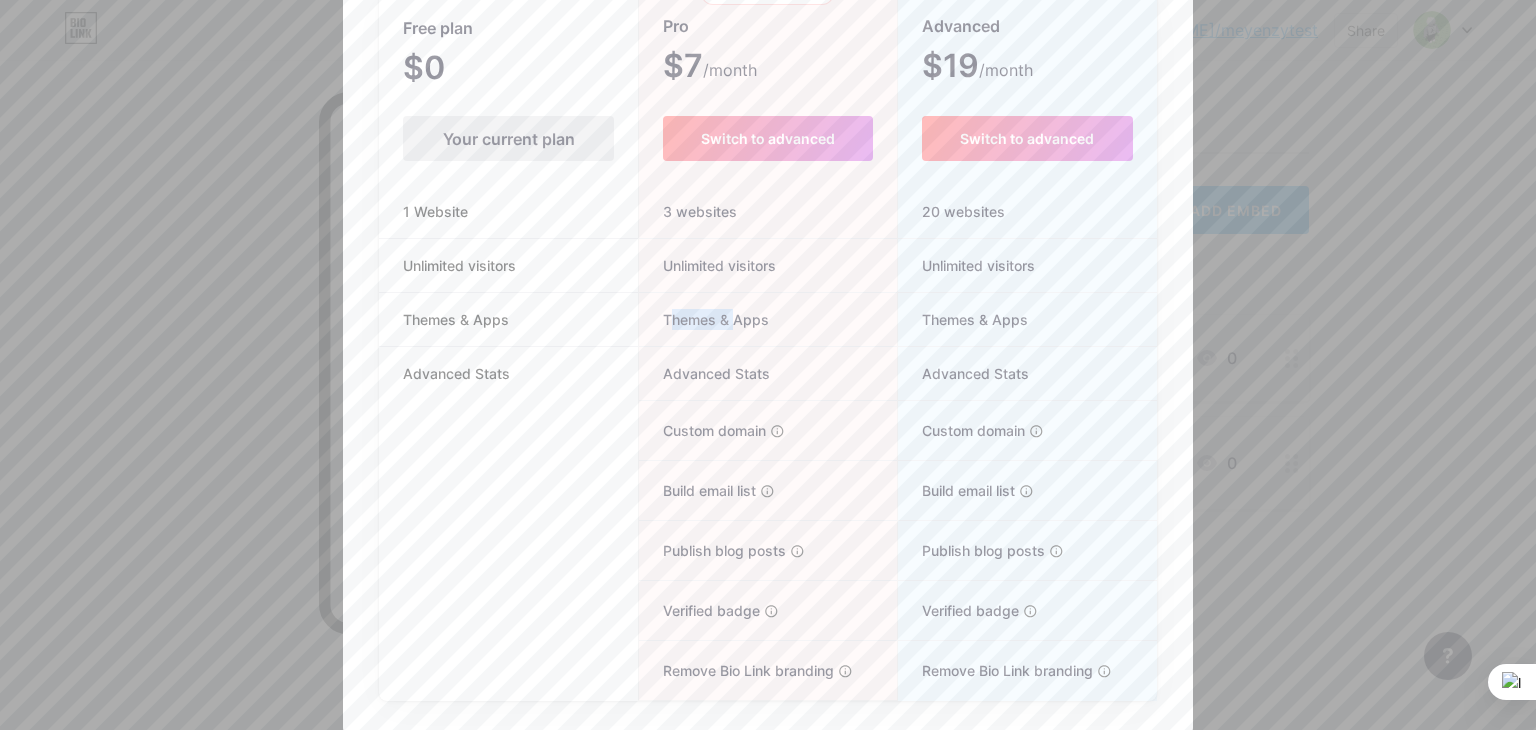 scroll, scrollTop: 198, scrollLeft: 0, axis: vertical 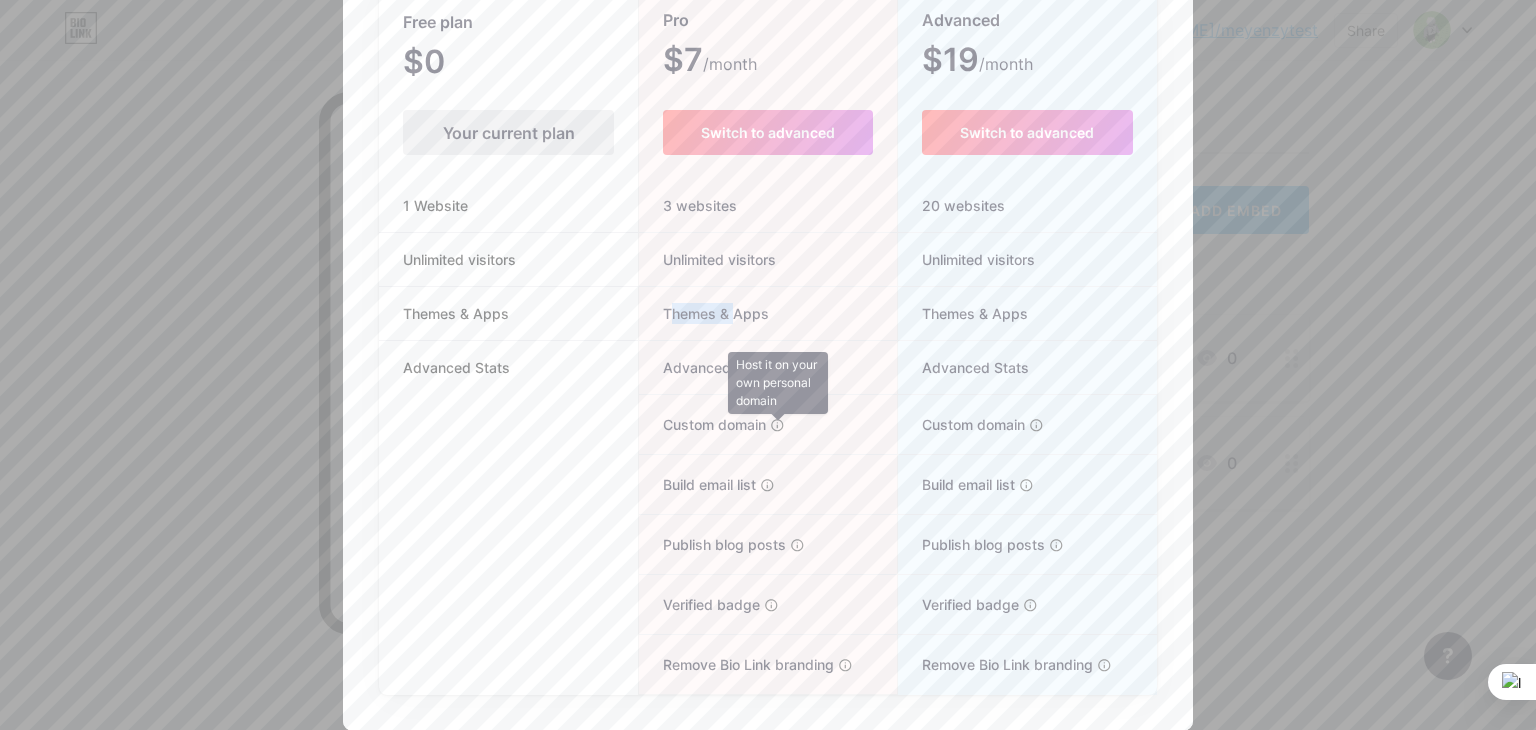 click 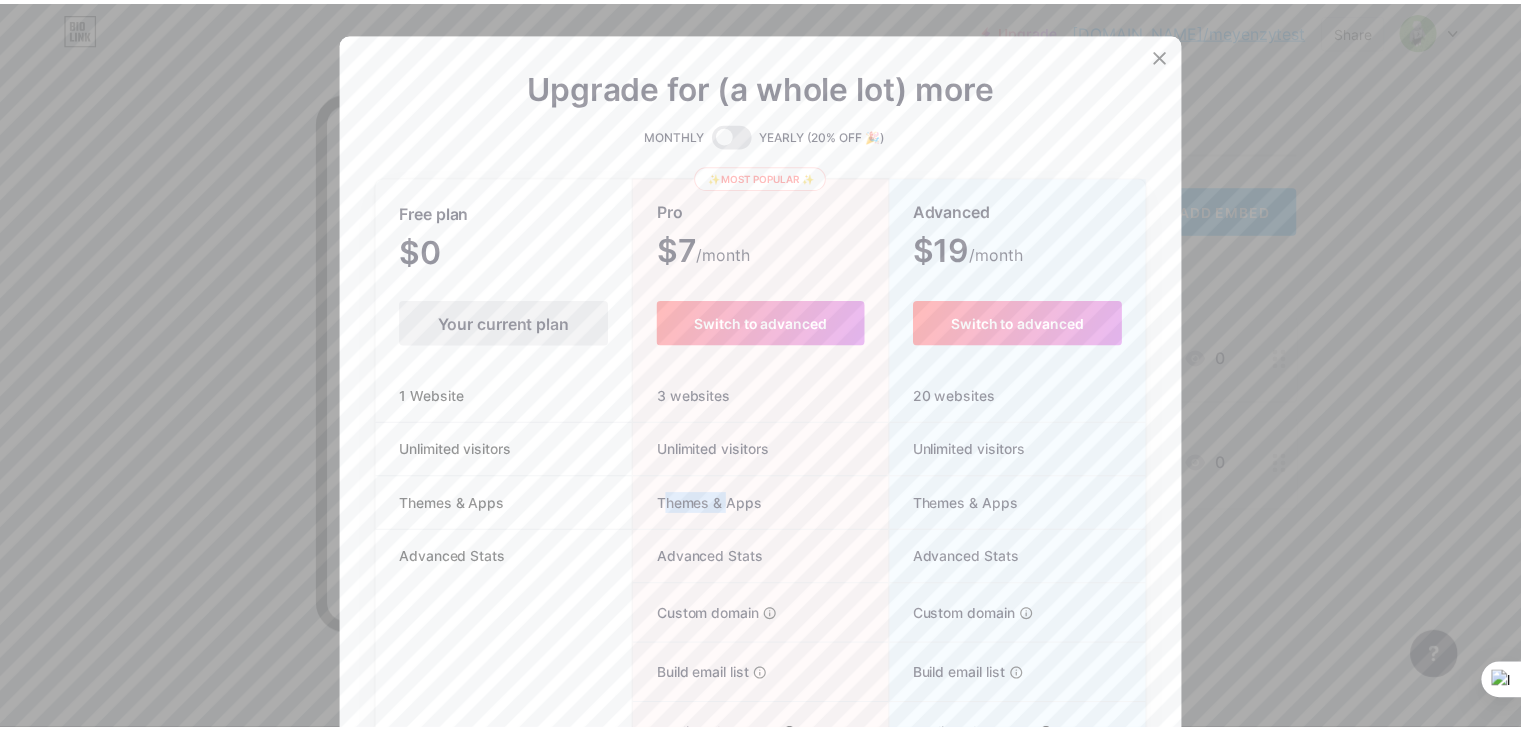 scroll, scrollTop: 0, scrollLeft: 0, axis: both 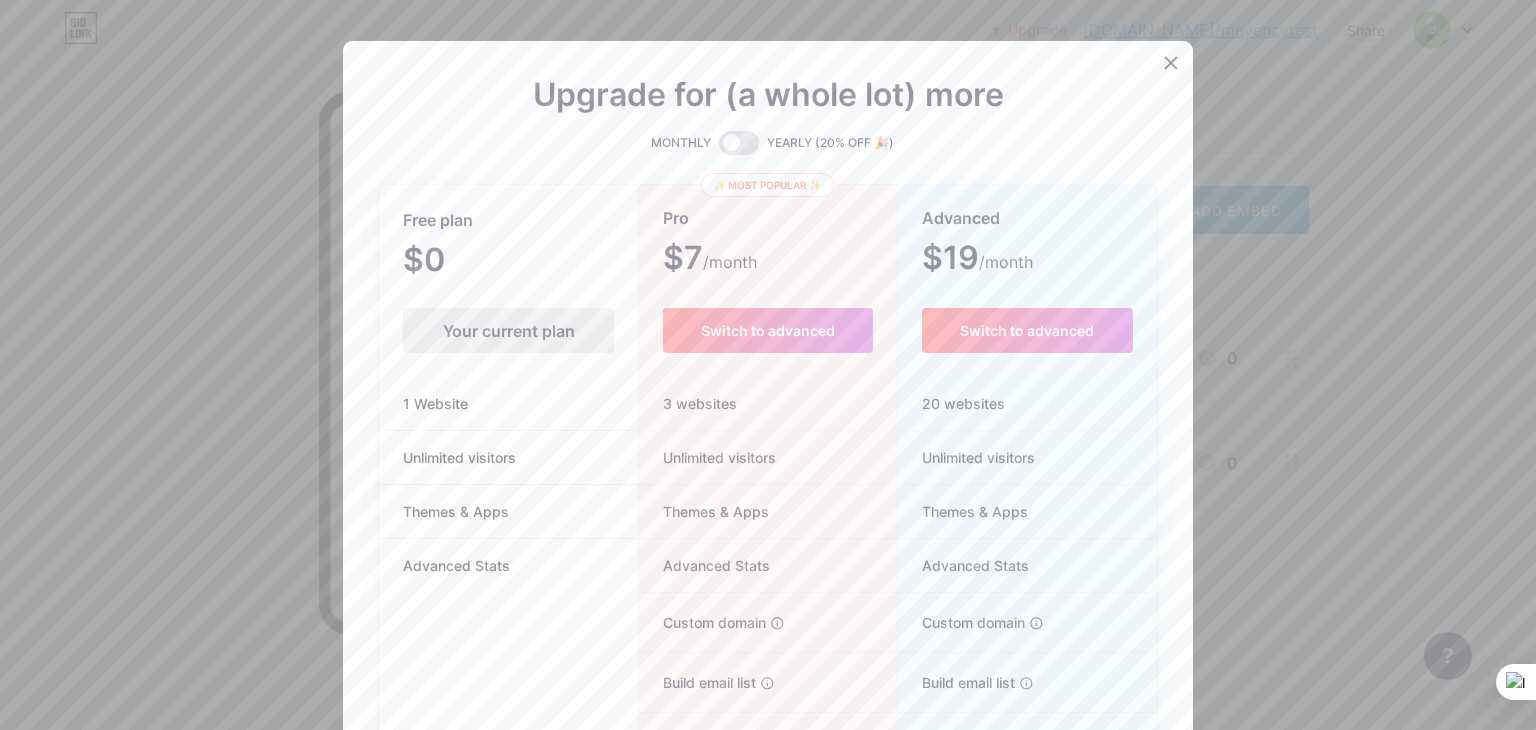 click at bounding box center [768, 365] 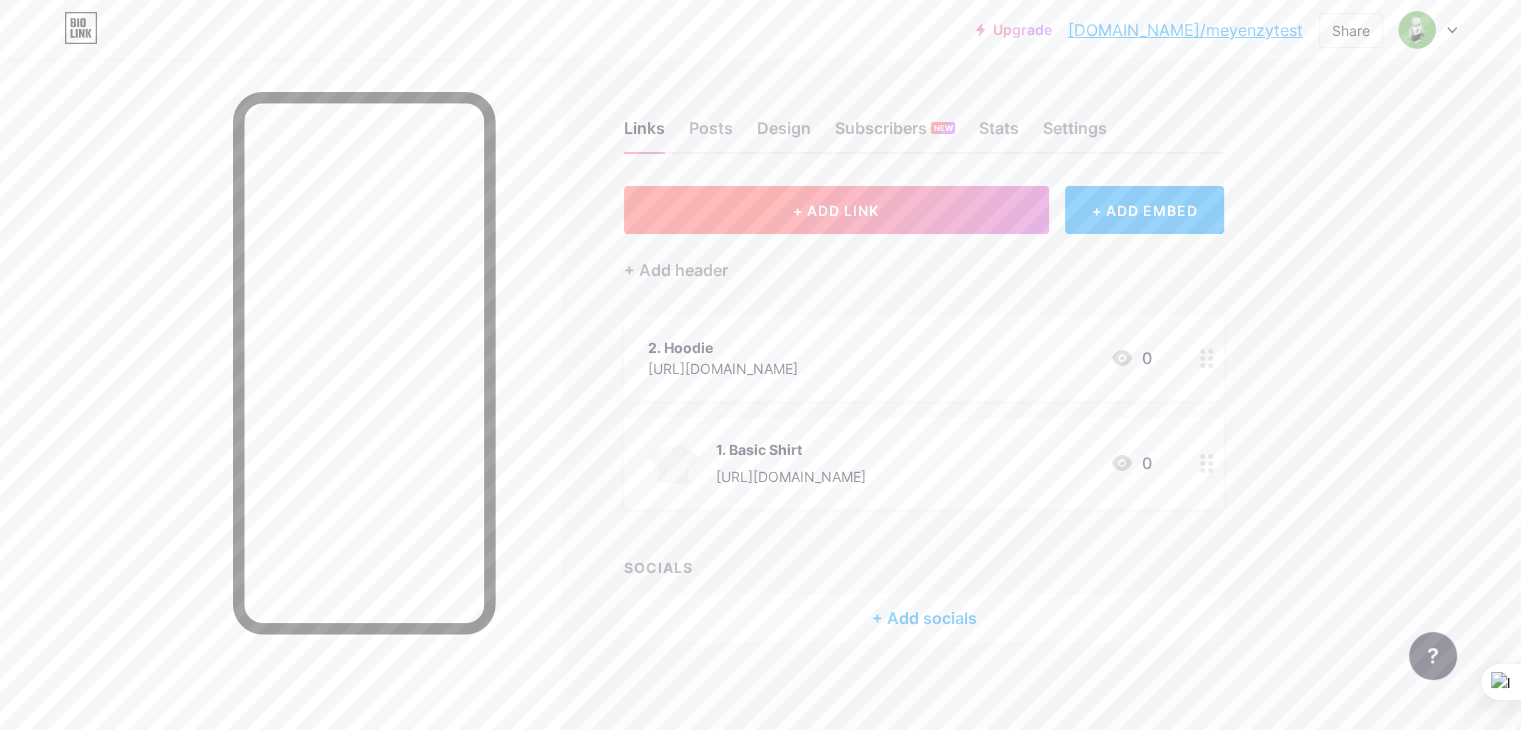 click on "+ ADD LINK" at bounding box center [836, 210] 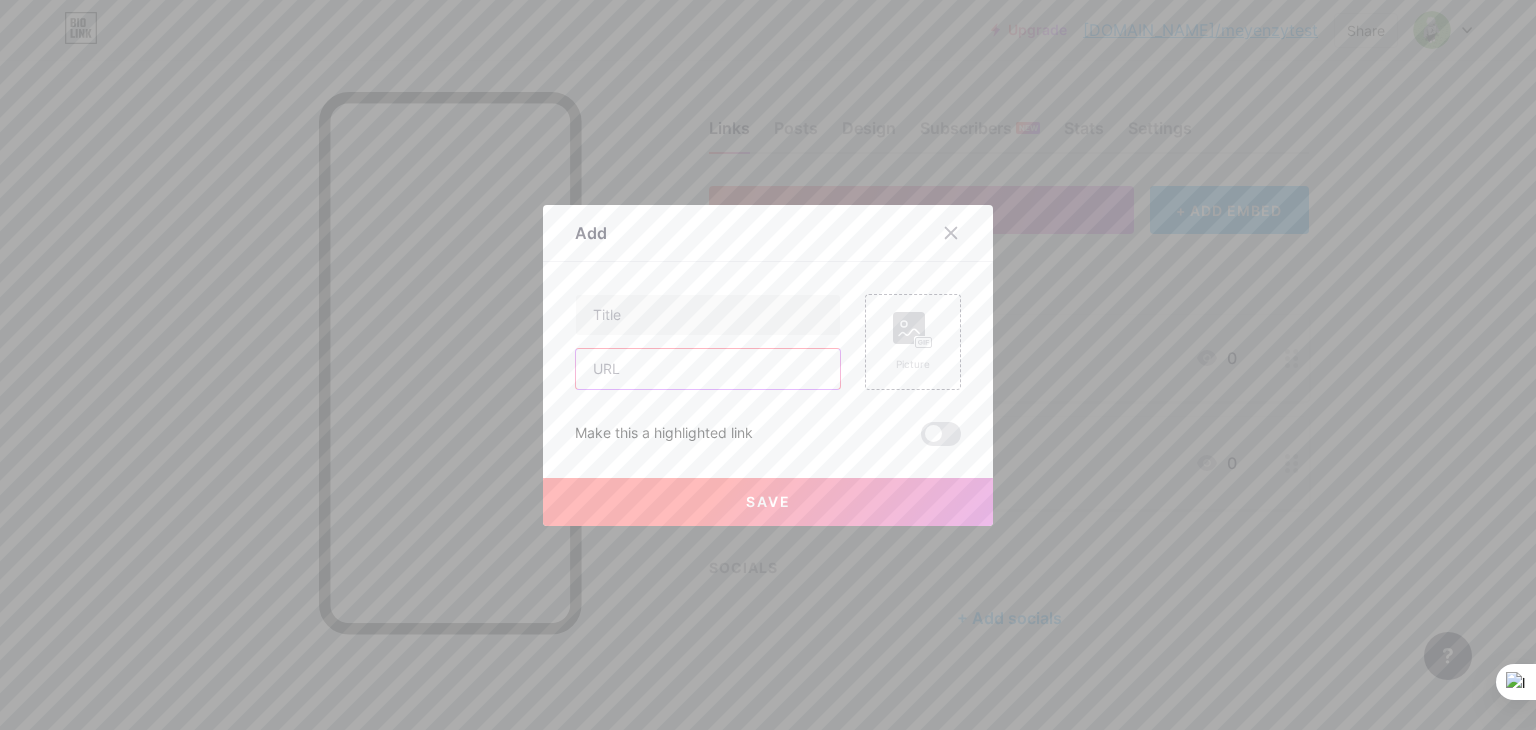 click at bounding box center [708, 369] 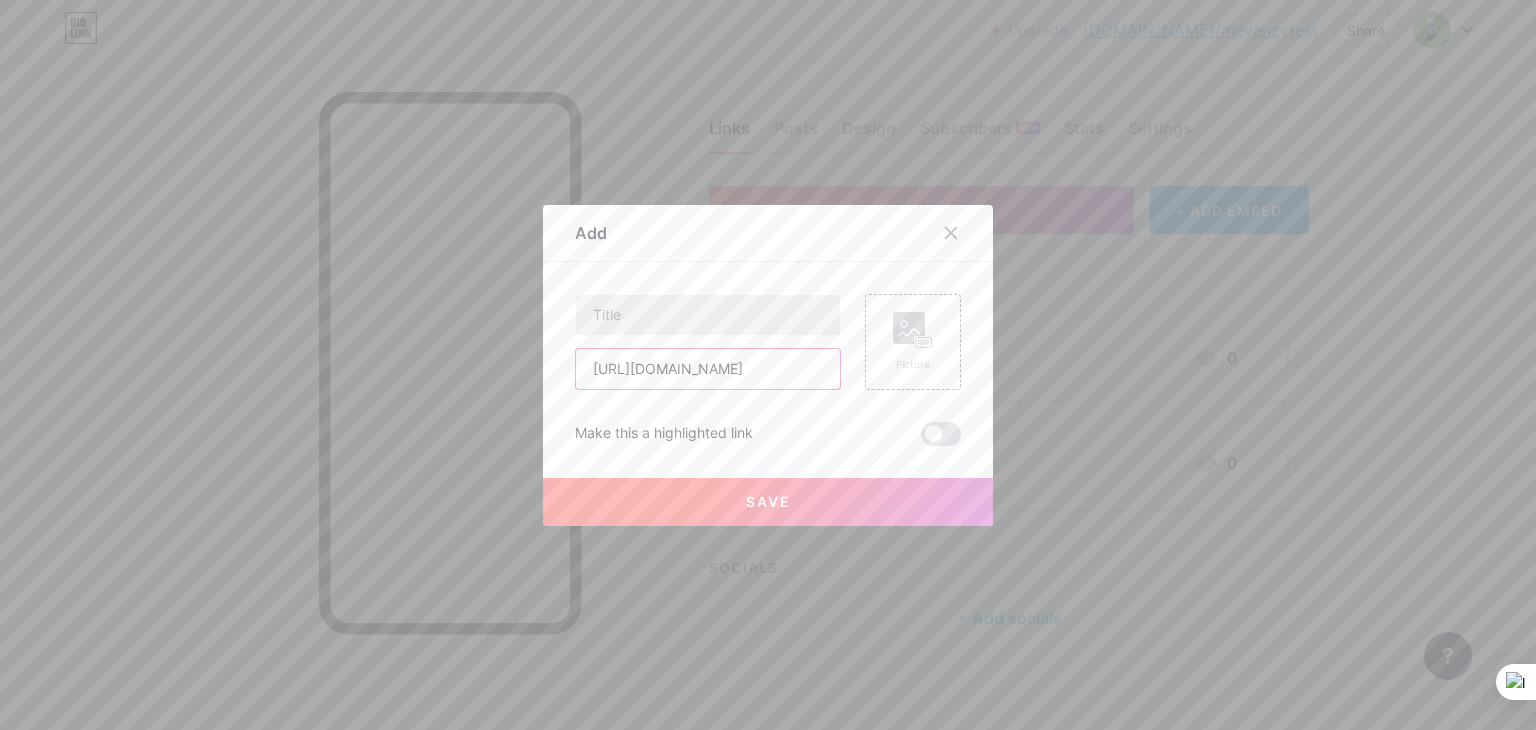 type on "[URL][DOMAIN_NAME]" 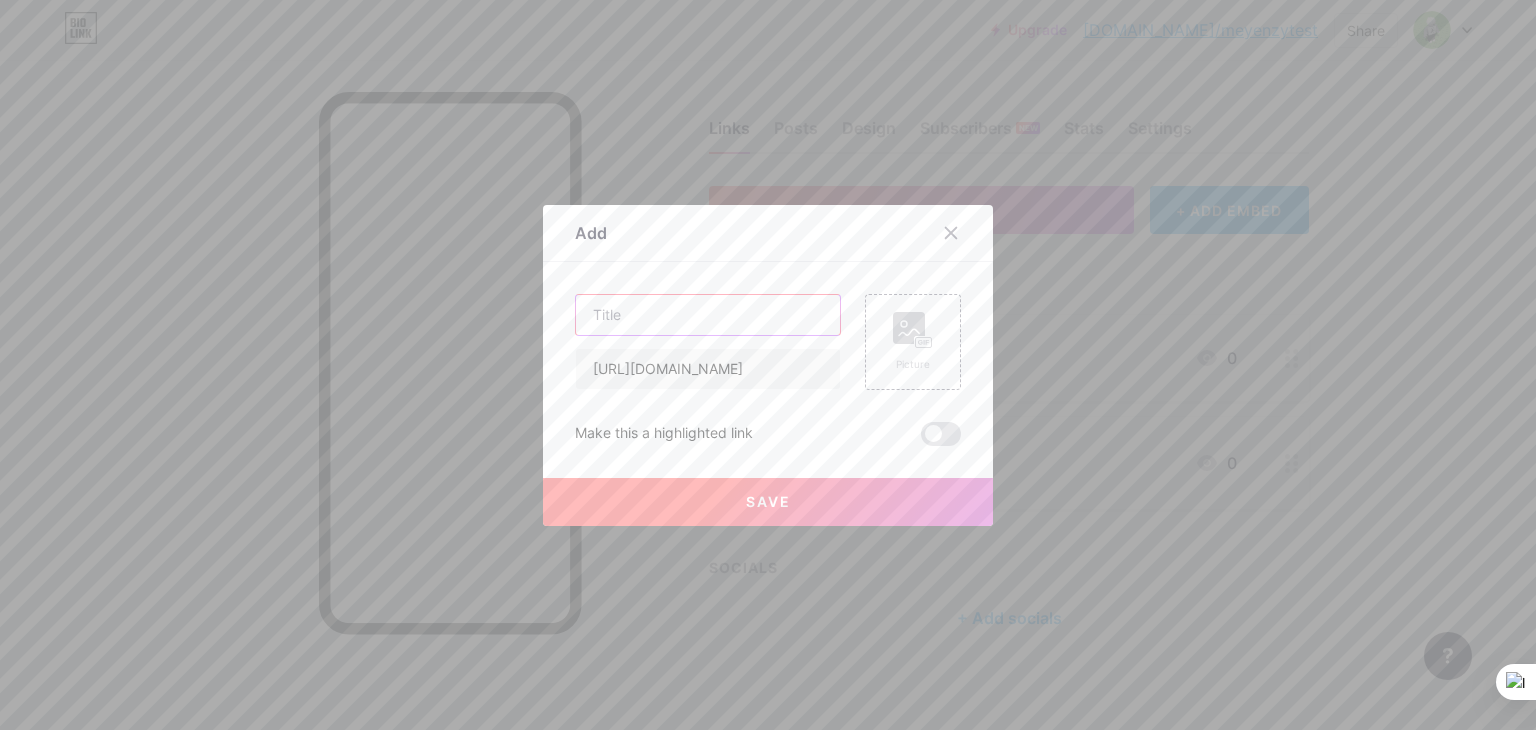 click at bounding box center [708, 315] 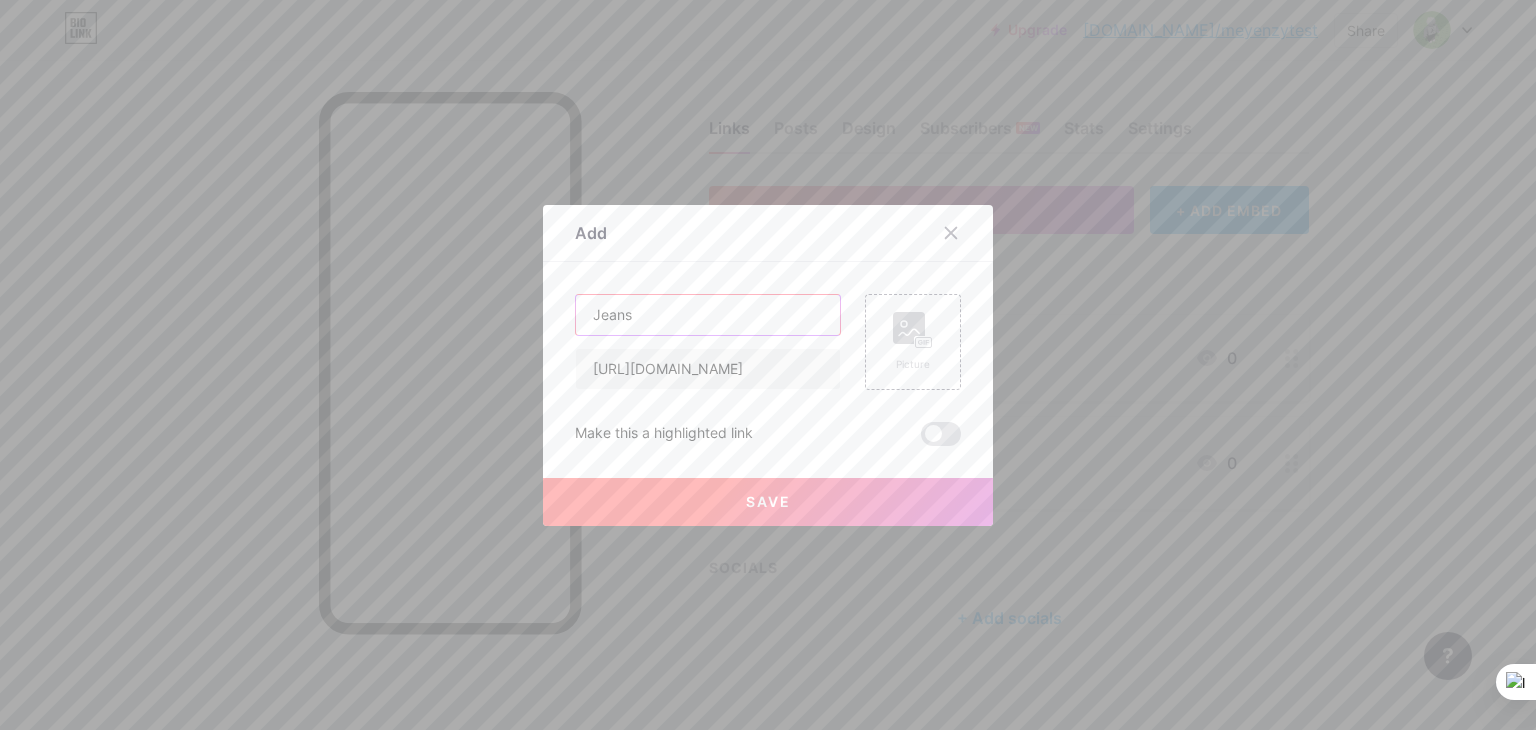 drag, startPoint x: 666, startPoint y: 323, endPoint x: 468, endPoint y: 336, distance: 198.42632 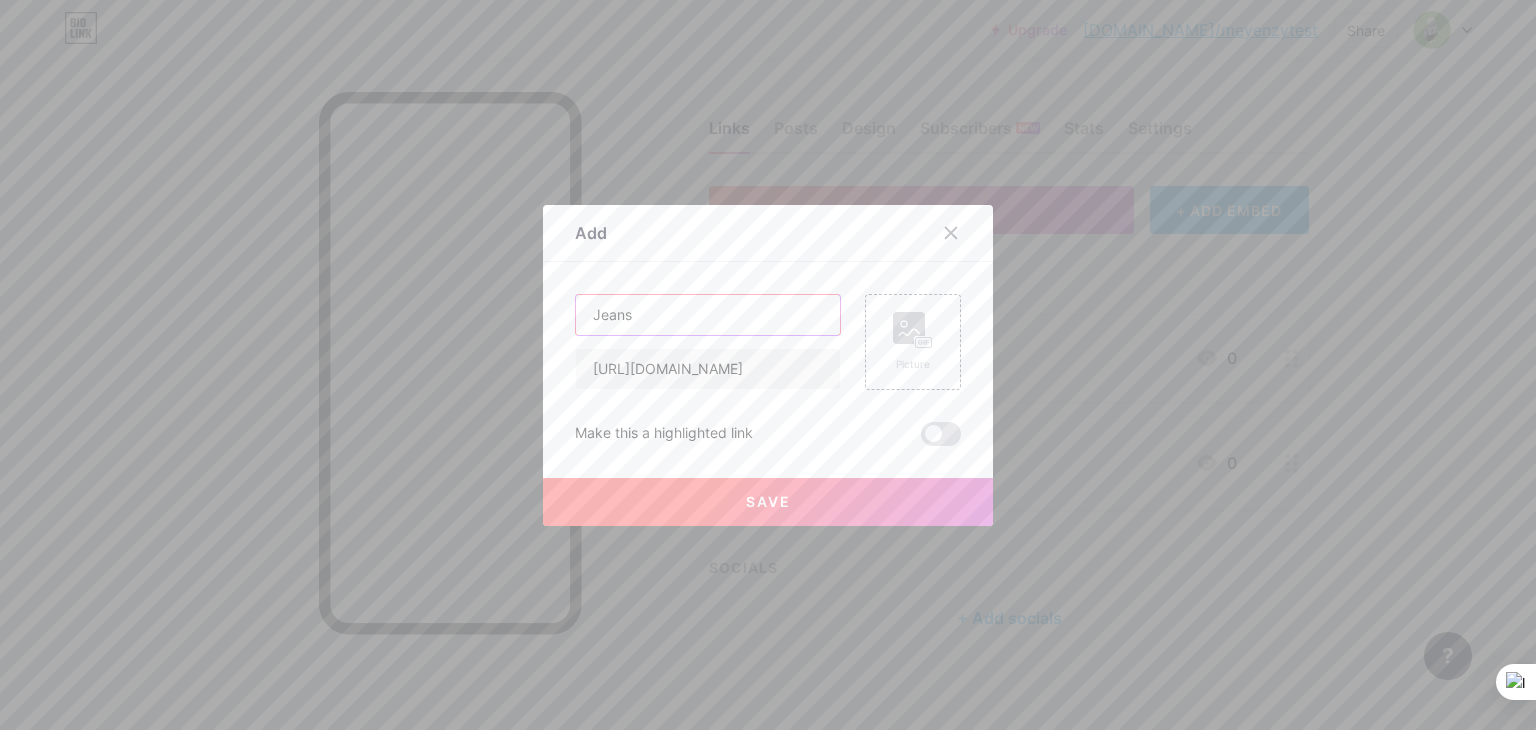 click on "Add           Content
YouTube
Play YouTube video without leaving your page.
ADD
Vimeo
Play Vimeo video without leaving your page.
ADD
Tiktok
Grow your TikTok following
ADD
Tweet
Embed a tweet.
ADD
Reddit
Showcase your Reddit profile
ADD
Spotify
Embed Spotify to play the preview of a track.
ADD
Twitch
Play Twitch video without leaving your page.
ADD
SoundCloud" at bounding box center [768, 365] 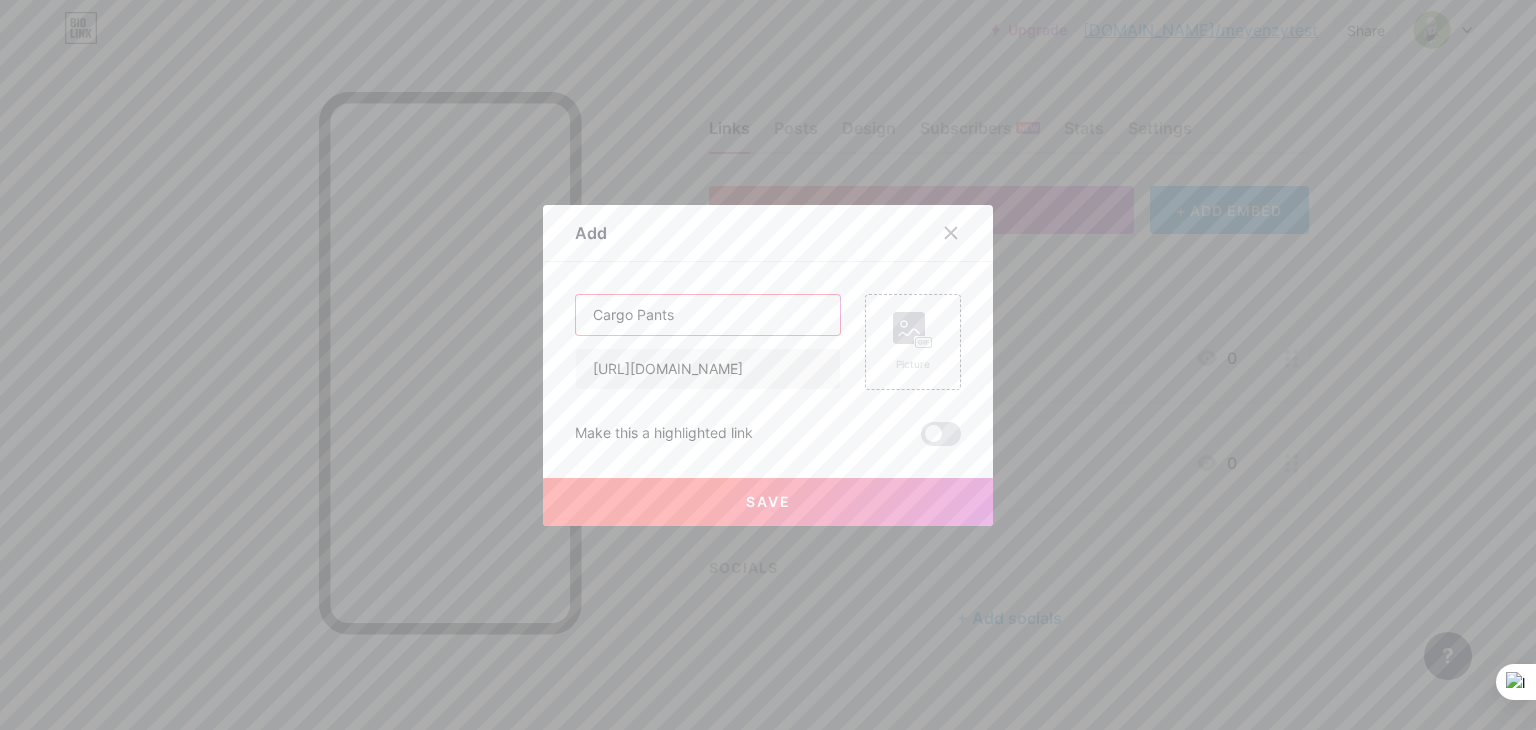 type on "Cargo Pants" 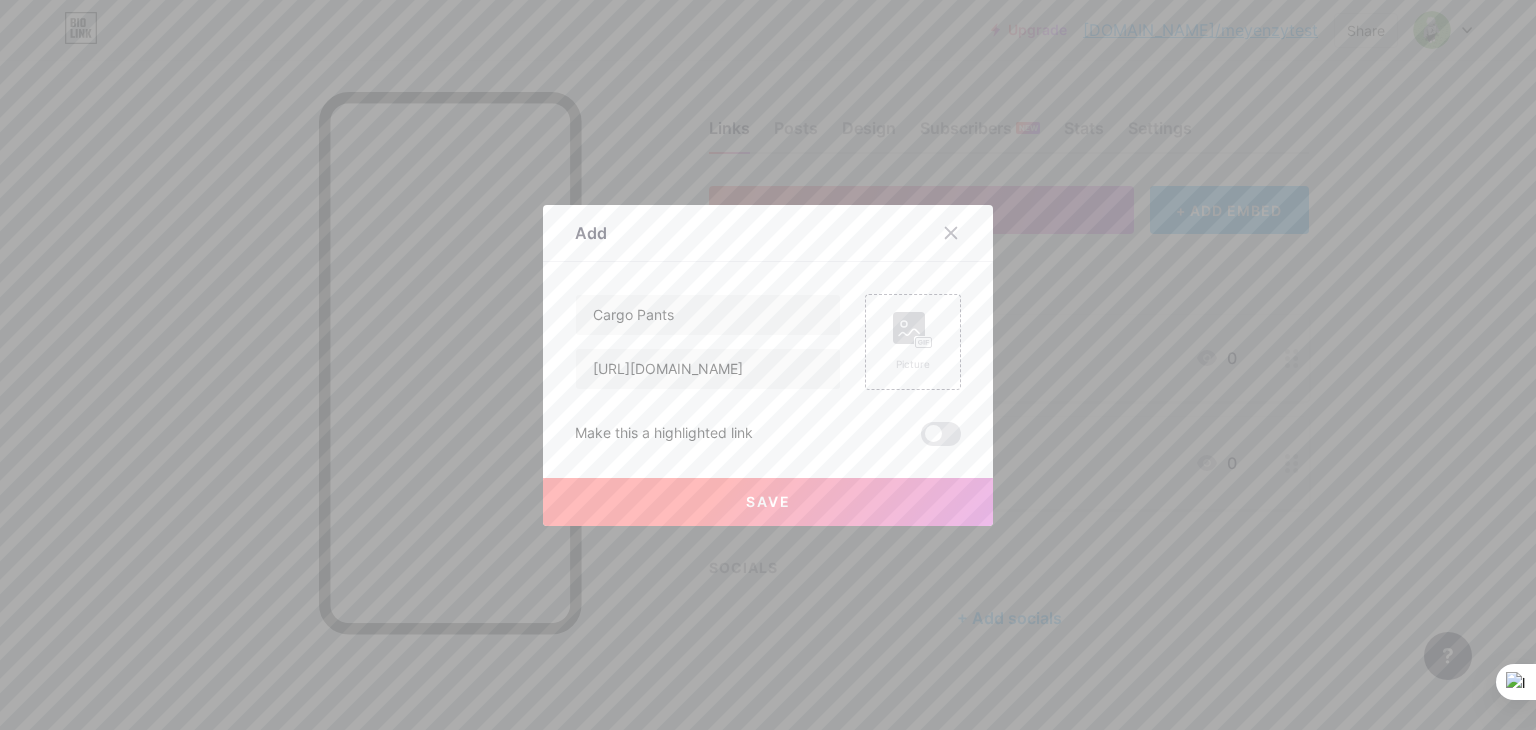 click on "Save" at bounding box center [768, 502] 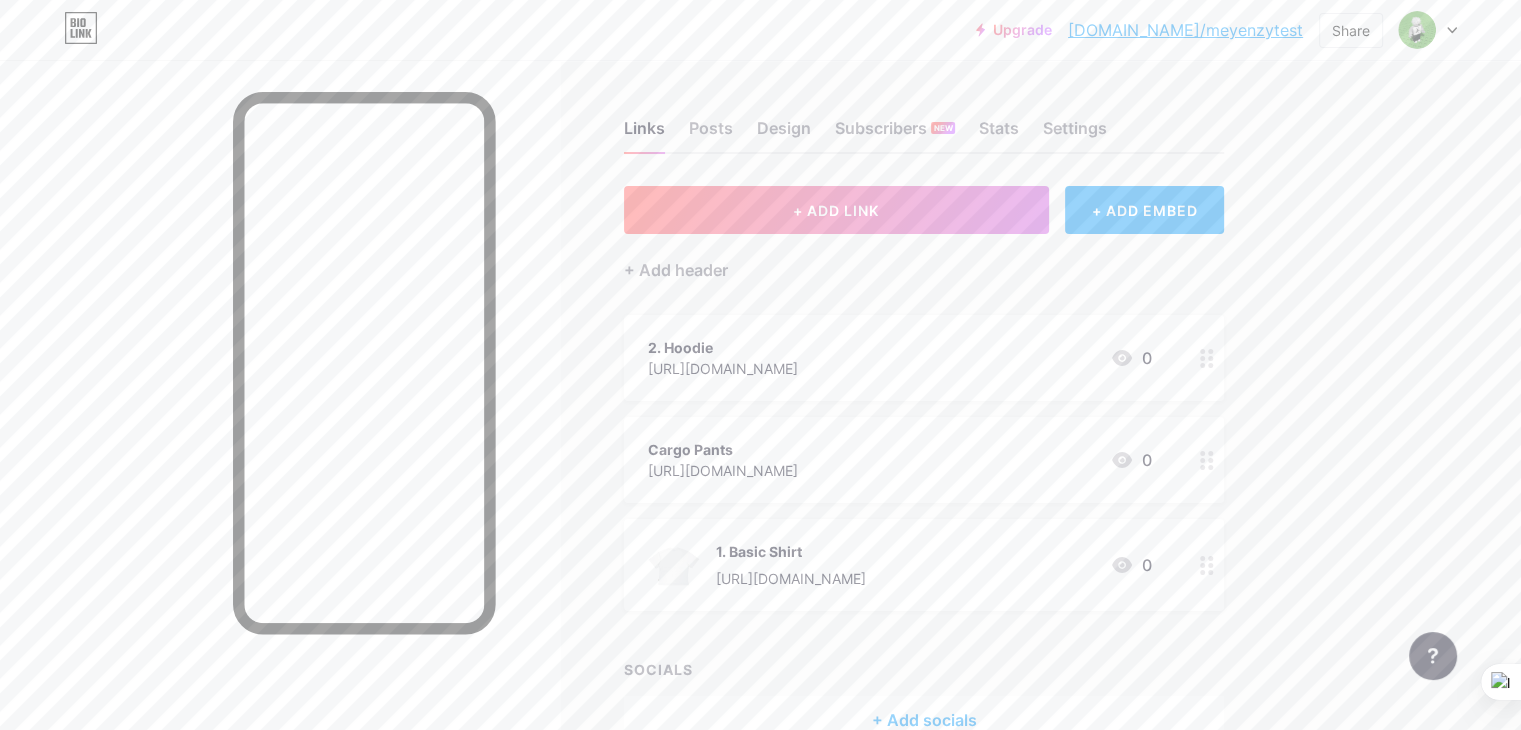 click on "2. Hoodie
[URL][DOMAIN_NAME]
0" at bounding box center [900, 358] 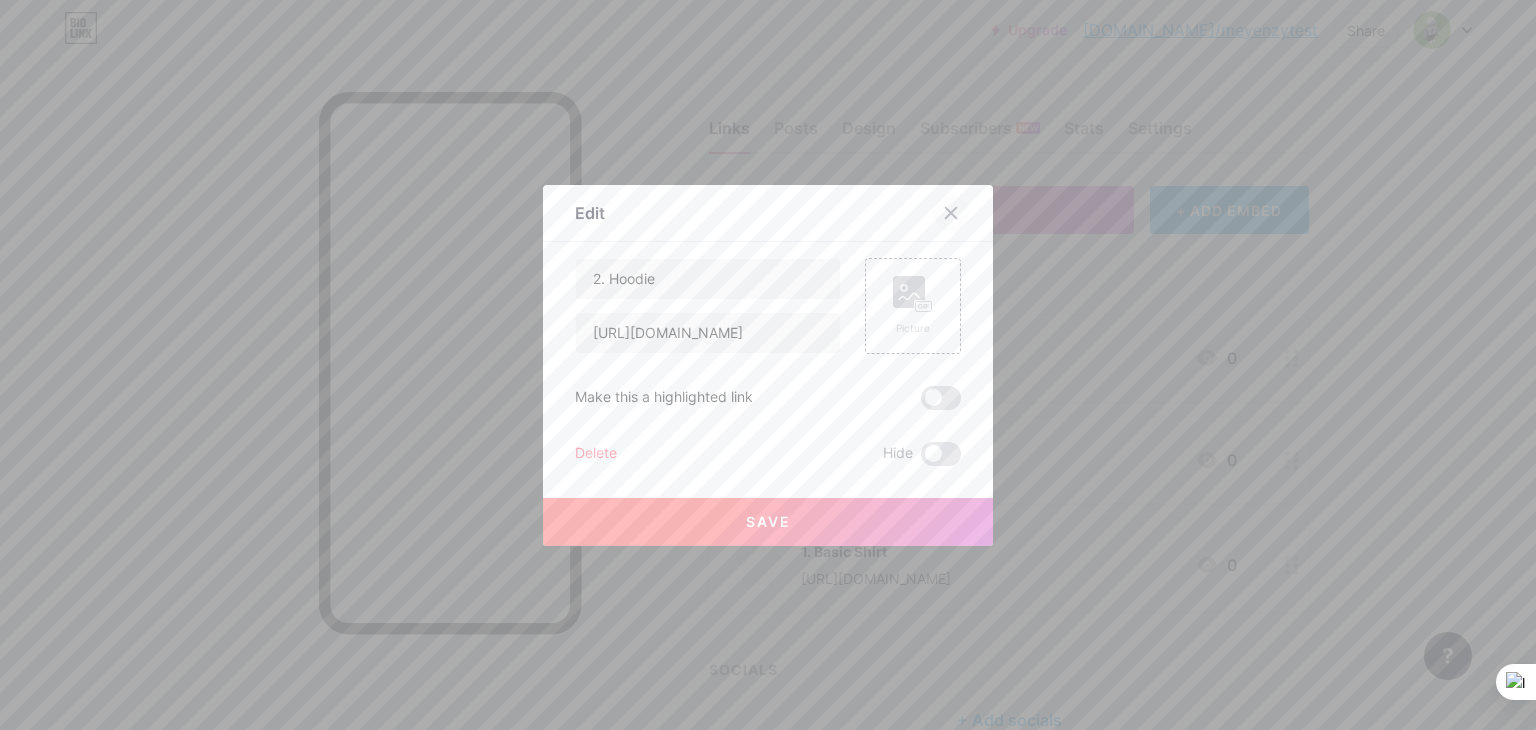 click 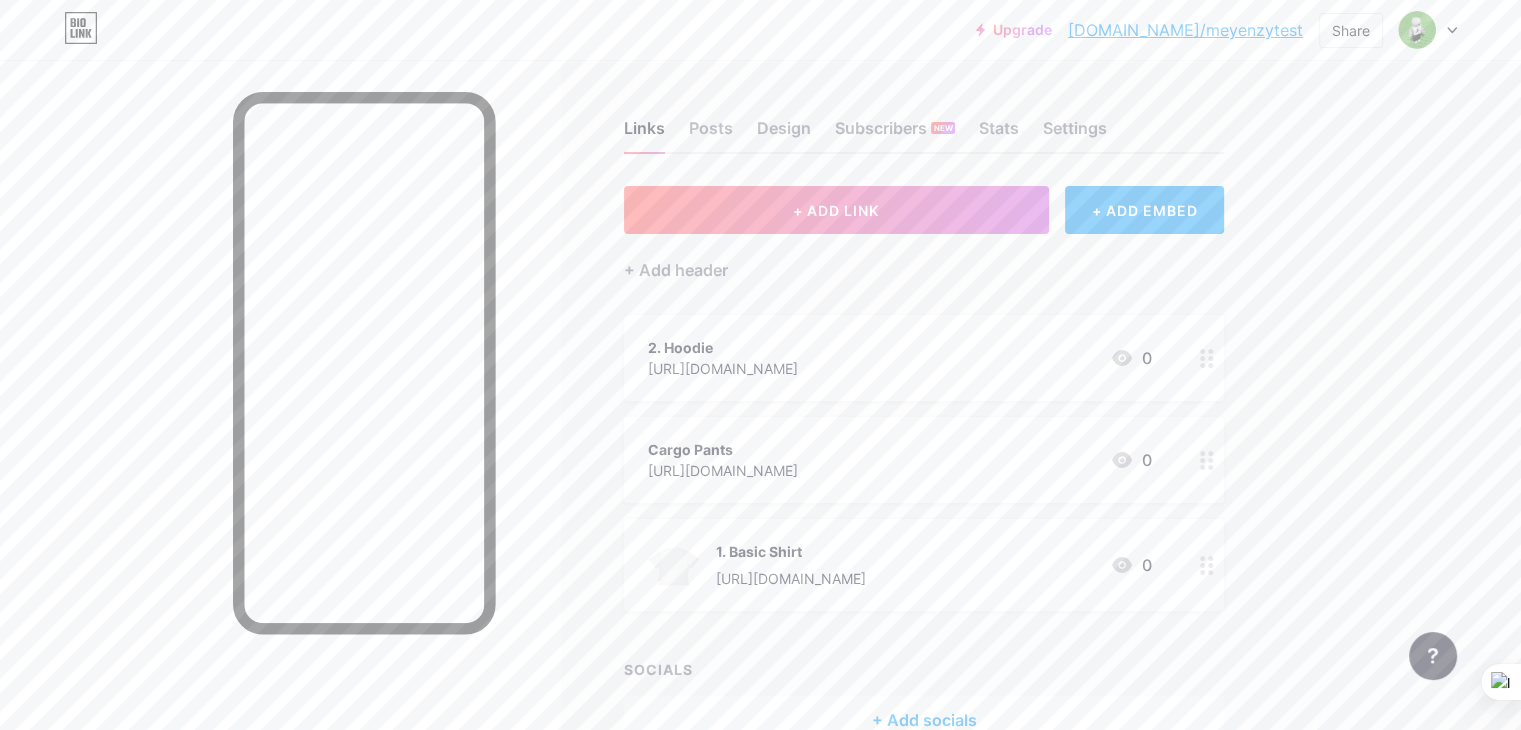 click on "Cargo Pants" at bounding box center [723, 449] 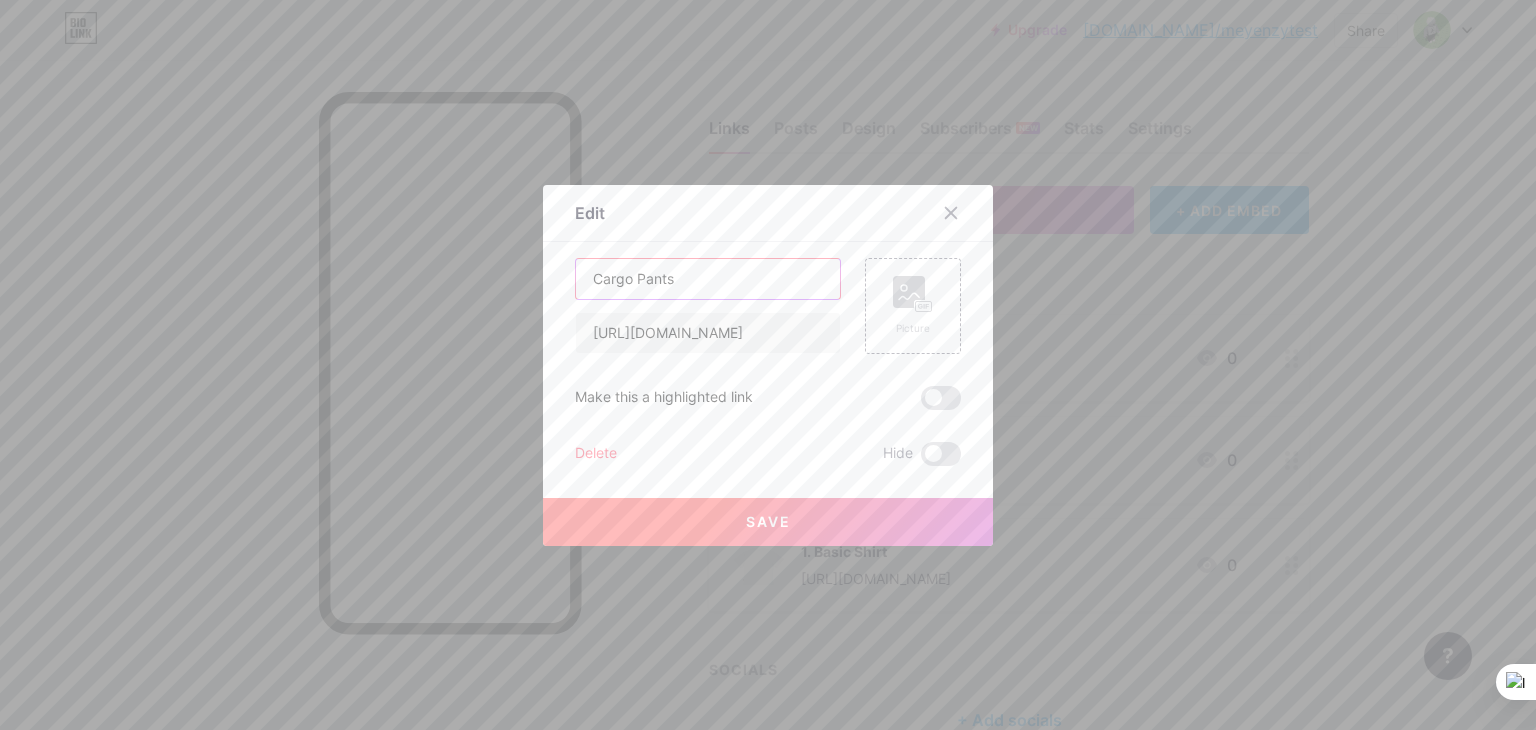 click on "Cargo Pants" at bounding box center [708, 279] 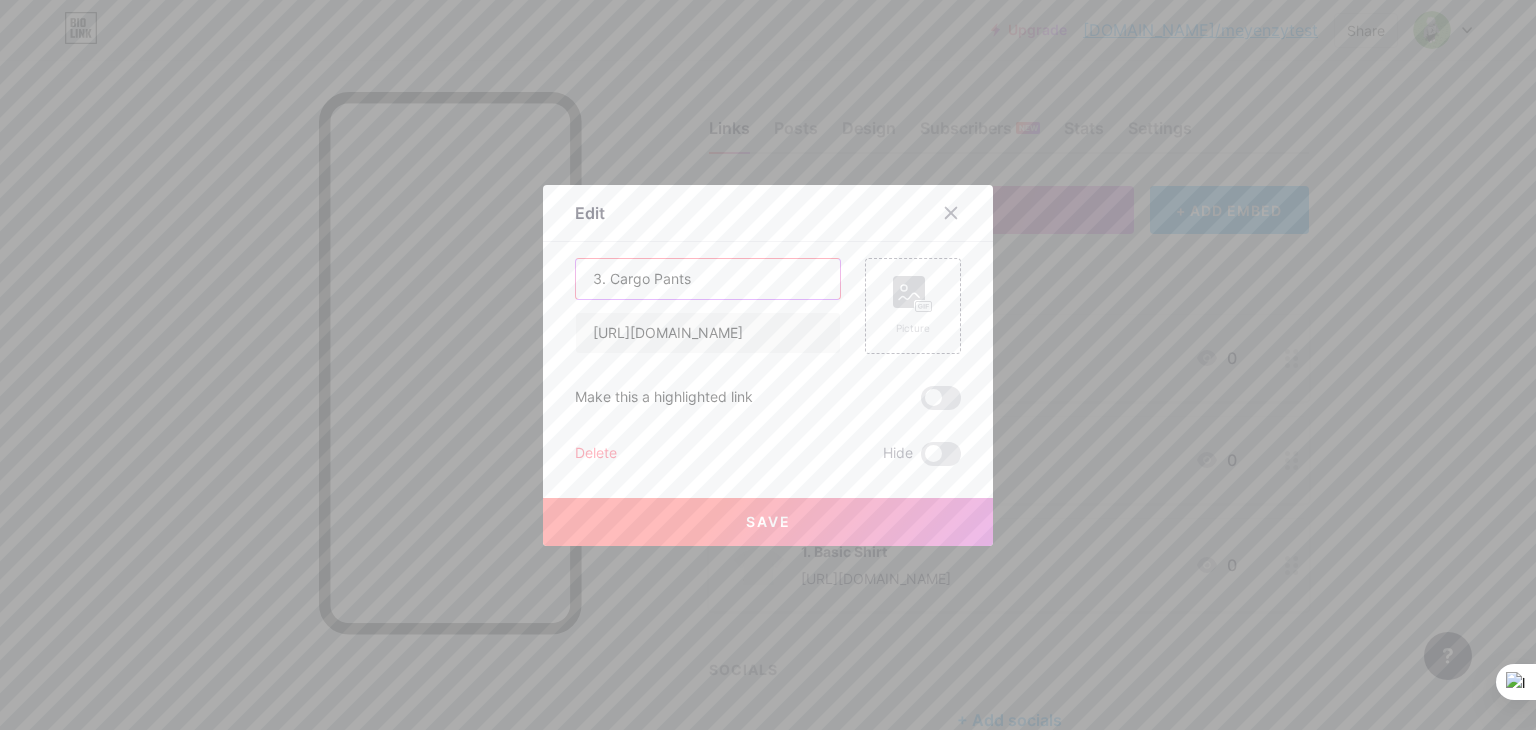 type on "3. Cargo Pants" 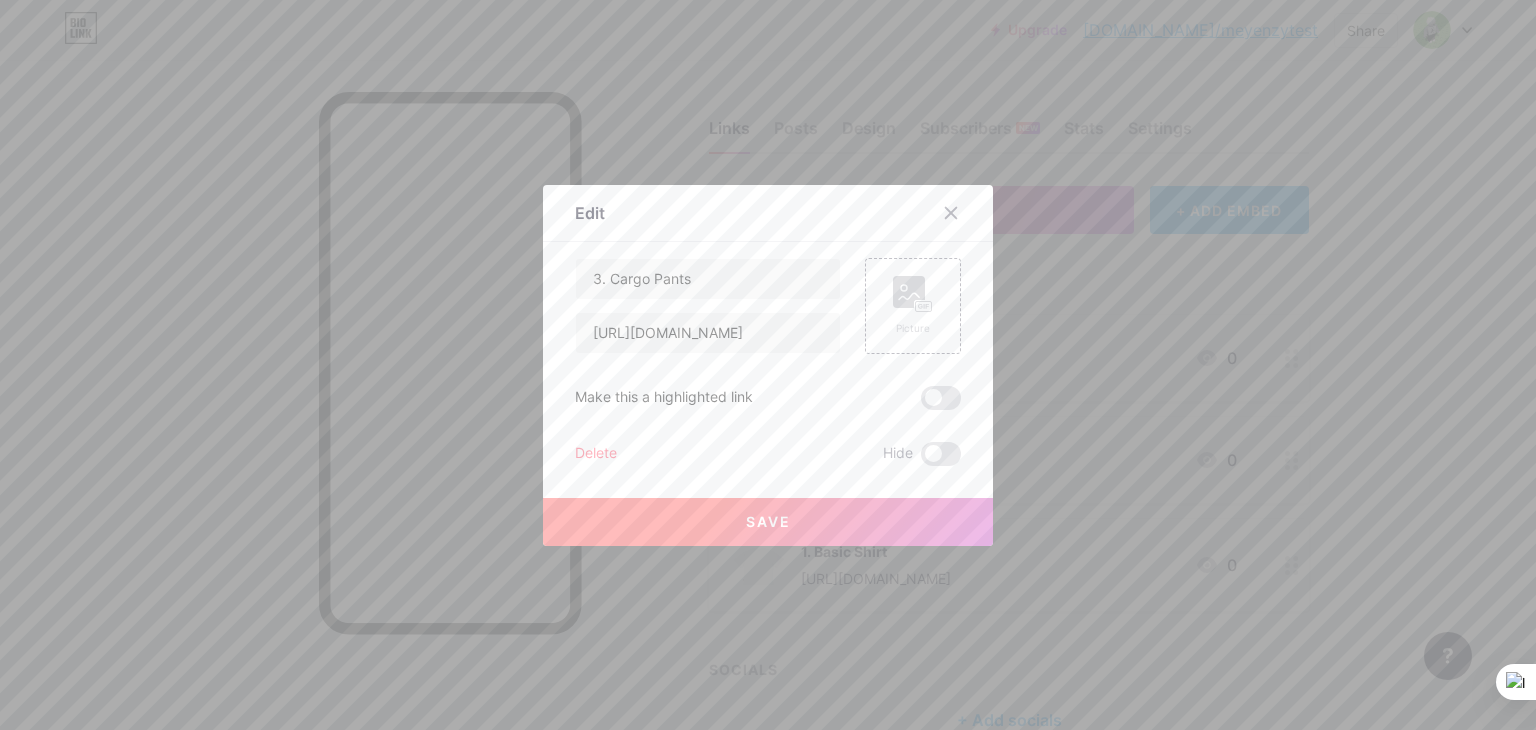 click on "Save" at bounding box center [768, 522] 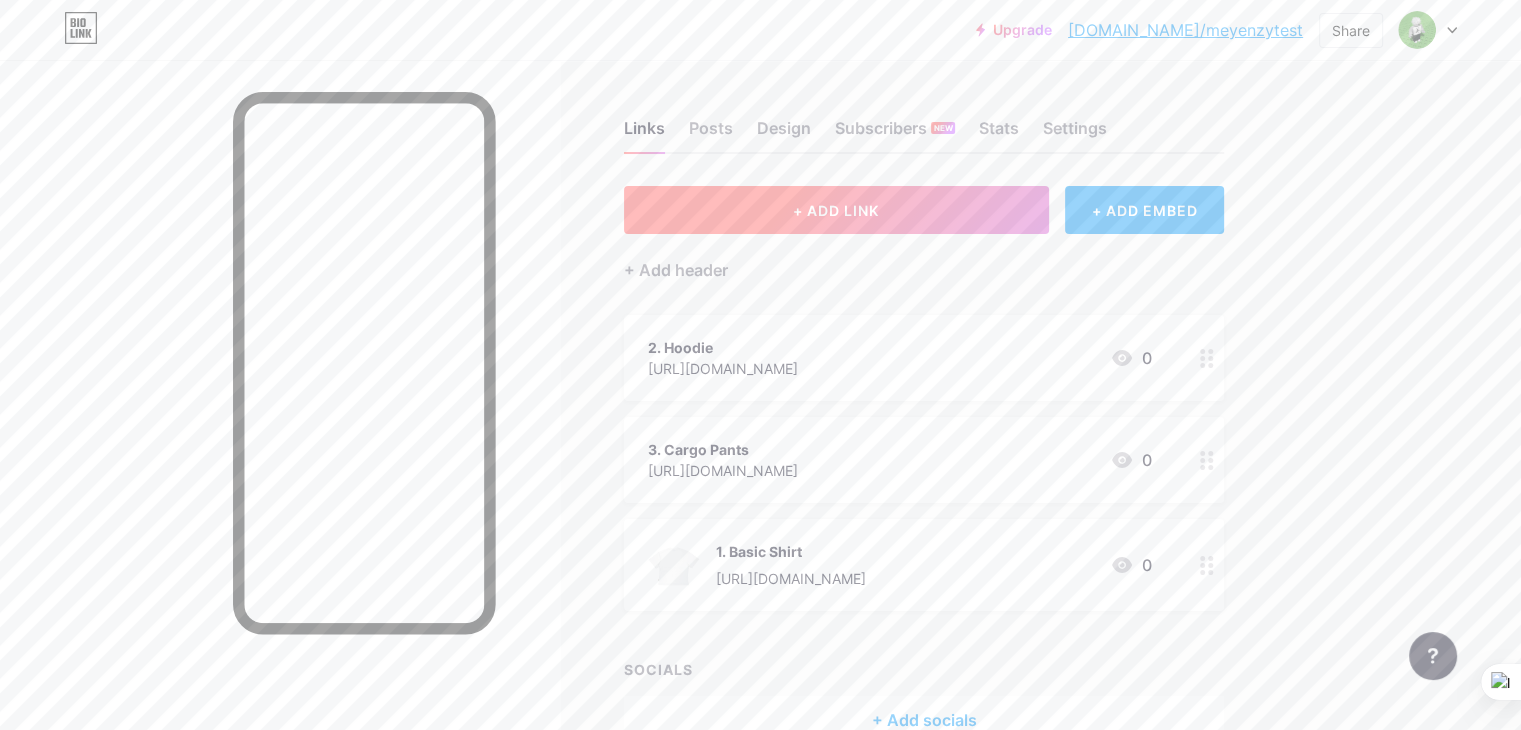 click on "+ ADD LINK" at bounding box center (836, 210) 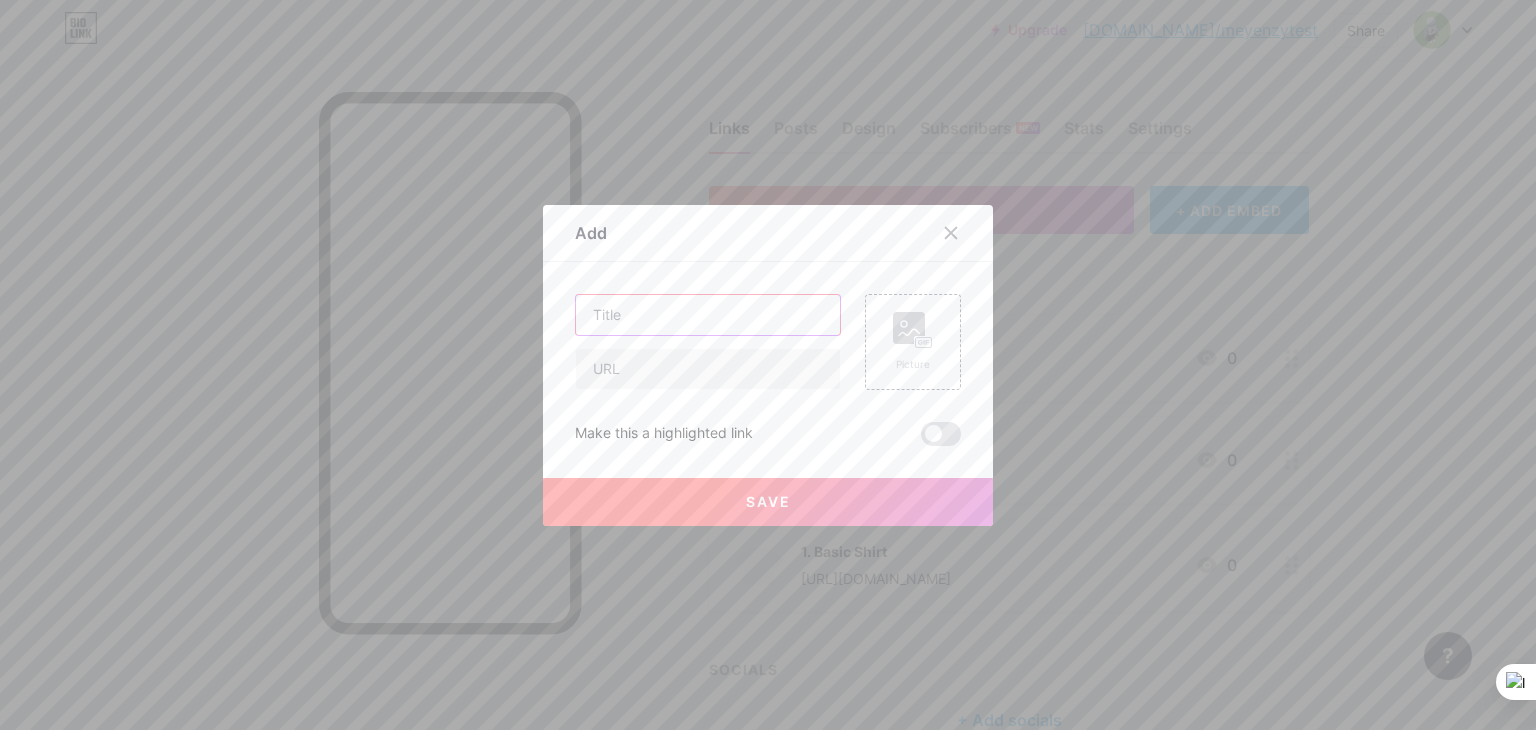 click at bounding box center [708, 315] 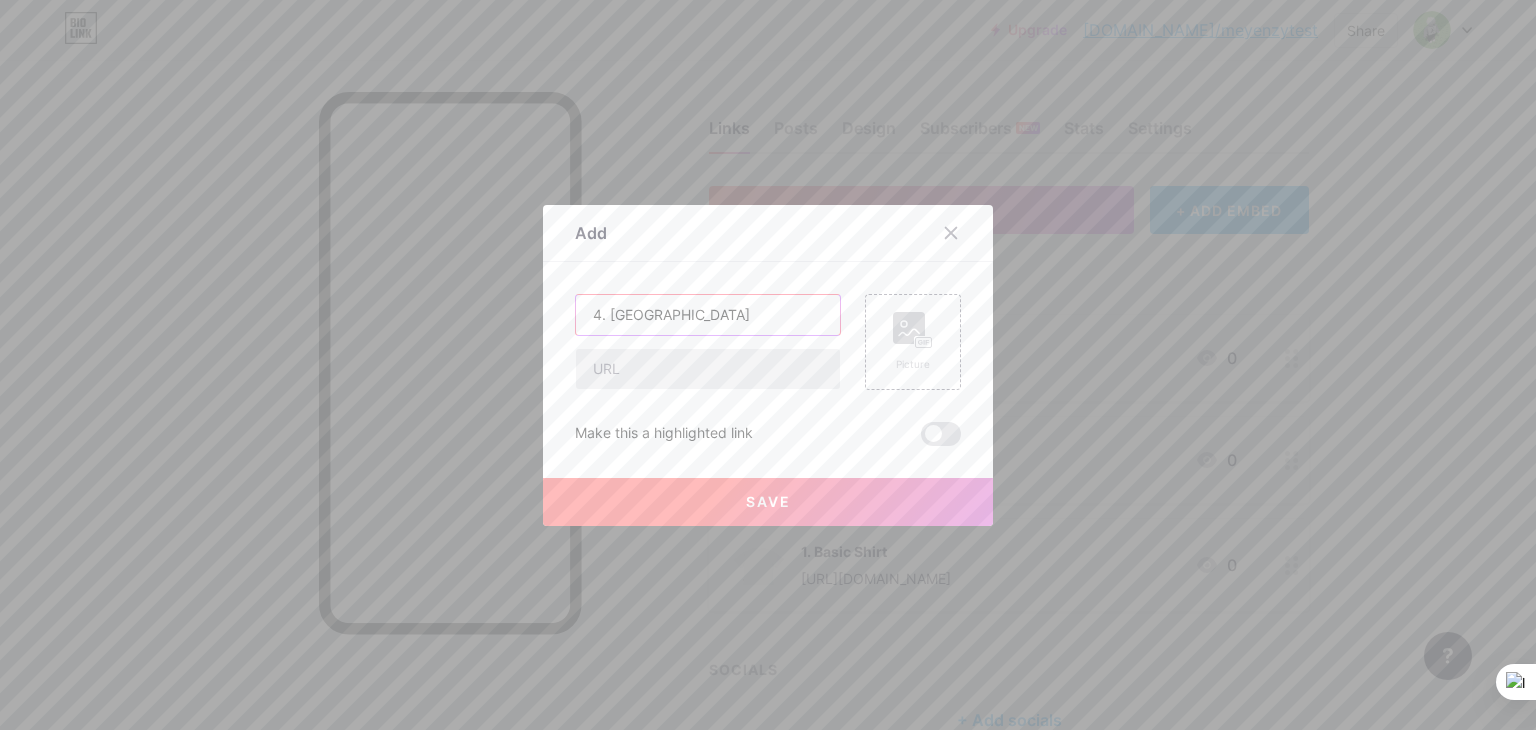 type on "4. [GEOGRAPHIC_DATA]" 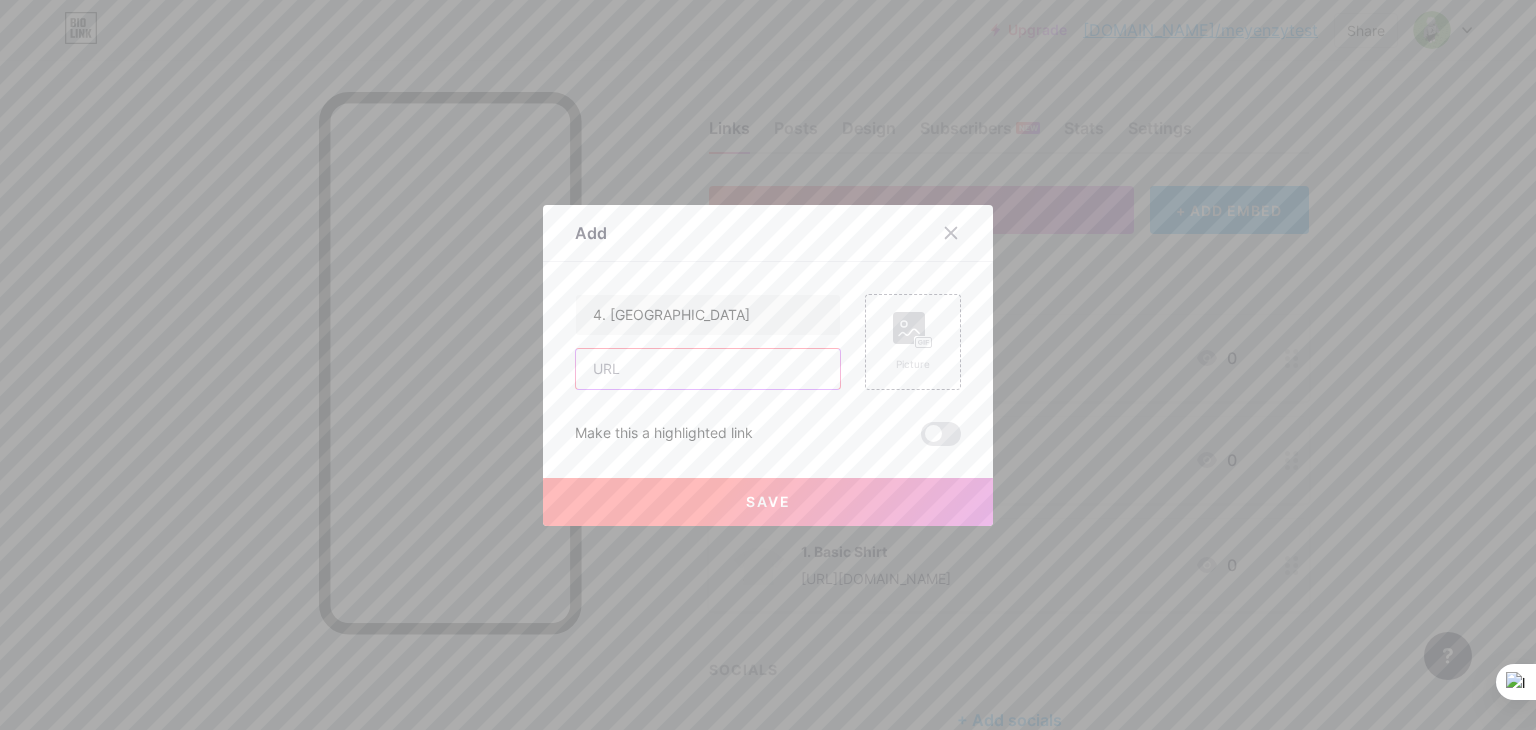 click at bounding box center (708, 369) 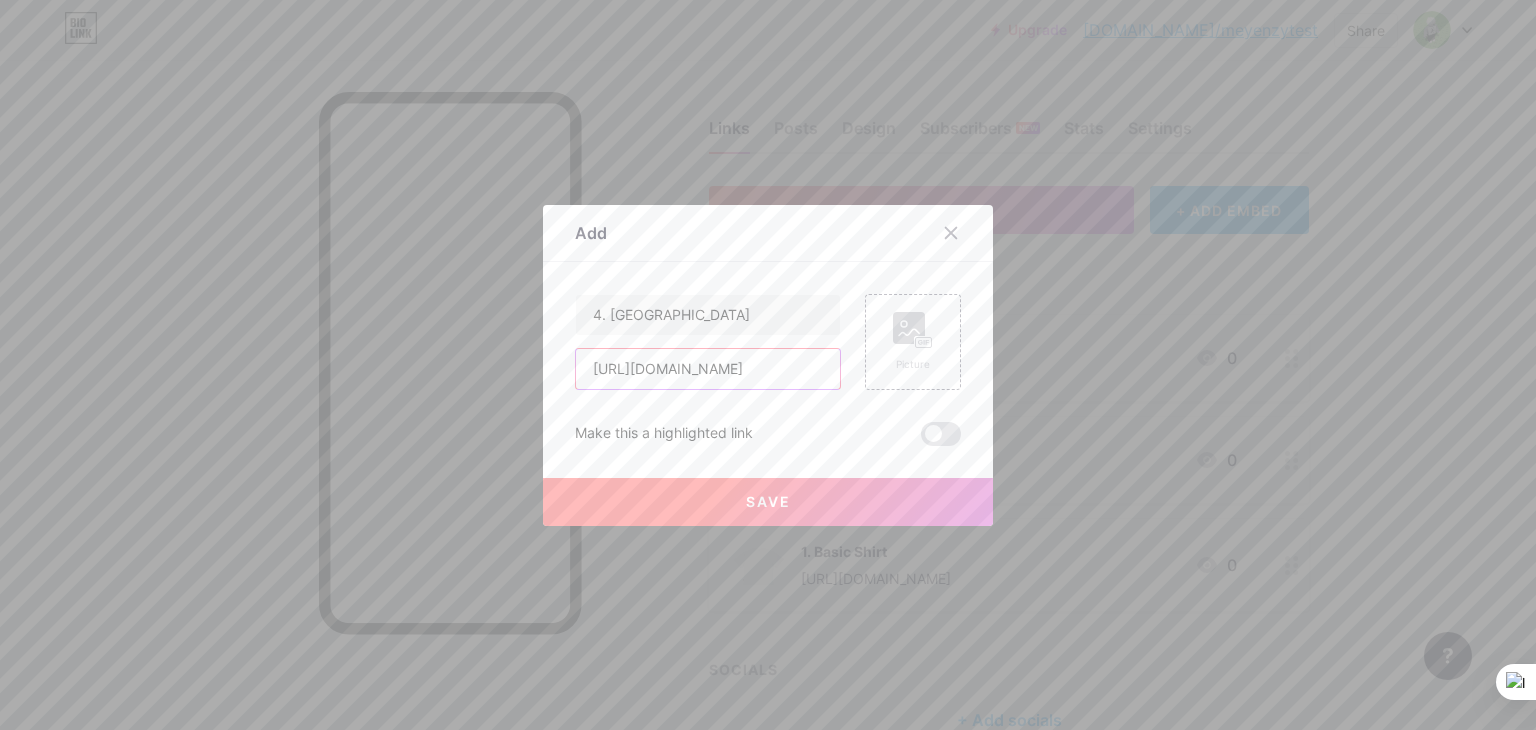 type on "[URL][DOMAIN_NAME]" 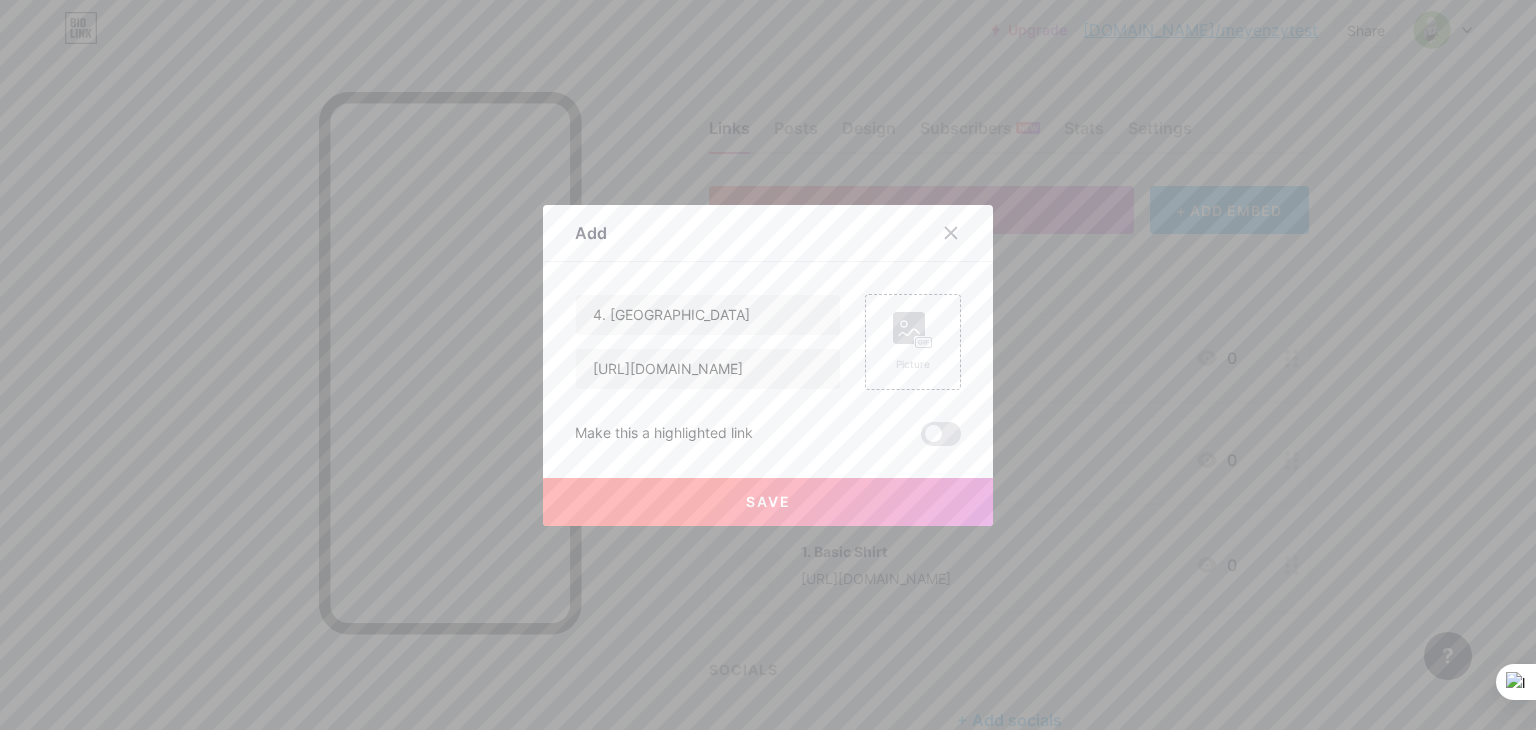 click on "Save" at bounding box center (768, 502) 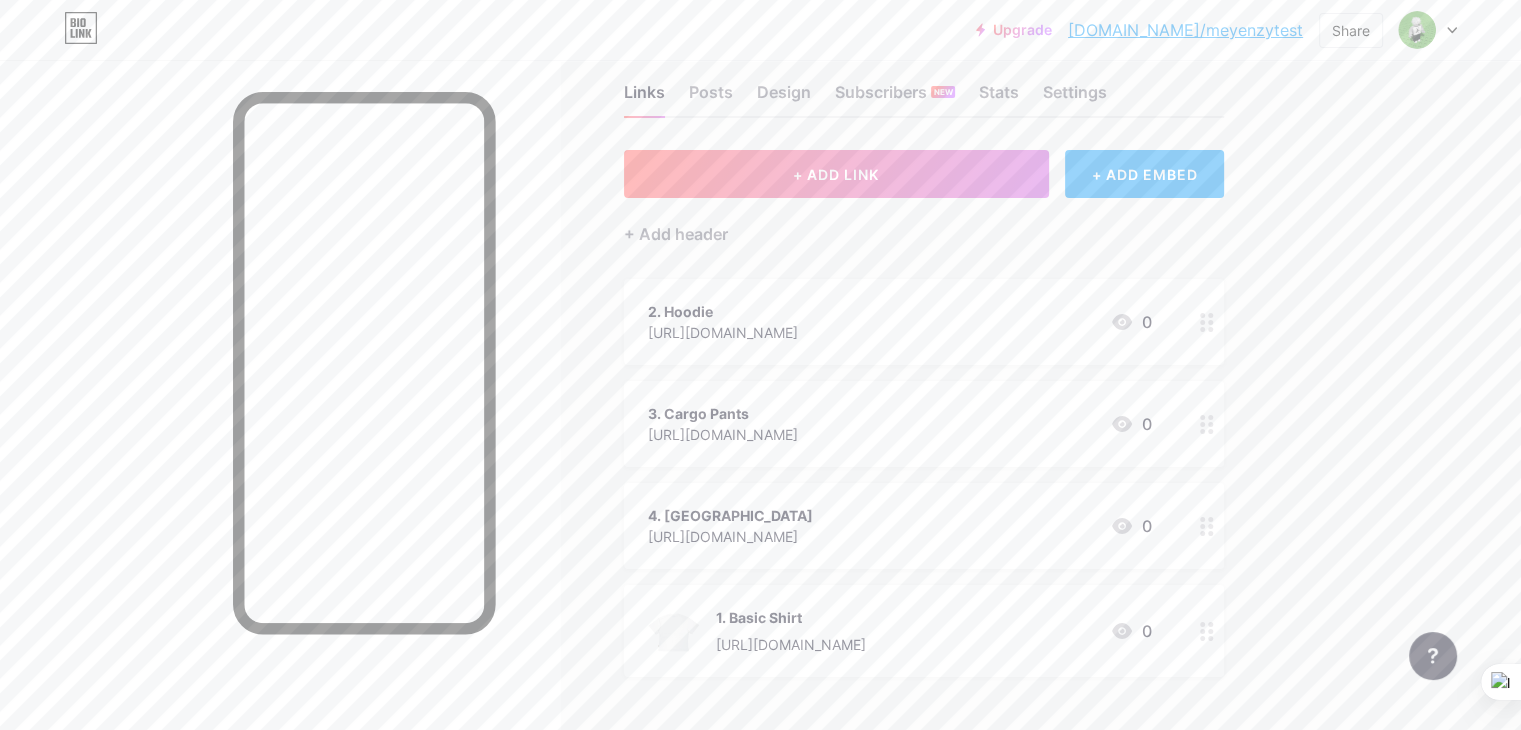 scroll, scrollTop: 100, scrollLeft: 0, axis: vertical 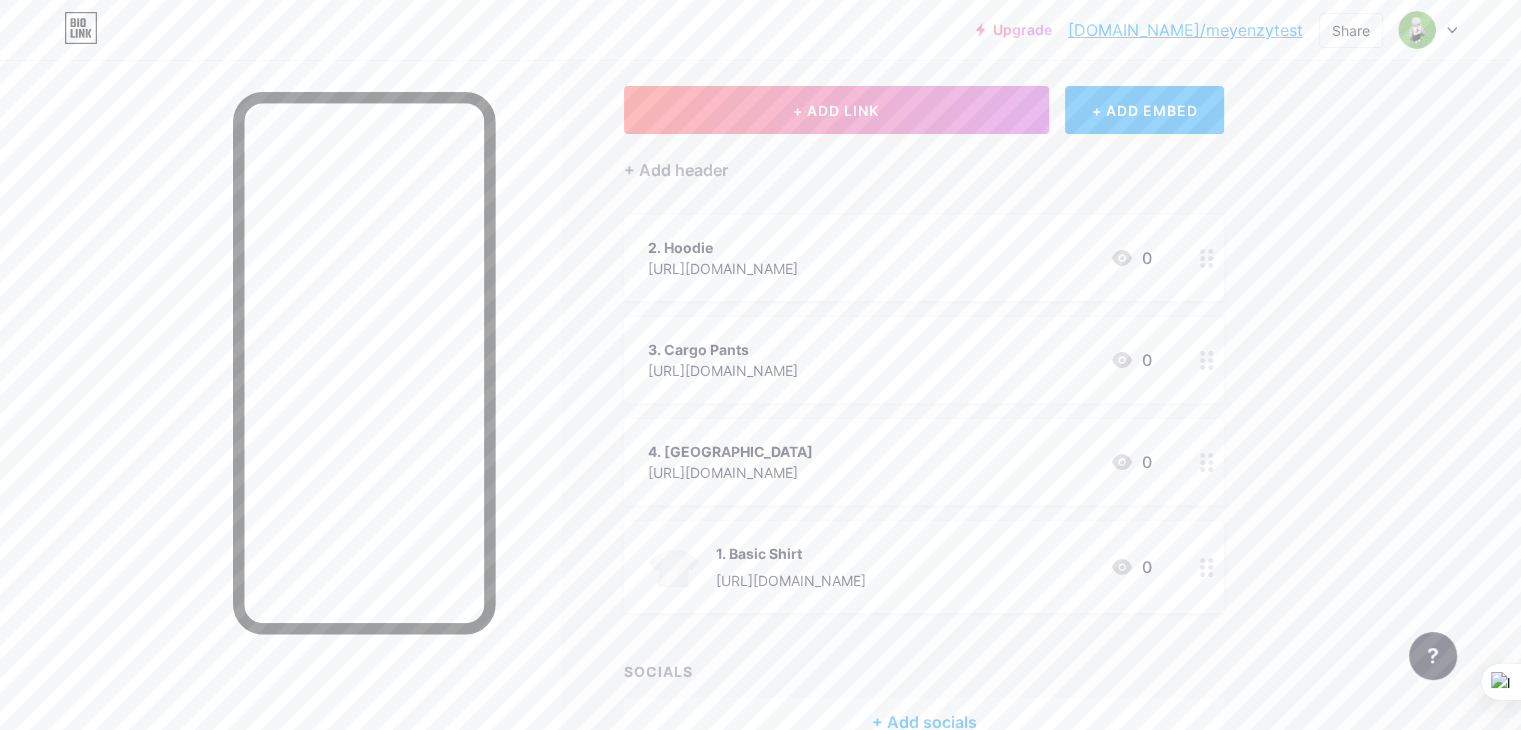 click on "1. Basic Shirt
[URL][DOMAIN_NAME]
0" at bounding box center [900, 567] 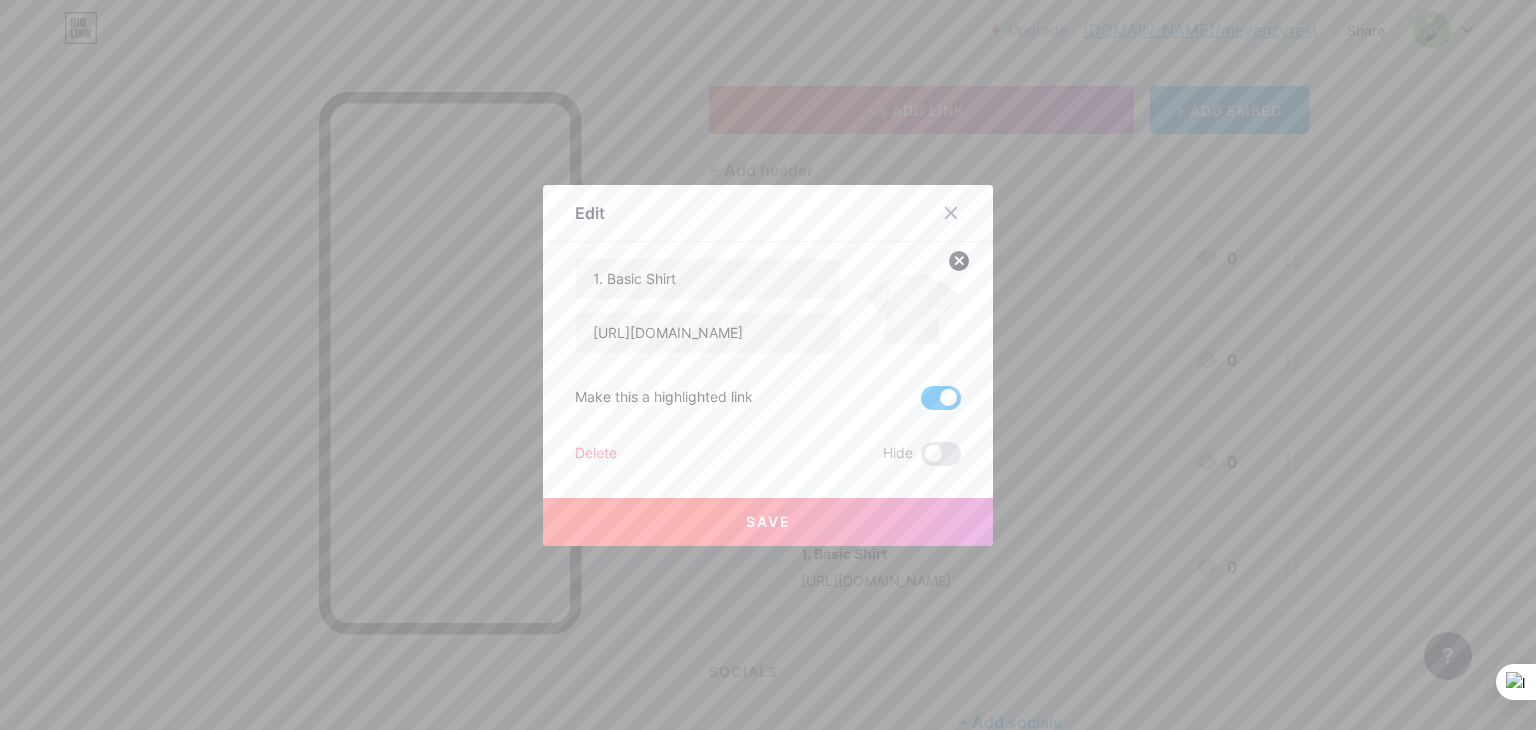 click at bounding box center [941, 398] 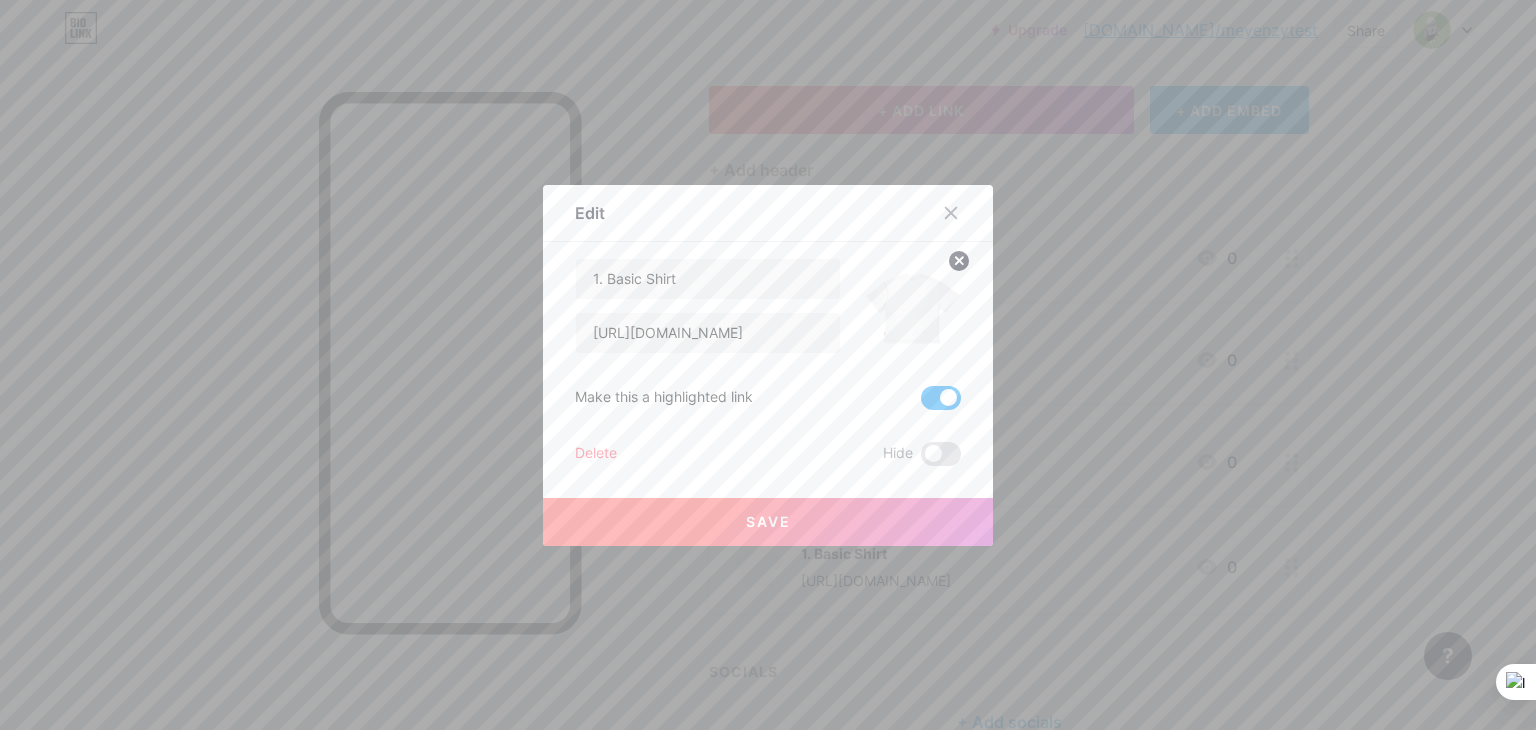 click at bounding box center (921, 403) 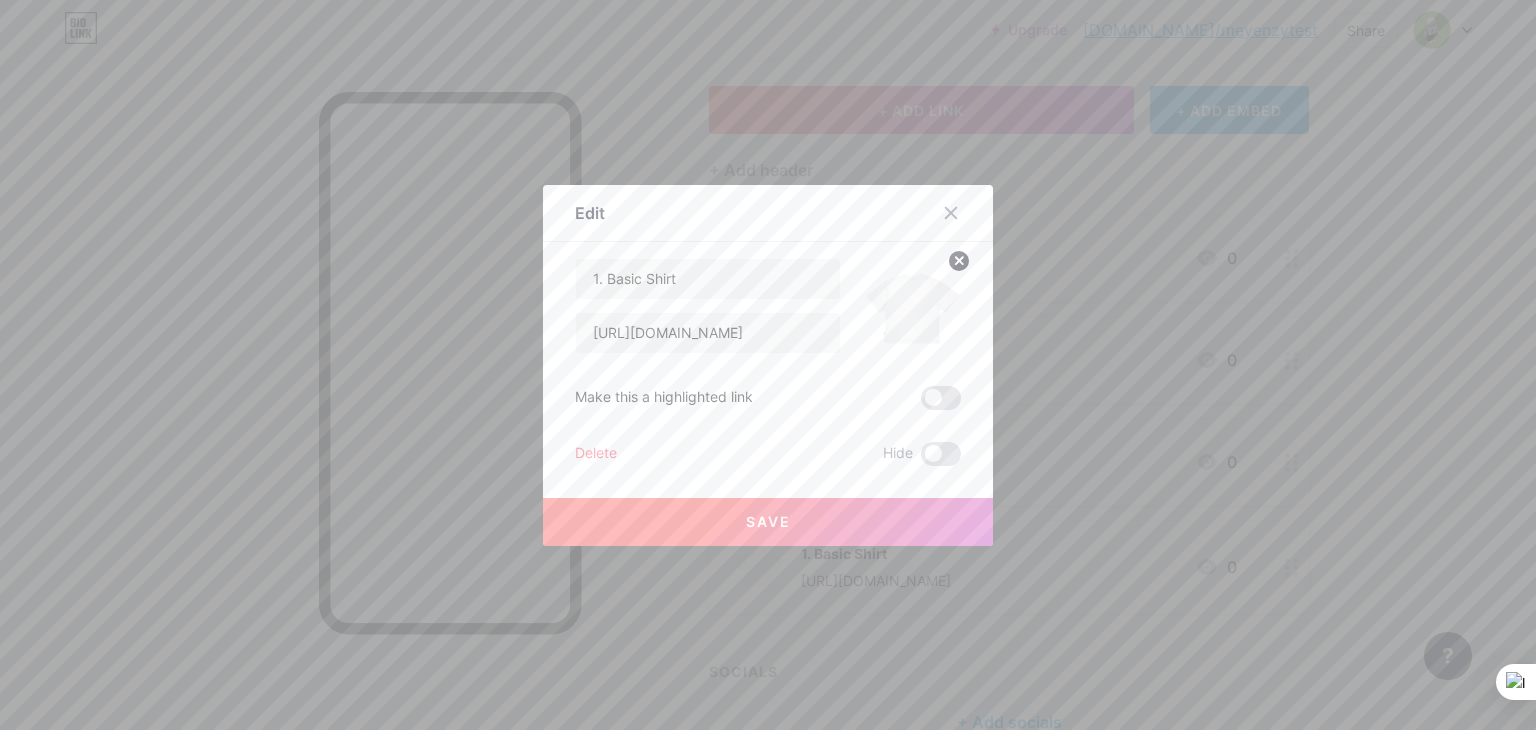 click on "Save" at bounding box center (768, 522) 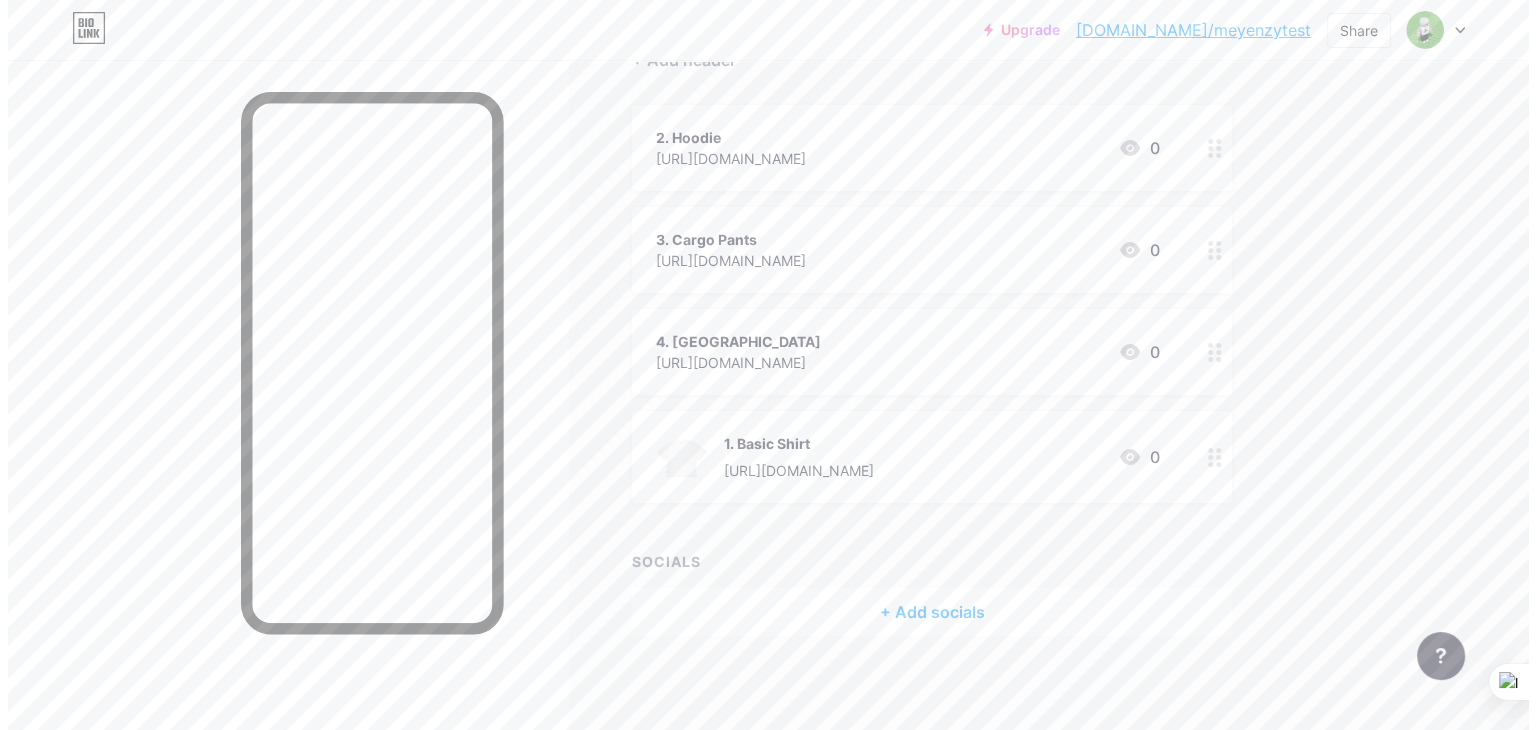 scroll, scrollTop: 215, scrollLeft: 0, axis: vertical 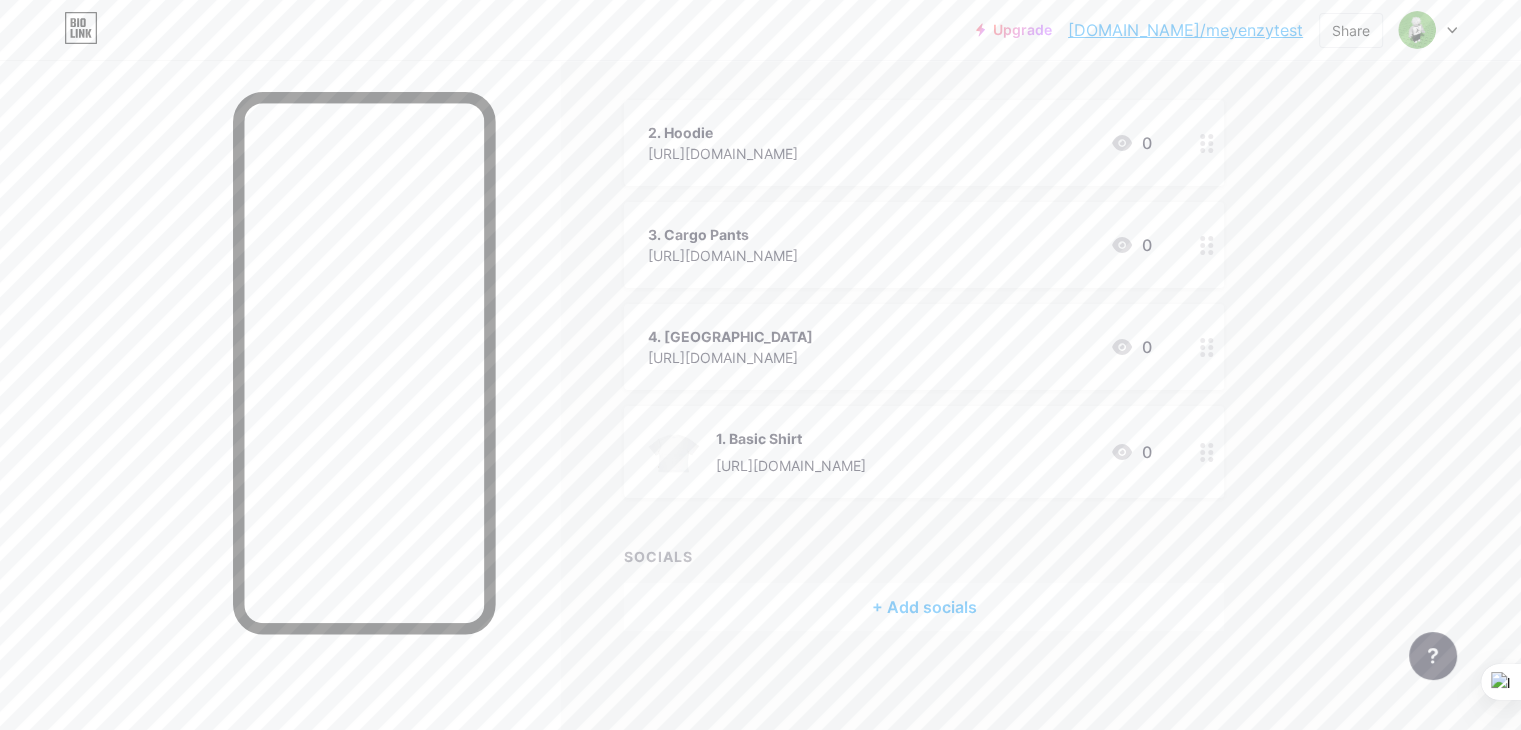 click on "+ Add socials" at bounding box center (924, 607) 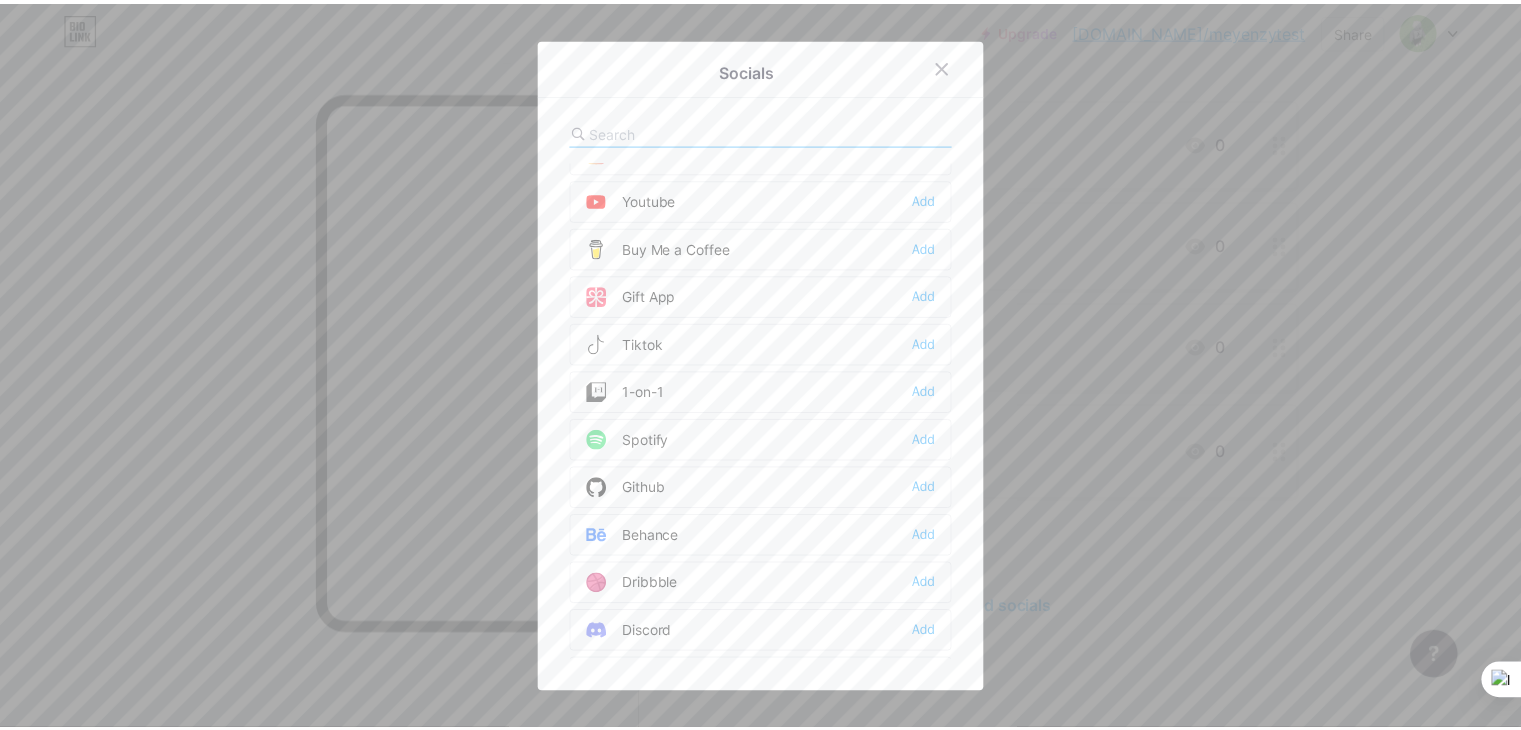 scroll, scrollTop: 200, scrollLeft: 0, axis: vertical 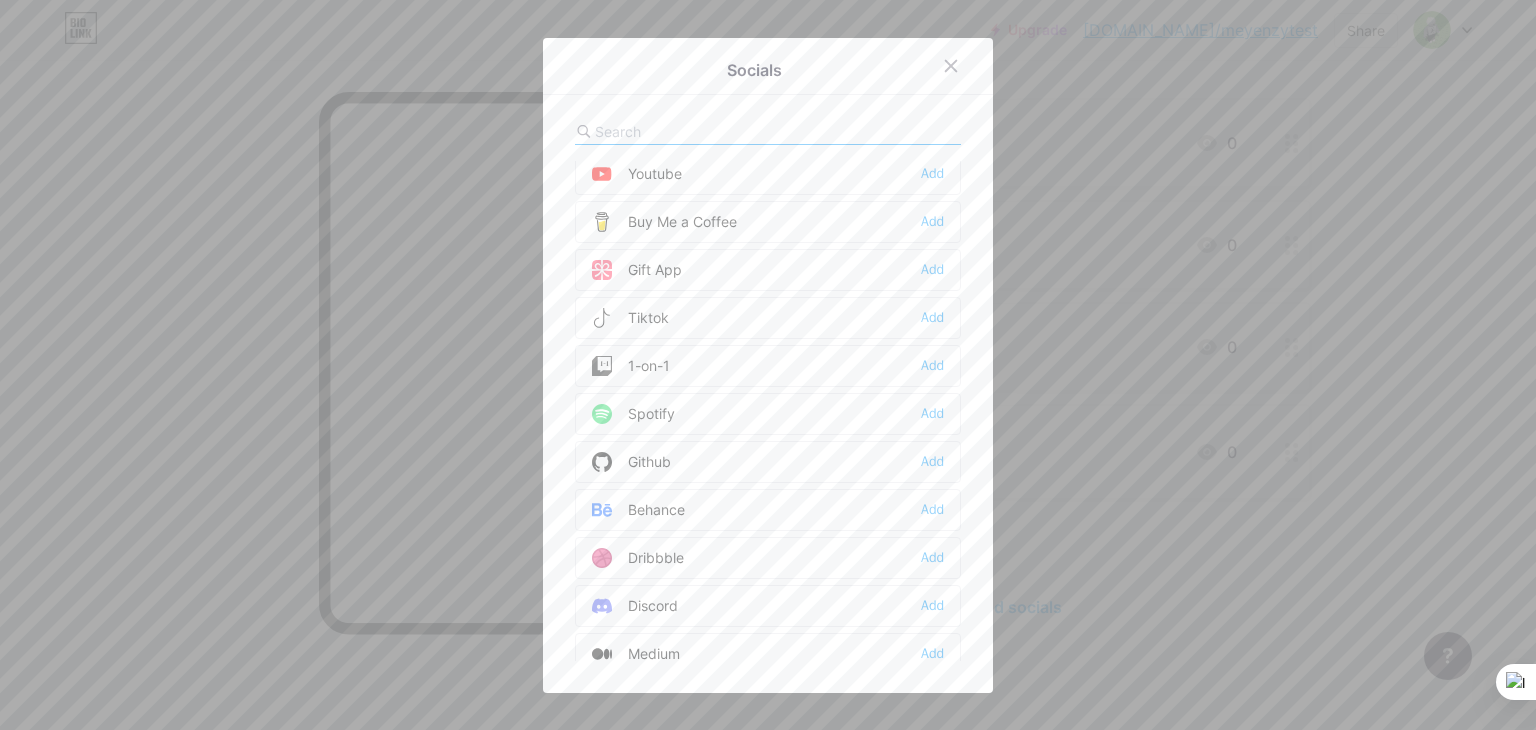 click on "Tiktok
Add" at bounding box center (768, 318) 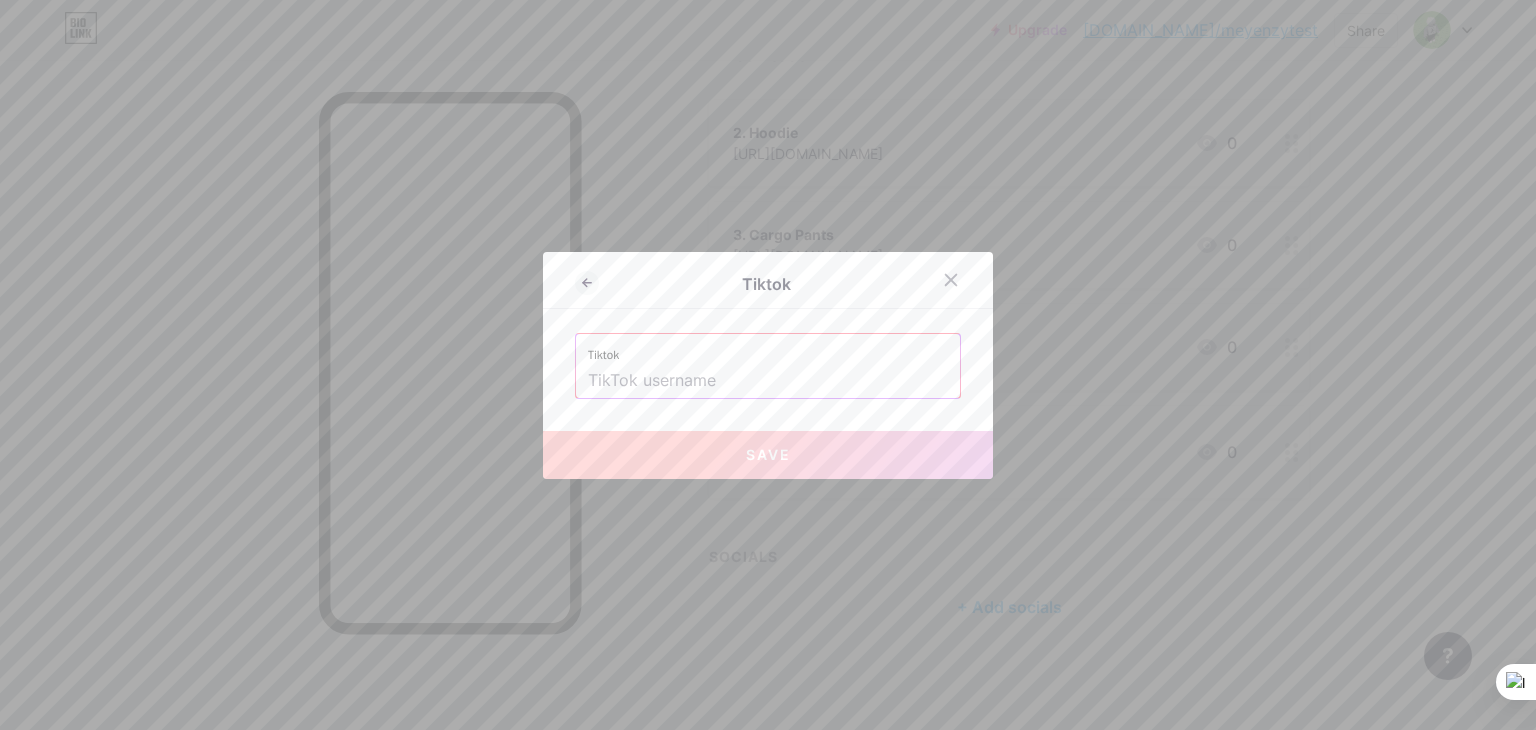 click at bounding box center (768, 381) 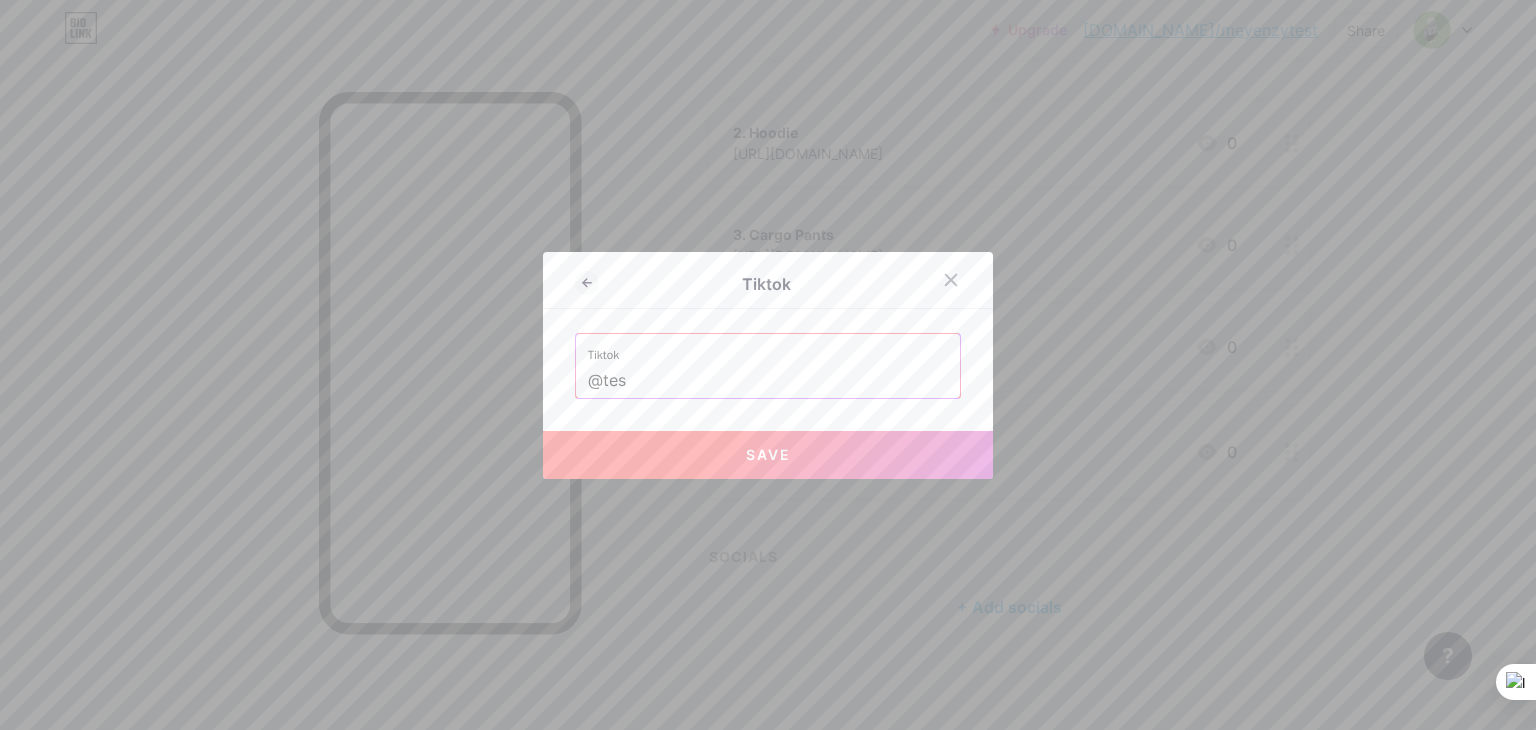 click on "Save" at bounding box center (768, 455) 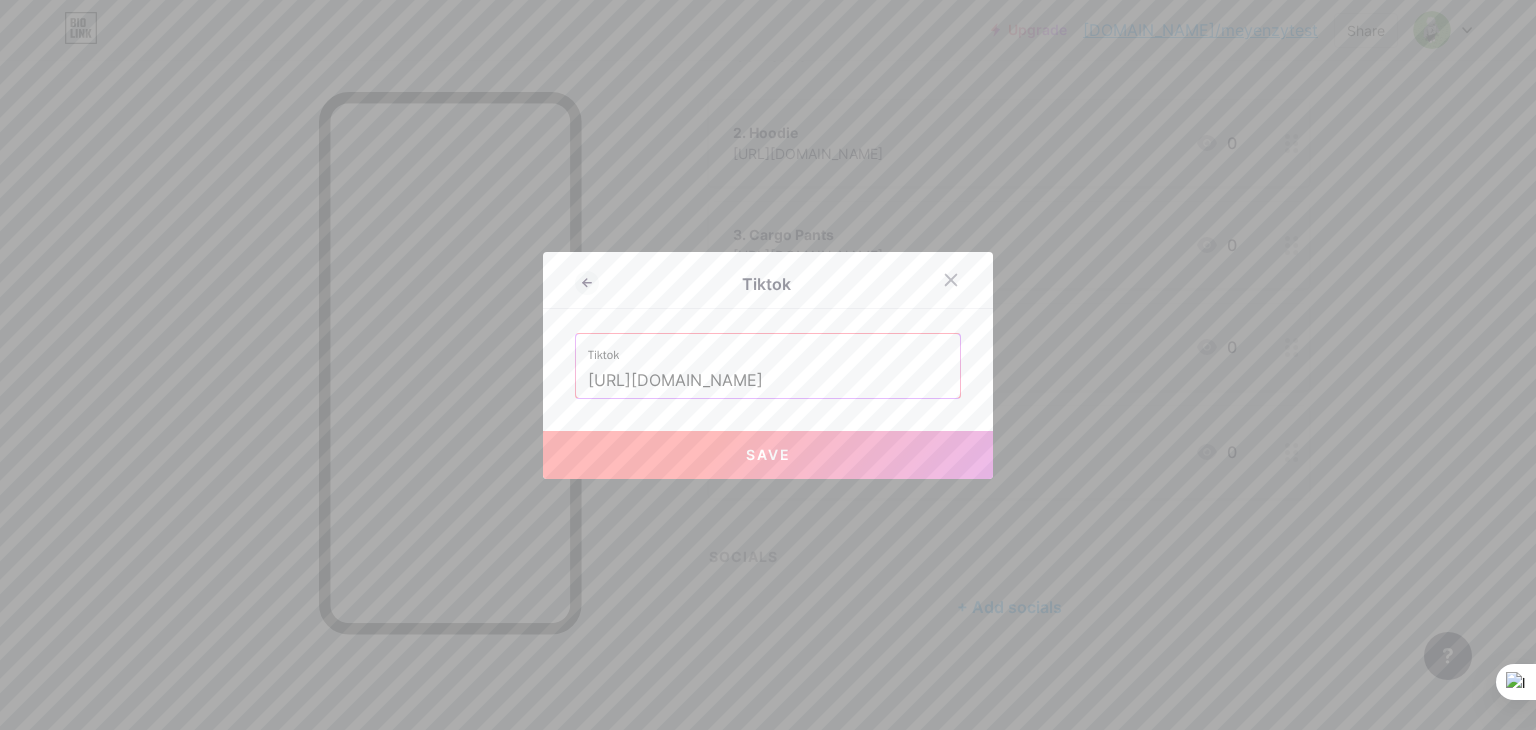 click on "Save" at bounding box center [768, 455] 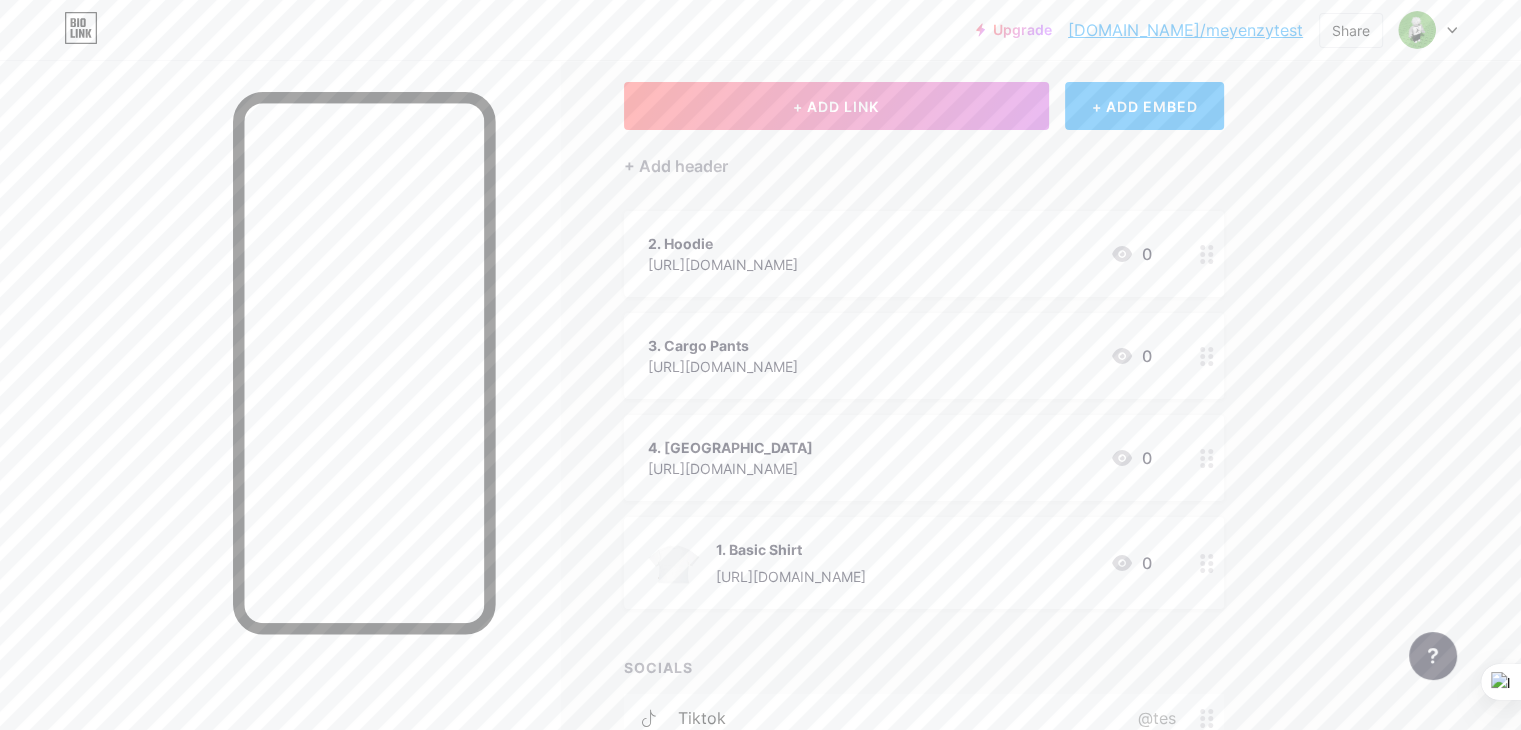 scroll, scrollTop: 75, scrollLeft: 0, axis: vertical 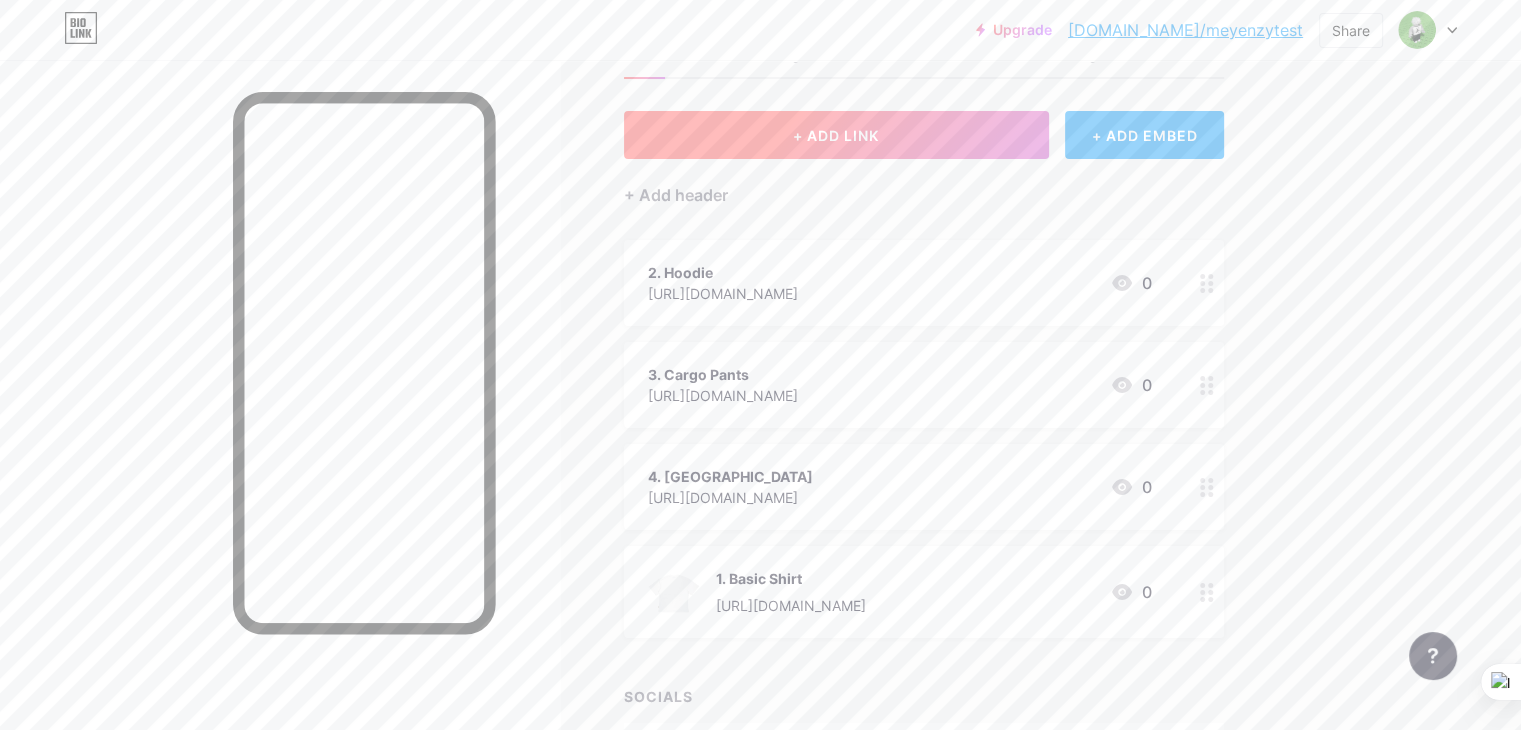 click on "+ ADD LINK" at bounding box center [836, 135] 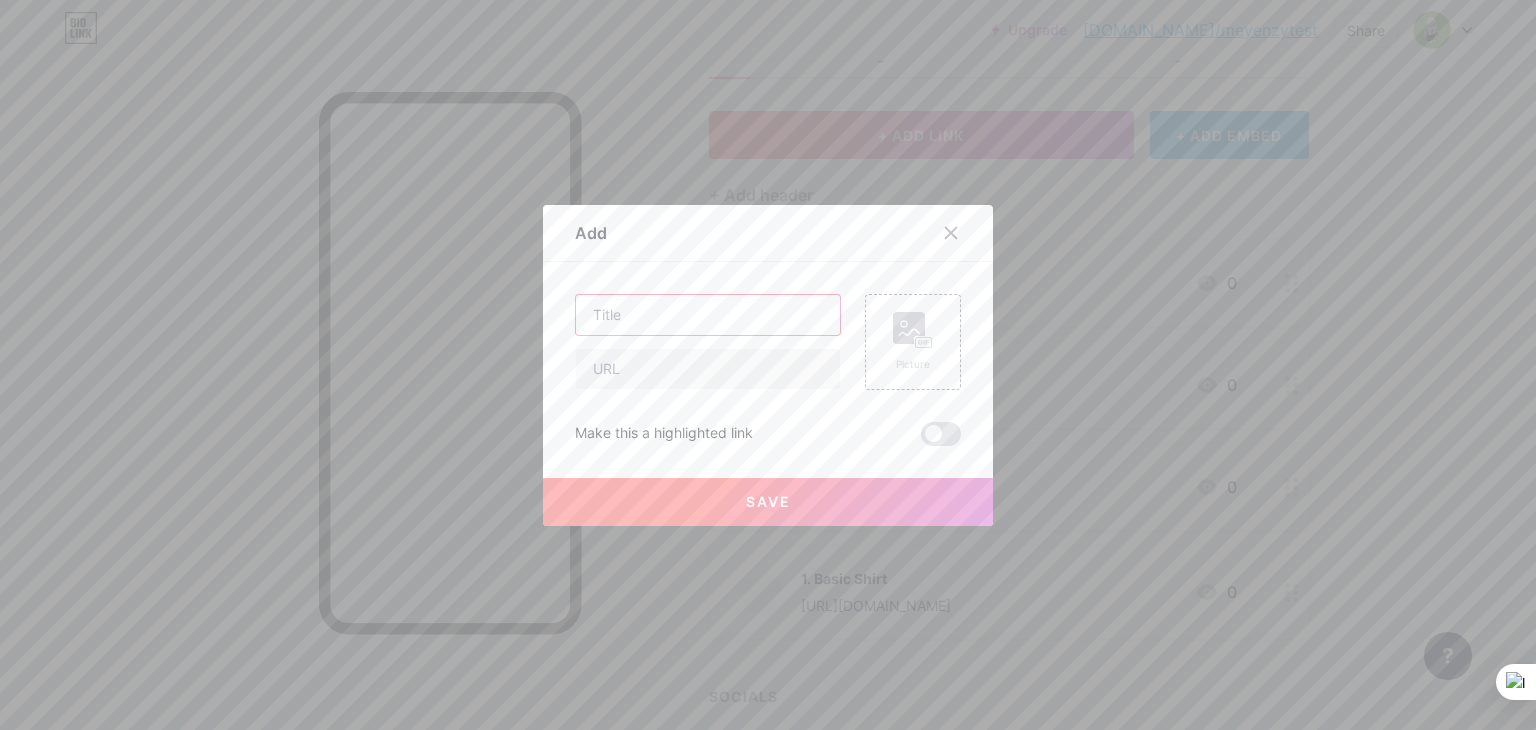 click at bounding box center (708, 315) 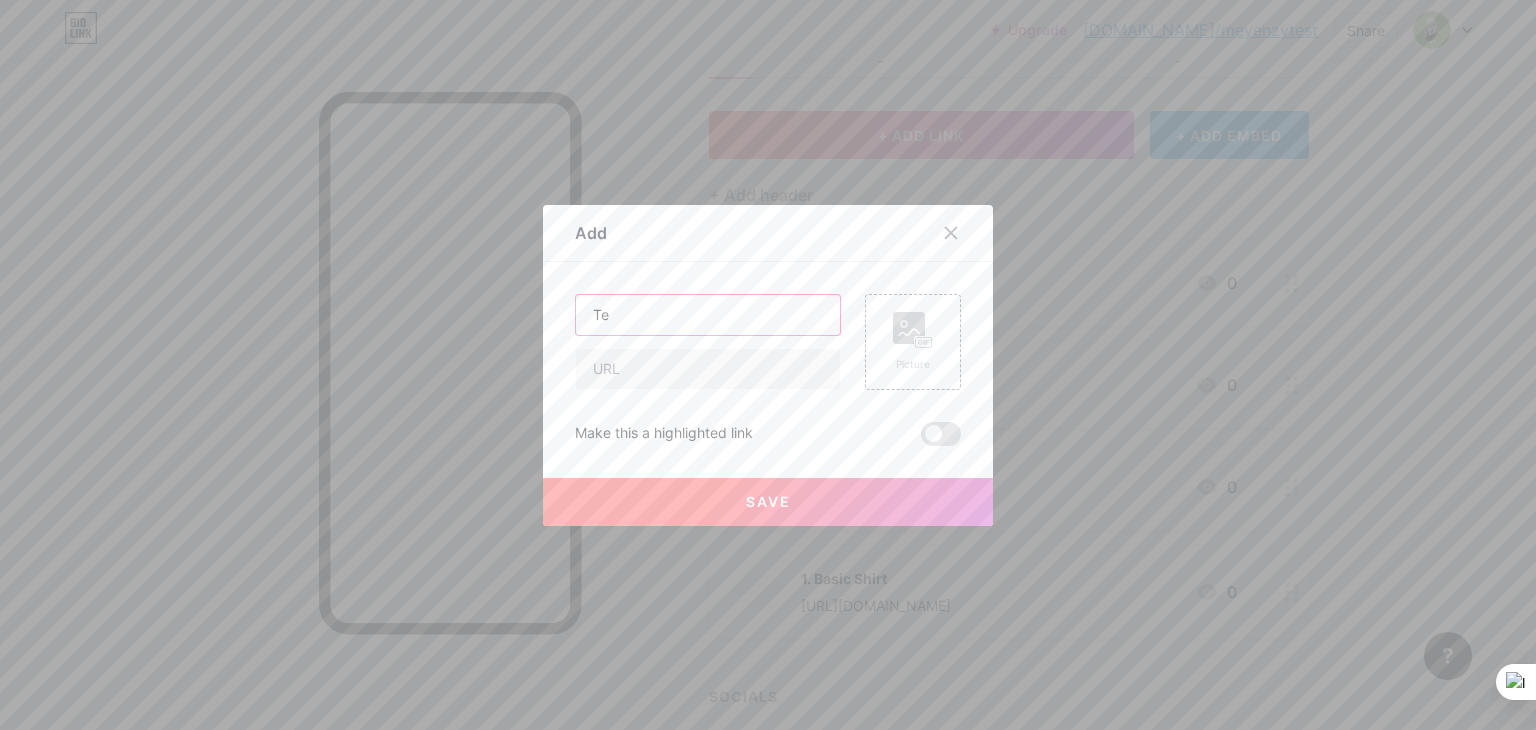 type on "T" 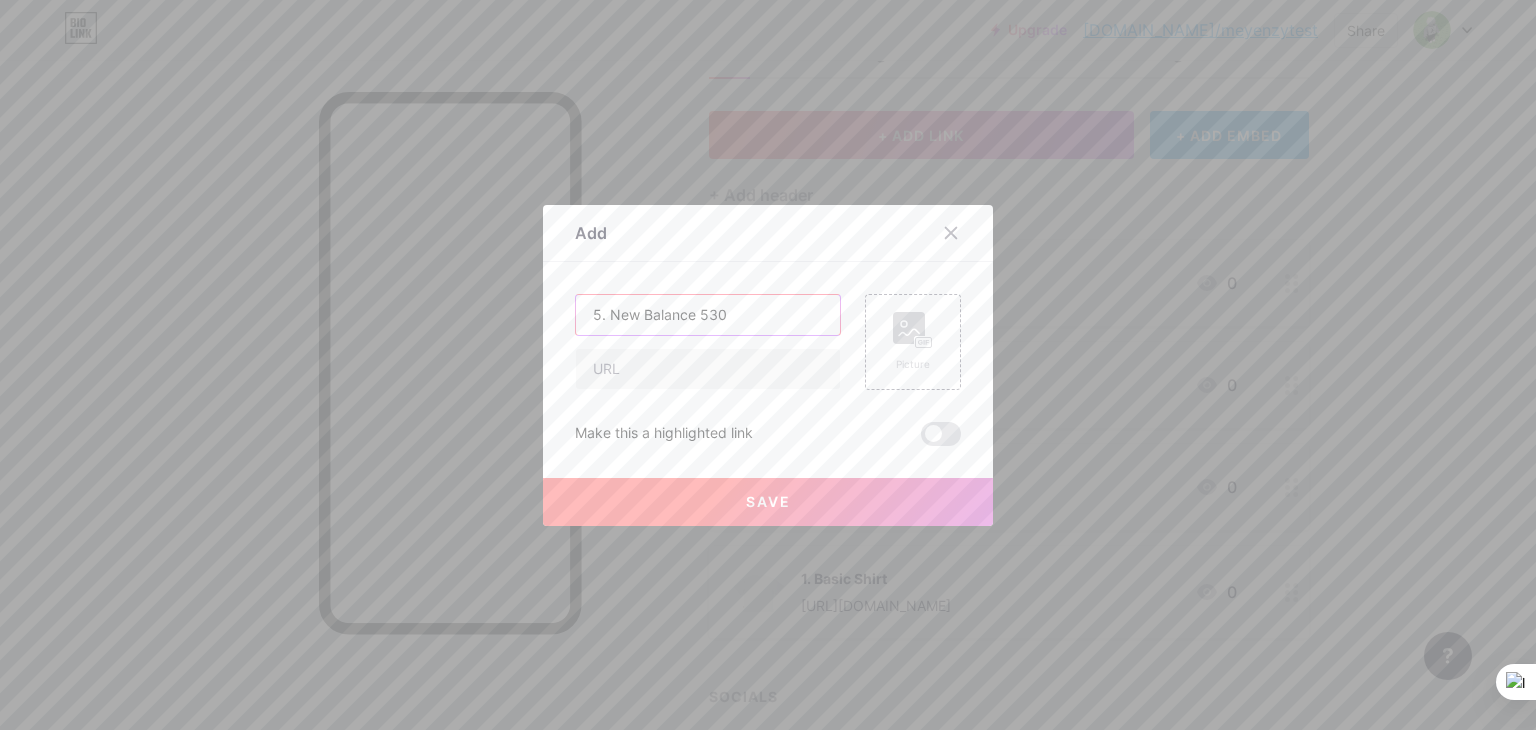 type on "5. New Balance 530" 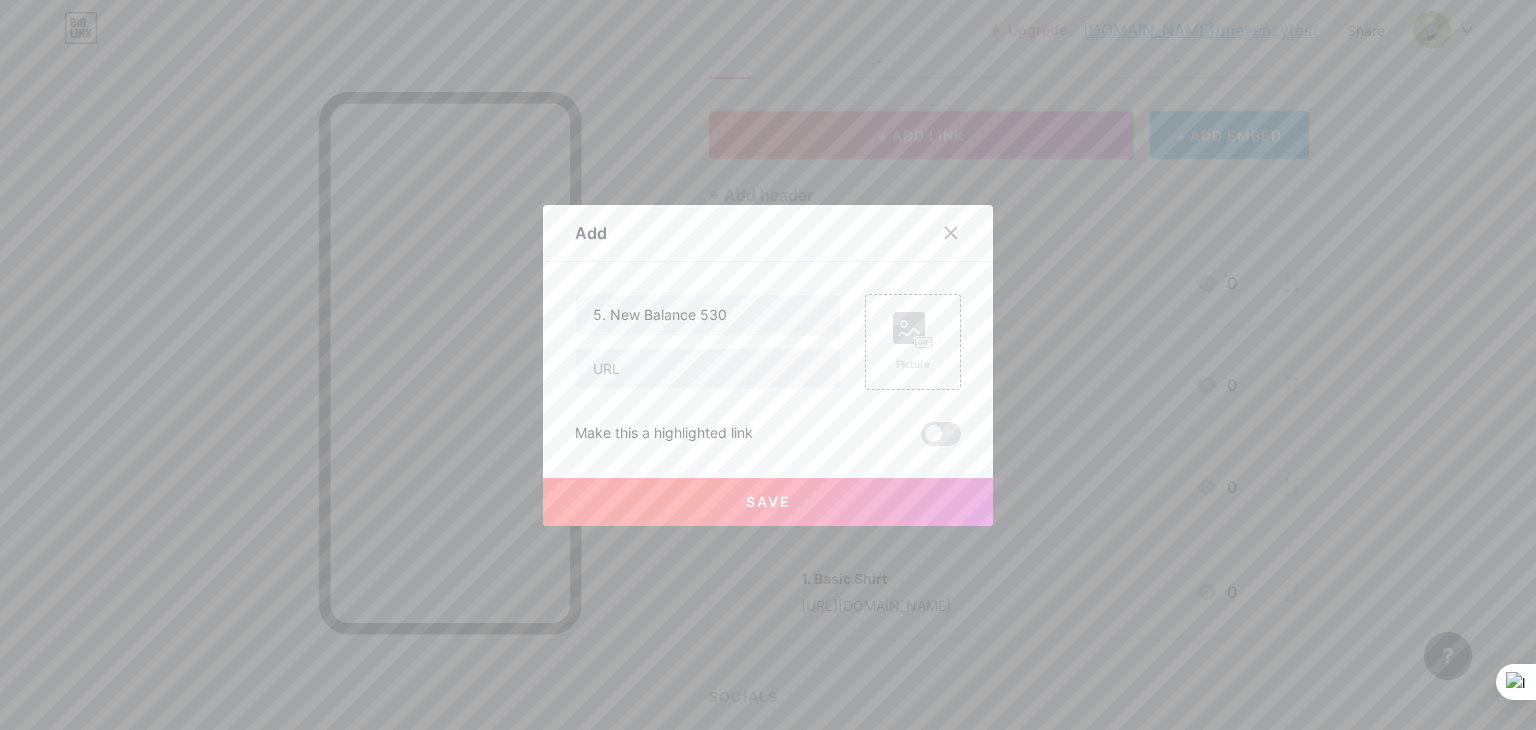 click on "Save" at bounding box center [768, 502] 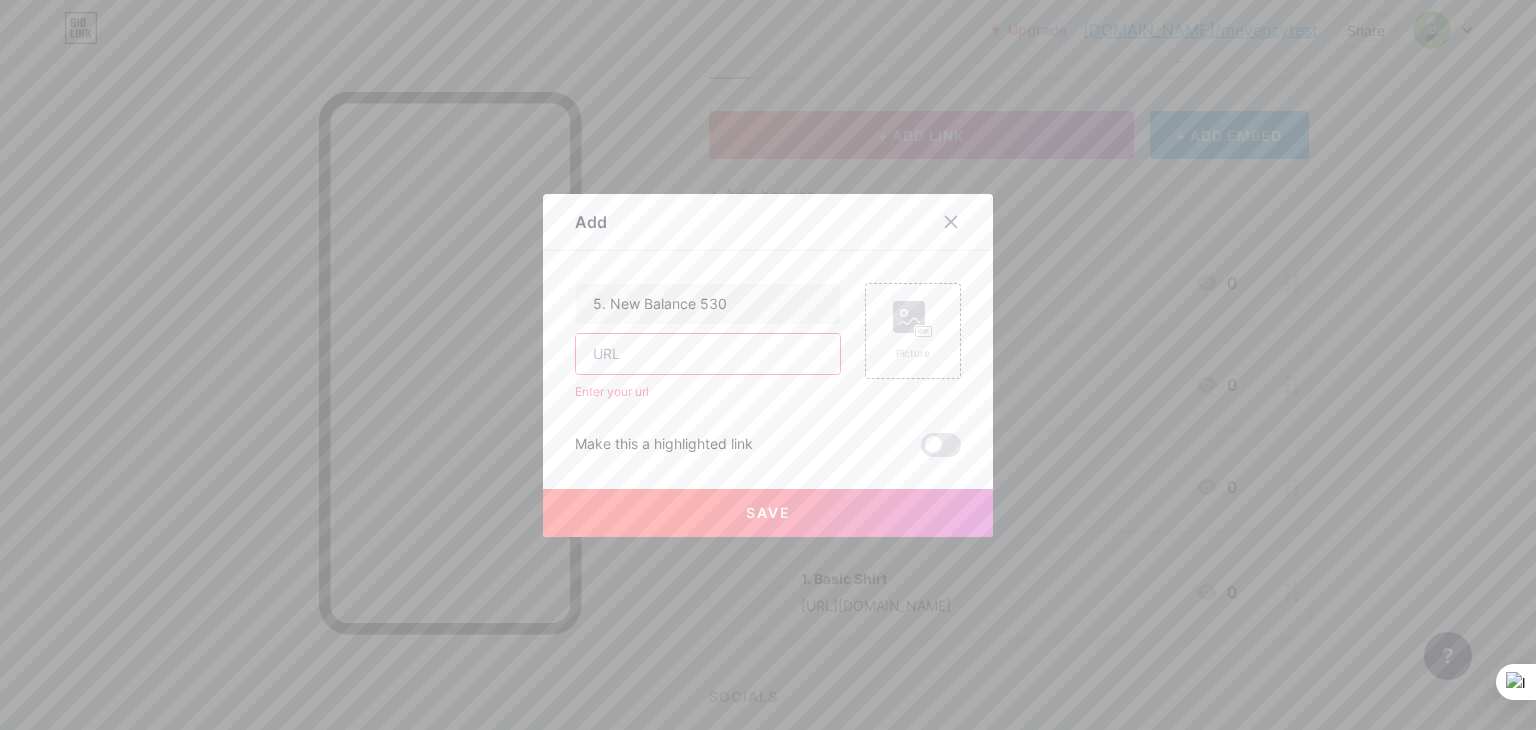 click on "5. New Balance 530       Enter your url" at bounding box center [708, 342] 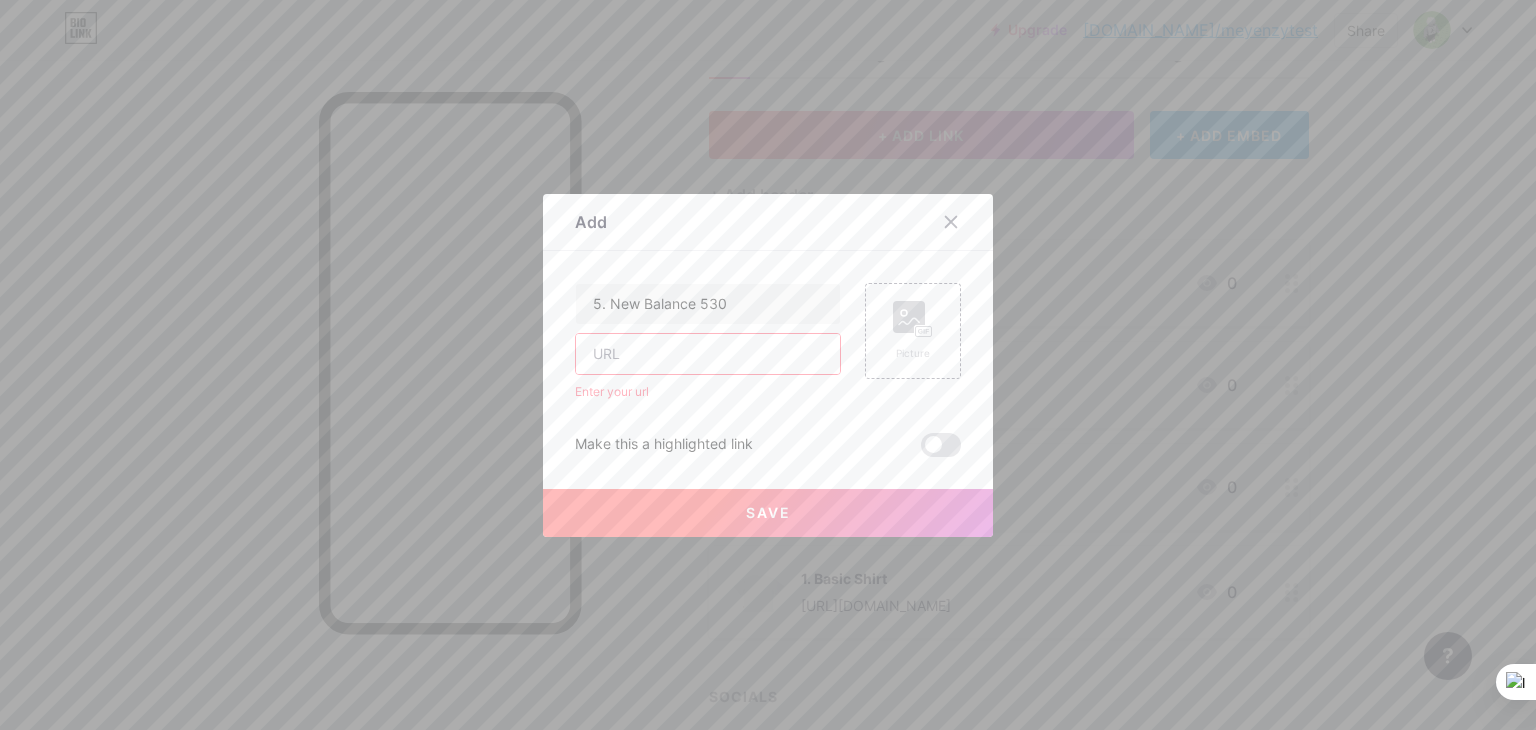 click at bounding box center [708, 354] 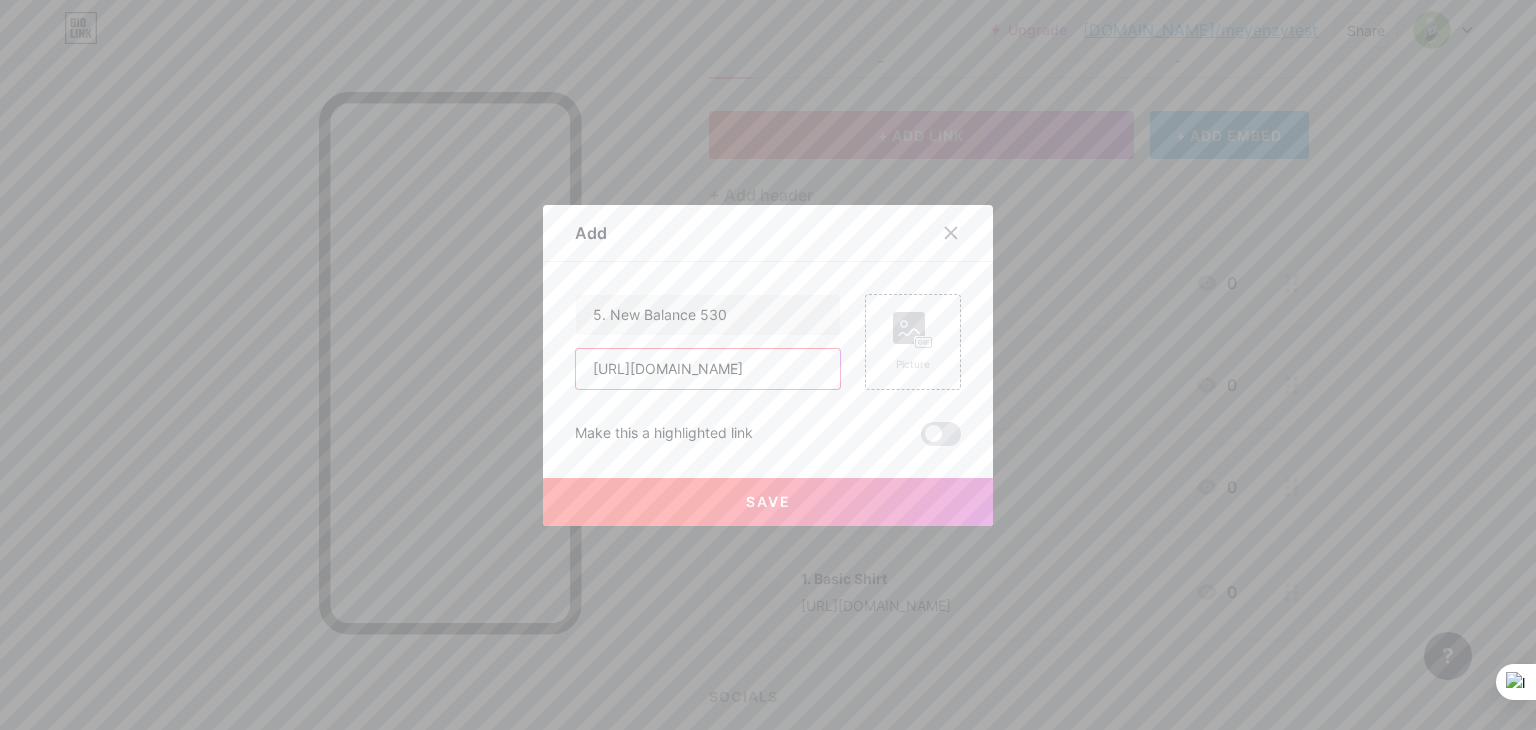 type on "[URL][DOMAIN_NAME]" 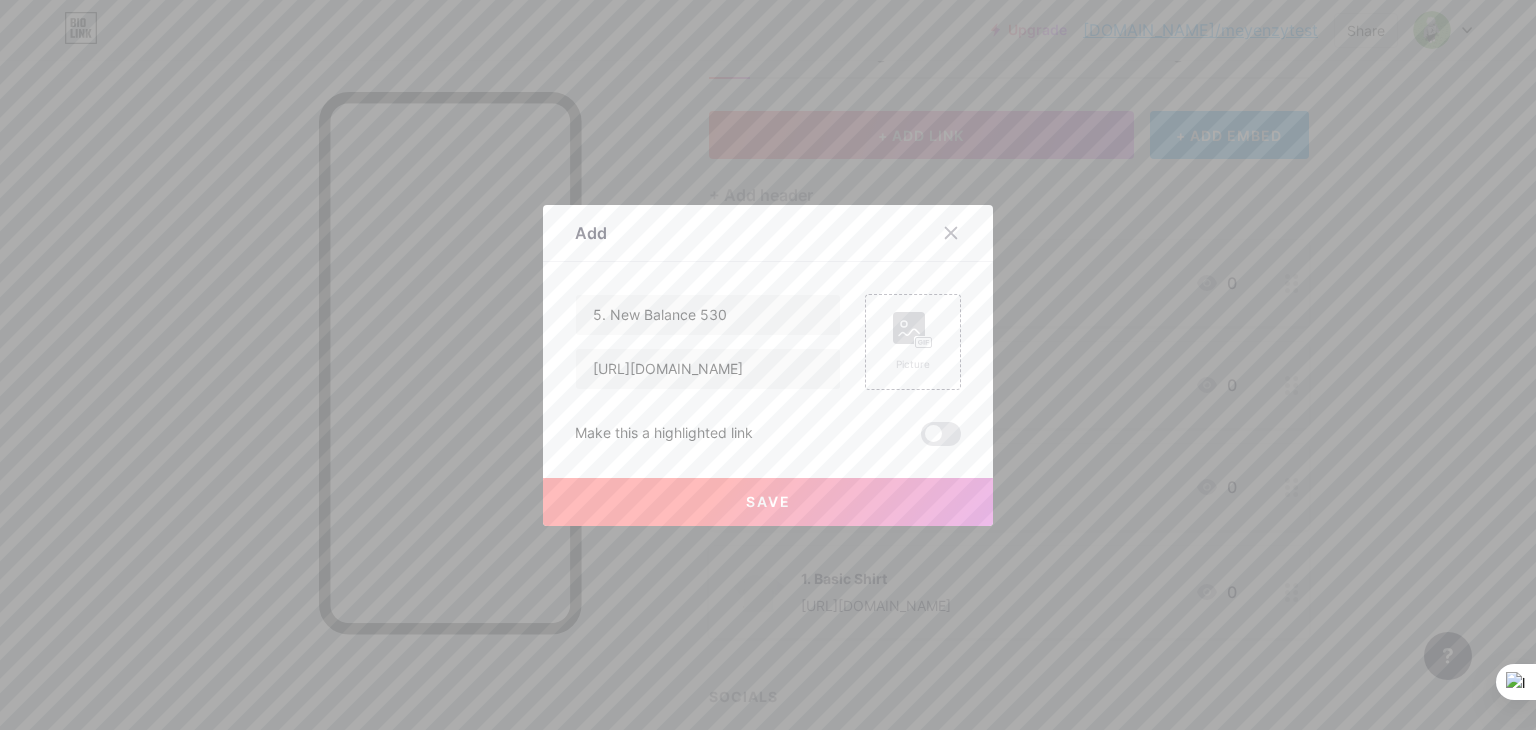 click on "Save" at bounding box center [768, 502] 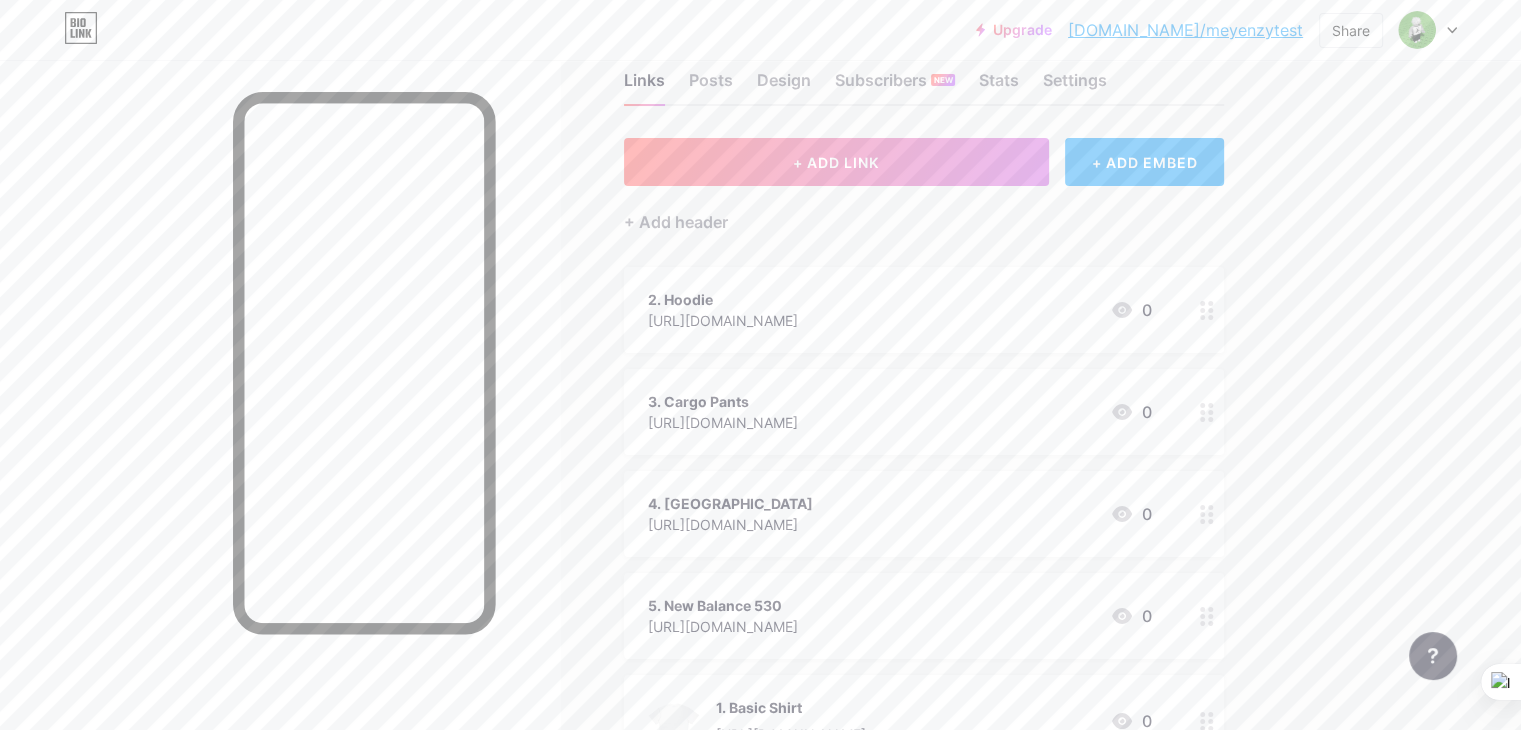 scroll, scrollTop: 0, scrollLeft: 0, axis: both 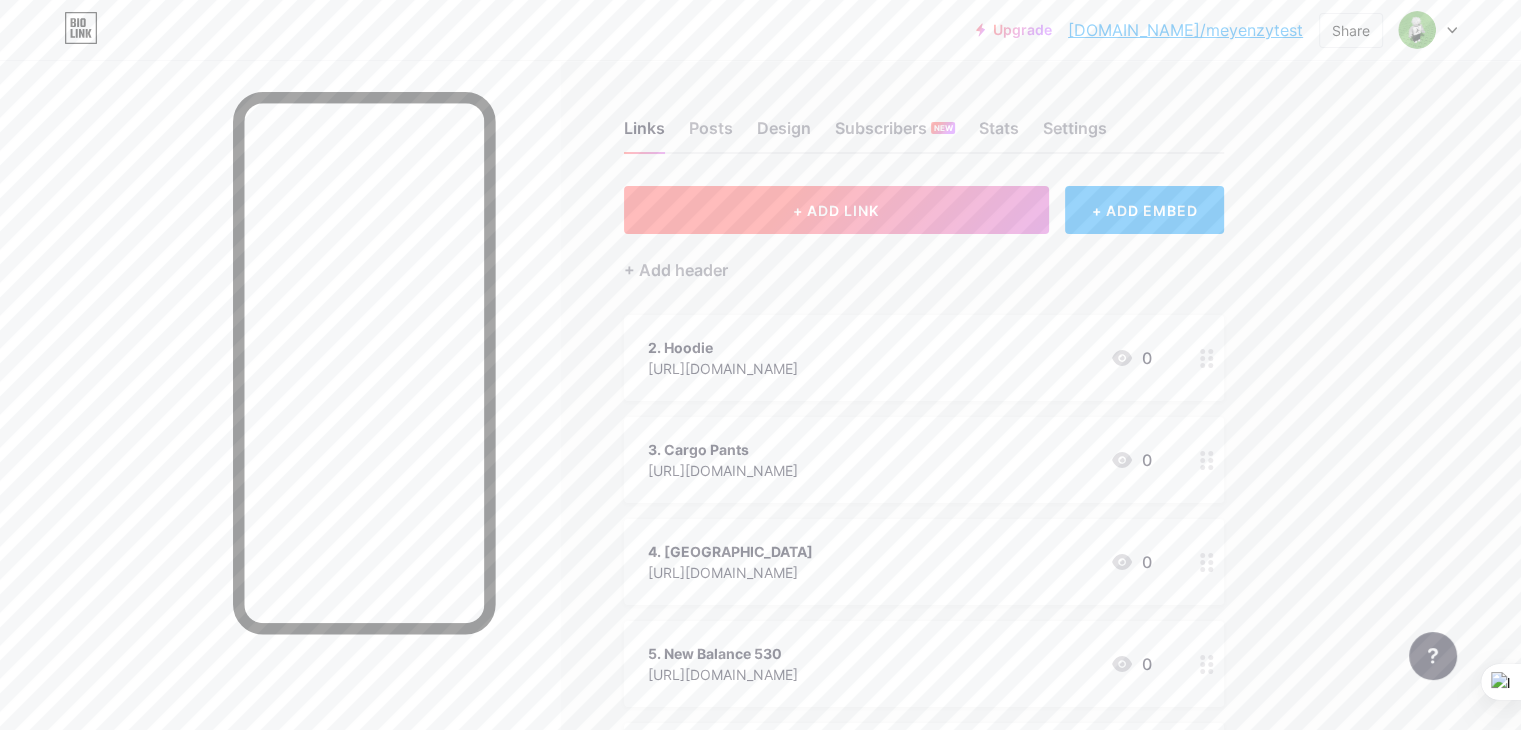 click on "+ ADD LINK" at bounding box center [836, 210] 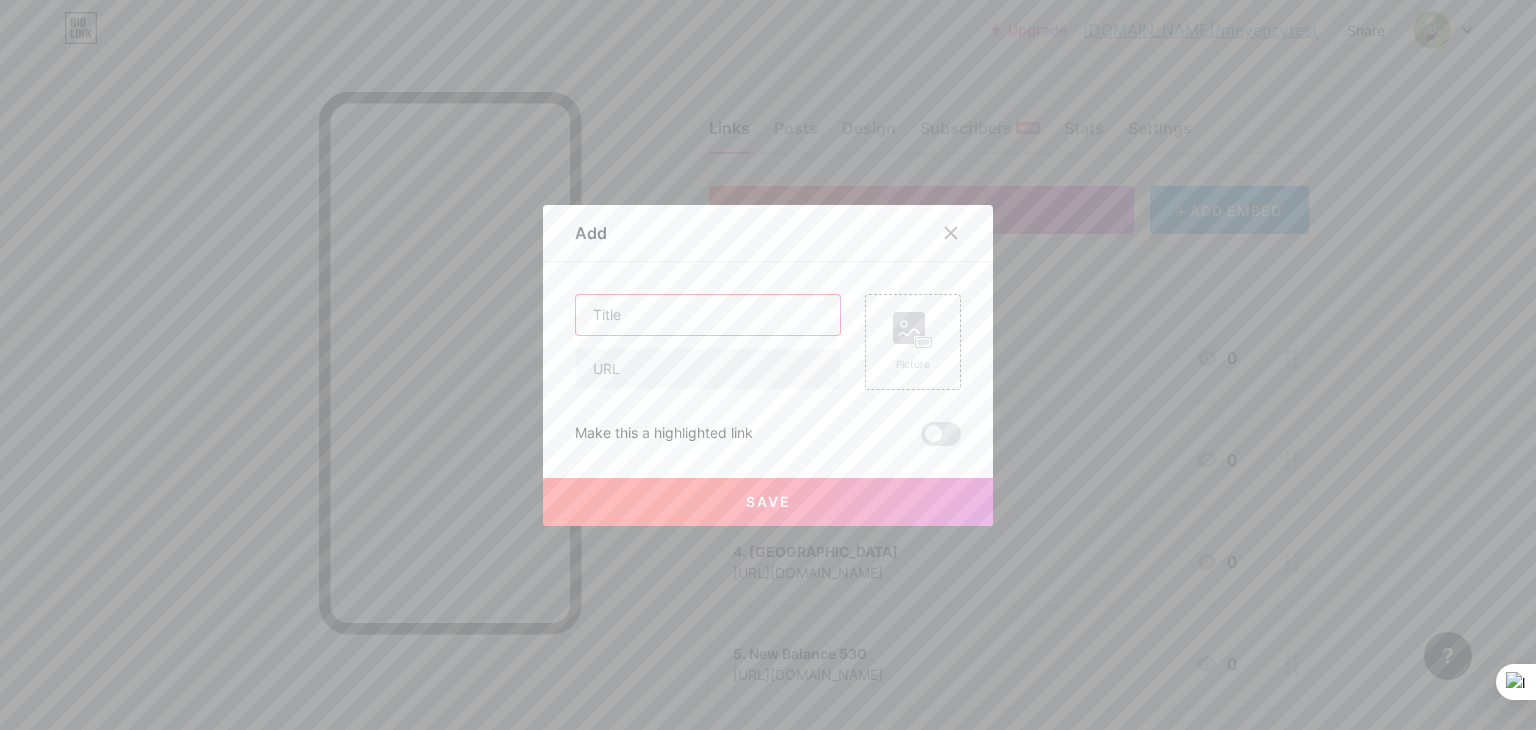 click at bounding box center (708, 315) 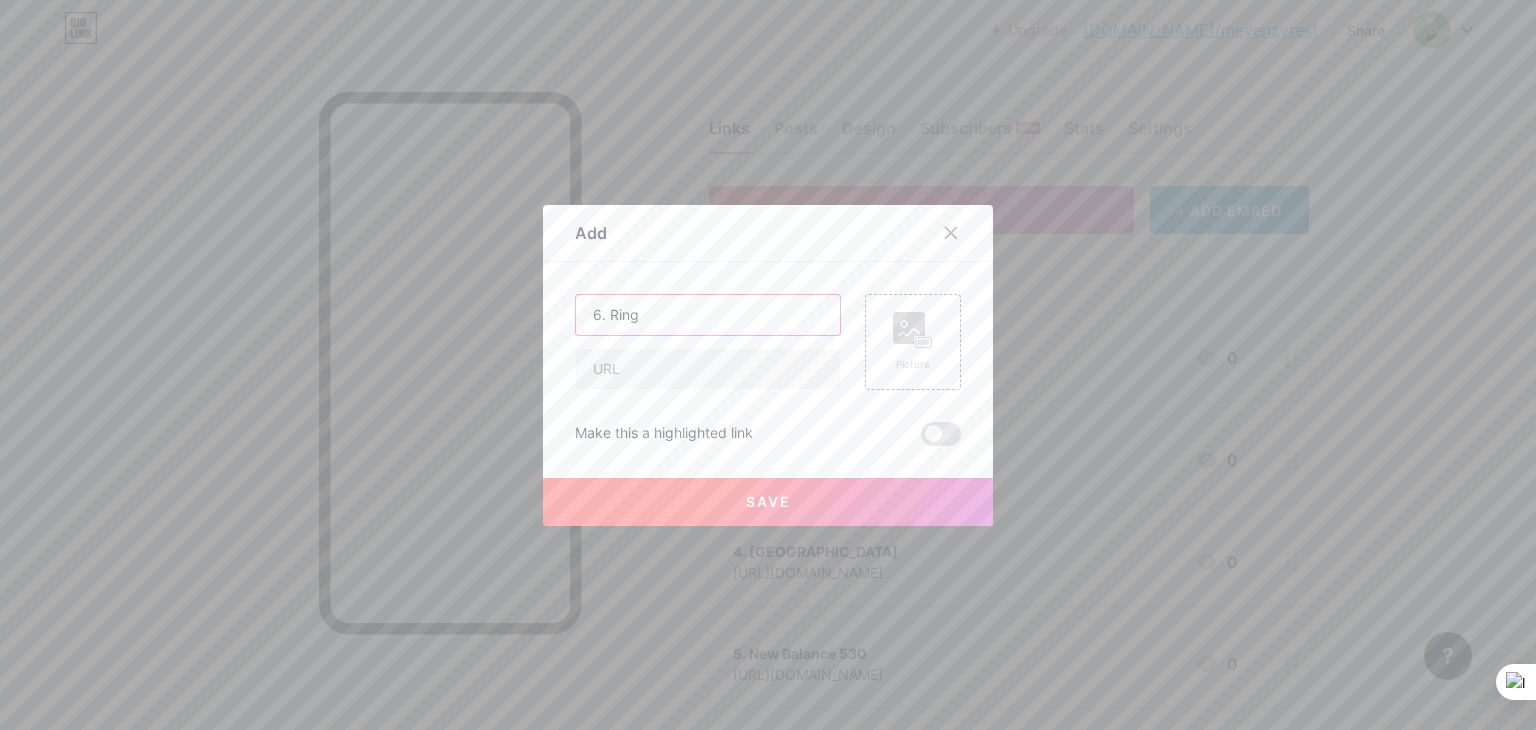 type on "6. Ring" 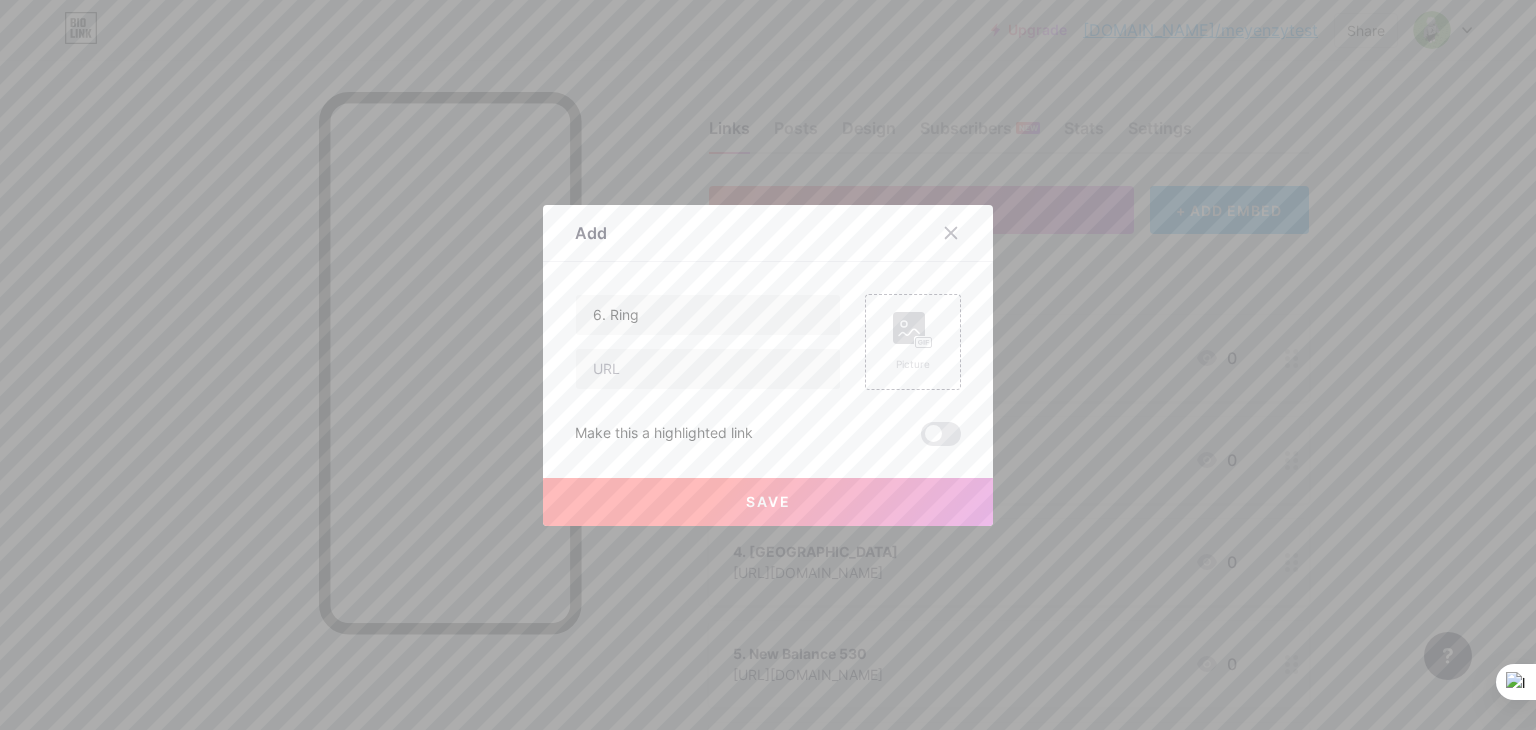 click on "Save" at bounding box center (768, 501) 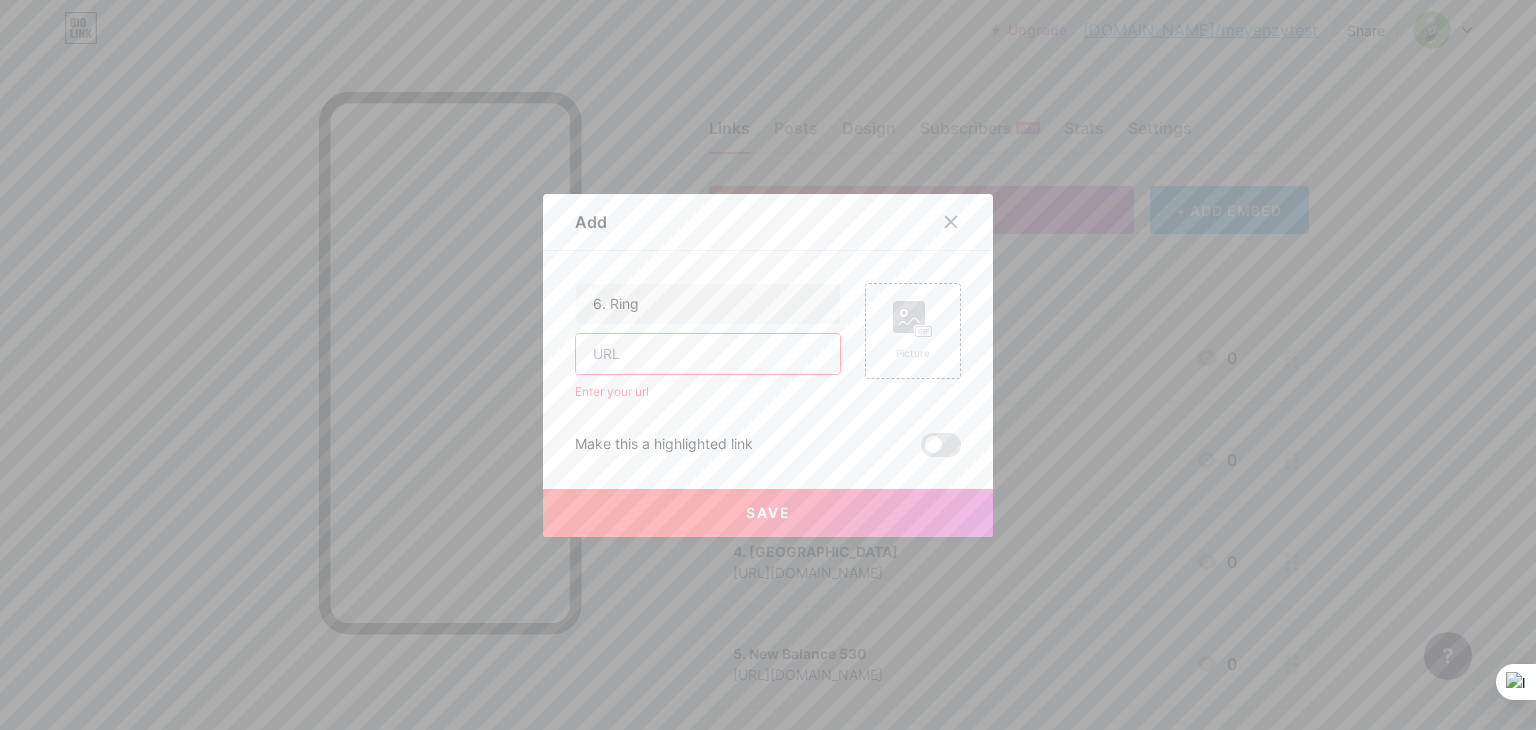 click at bounding box center (708, 354) 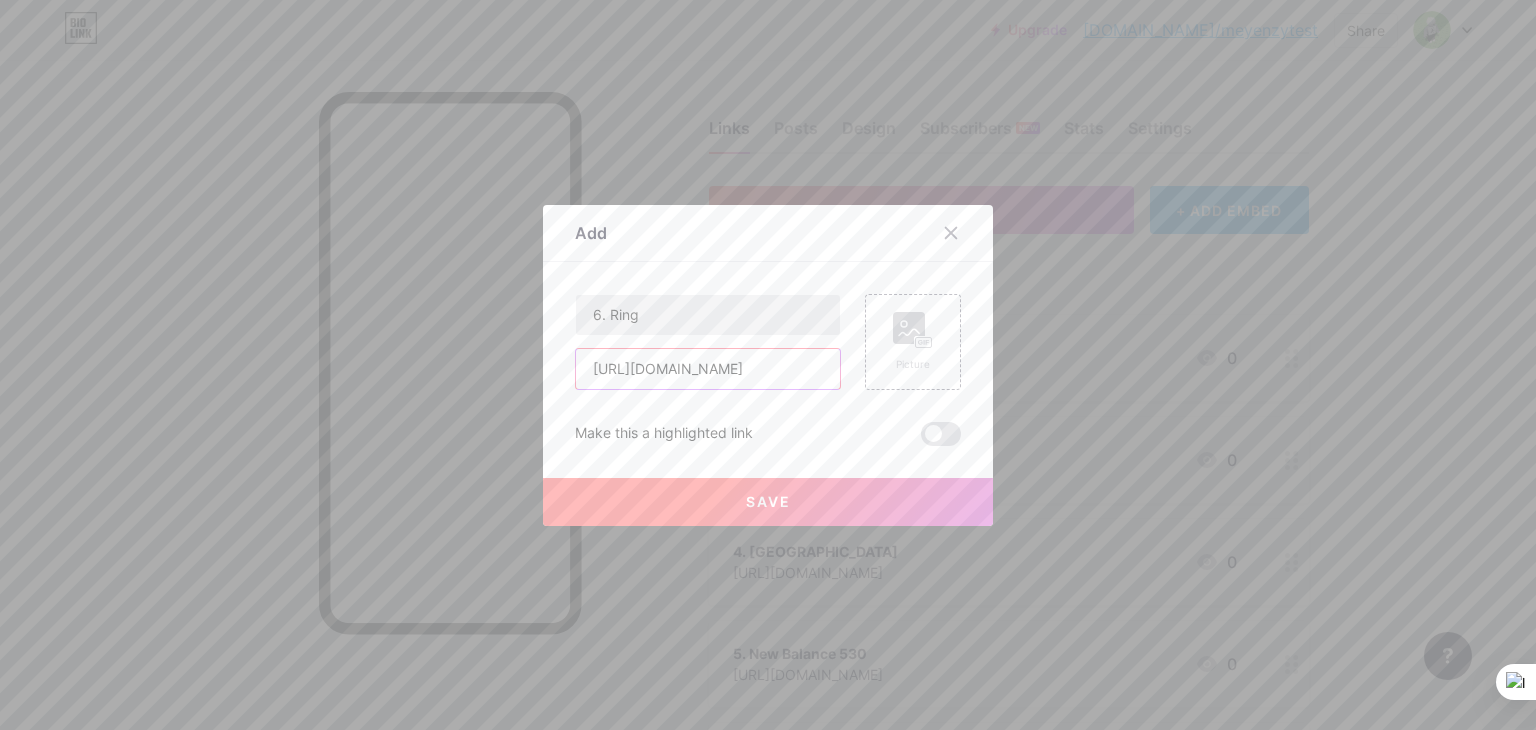 type on "[URL][DOMAIN_NAME]" 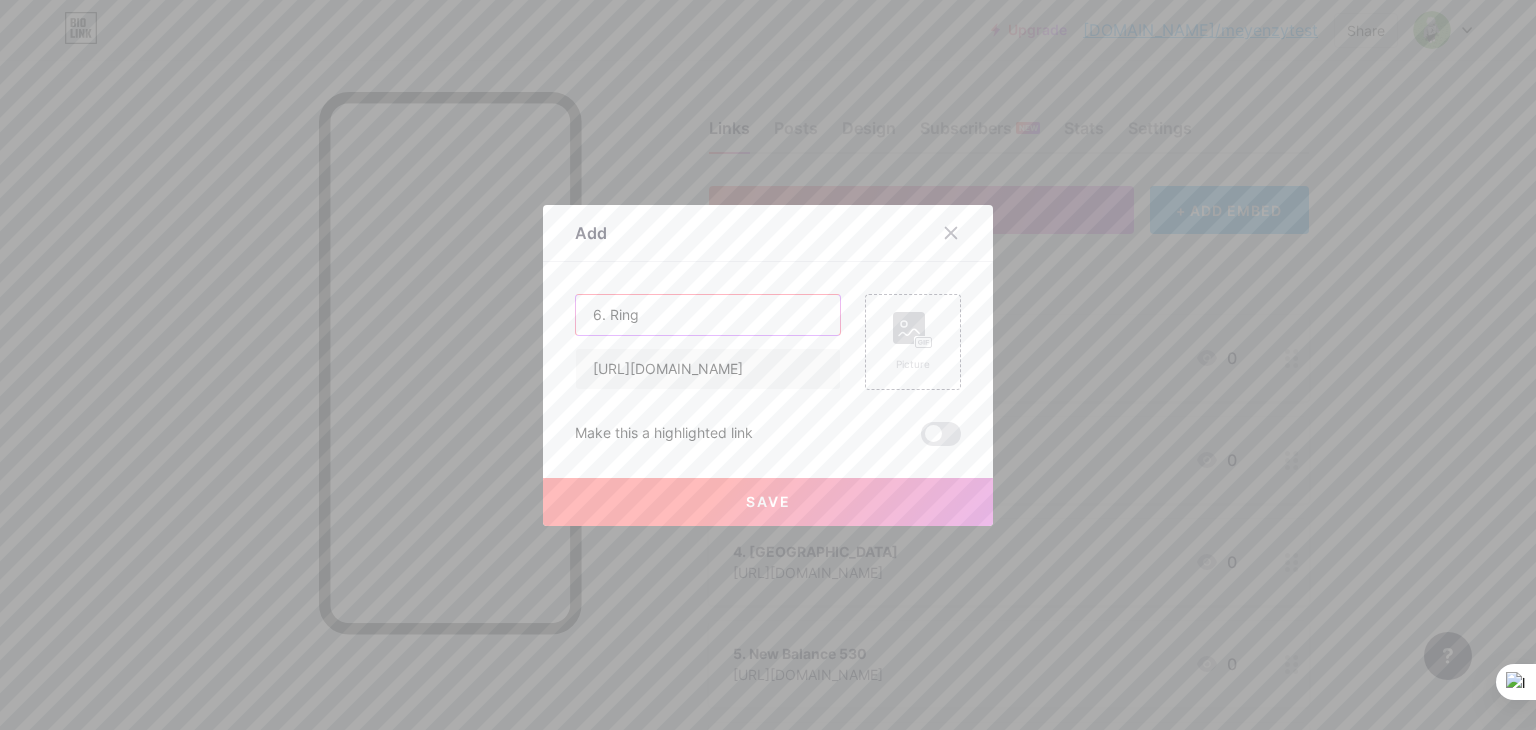 click on "6. Ring" at bounding box center (708, 315) 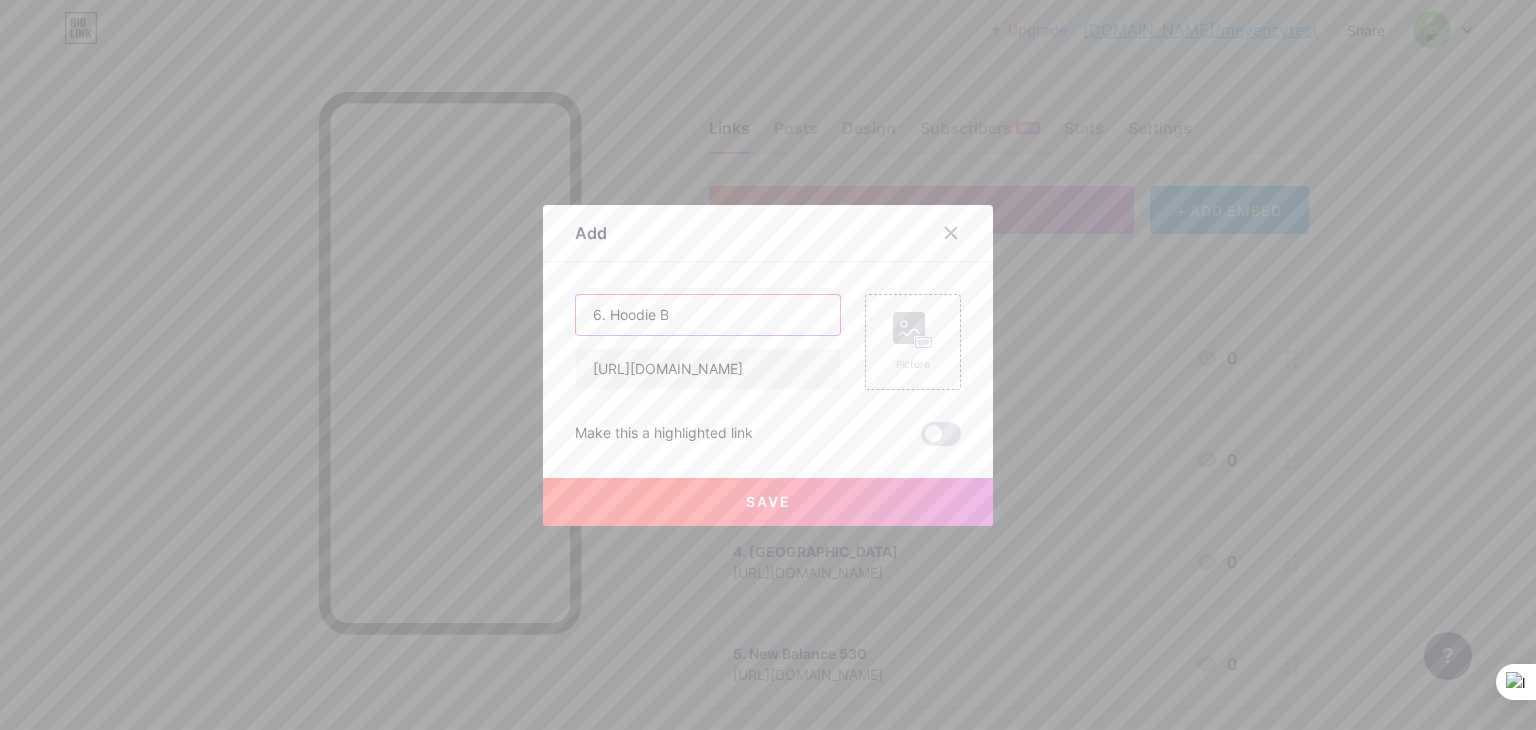 type on "6. Hoodie B" 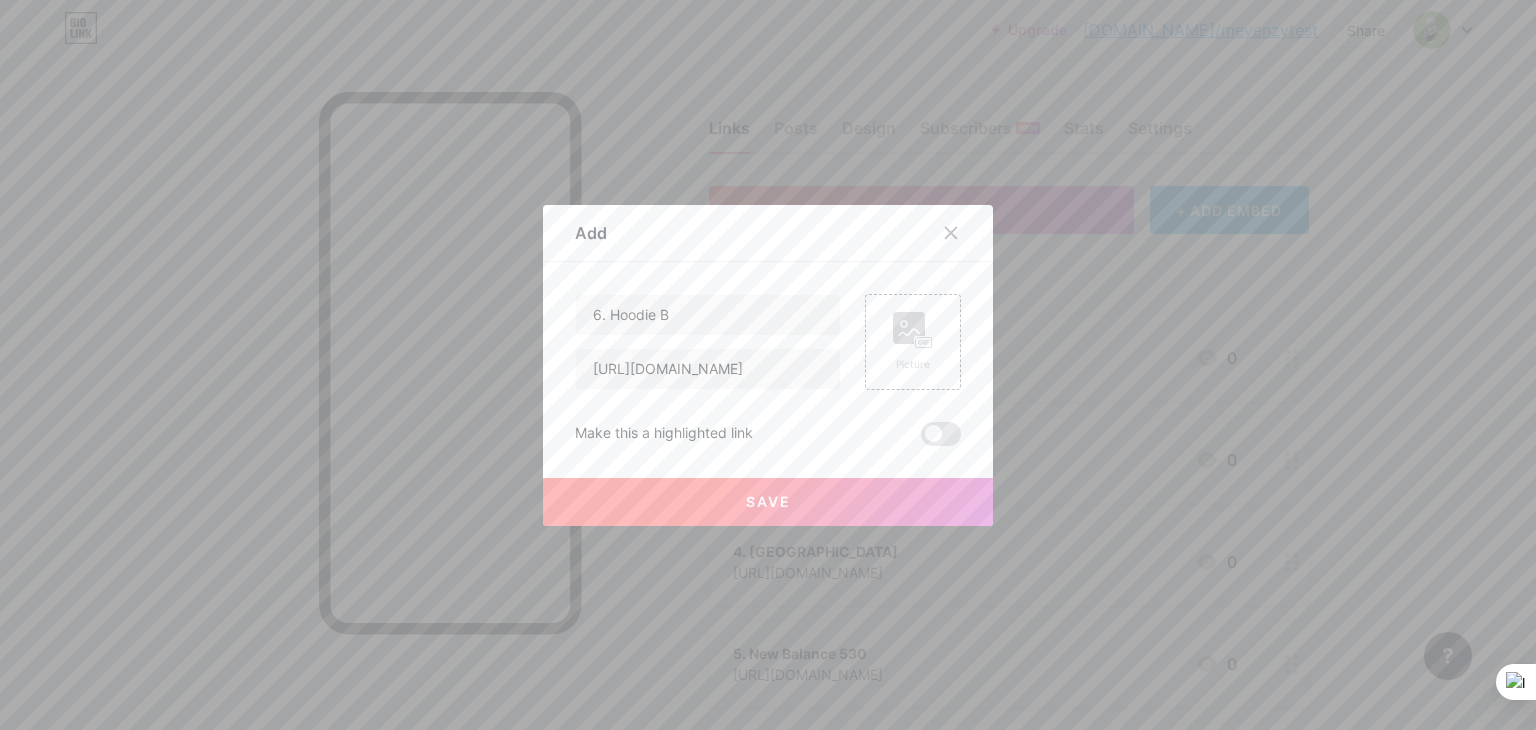click on "Save" at bounding box center (768, 502) 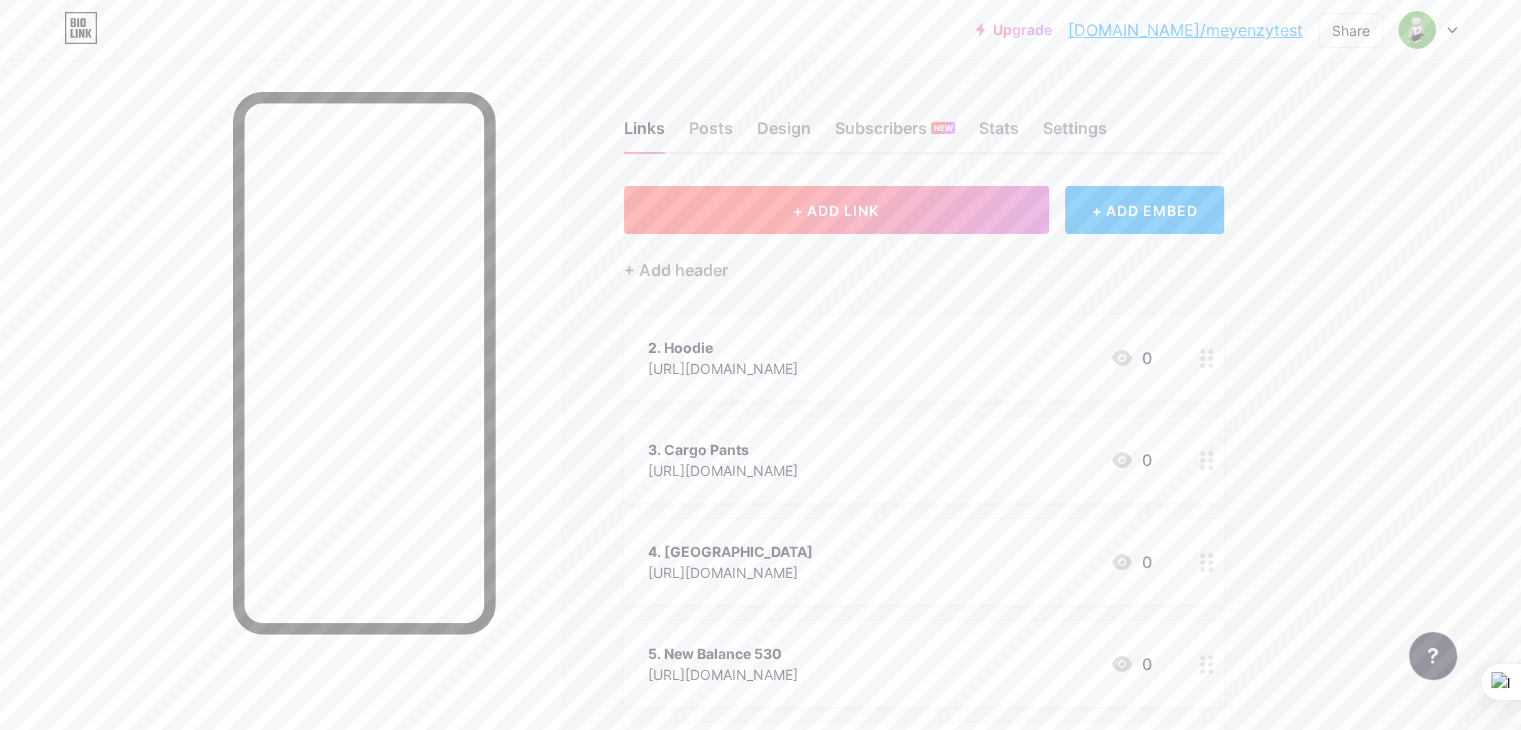click on "+ ADD LINK" at bounding box center [836, 210] 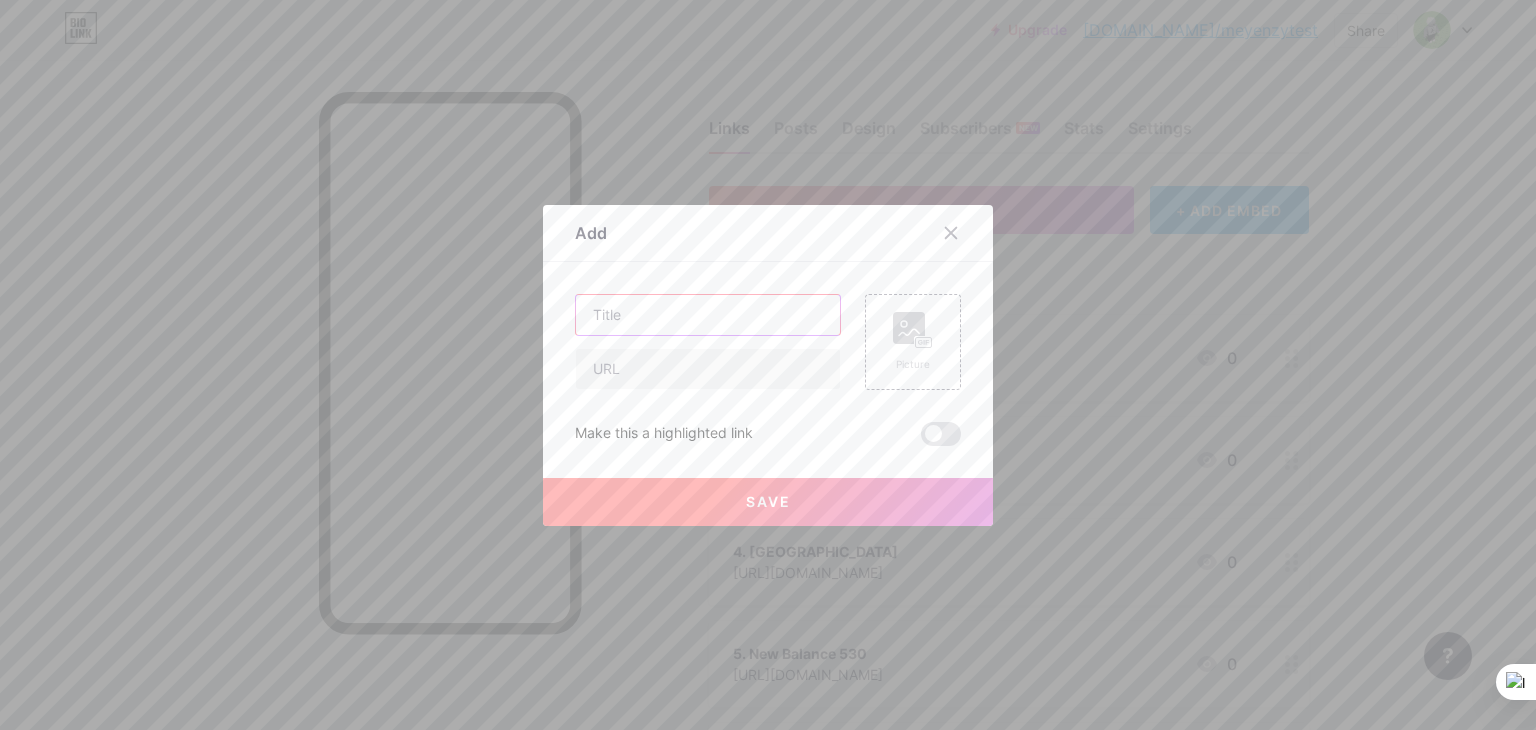 click at bounding box center (708, 315) 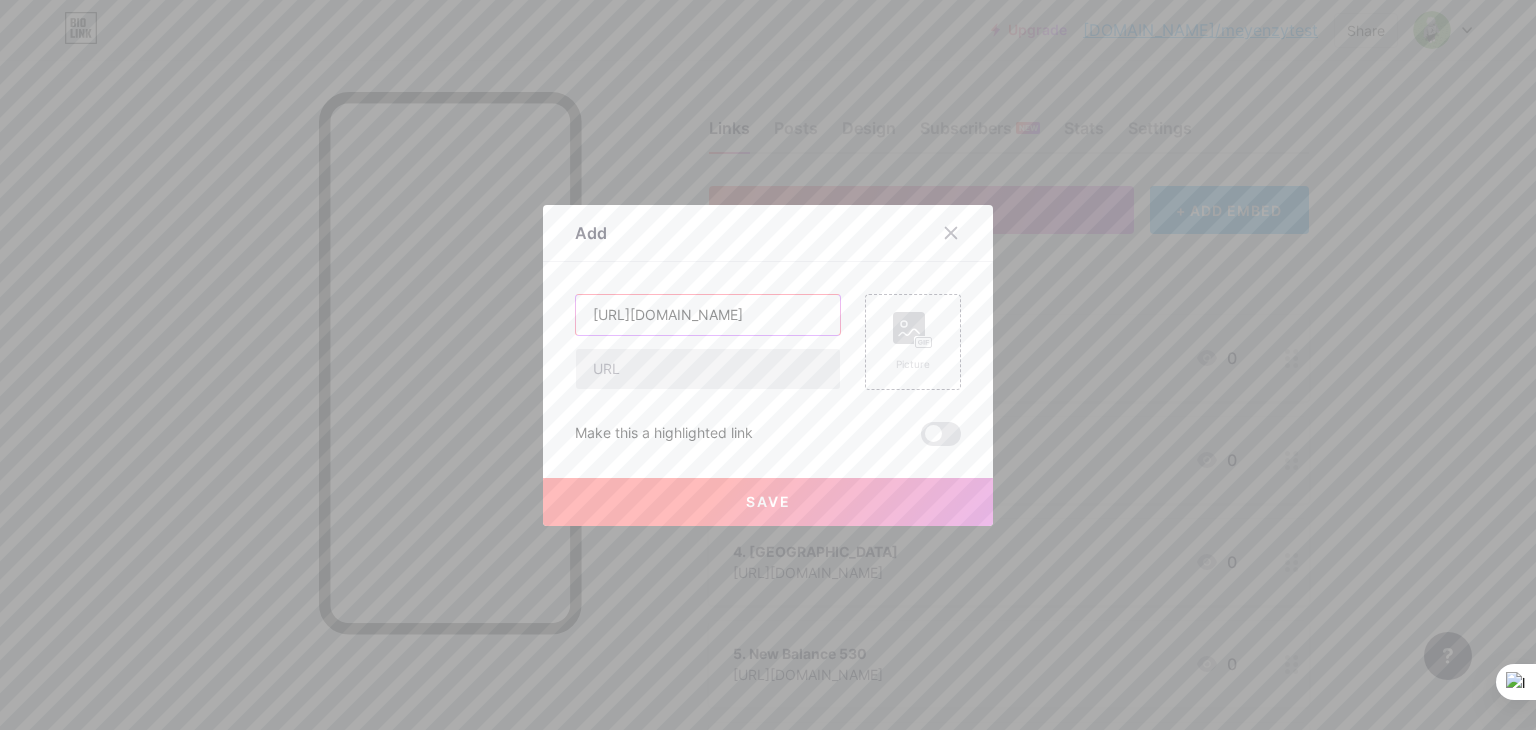 type on "[URL][DOMAIN_NAME]" 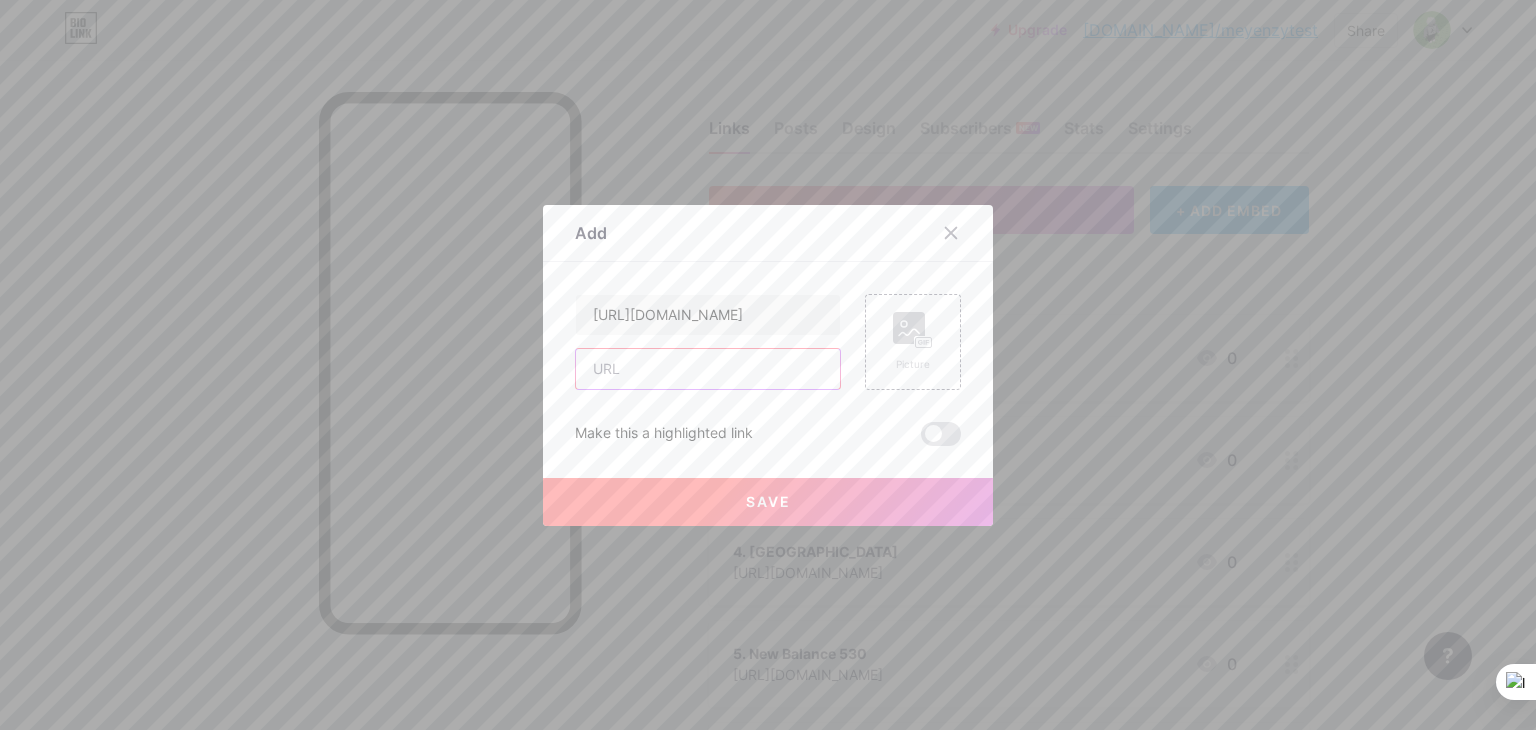 click at bounding box center (708, 369) 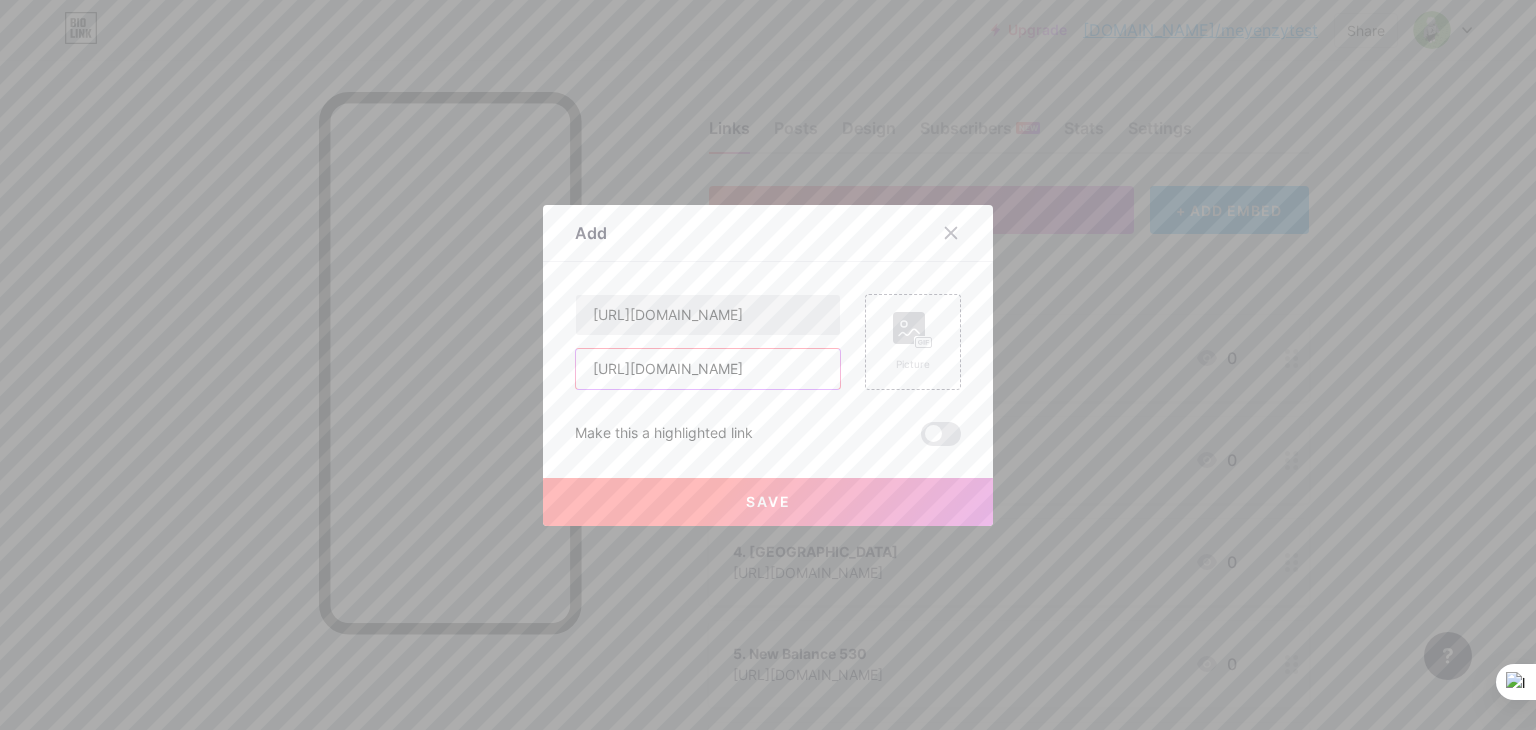 type on "[URL][DOMAIN_NAME]" 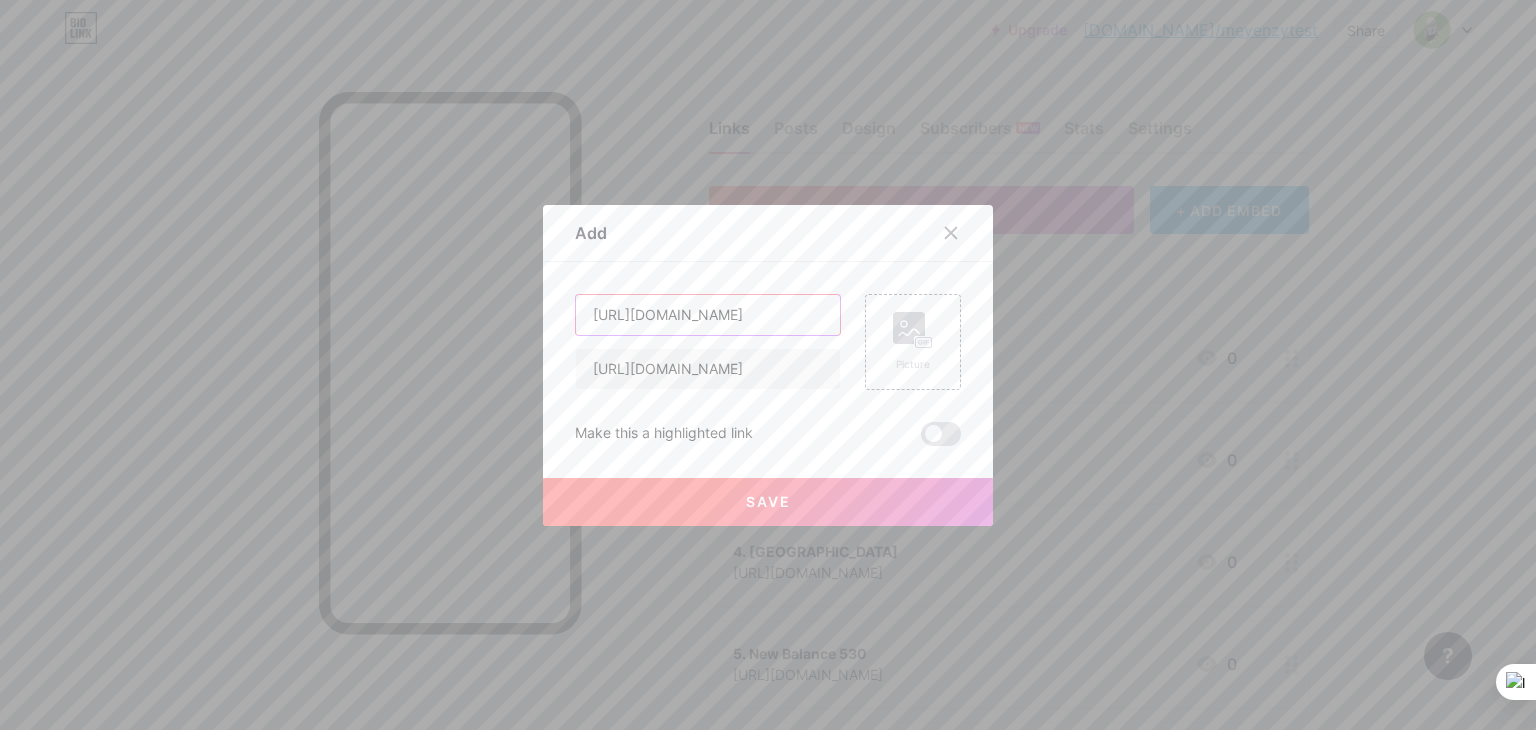 drag, startPoint x: 748, startPoint y: 309, endPoint x: 576, endPoint y: 313, distance: 172.04651 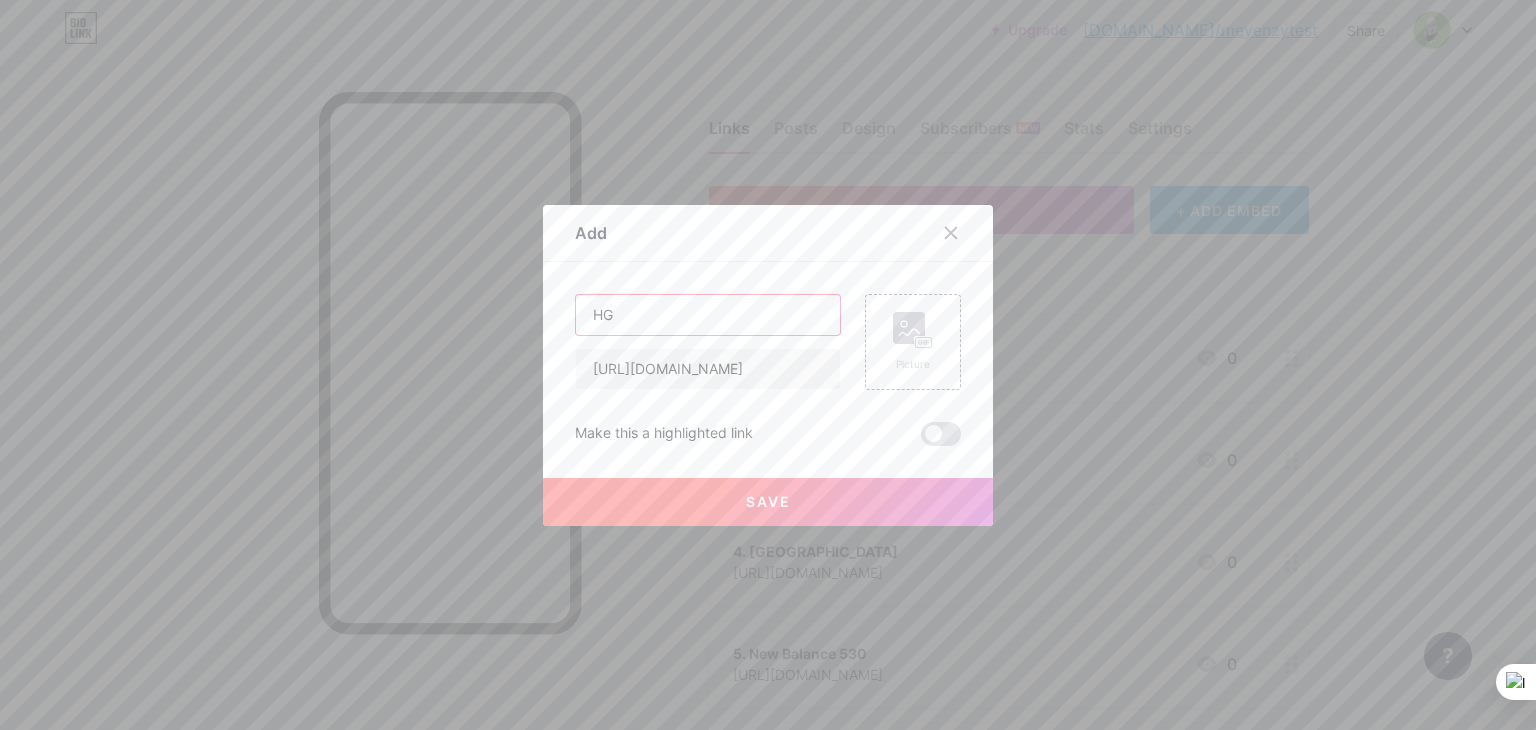 type on "H" 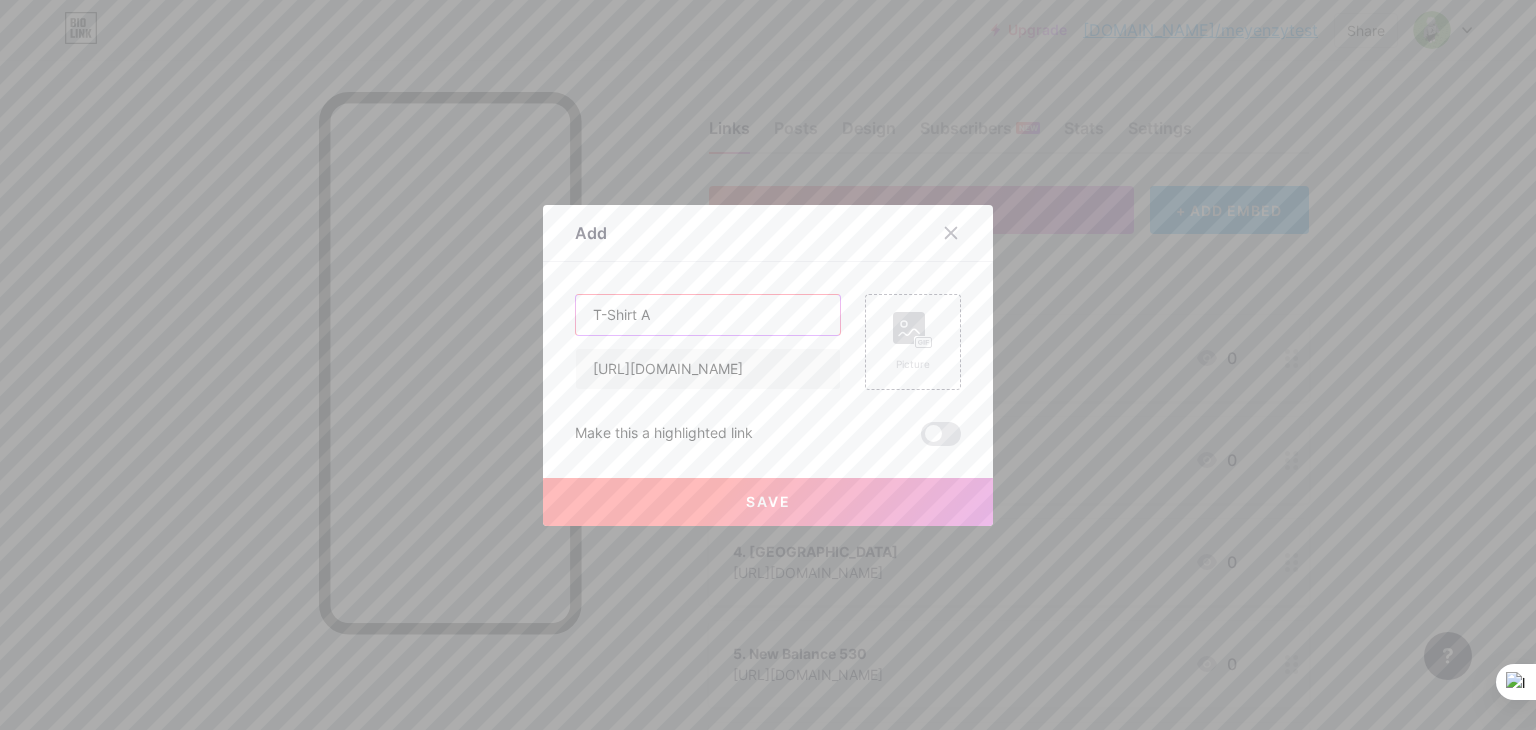 type on "T-Shirt A" 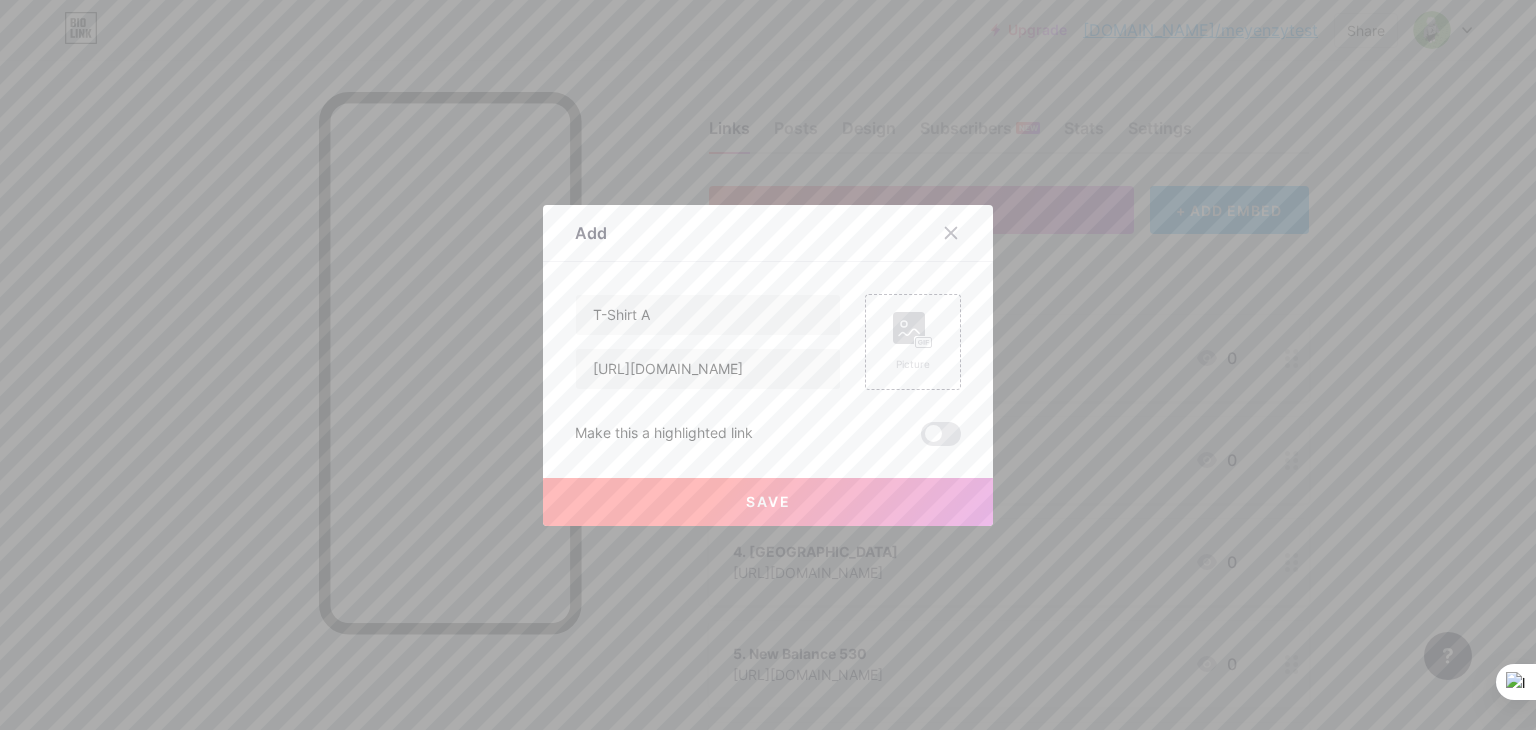 click on "Save" at bounding box center [768, 502] 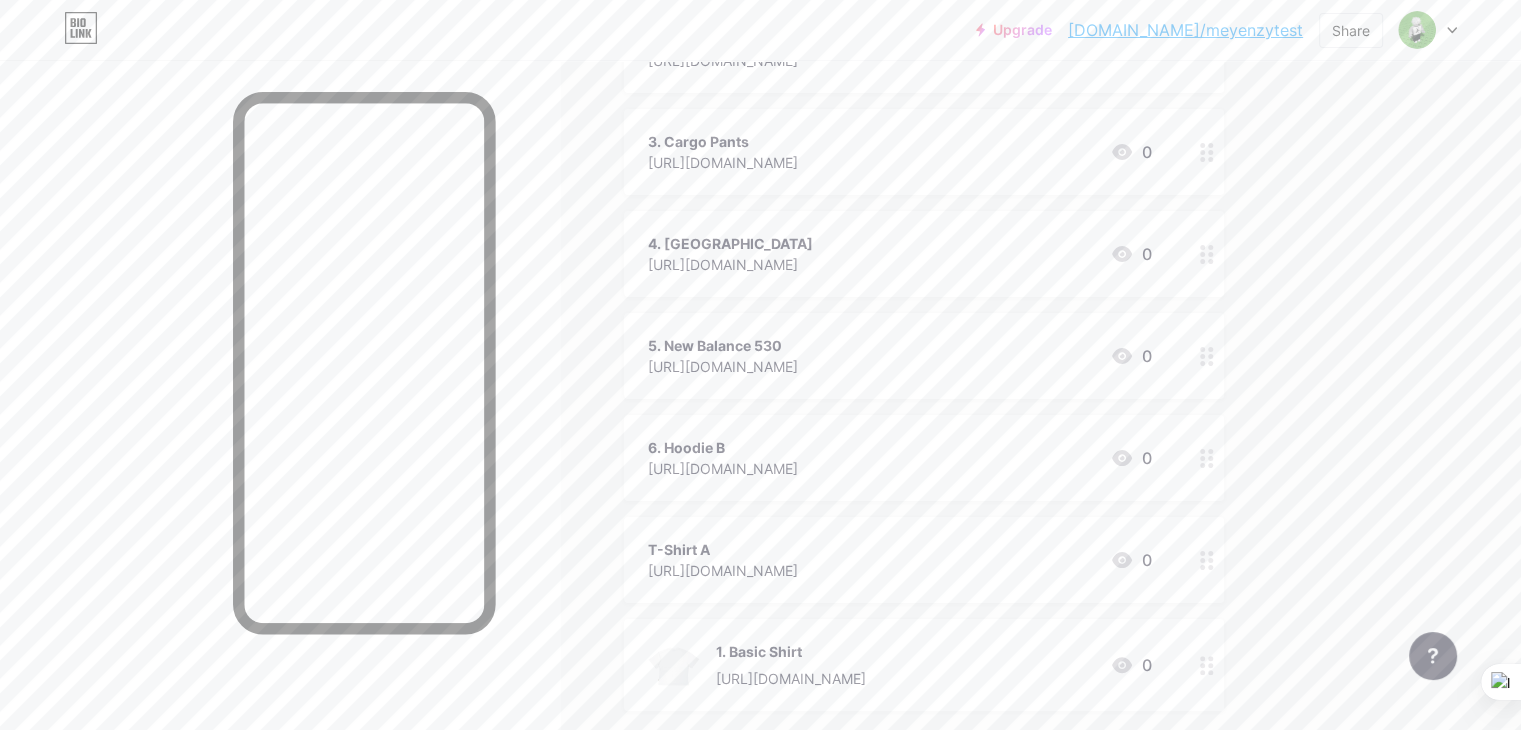 scroll, scrollTop: 300, scrollLeft: 0, axis: vertical 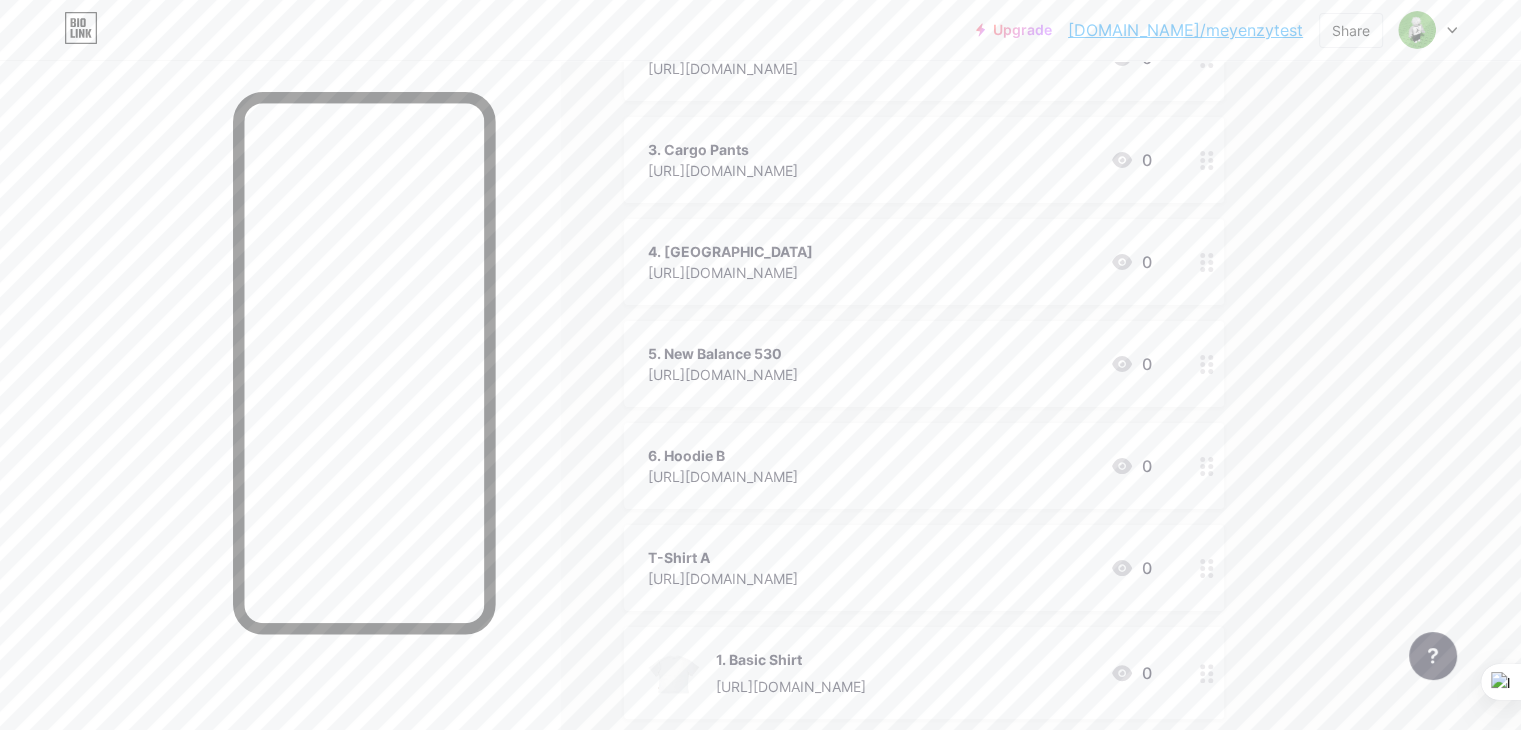 click on "T-Shirt A
[URL][DOMAIN_NAME]
0" at bounding box center (900, 568) 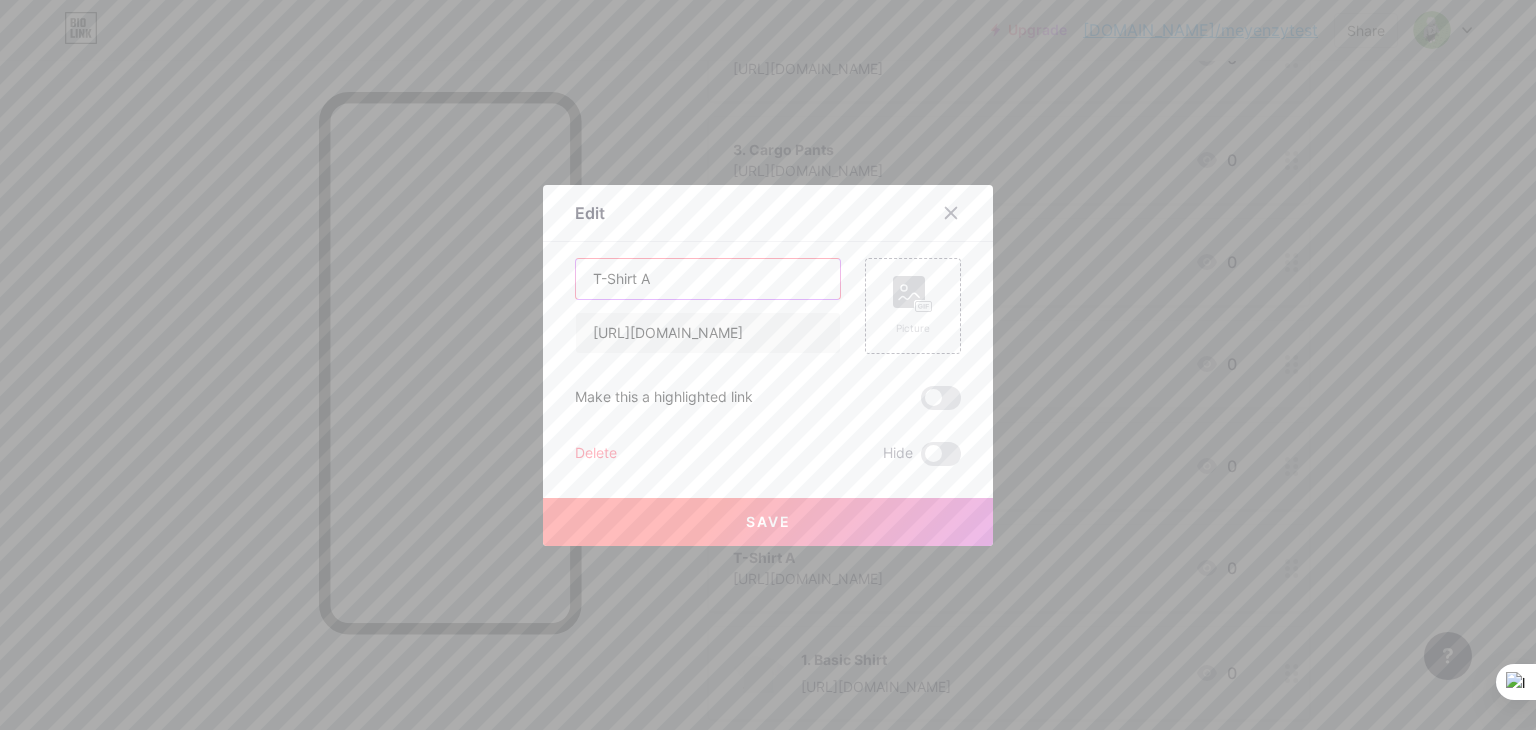 click on "T-Shirt A" at bounding box center (708, 279) 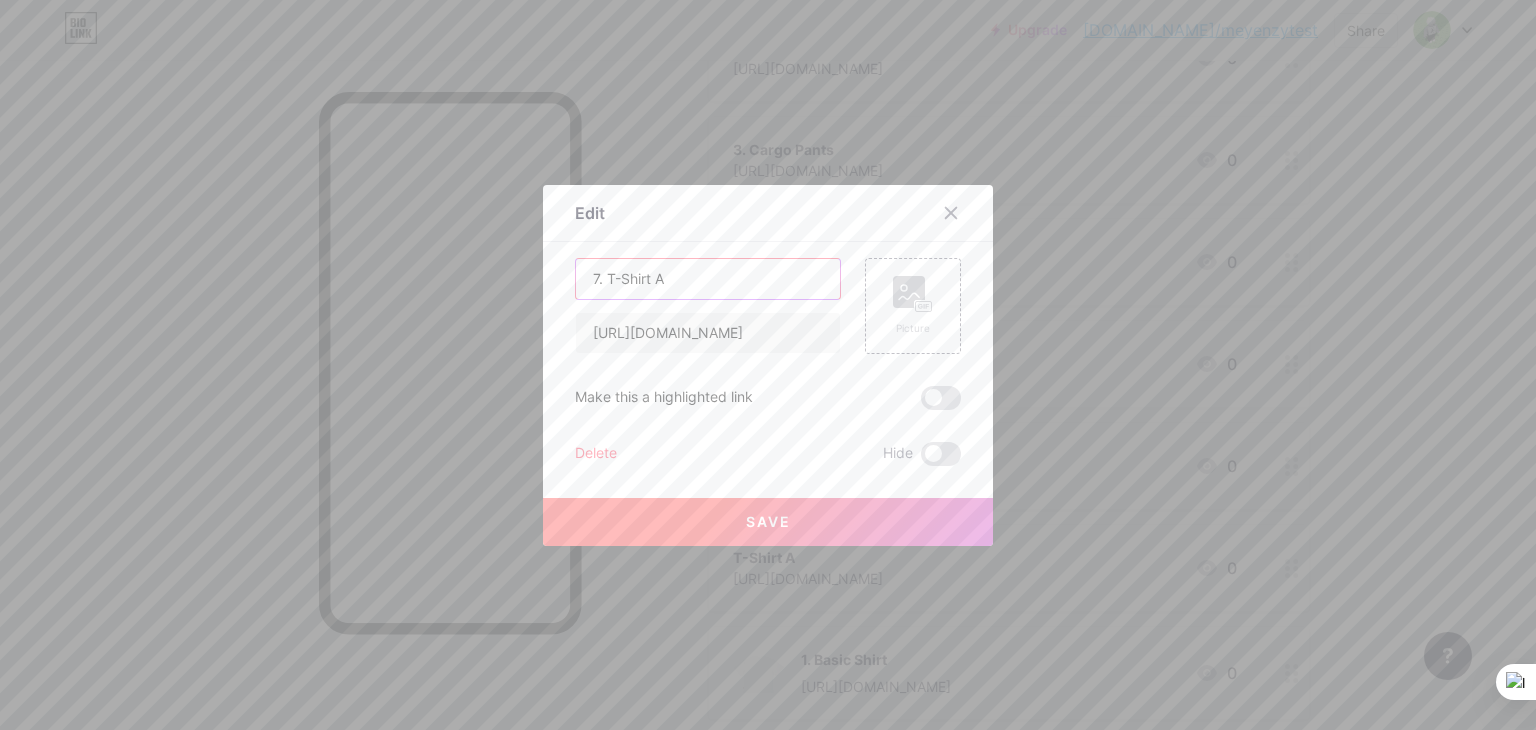 type on "7. T-Shirt A" 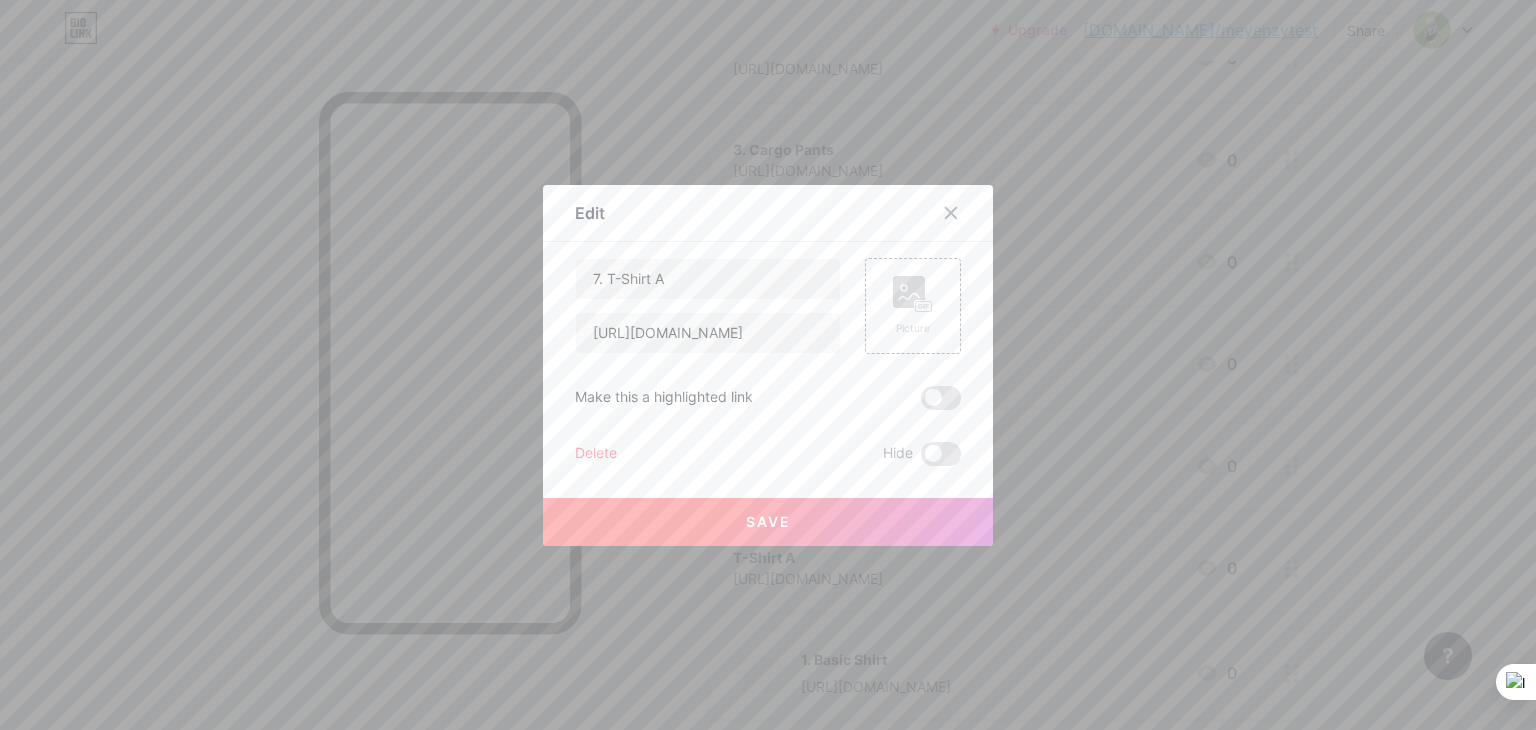 click on "Save" at bounding box center [768, 522] 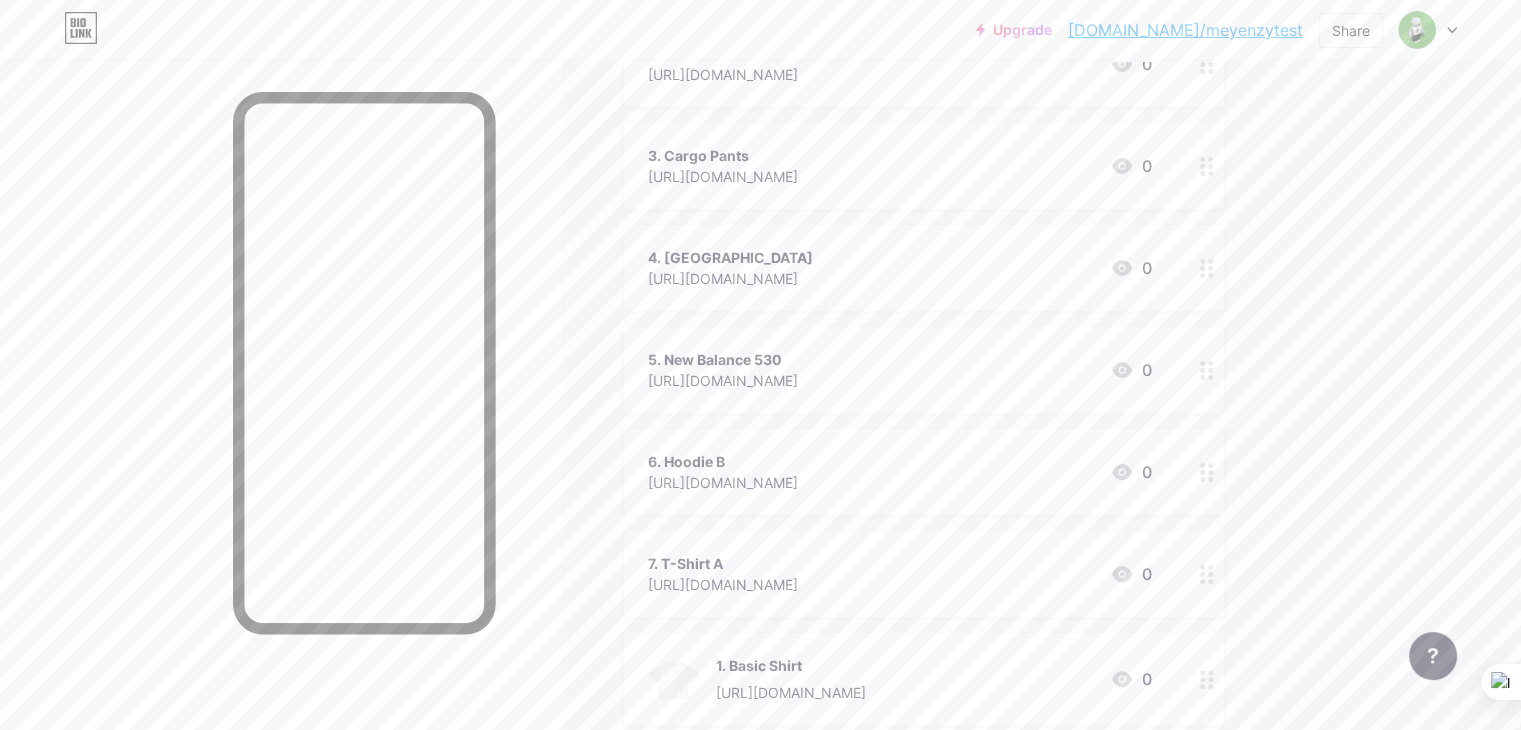 scroll, scrollTop: 300, scrollLeft: 0, axis: vertical 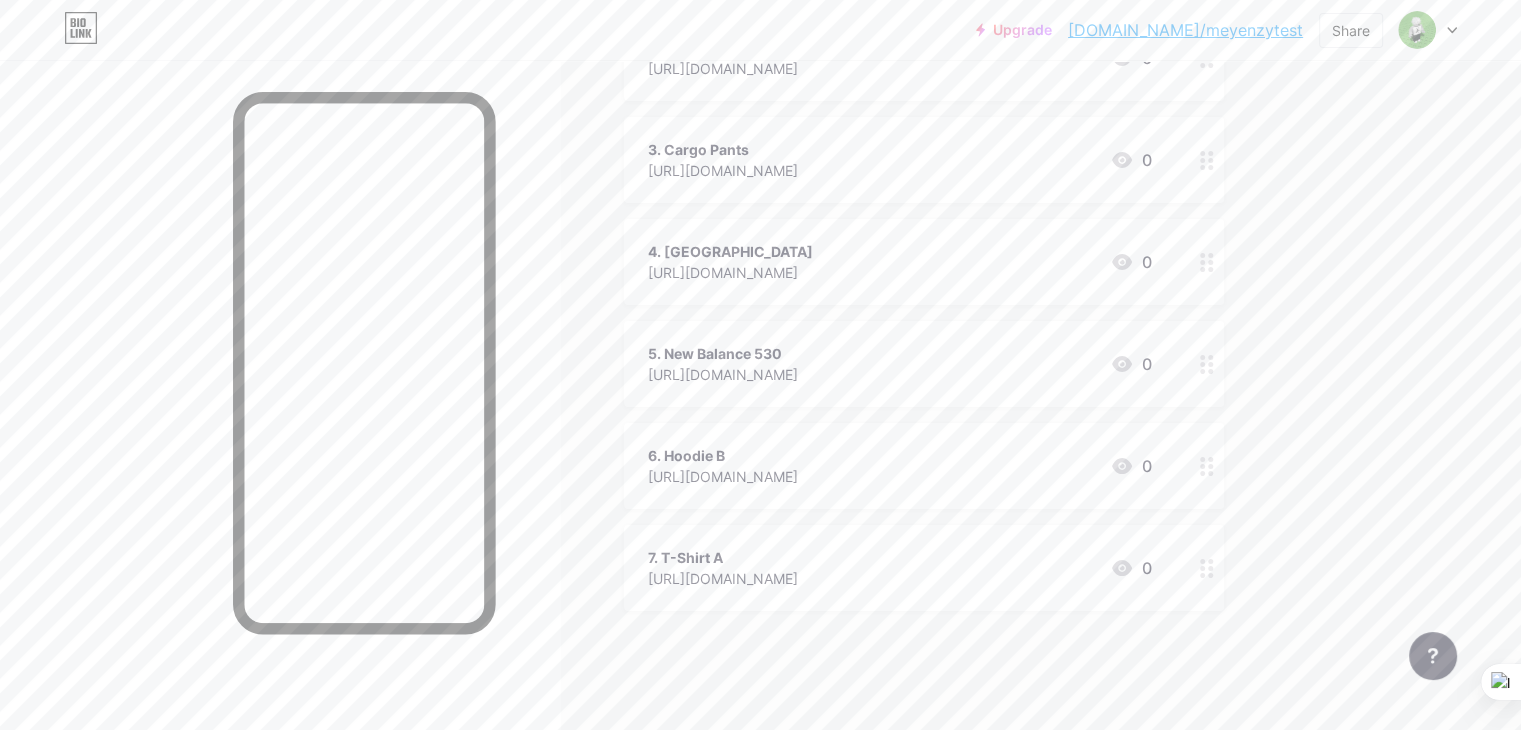 type 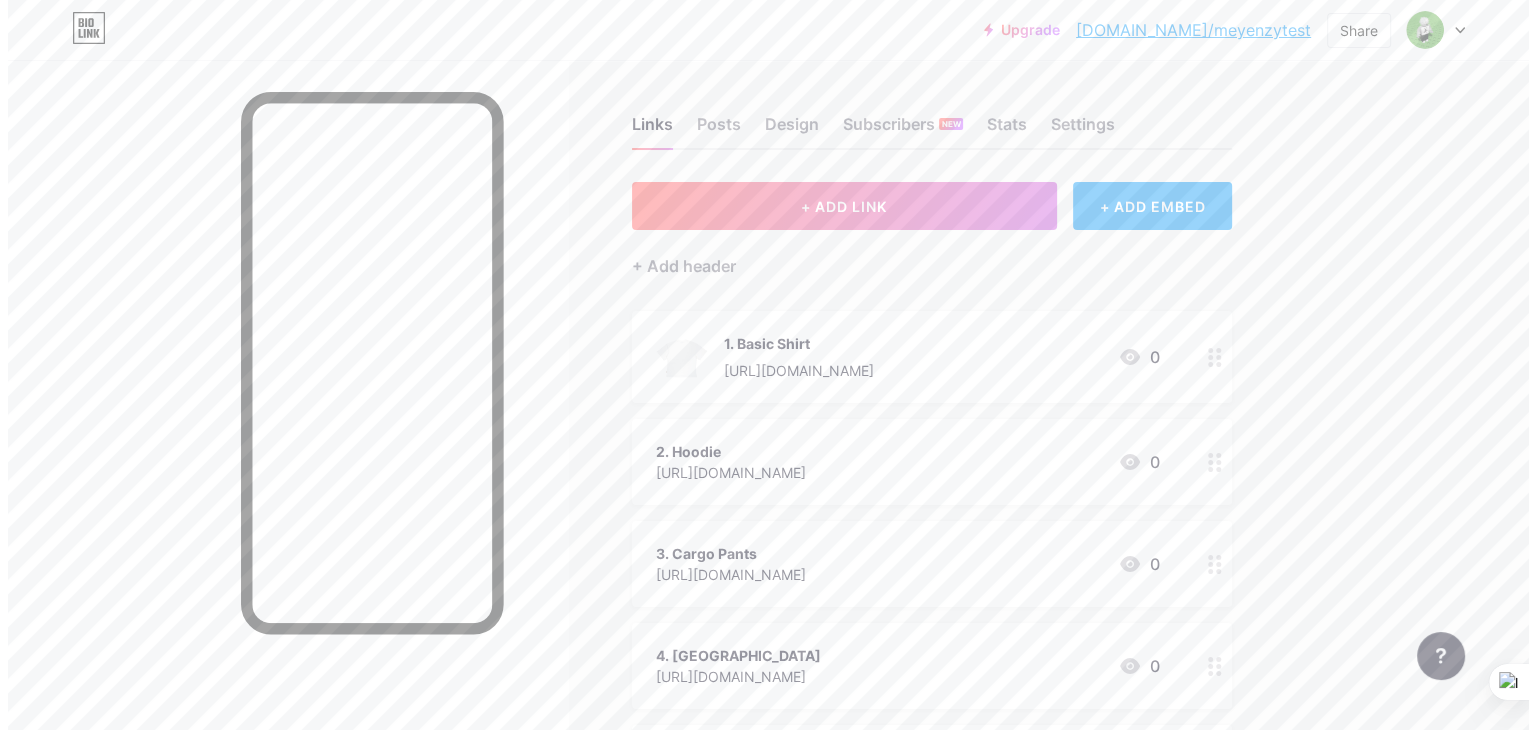 scroll, scrollTop: 0, scrollLeft: 0, axis: both 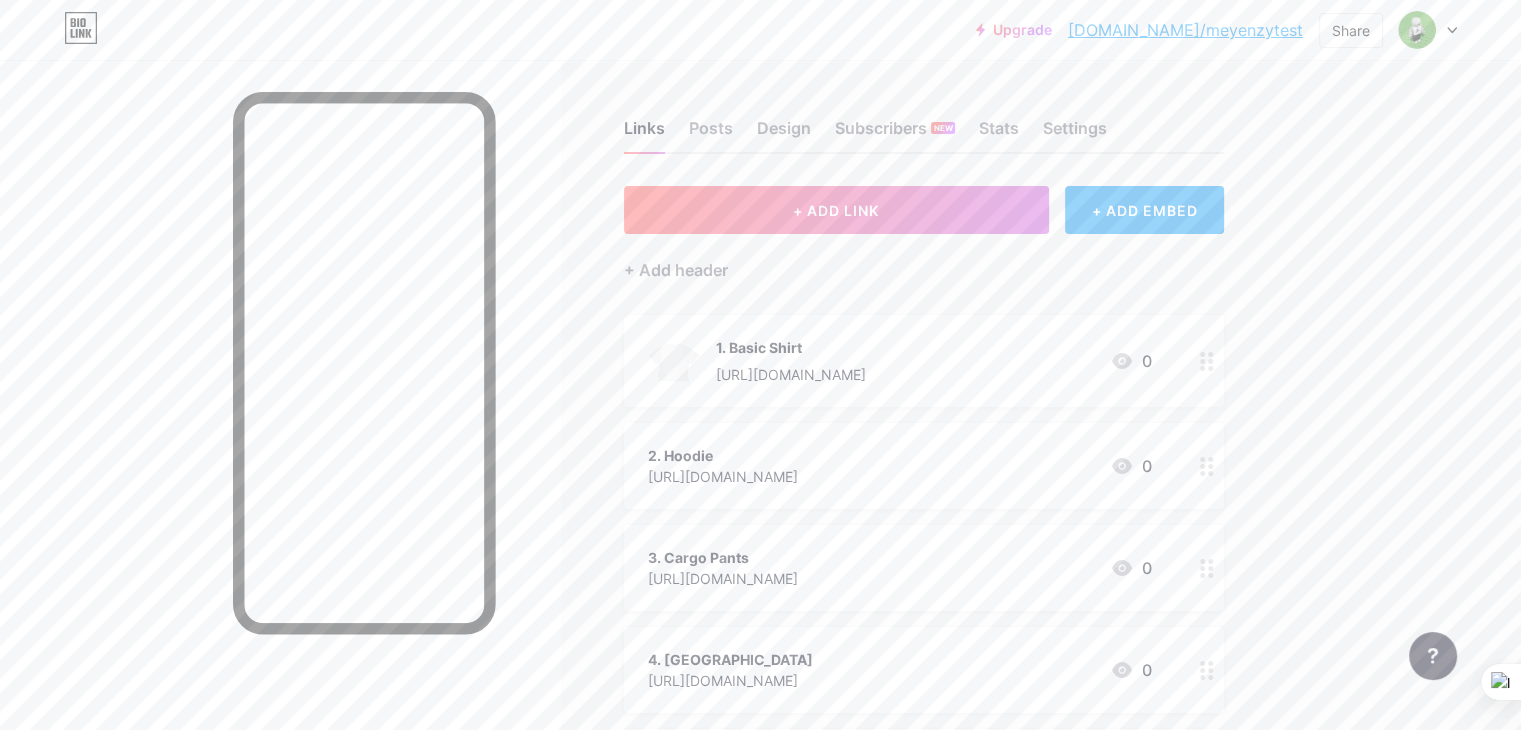 click on "[DOMAIN_NAME]/meyenzytest" at bounding box center [1185, 30] 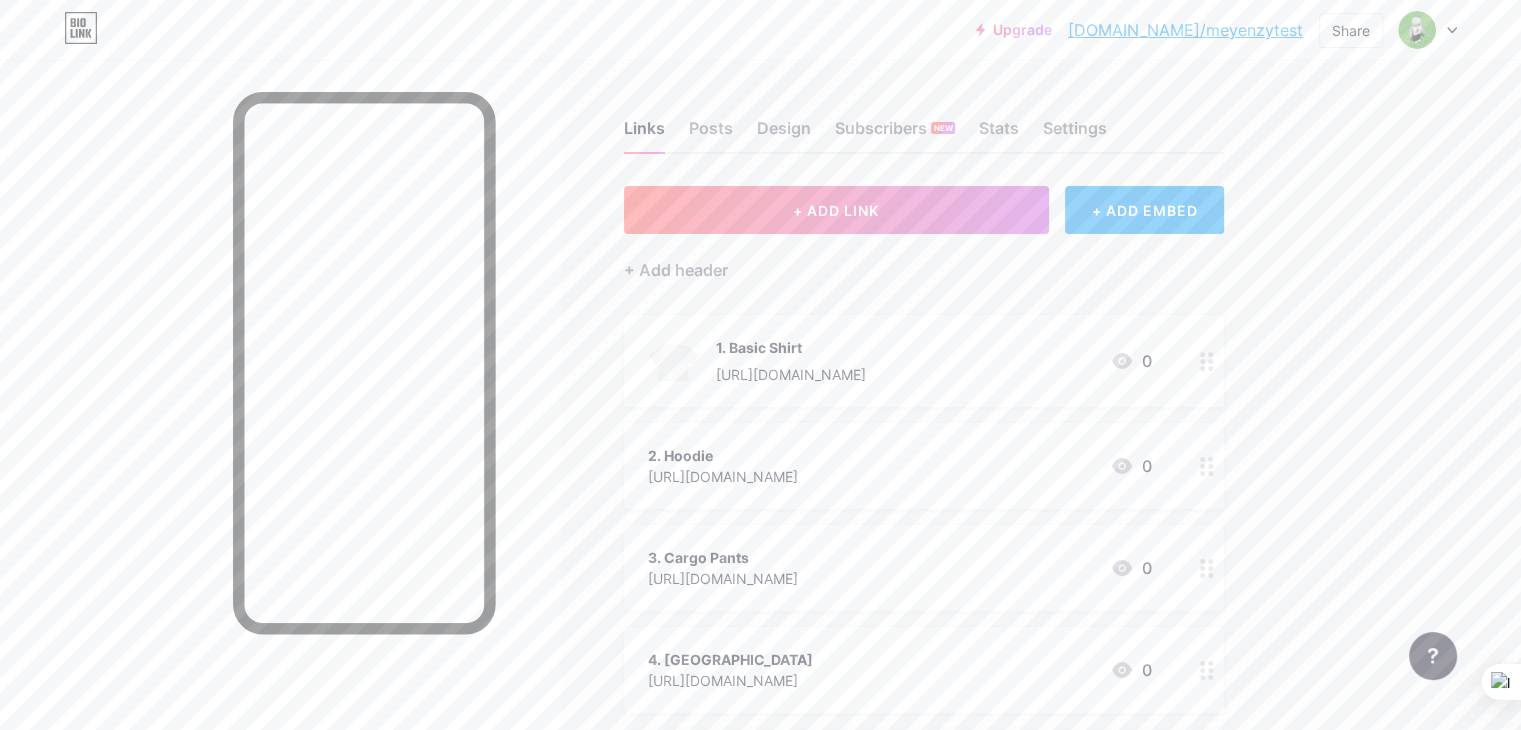 click on "Upgrade" at bounding box center [1014, 30] 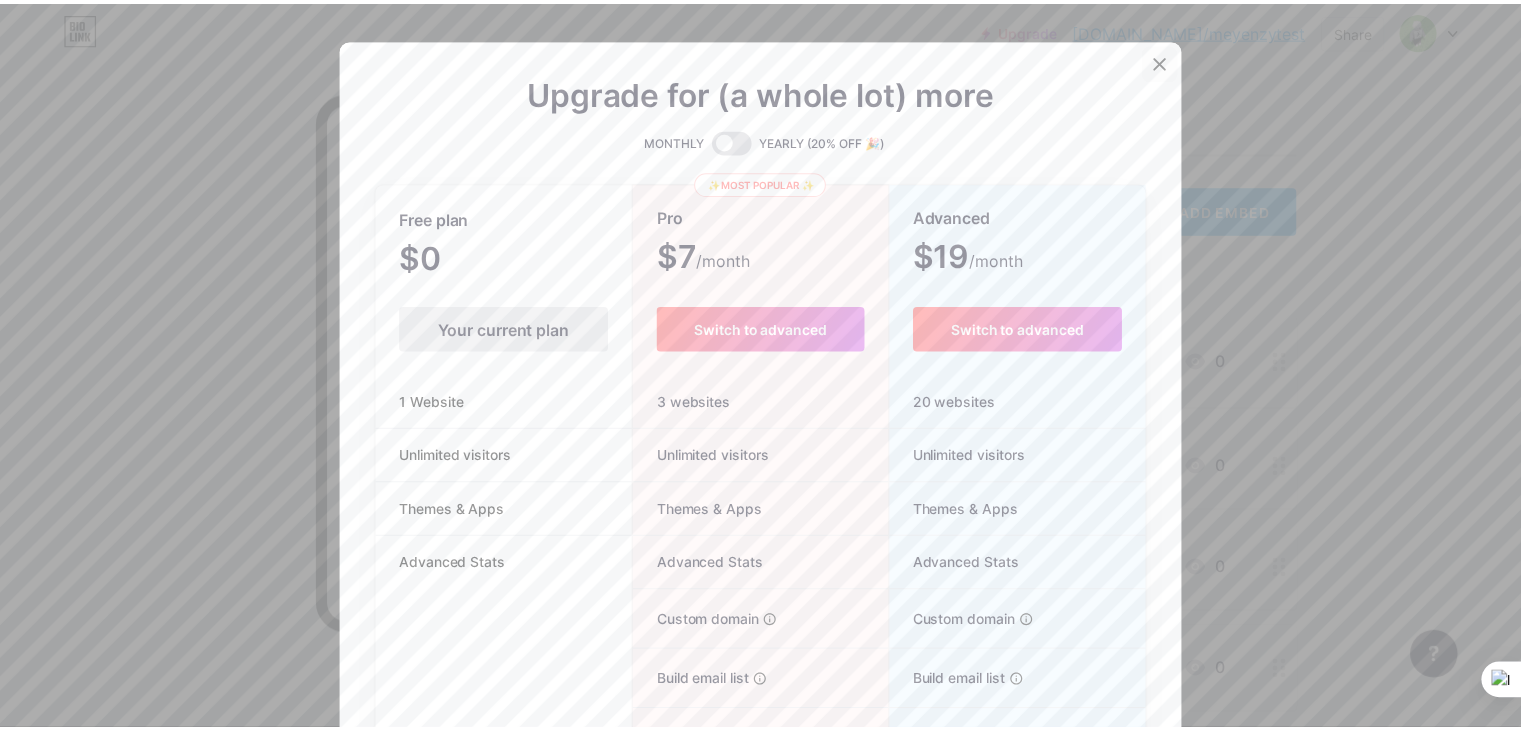 scroll, scrollTop: 0, scrollLeft: 0, axis: both 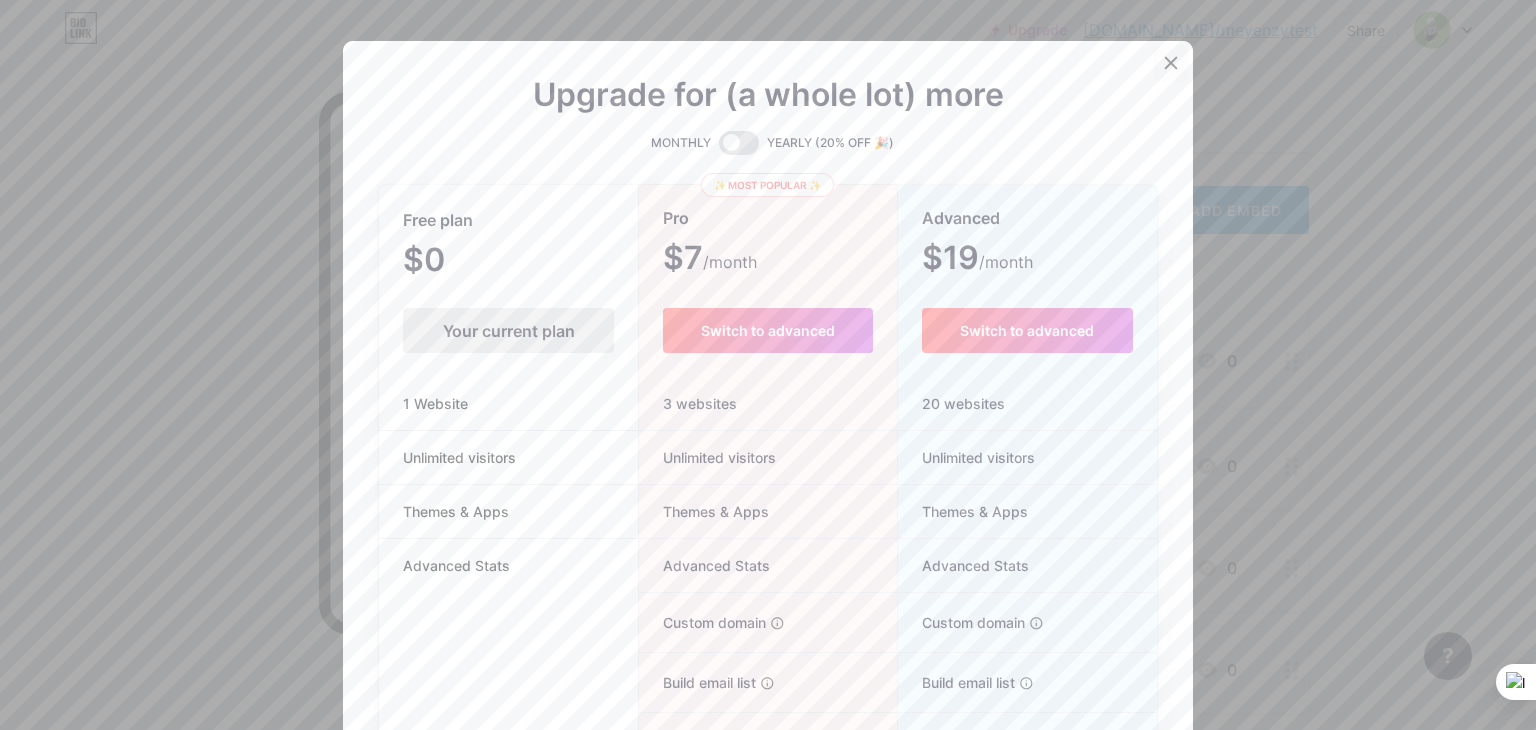 click 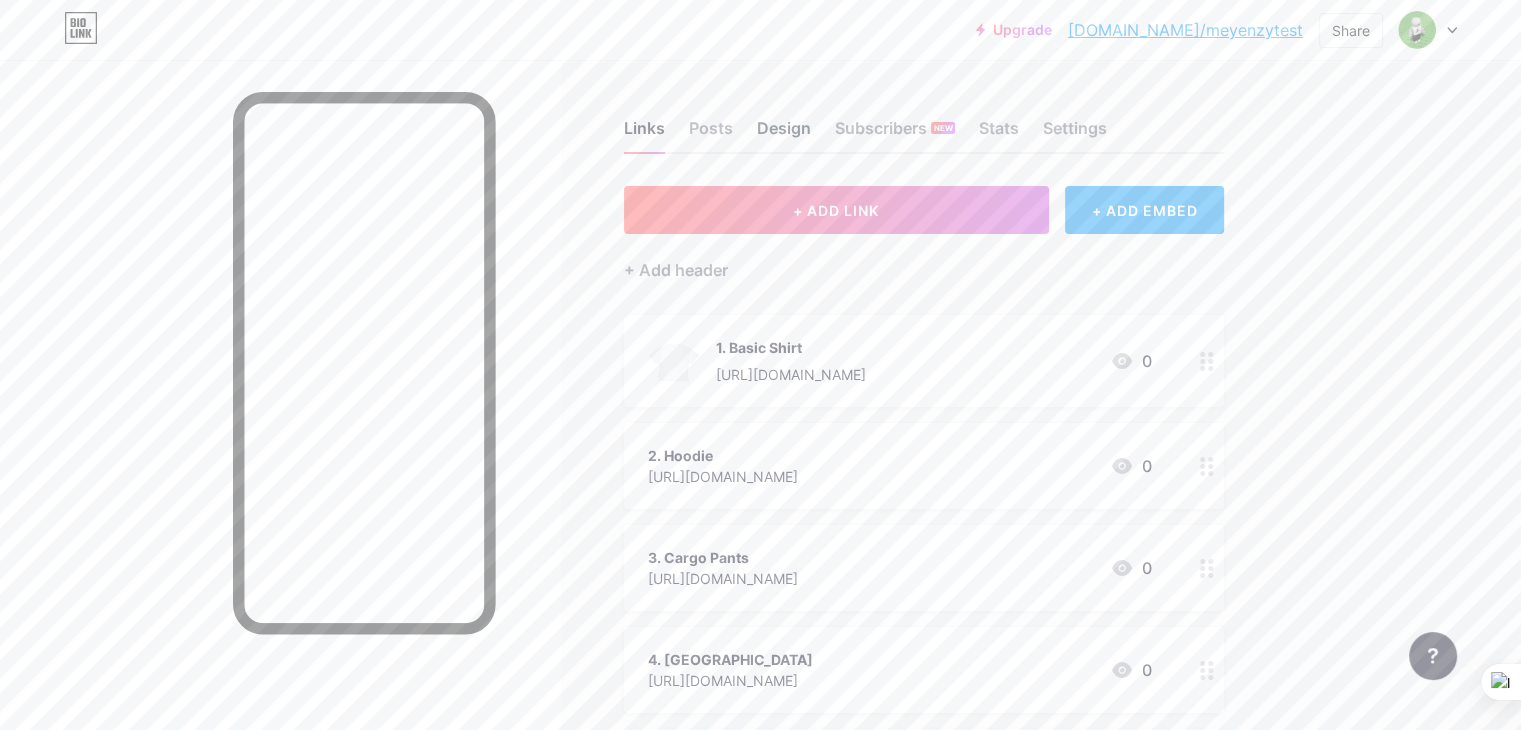 click on "Design" at bounding box center (784, 134) 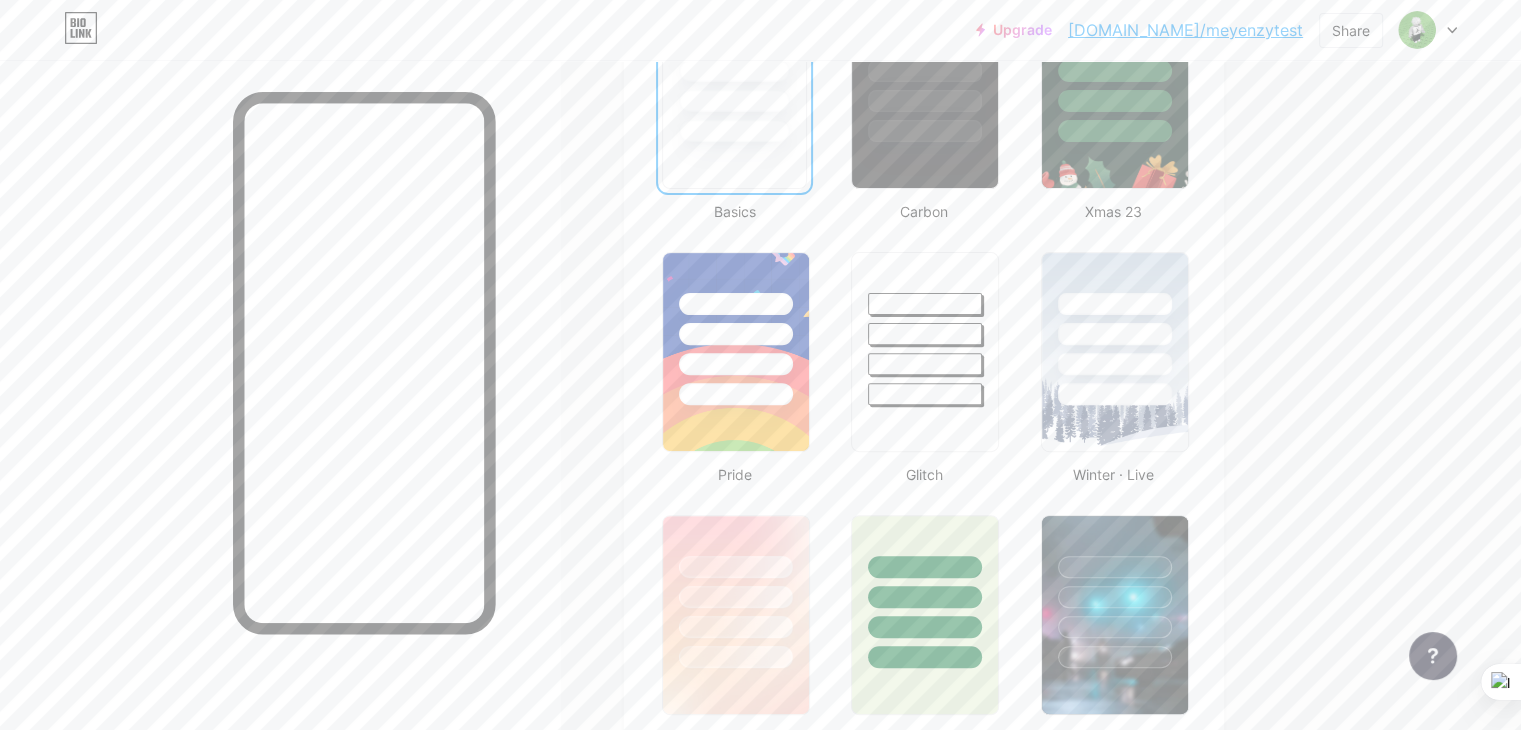 scroll, scrollTop: 700, scrollLeft: 0, axis: vertical 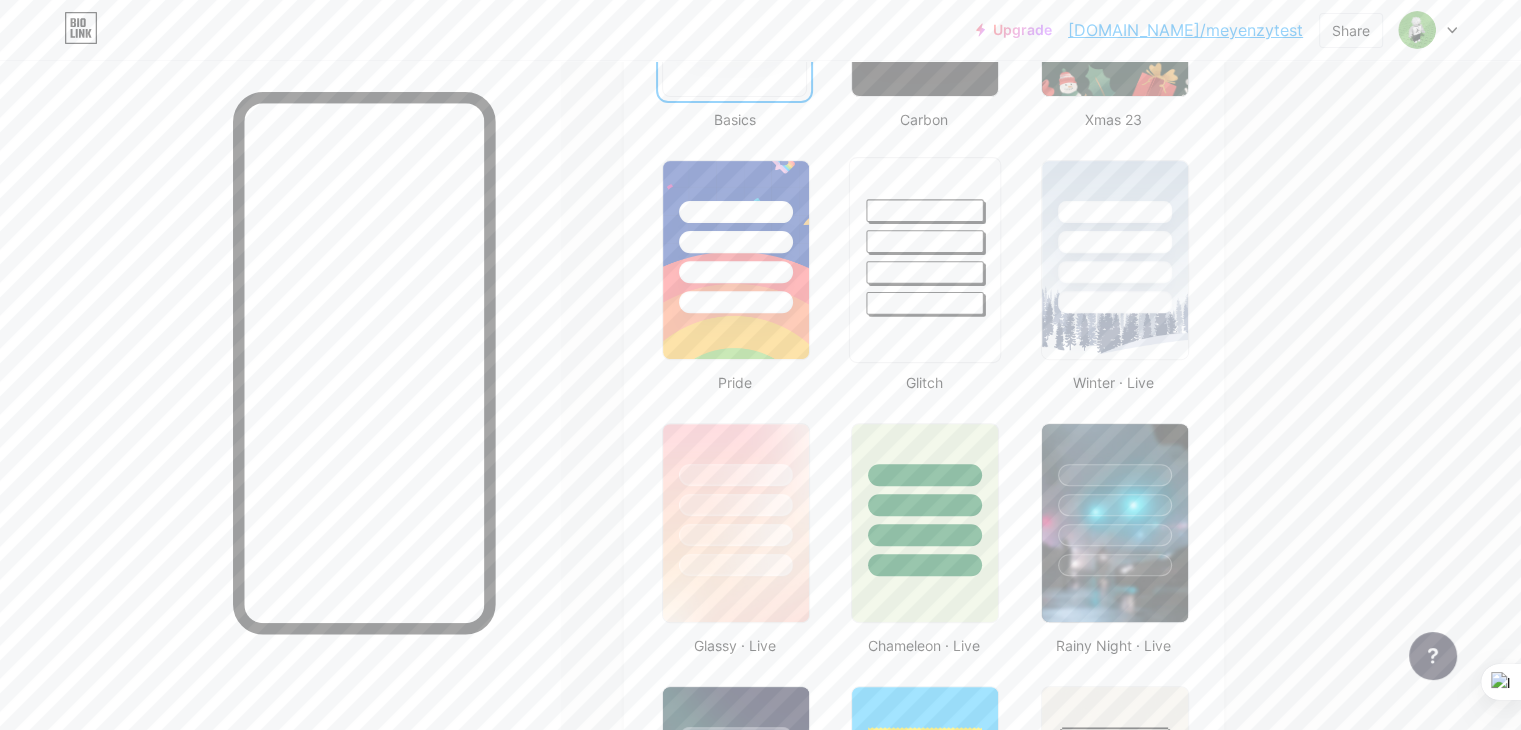 click at bounding box center (925, 236) 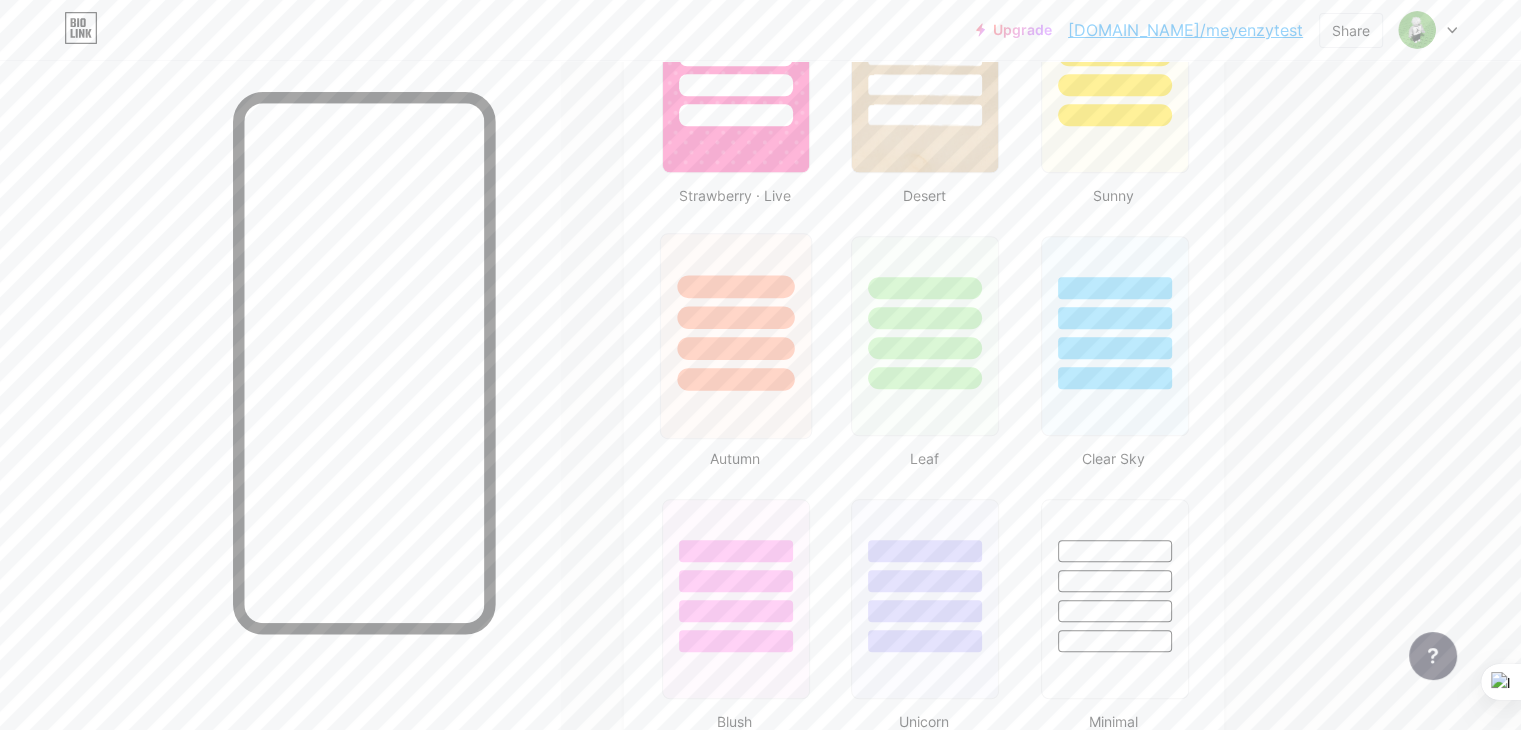 scroll, scrollTop: 1800, scrollLeft: 0, axis: vertical 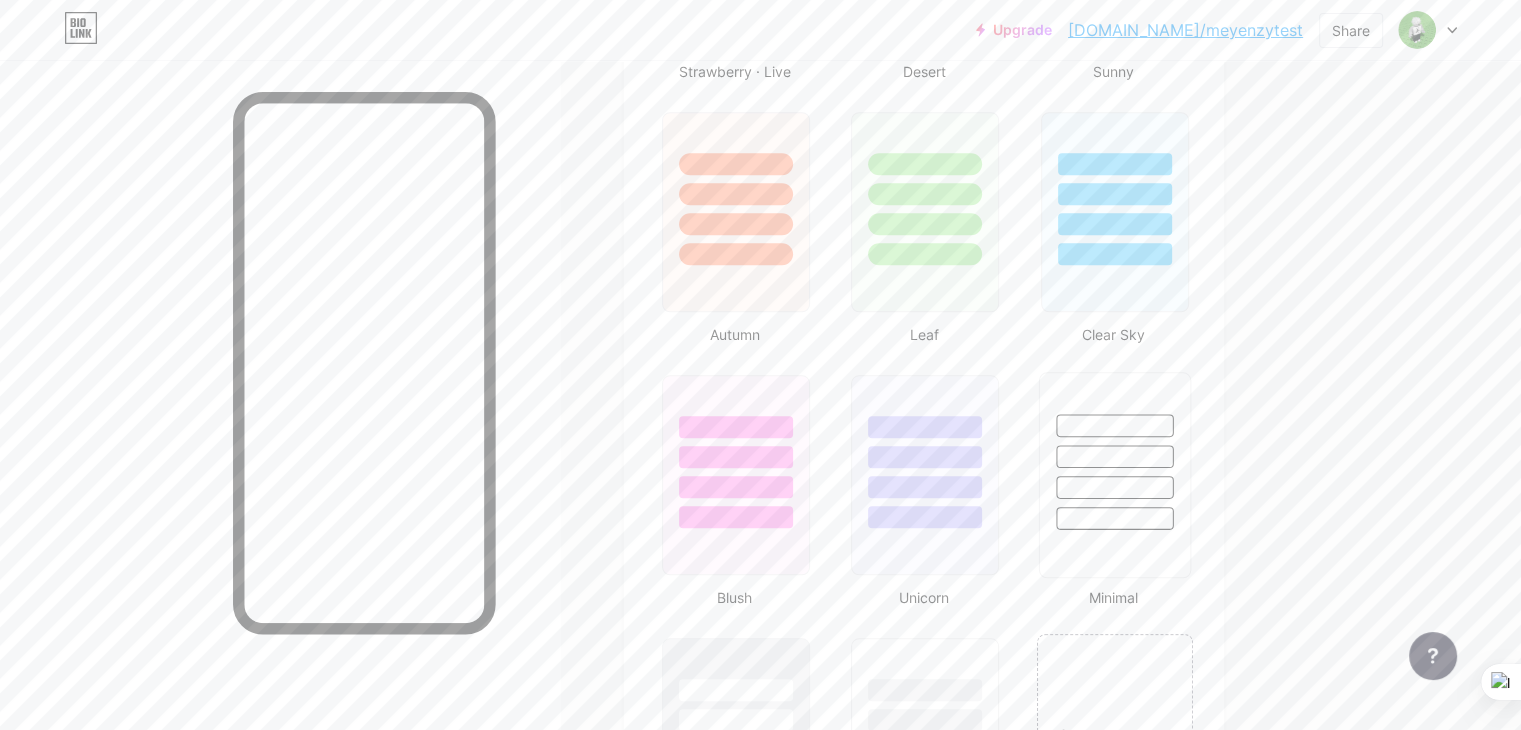 click at bounding box center [1114, 425] 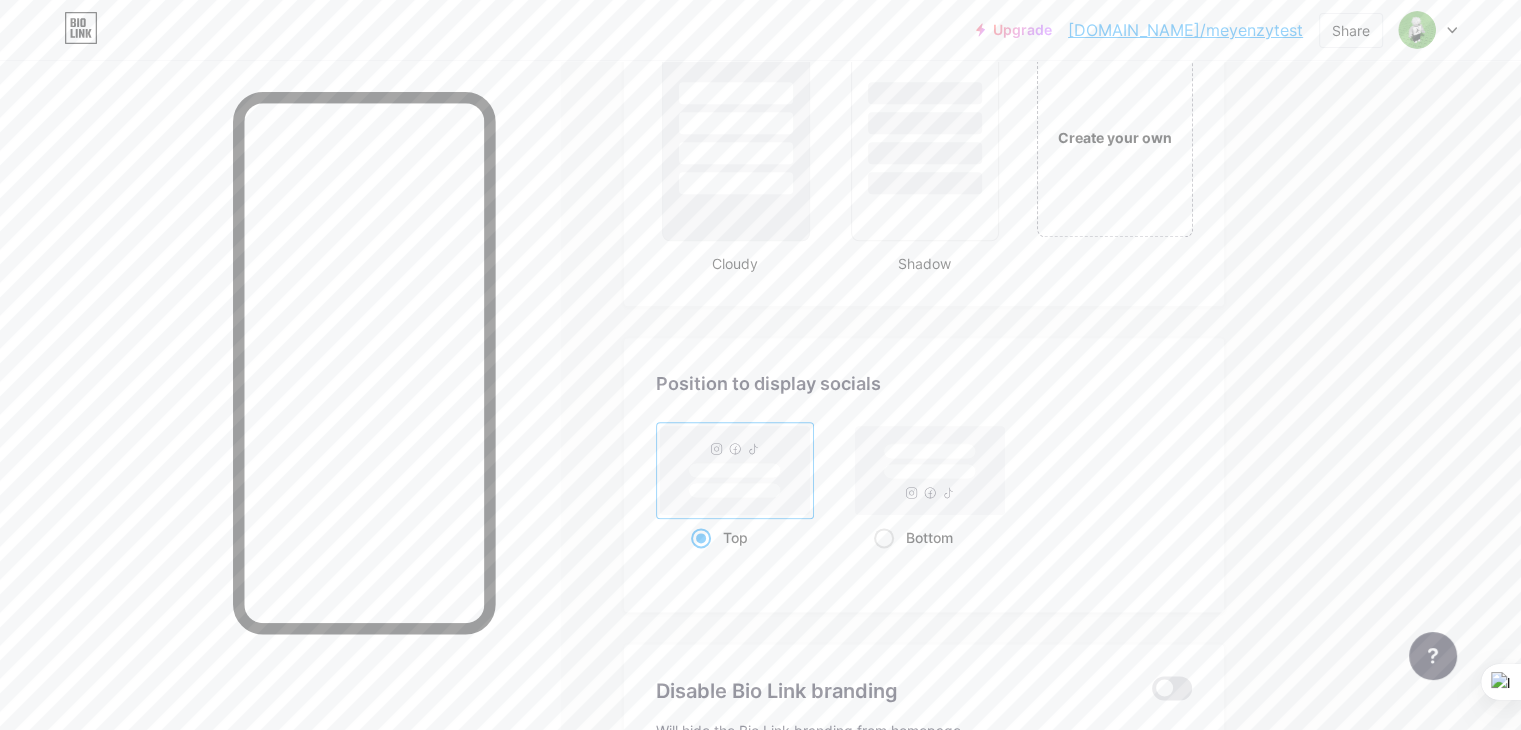 scroll, scrollTop: 2400, scrollLeft: 0, axis: vertical 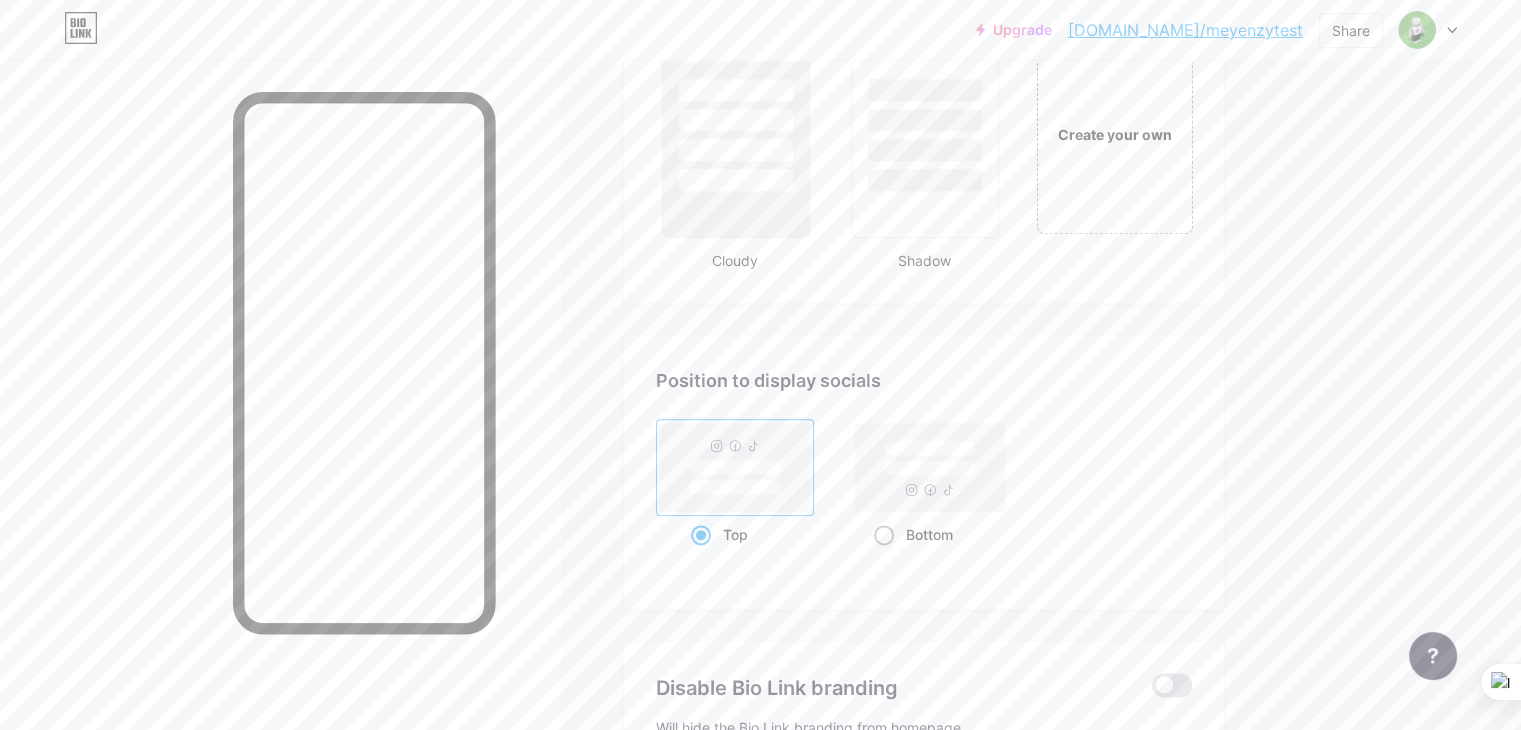 click on "Bottom" at bounding box center [930, 534] 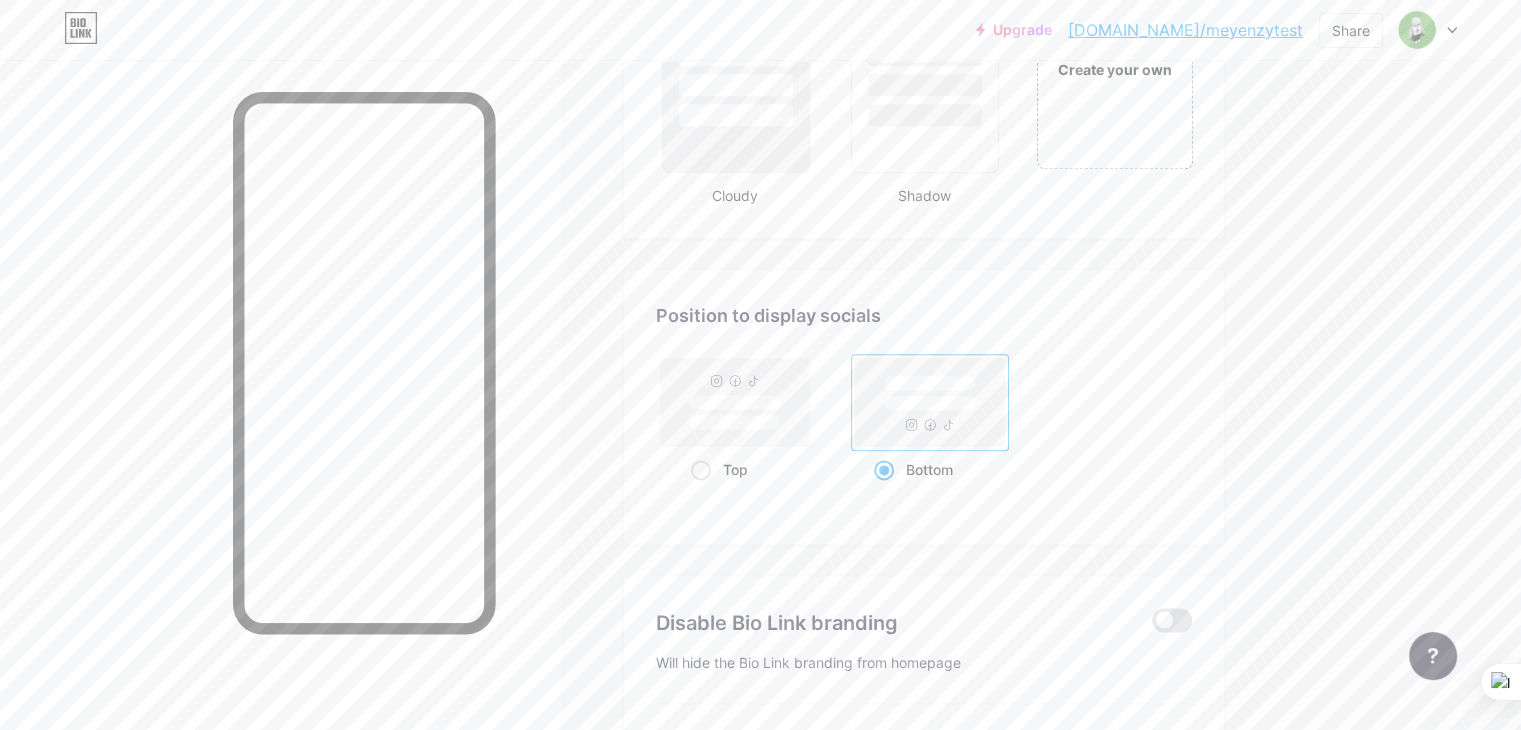 scroll, scrollTop: 2660, scrollLeft: 0, axis: vertical 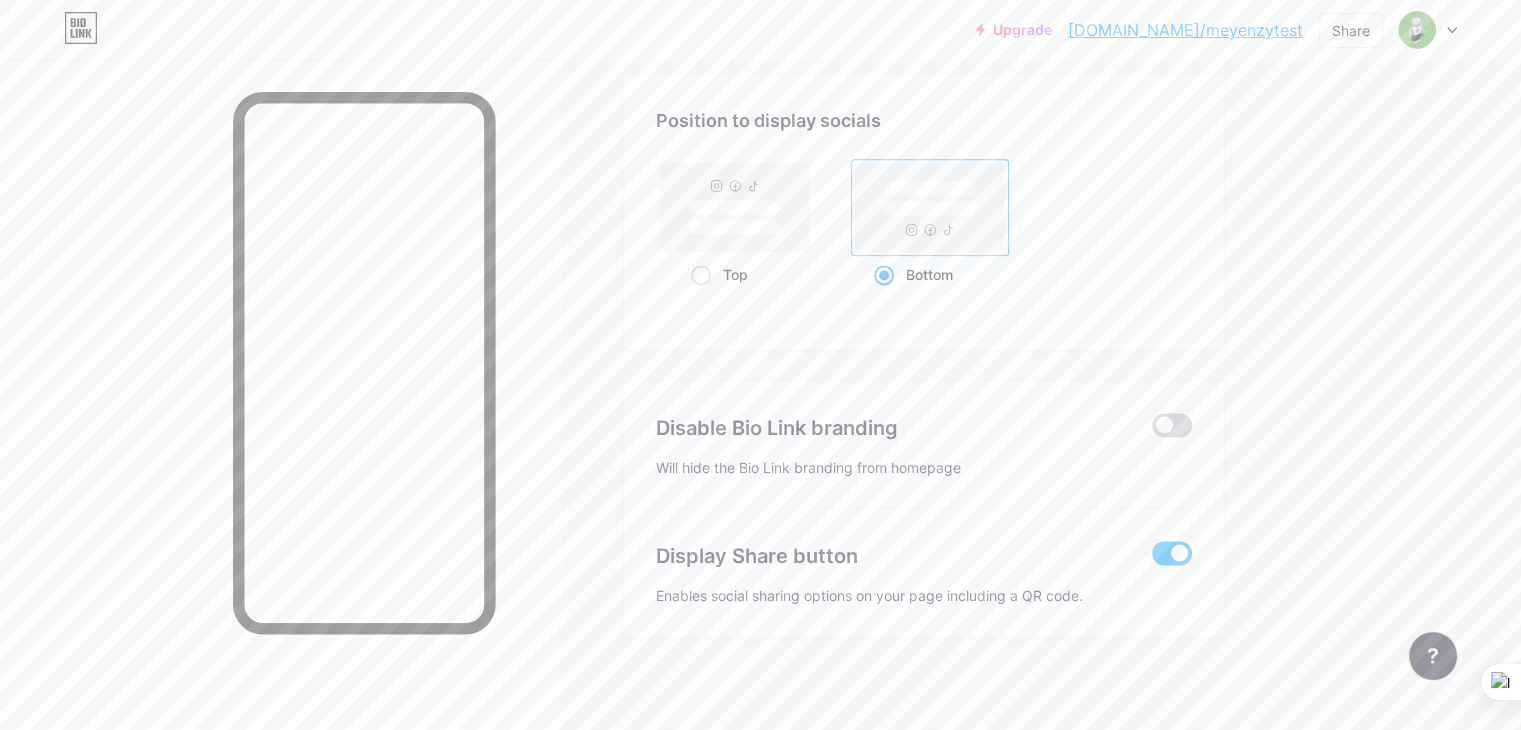 click at bounding box center (1172, 425) 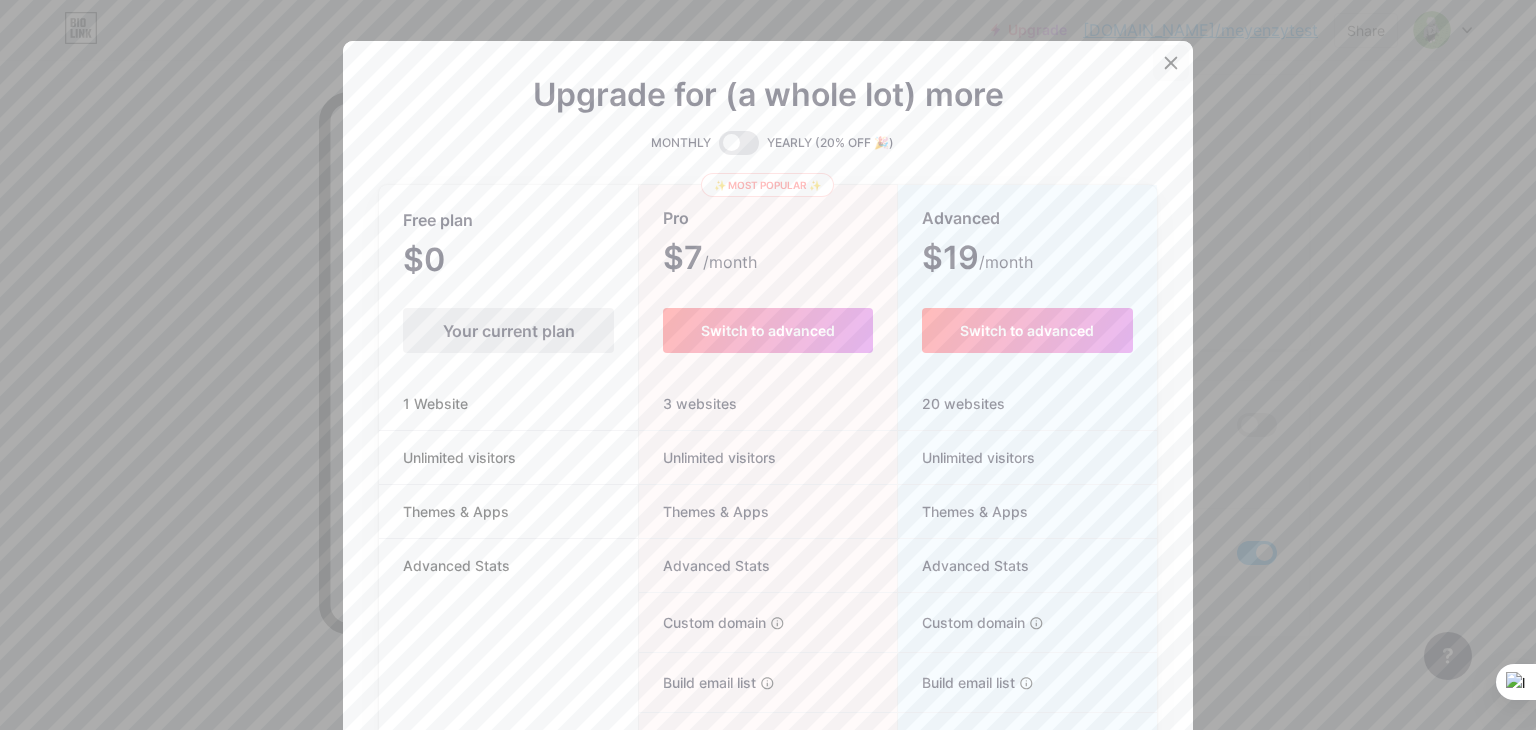 click at bounding box center [1171, 63] 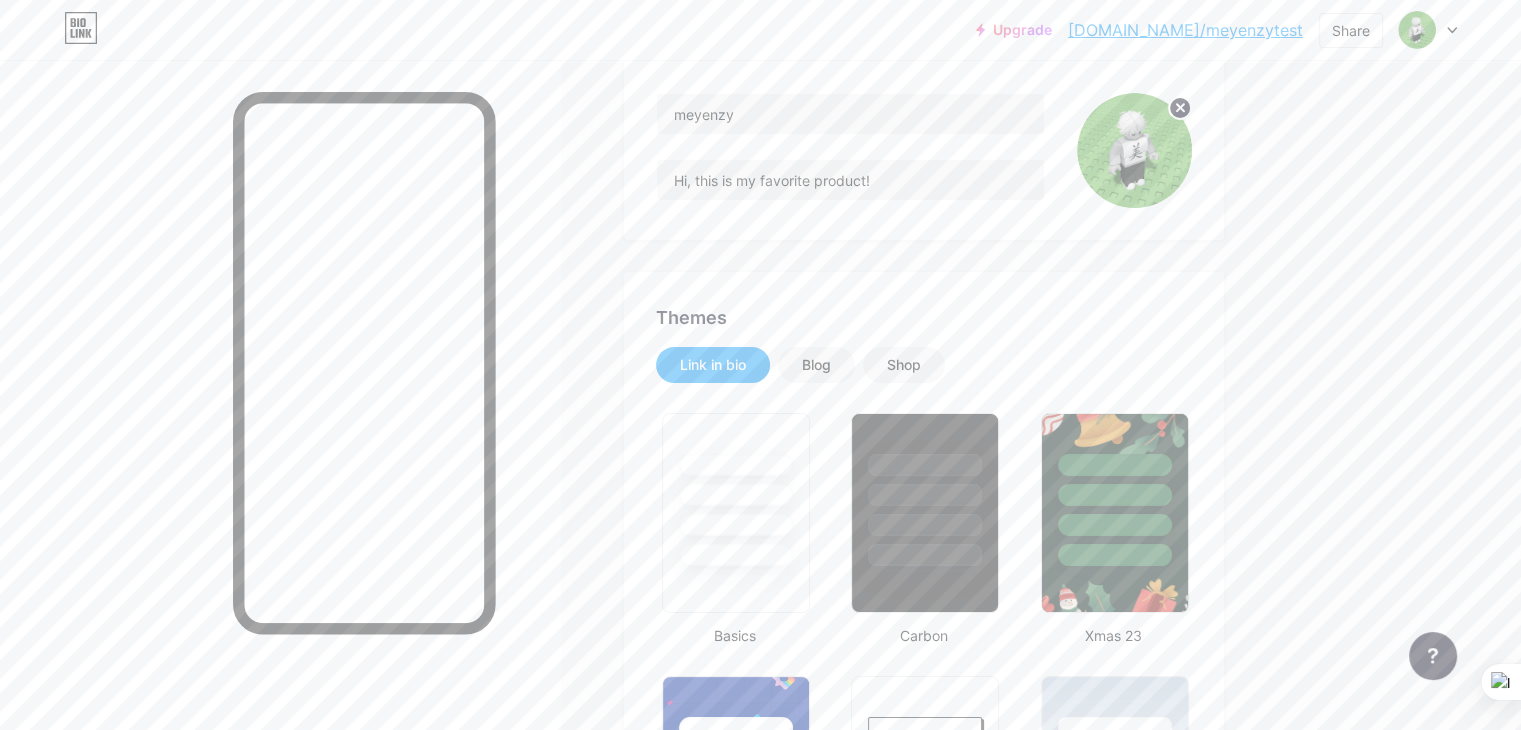 scroll, scrollTop: 160, scrollLeft: 0, axis: vertical 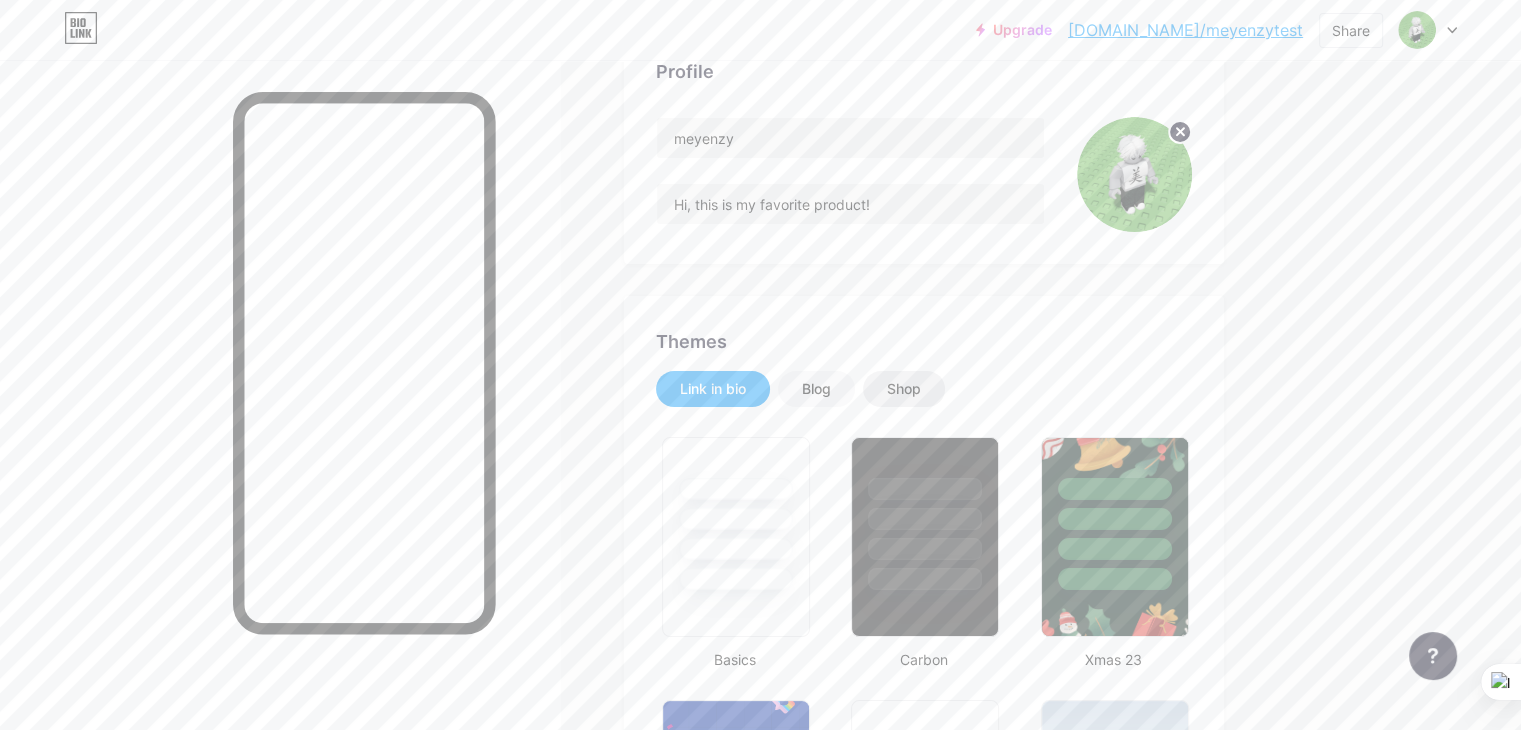 click on "Shop" at bounding box center (904, 389) 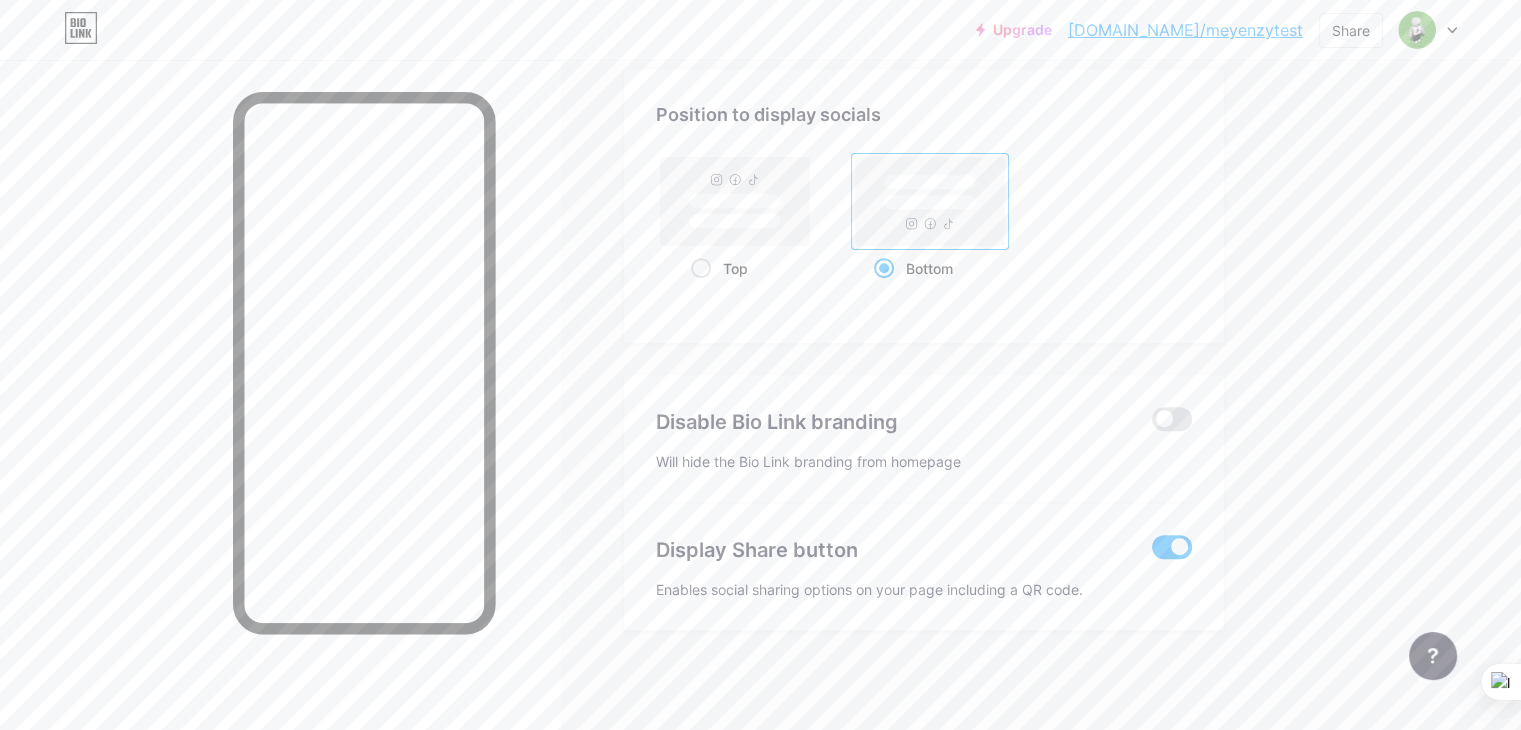scroll, scrollTop: 623, scrollLeft: 0, axis: vertical 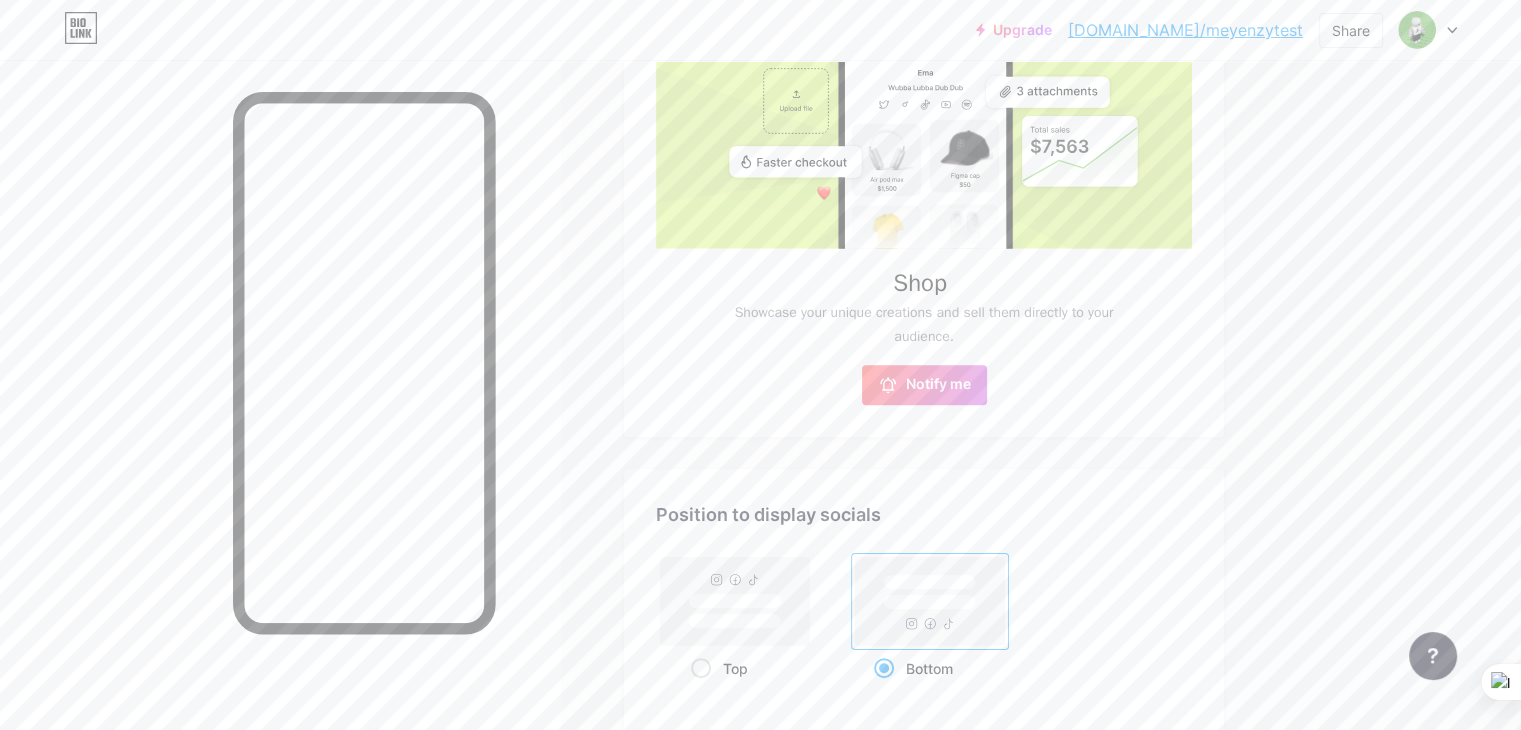 click 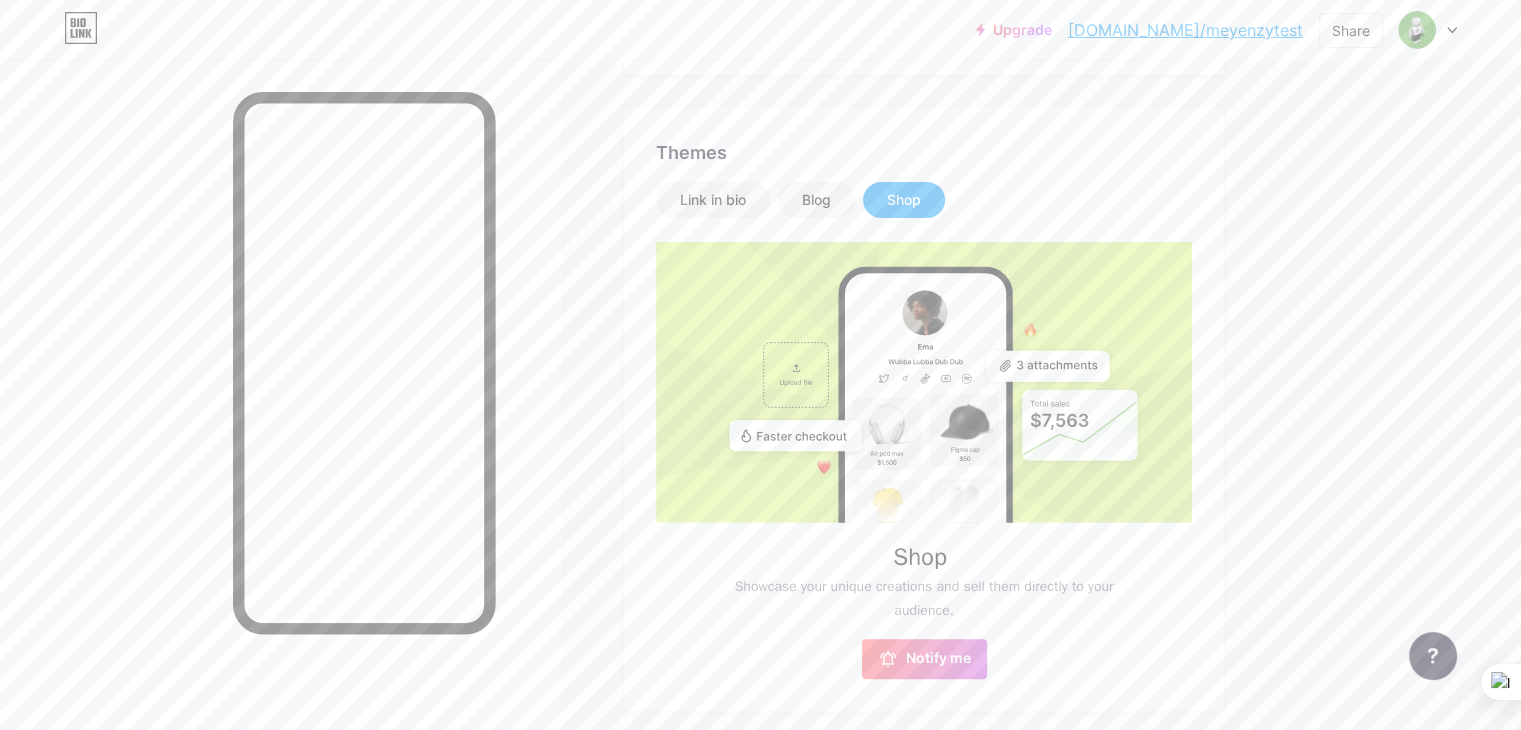 scroll, scrollTop: 323, scrollLeft: 0, axis: vertical 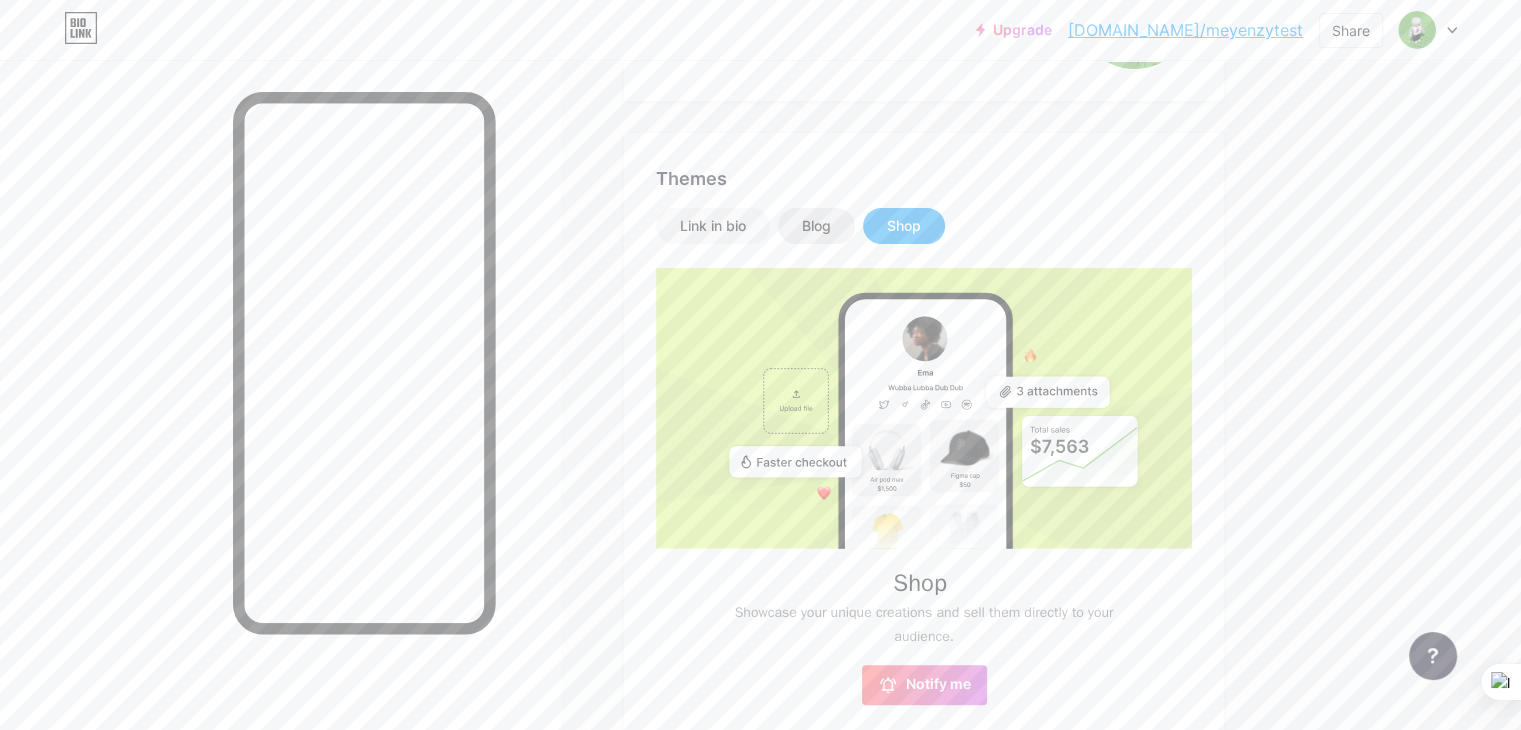 click on "Blog" at bounding box center [816, 226] 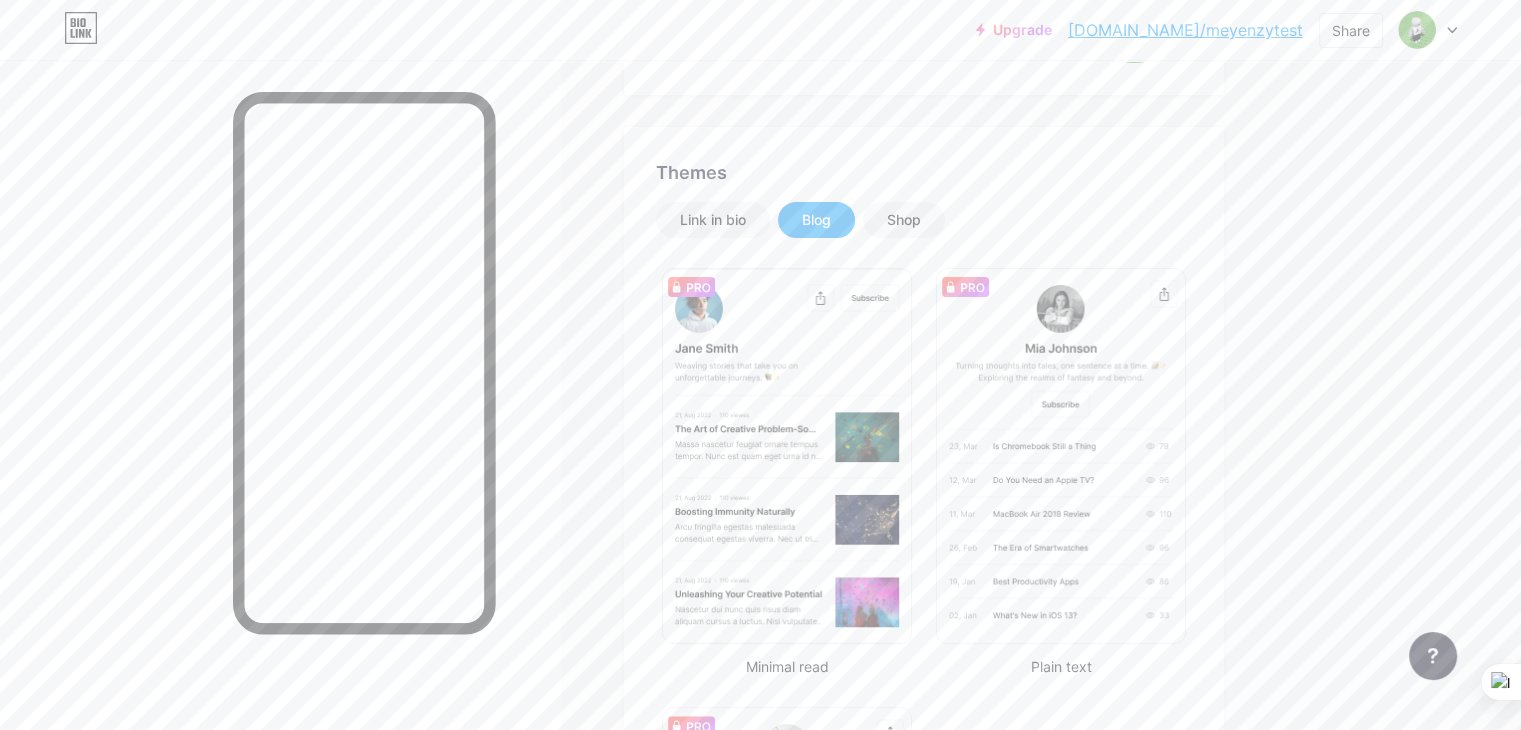 scroll, scrollTop: 323, scrollLeft: 0, axis: vertical 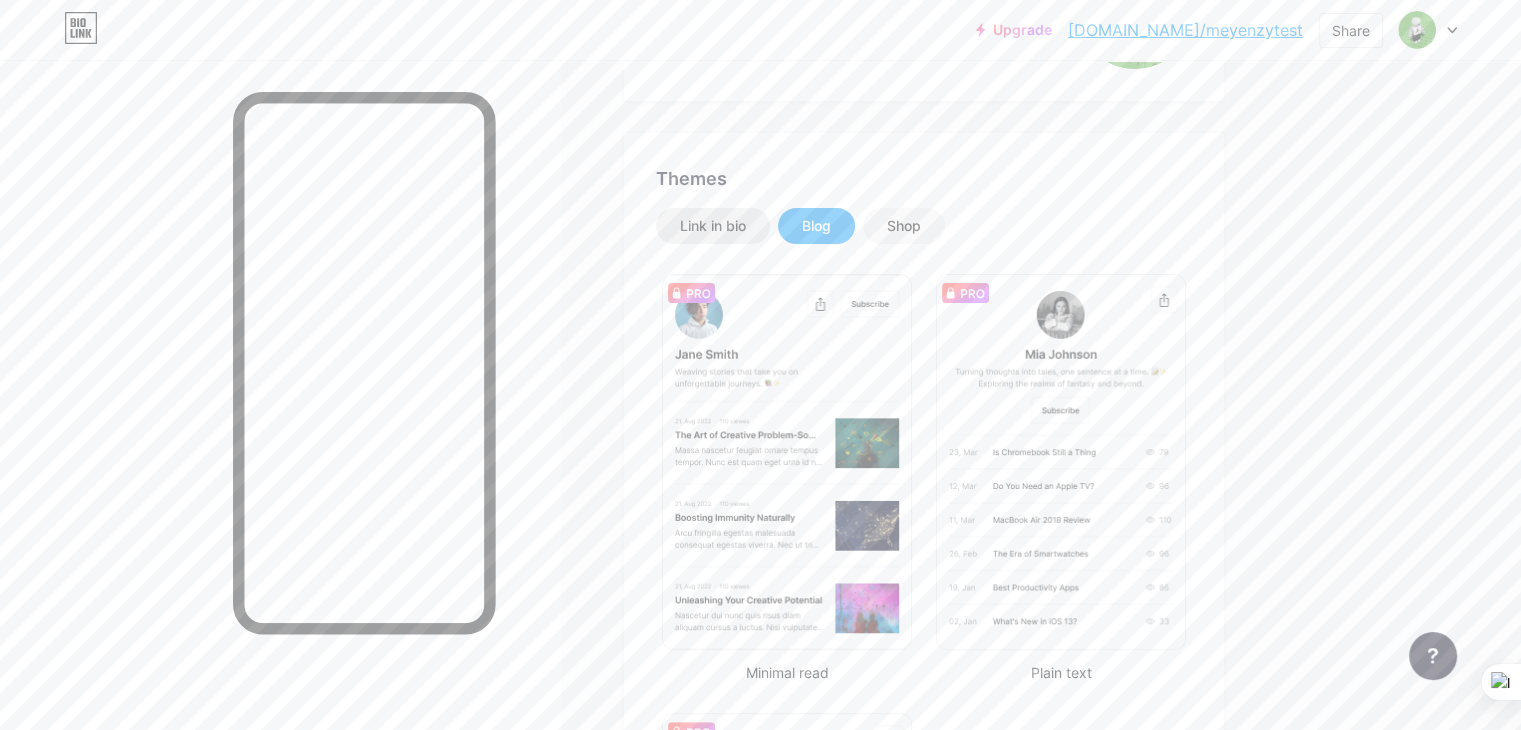 click on "Link in bio" at bounding box center (713, 226) 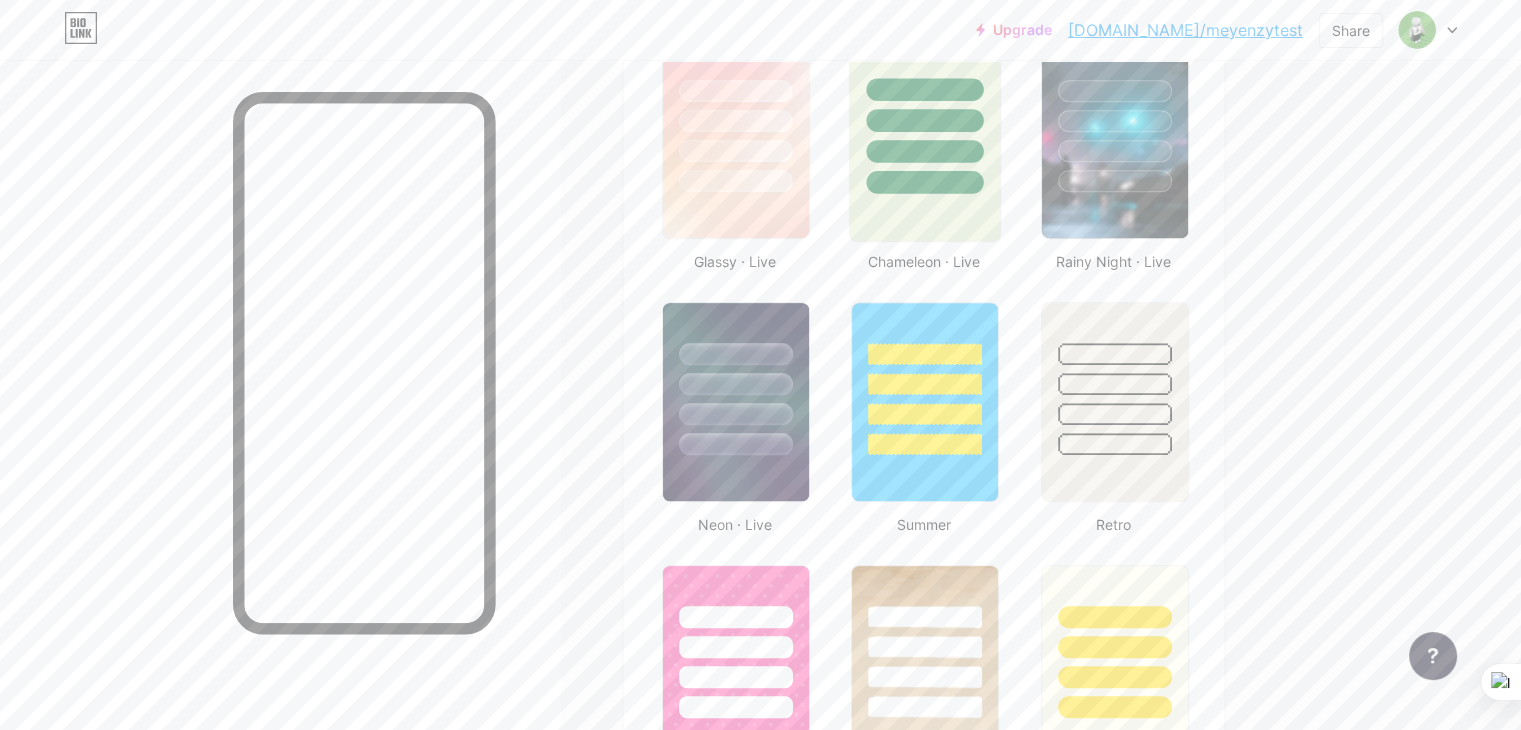 scroll, scrollTop: 1123, scrollLeft: 0, axis: vertical 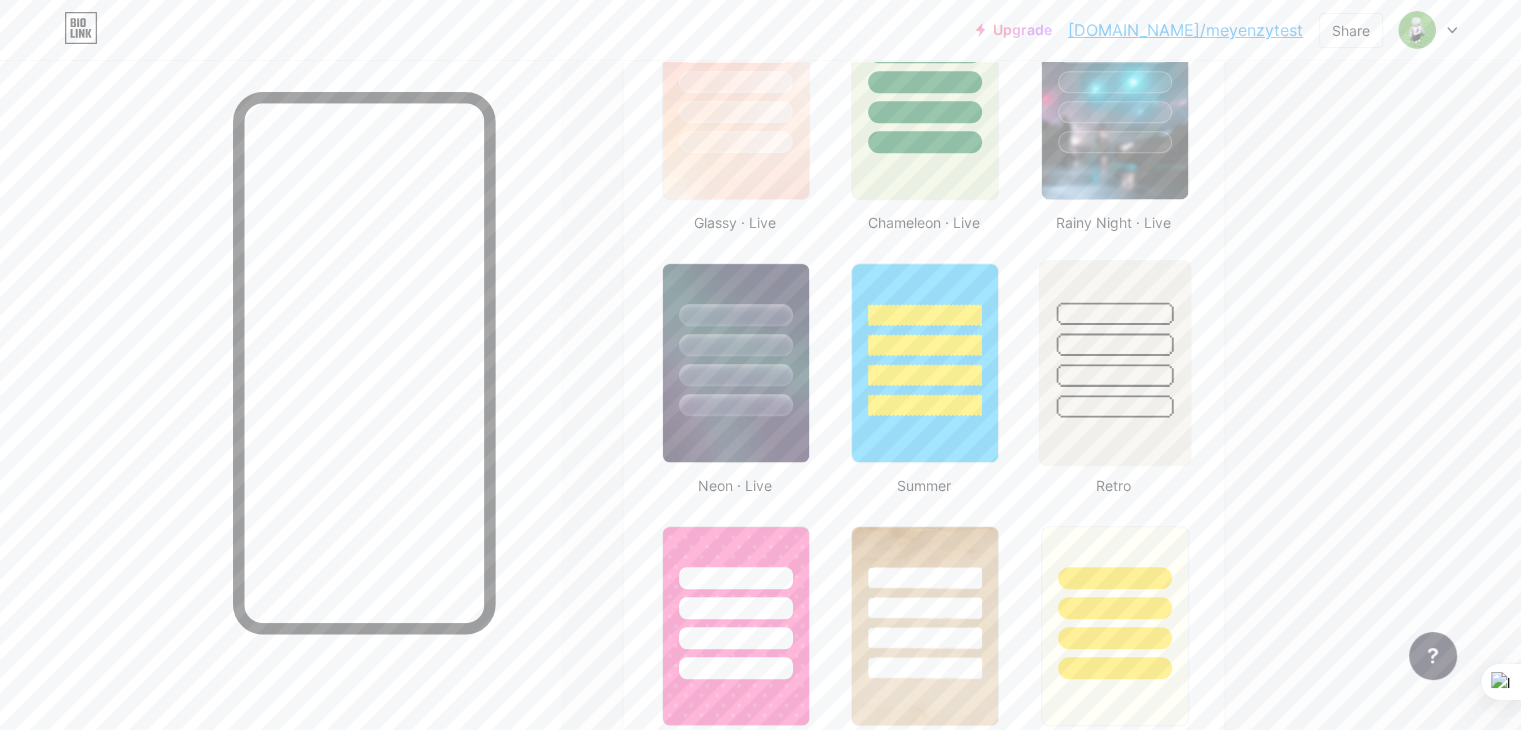 click at bounding box center [1114, 344] 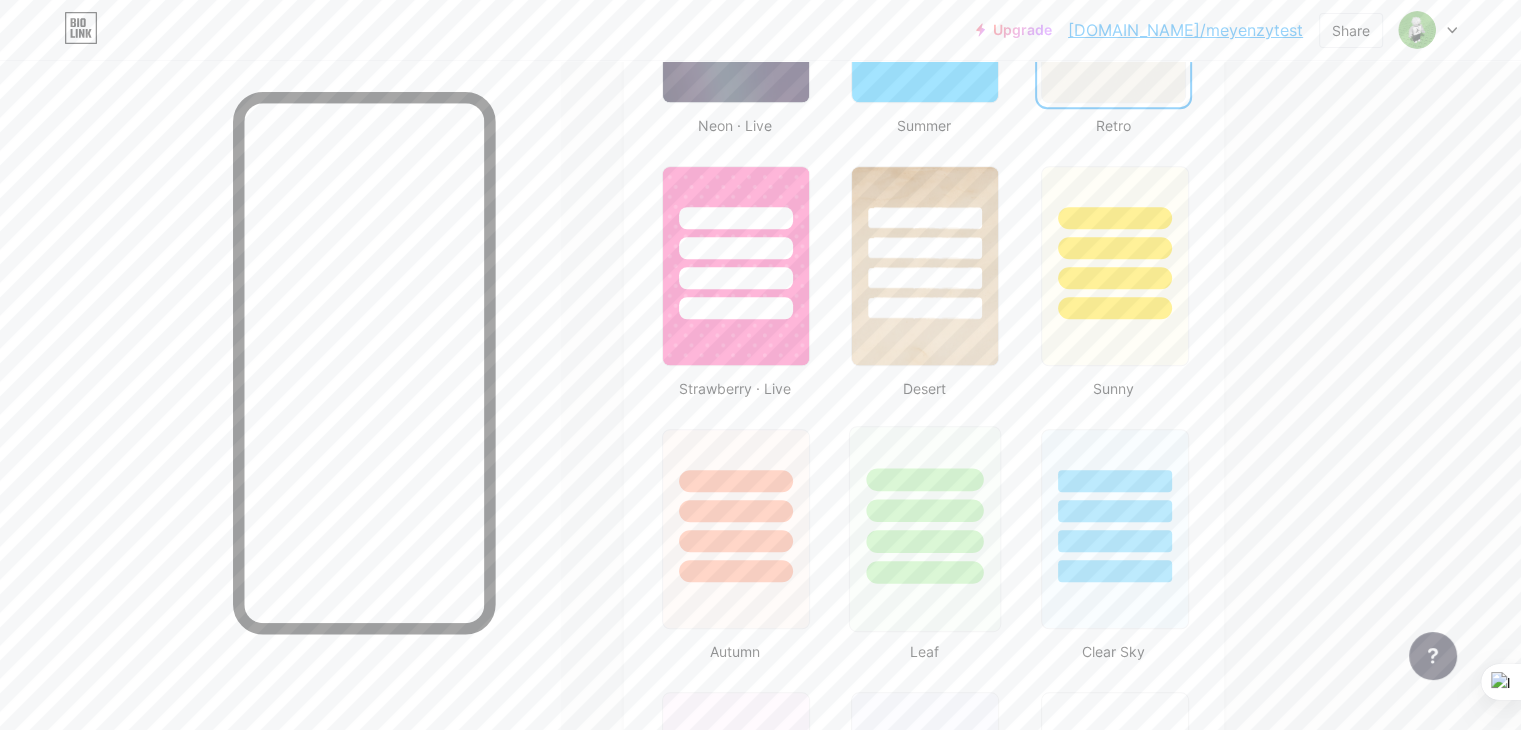 scroll, scrollTop: 1723, scrollLeft: 0, axis: vertical 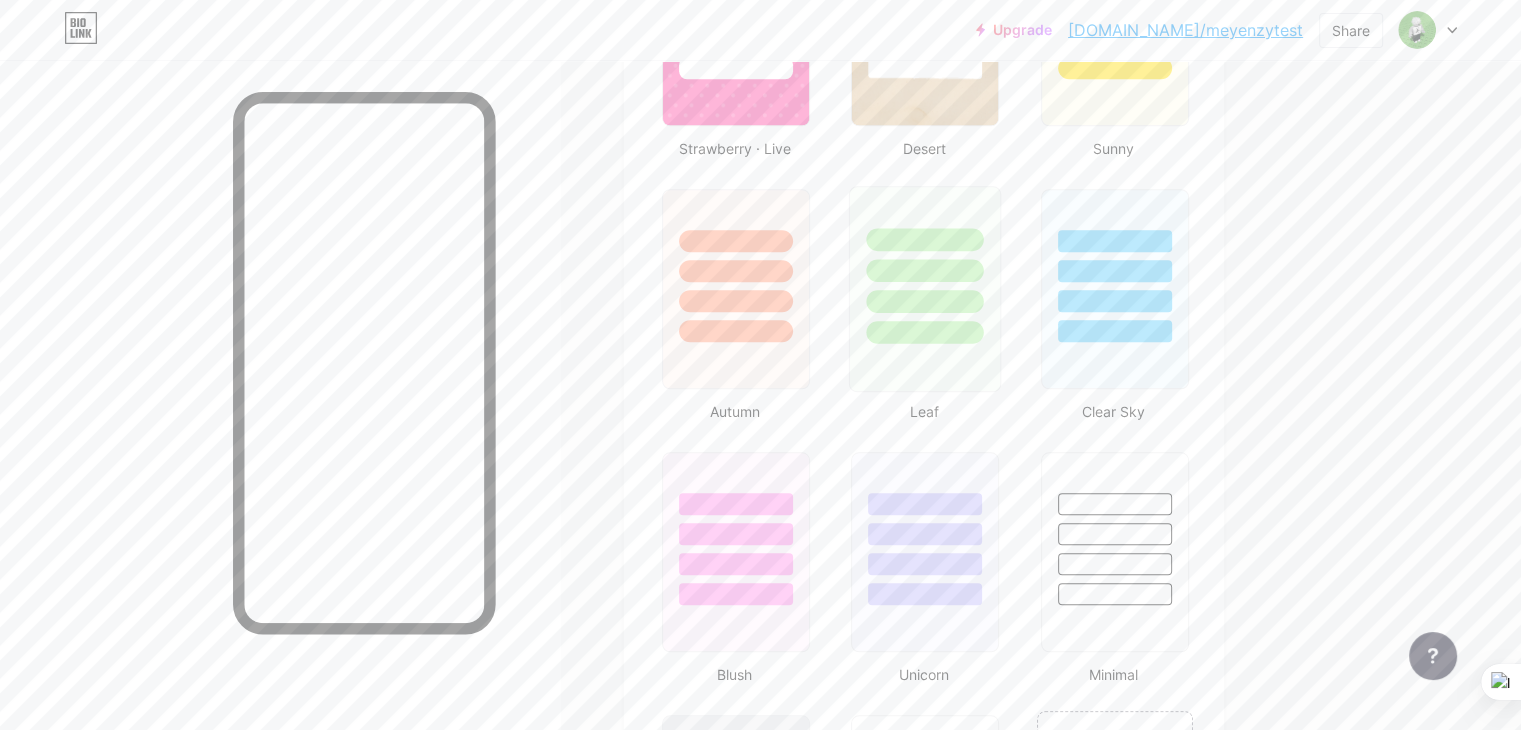 click at bounding box center (925, 289) 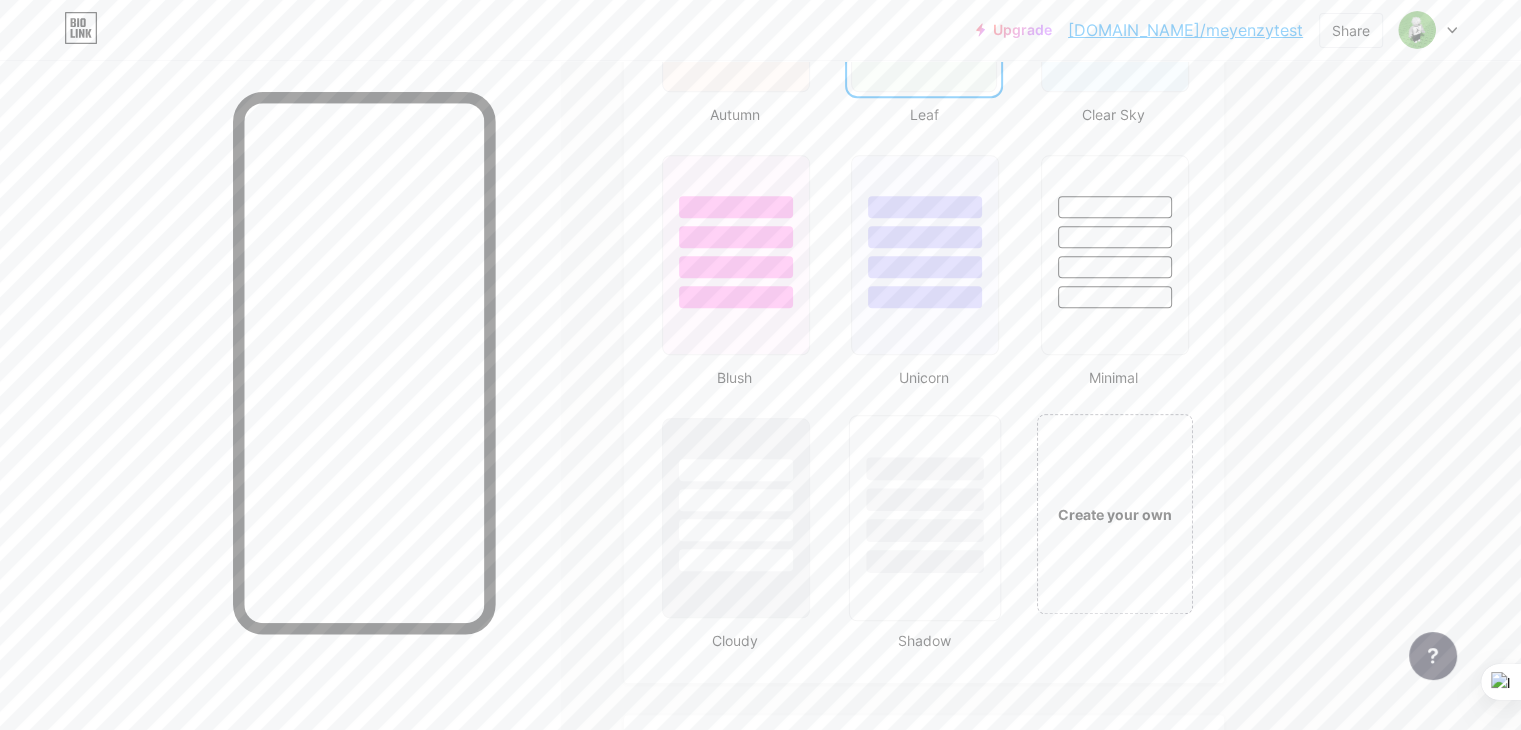 scroll, scrollTop: 2023, scrollLeft: 0, axis: vertical 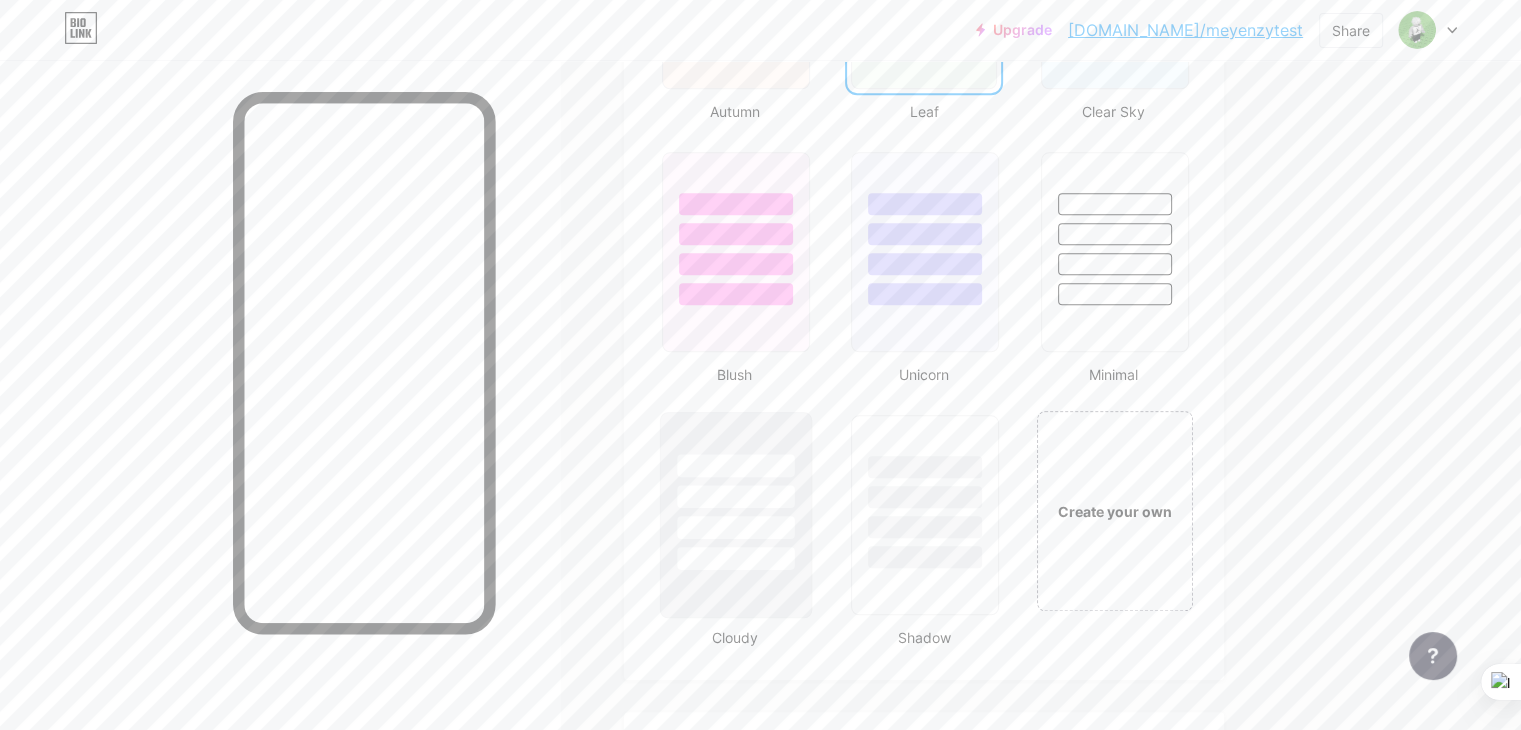 click at bounding box center (735, 496) 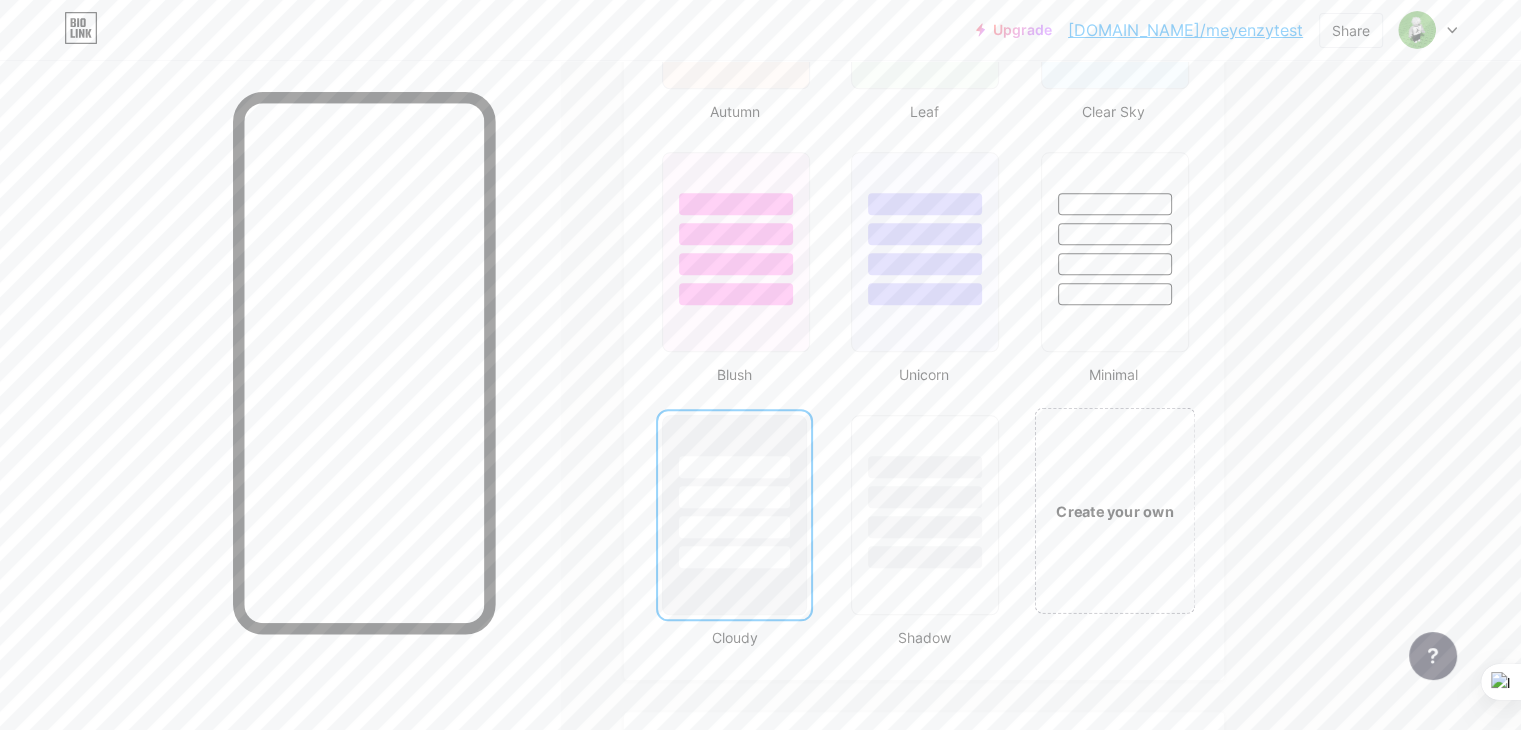 click on "Create your own" at bounding box center [1114, 510] 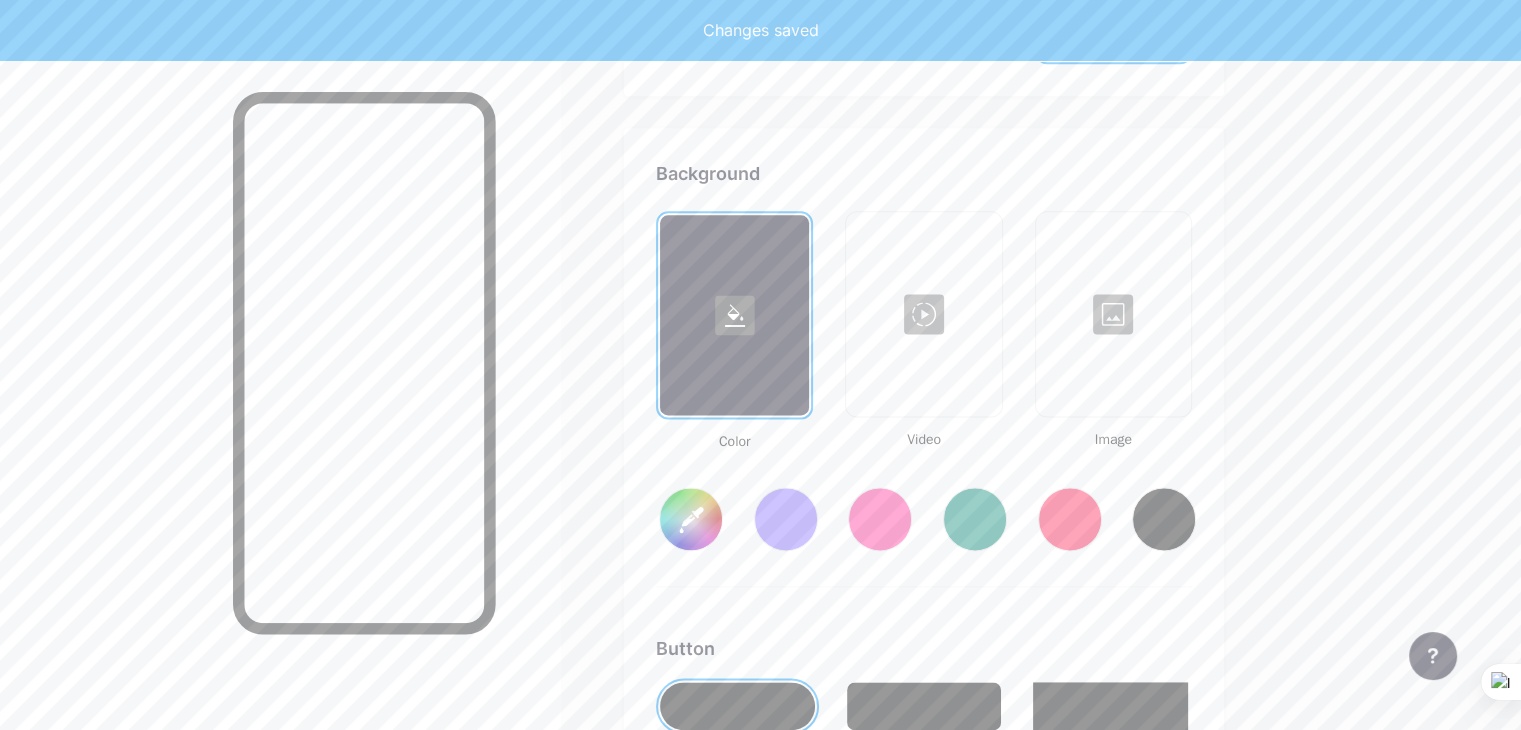 scroll, scrollTop: 2648, scrollLeft: 0, axis: vertical 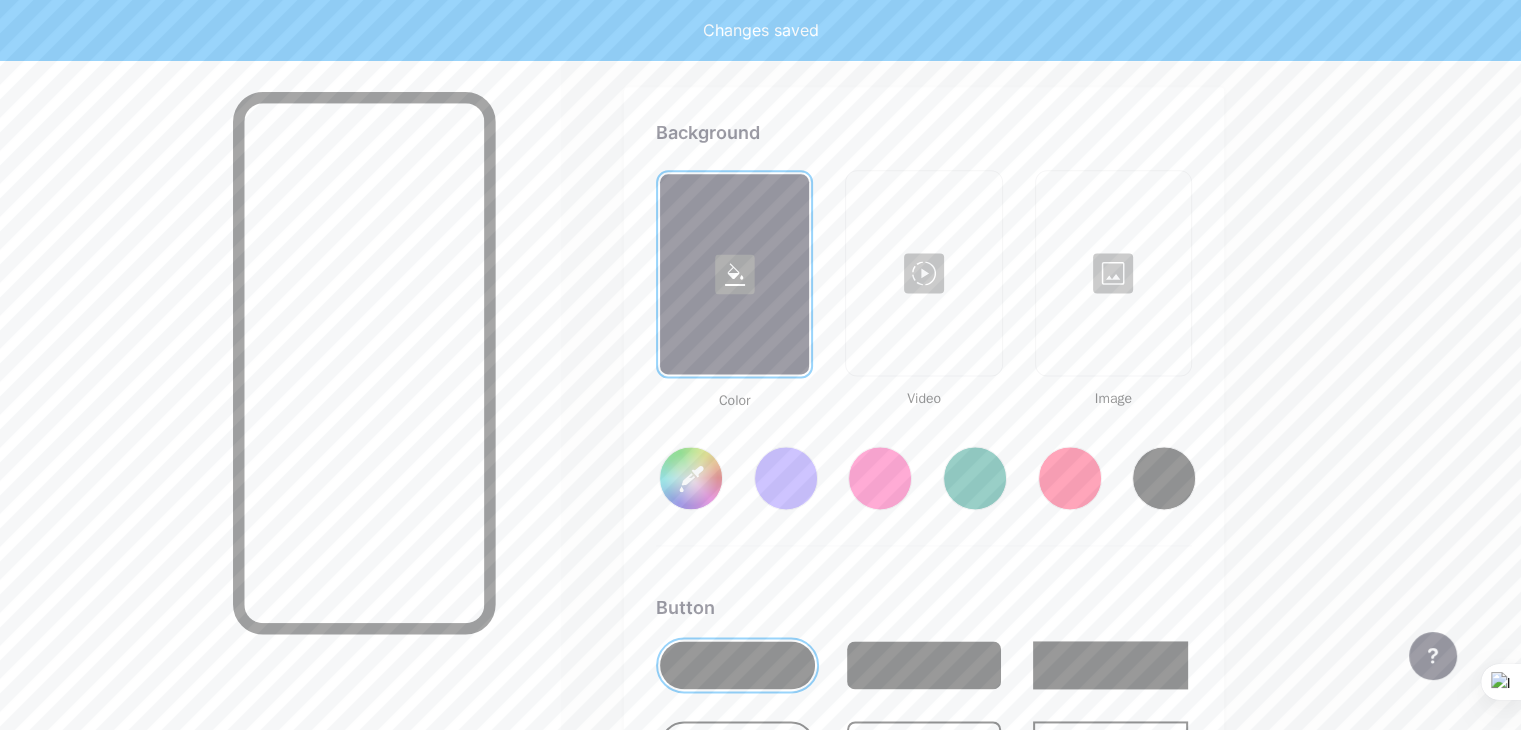 type on "#ffffff" 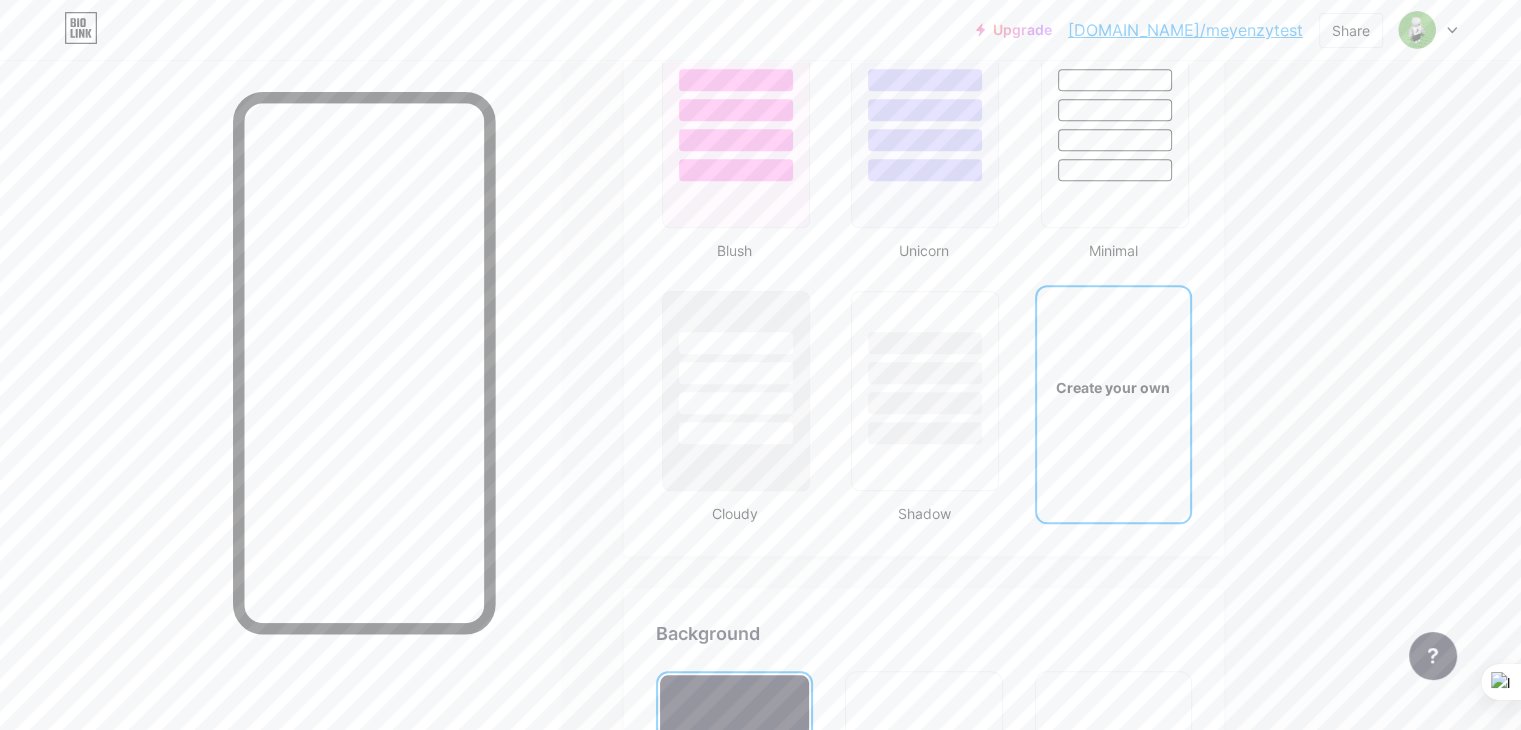 scroll, scrollTop: 2139, scrollLeft: 0, axis: vertical 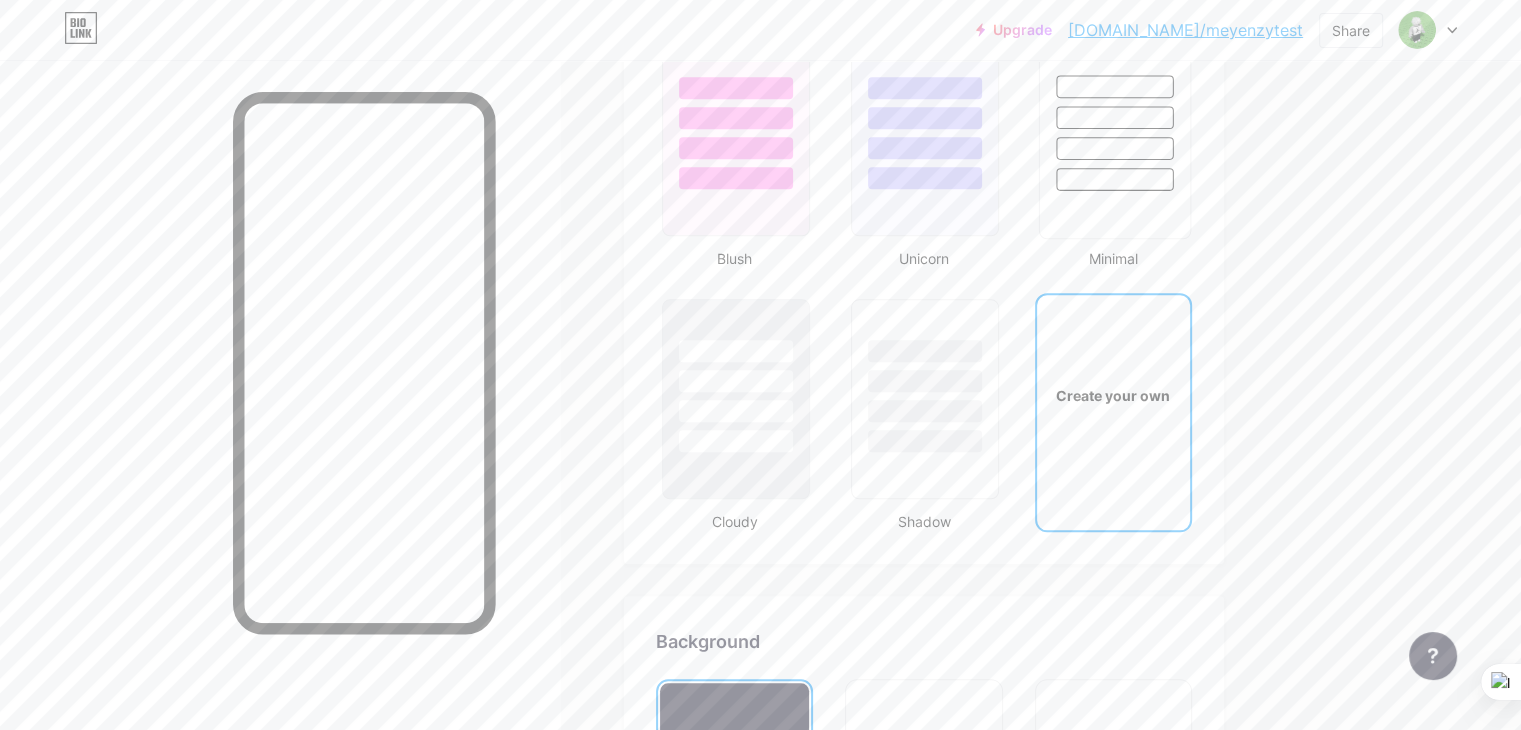 click at bounding box center [1114, 136] 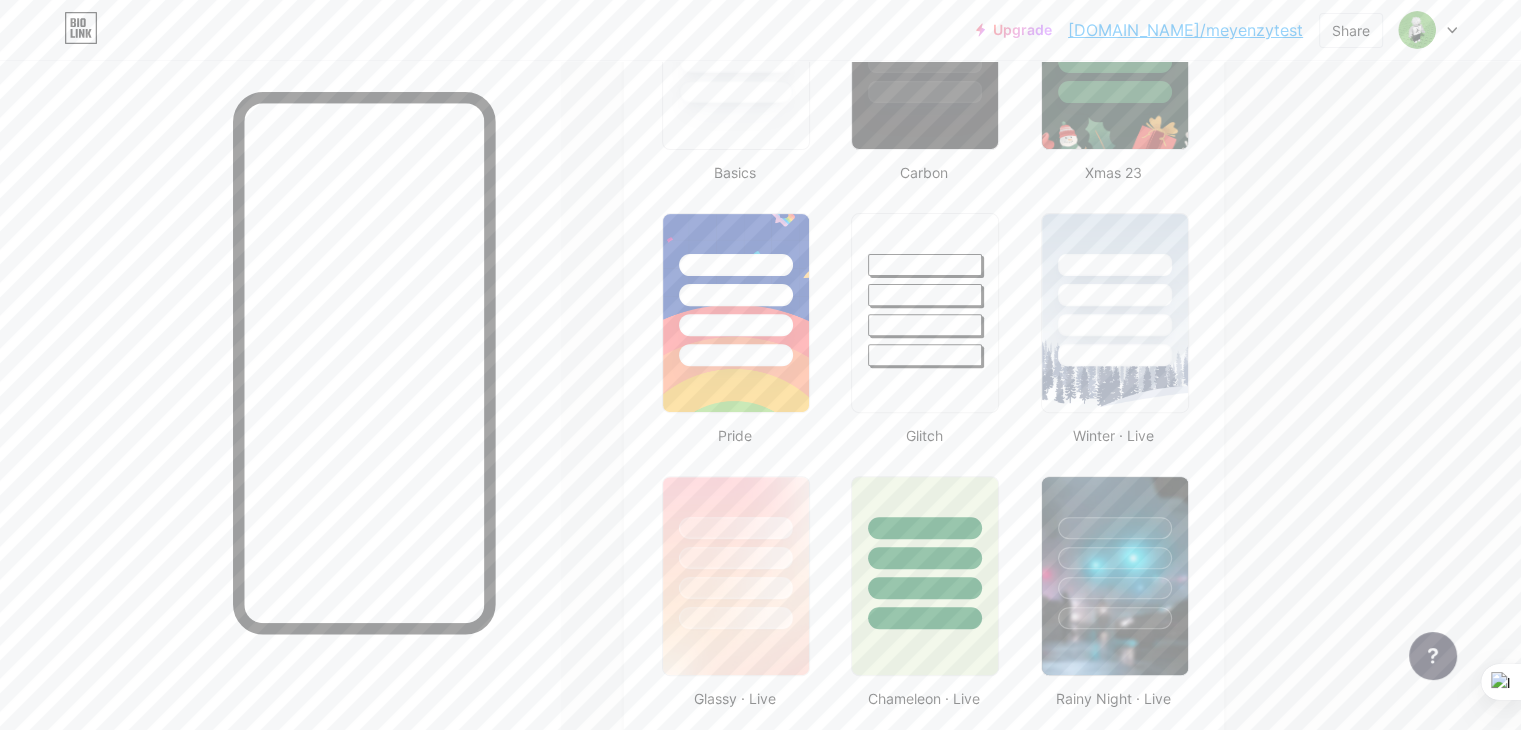 scroll, scrollTop: 639, scrollLeft: 0, axis: vertical 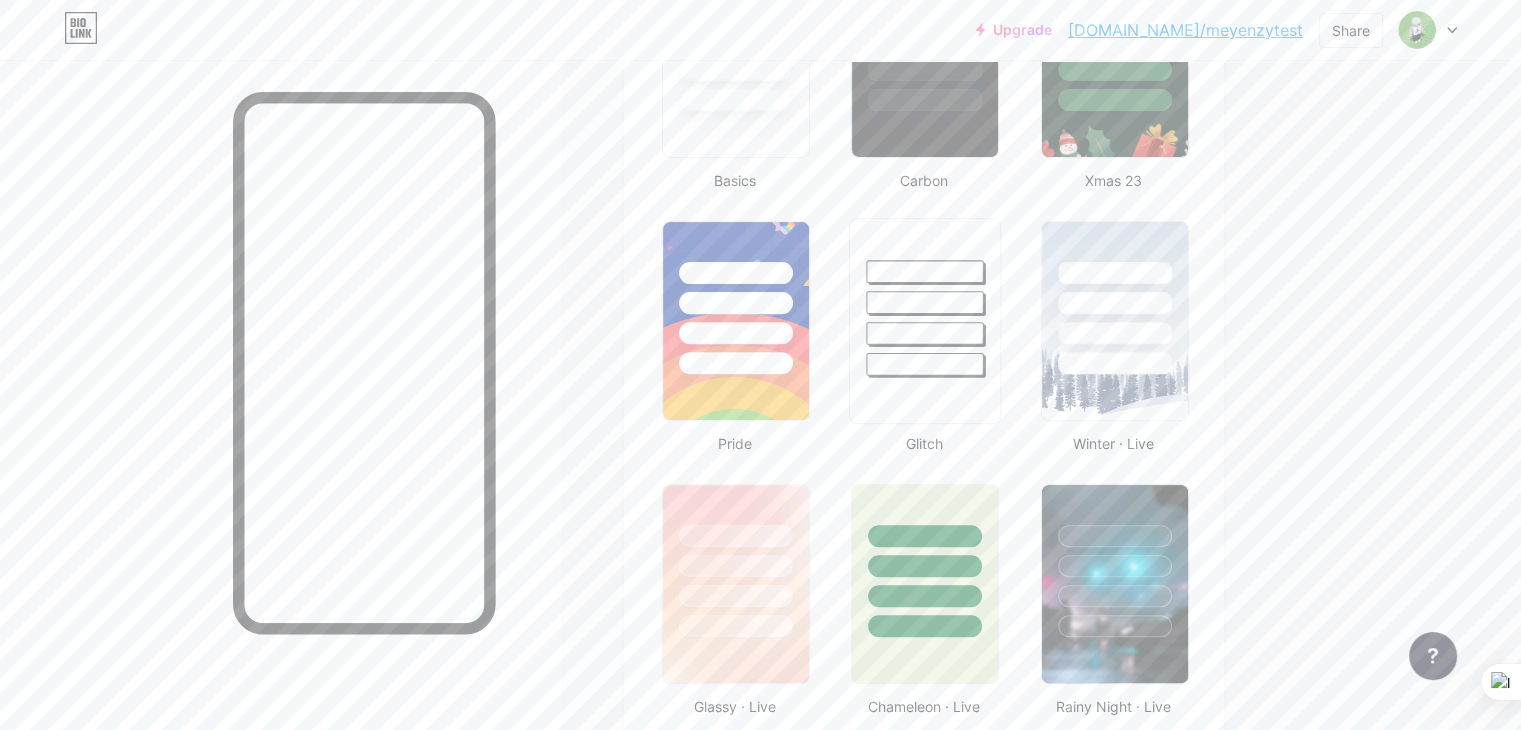 click at bounding box center (925, 297) 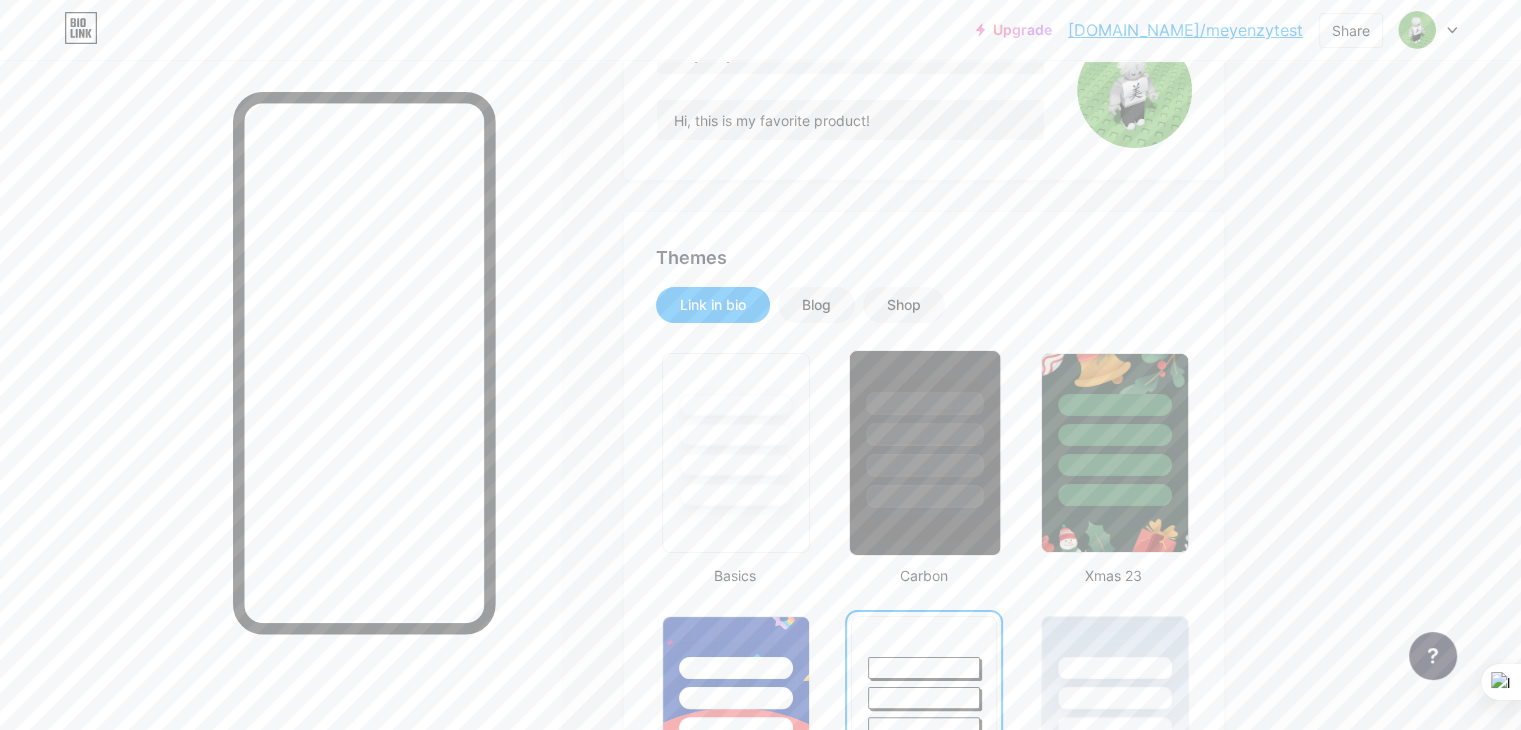 scroll, scrollTop: 300, scrollLeft: 0, axis: vertical 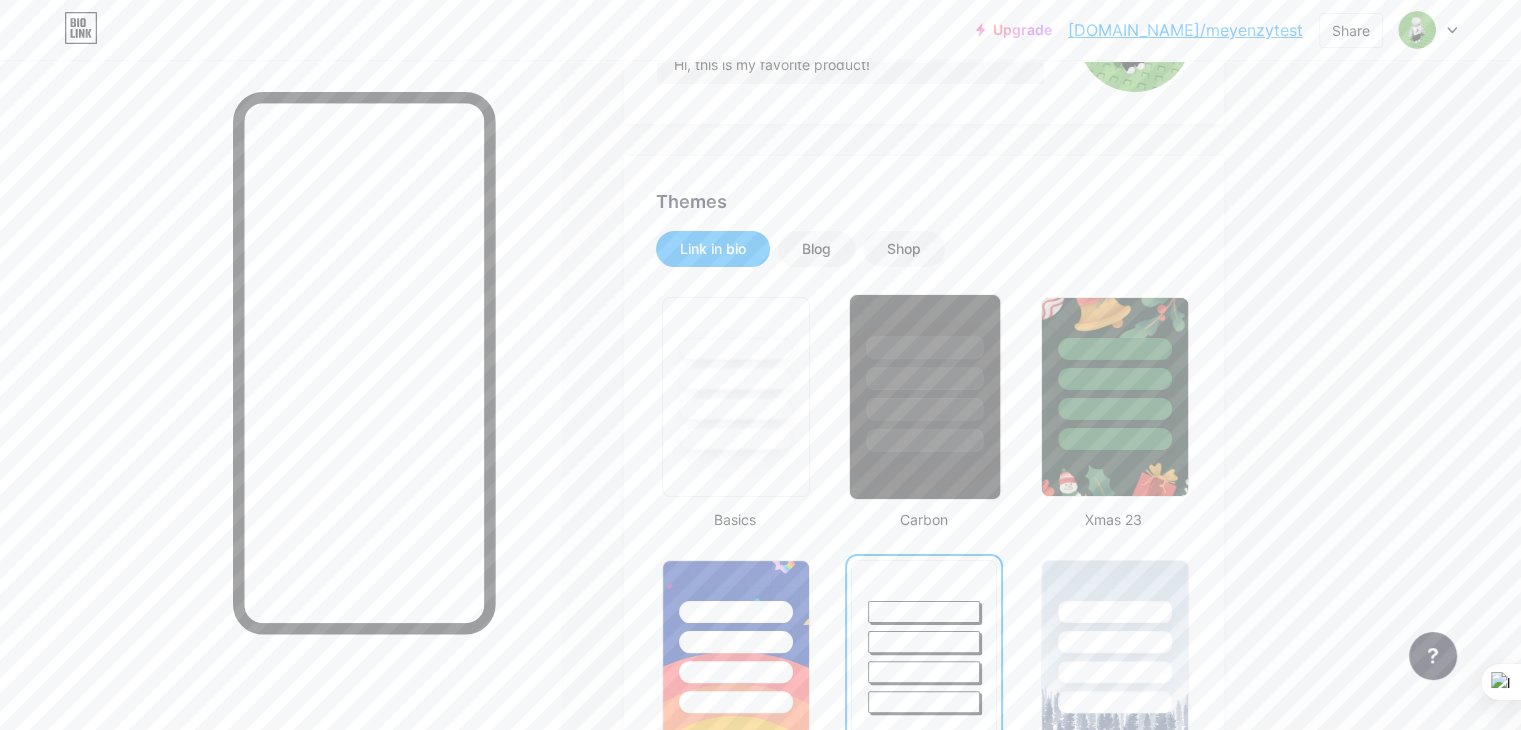 click at bounding box center (925, 440) 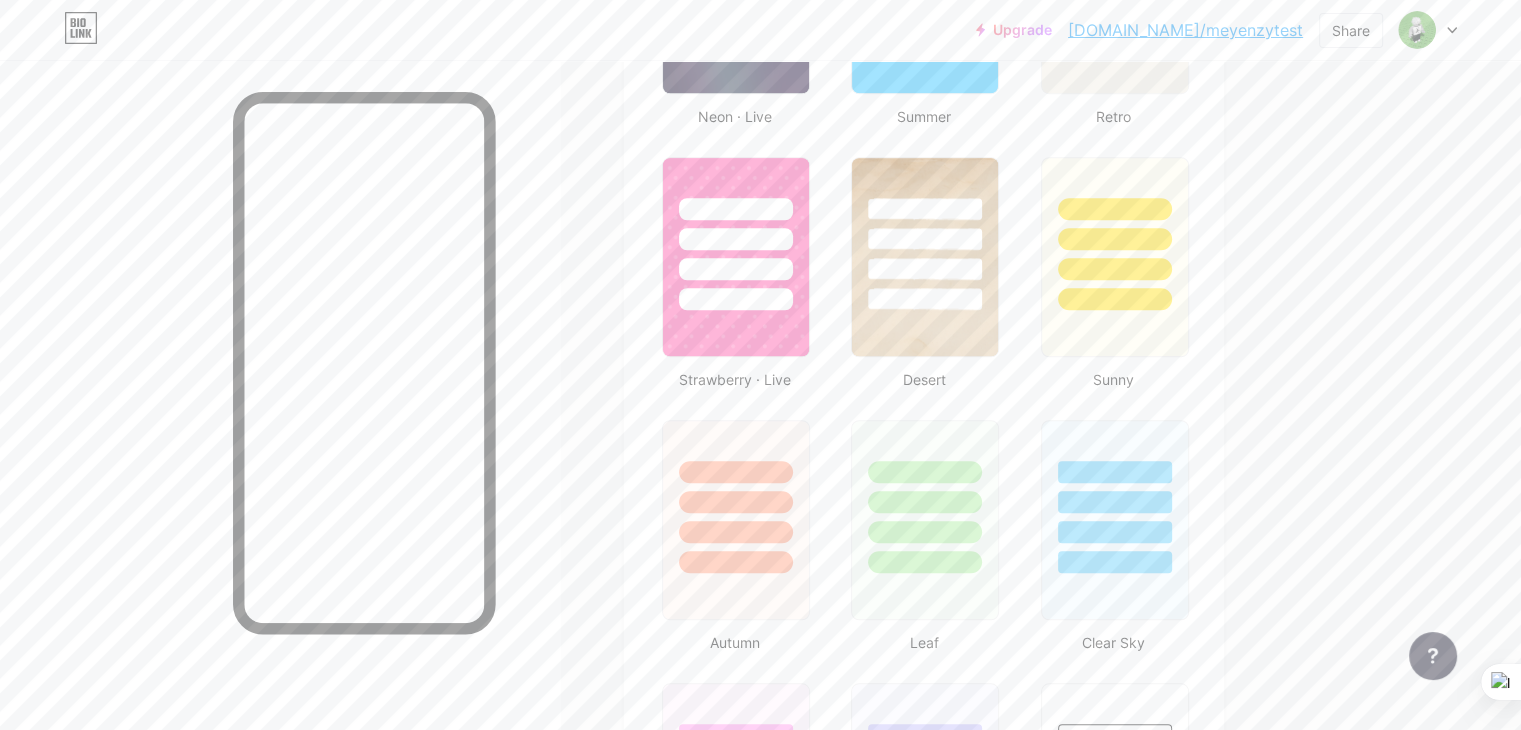 scroll, scrollTop: 2000, scrollLeft: 0, axis: vertical 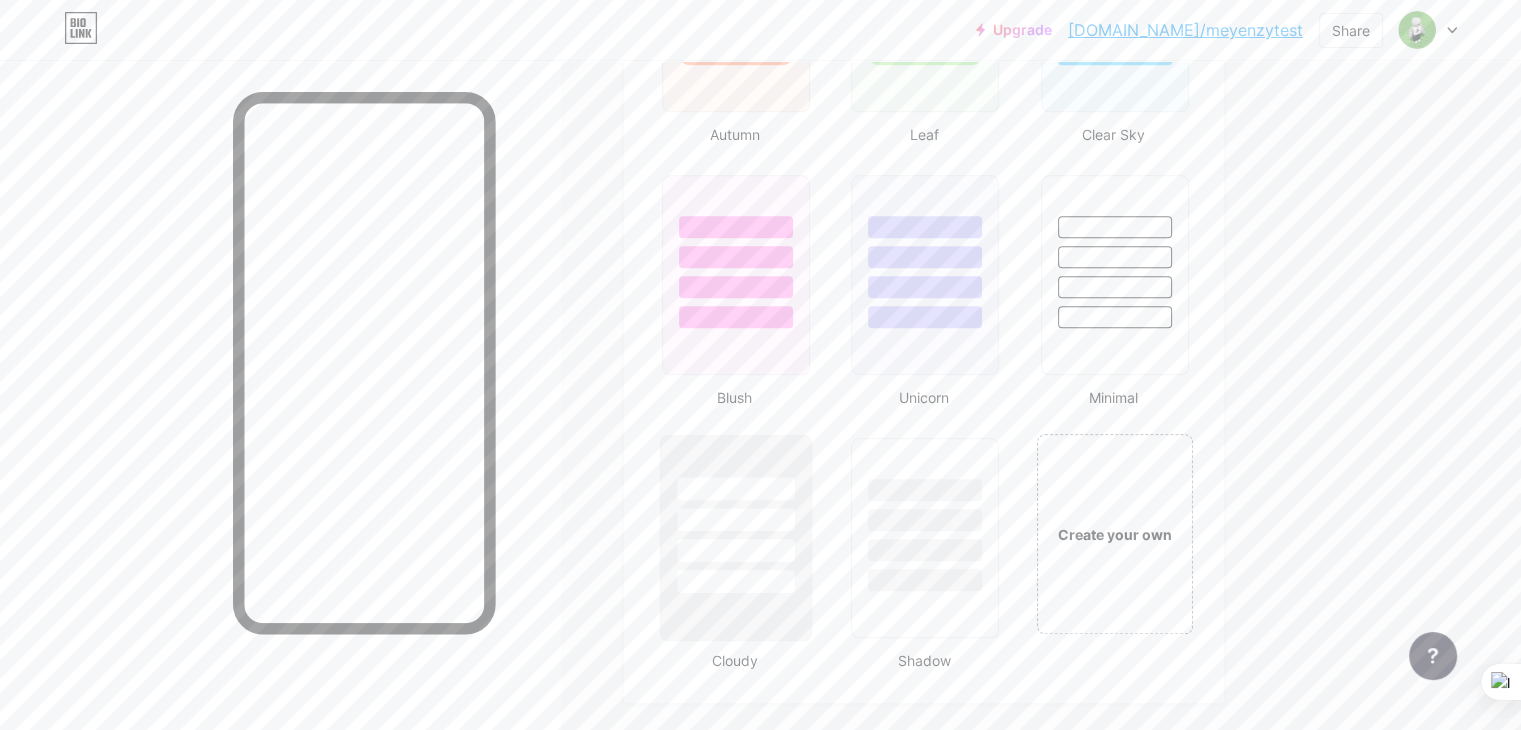 click at bounding box center (736, 514) 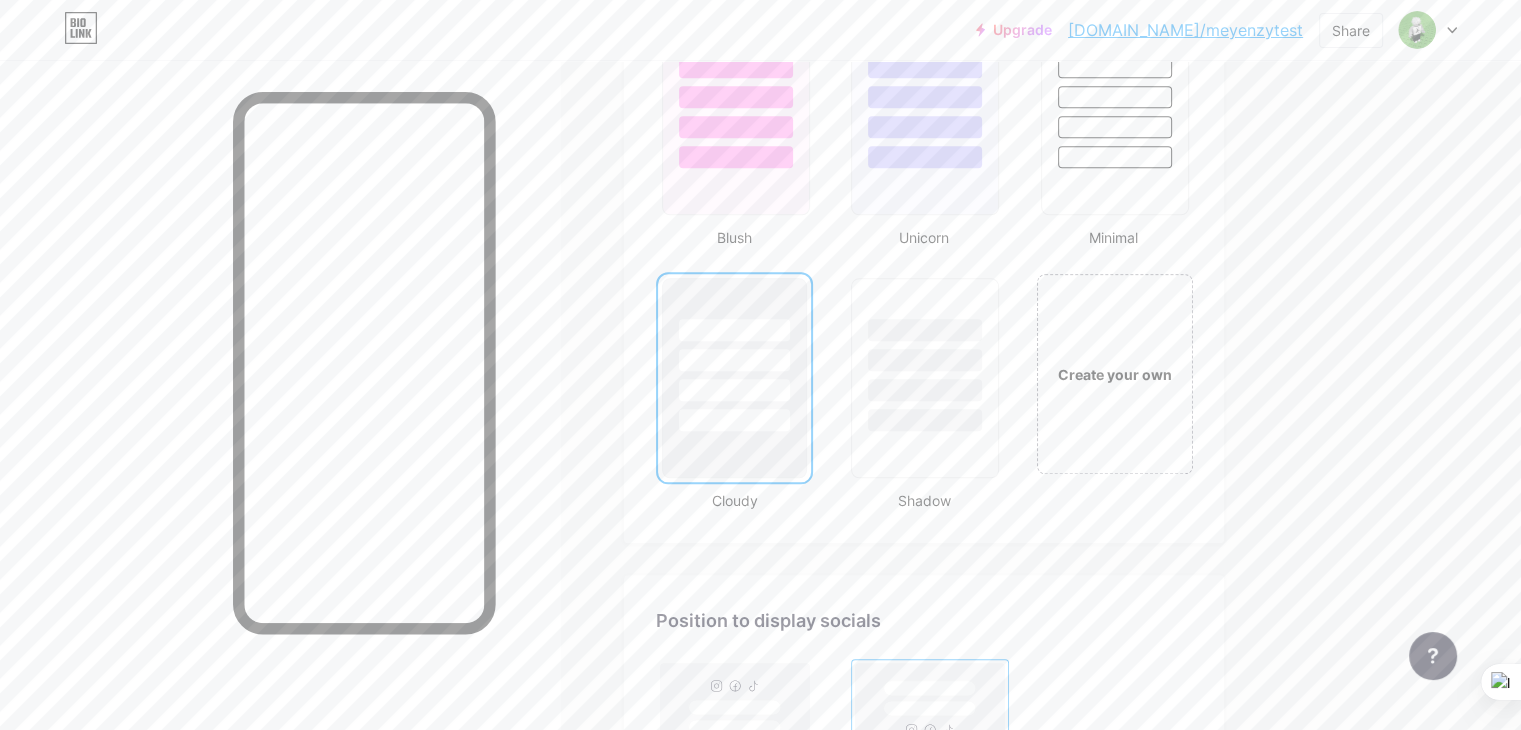 scroll, scrollTop: 2200, scrollLeft: 0, axis: vertical 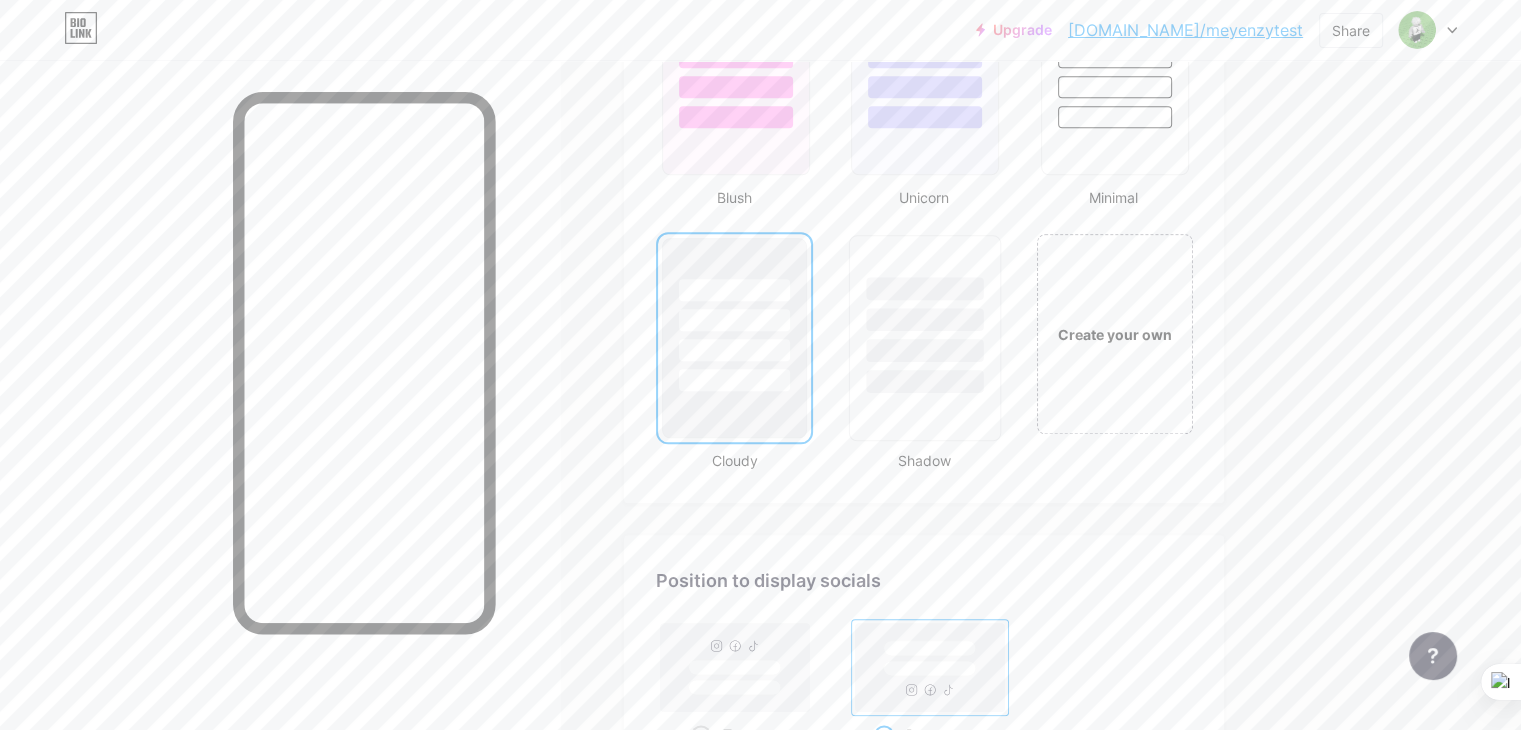 click at bounding box center [925, 338] 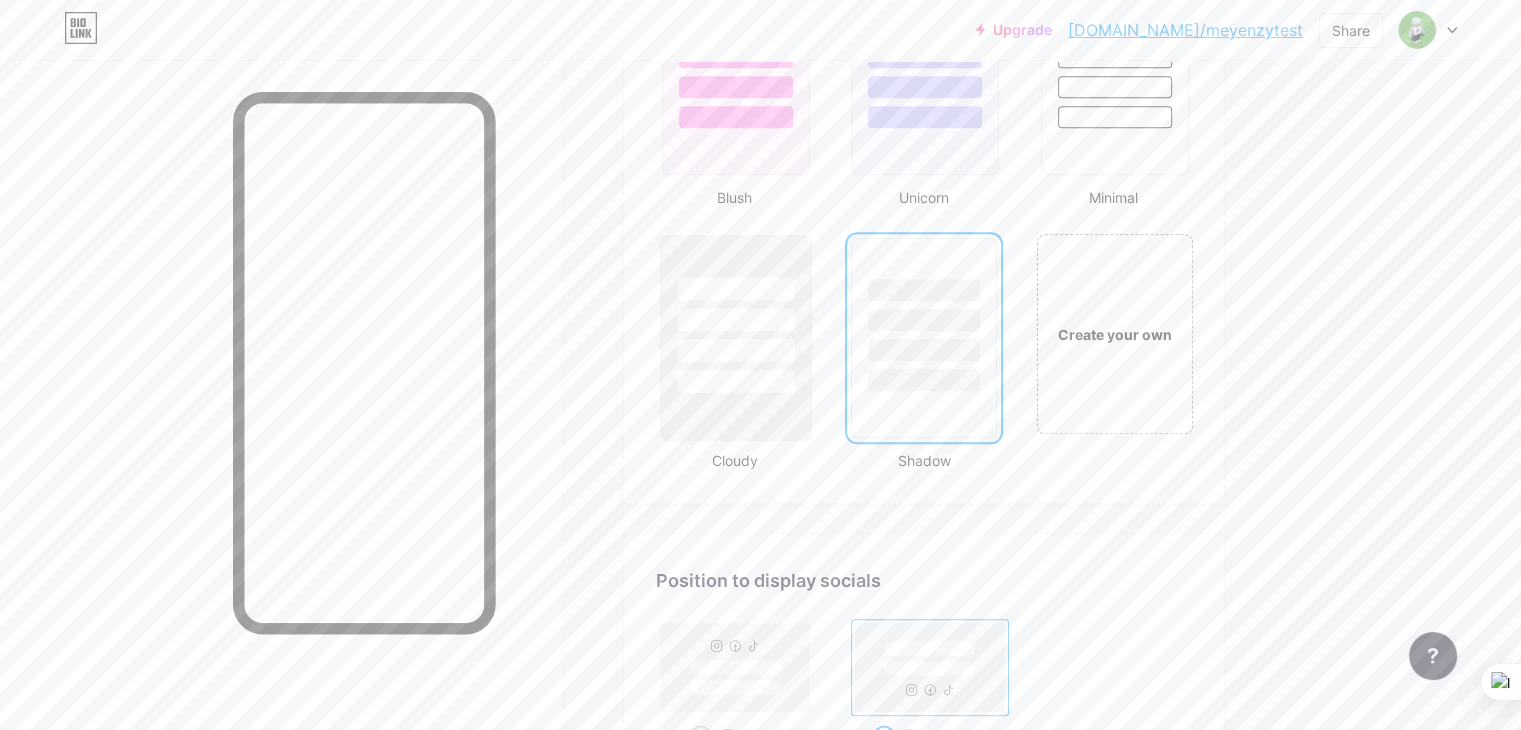 click at bounding box center (736, 314) 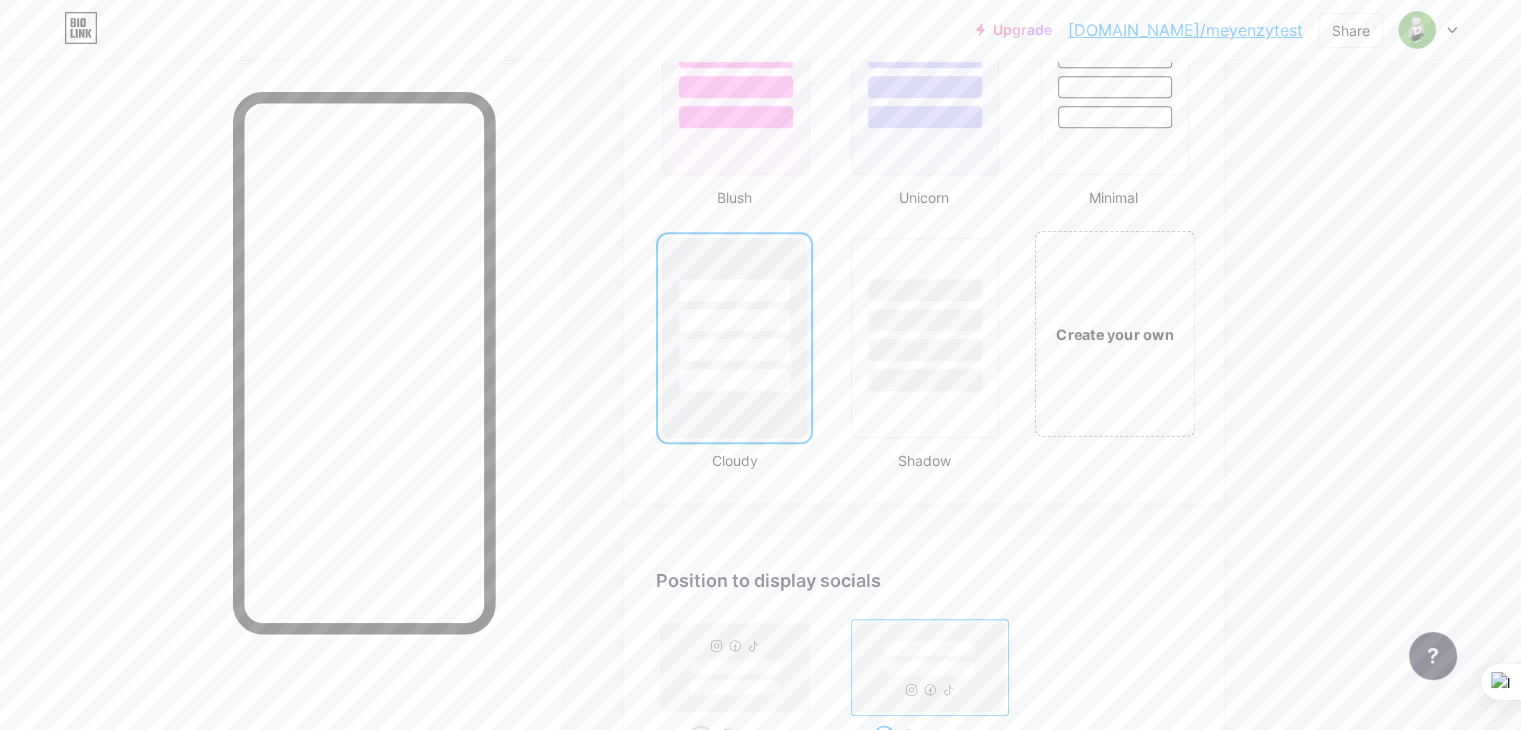 click on "Create your own" at bounding box center (1114, 334) 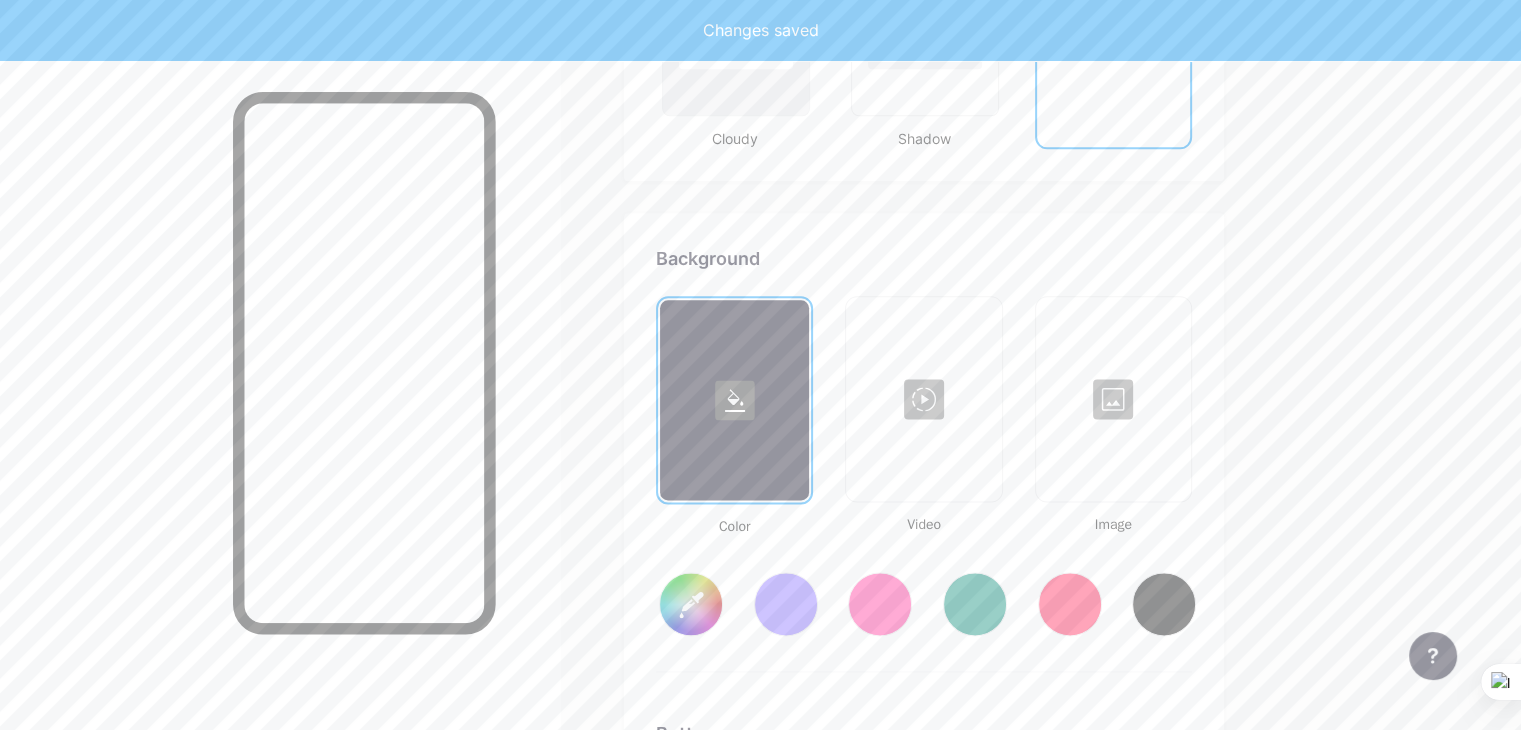 scroll, scrollTop: 2648, scrollLeft: 0, axis: vertical 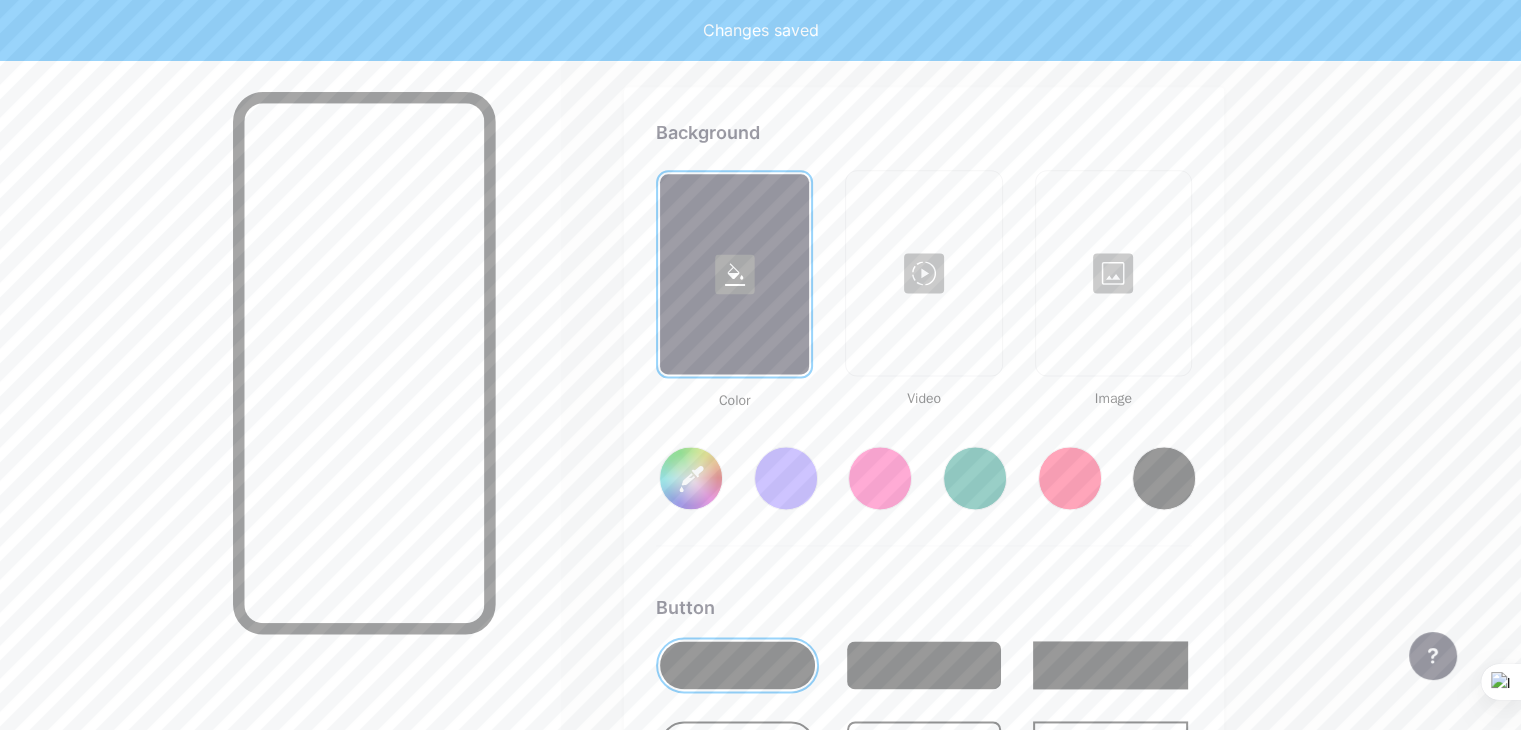 type on "#ffffff" 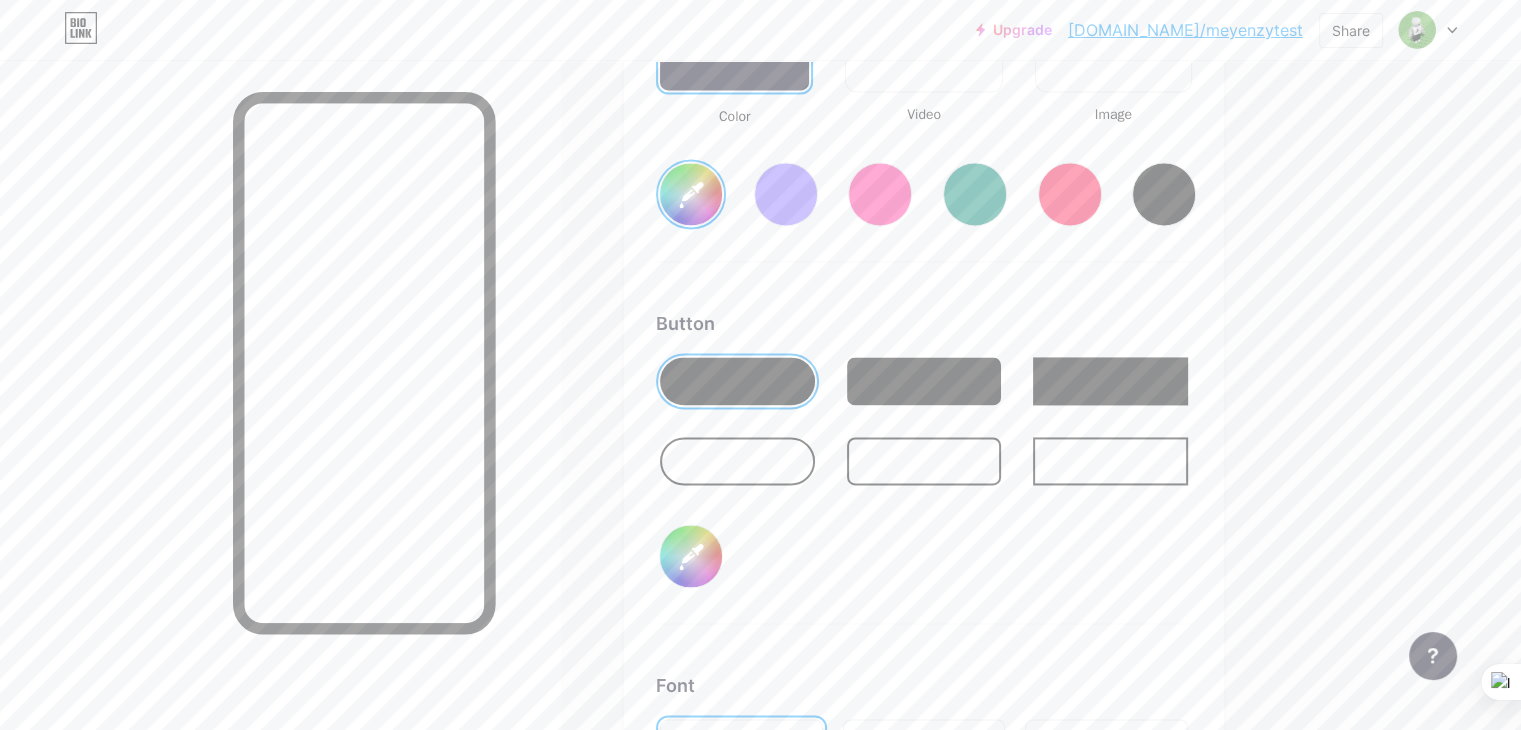 scroll, scrollTop: 2948, scrollLeft: 0, axis: vertical 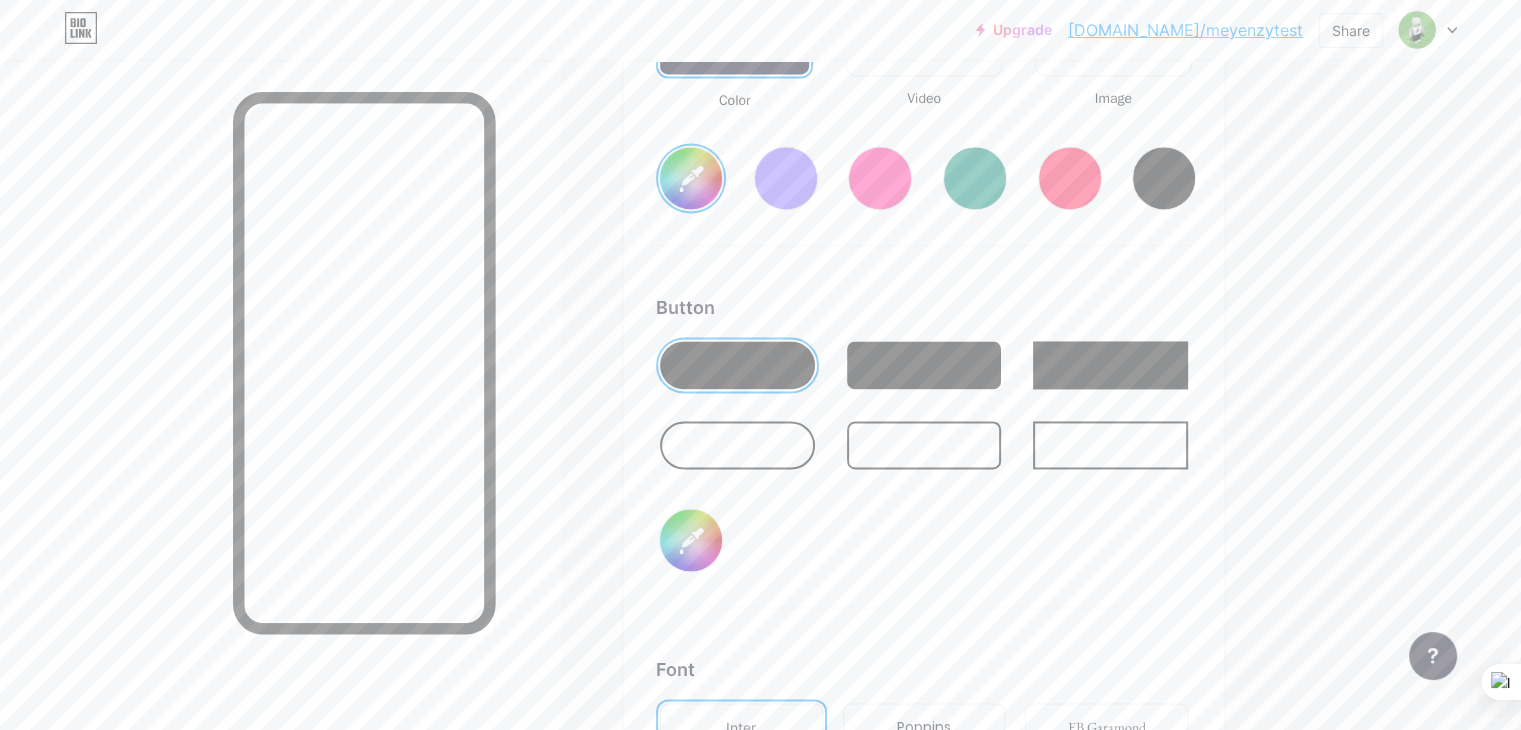 click at bounding box center (924, 365) 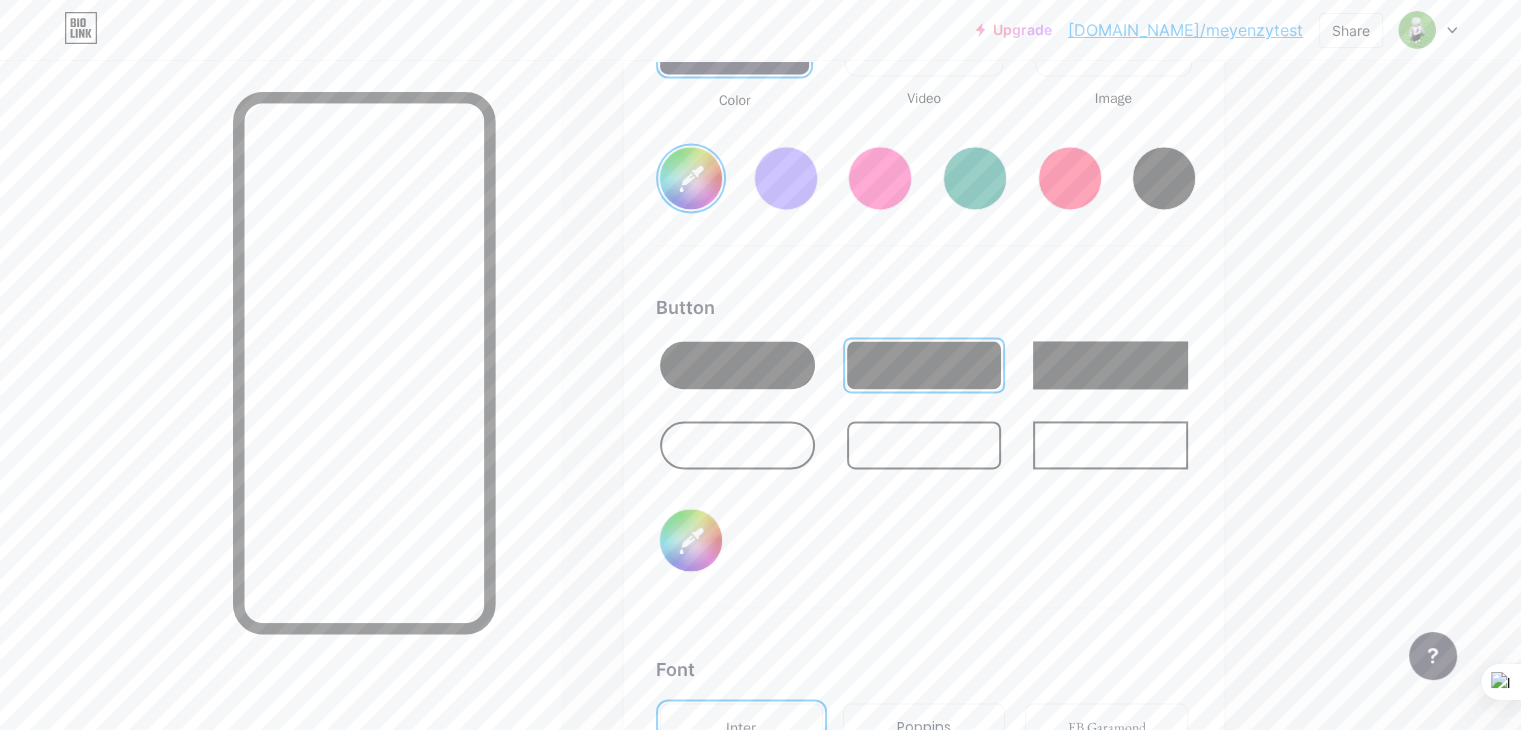 click at bounding box center [737, 365] 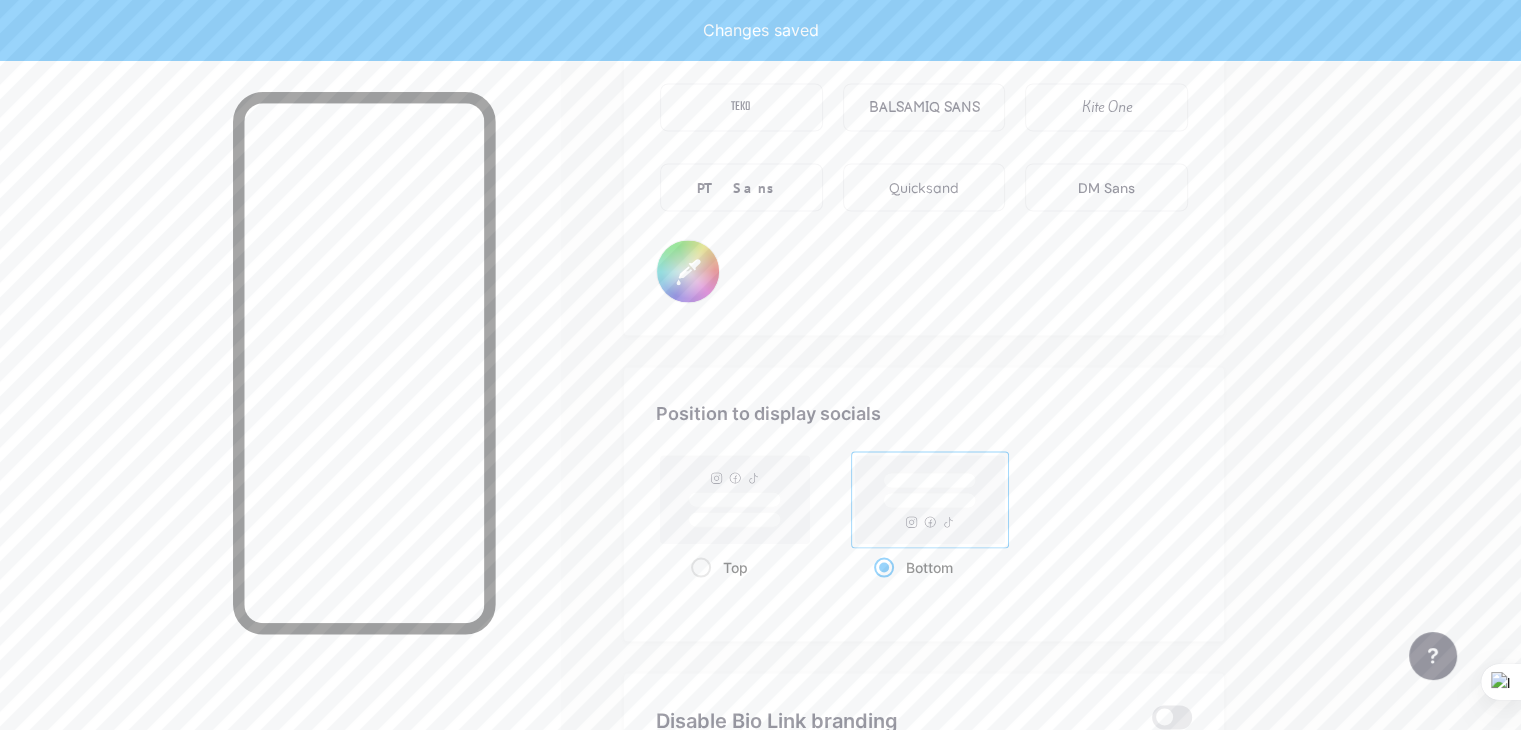 type on "#ffffff" 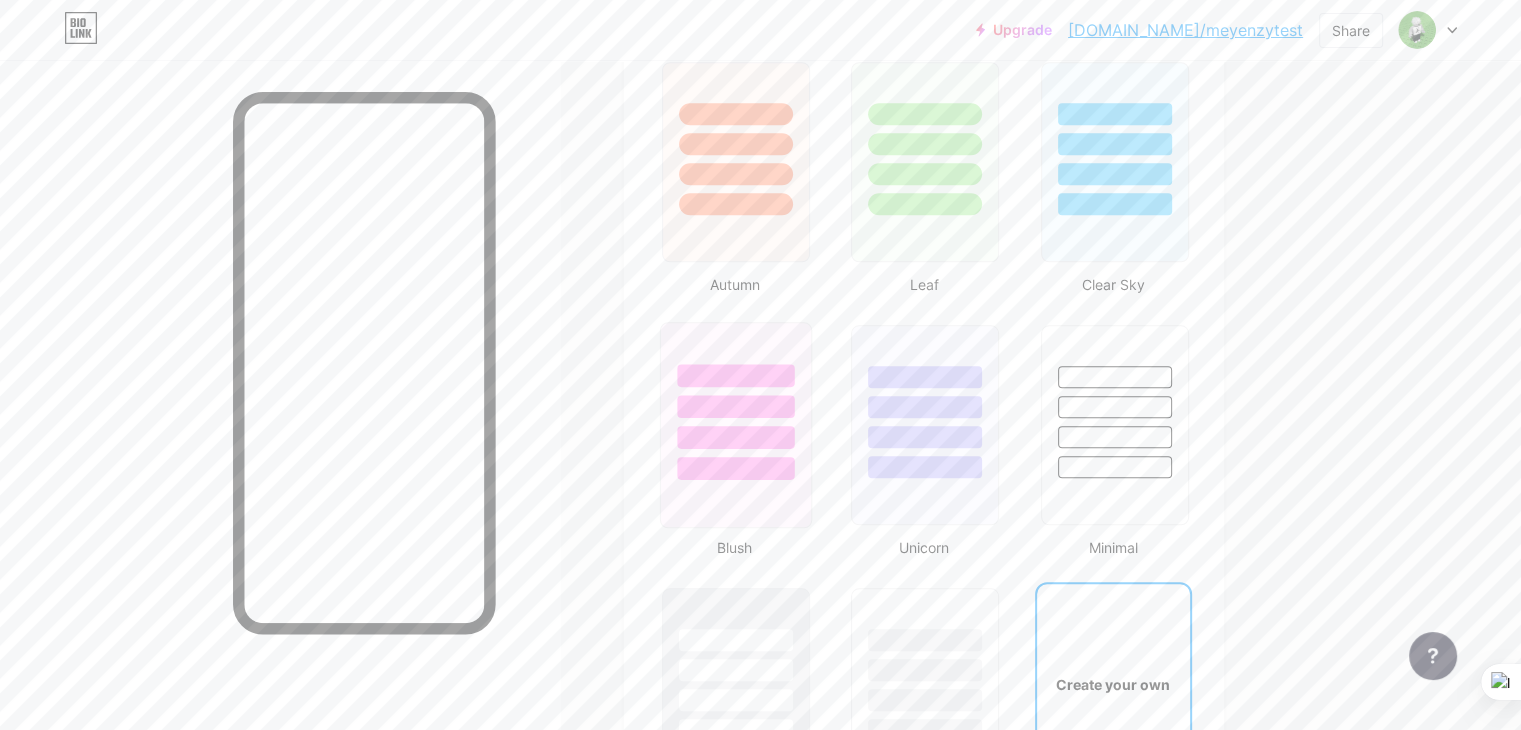 scroll, scrollTop: 2048, scrollLeft: 0, axis: vertical 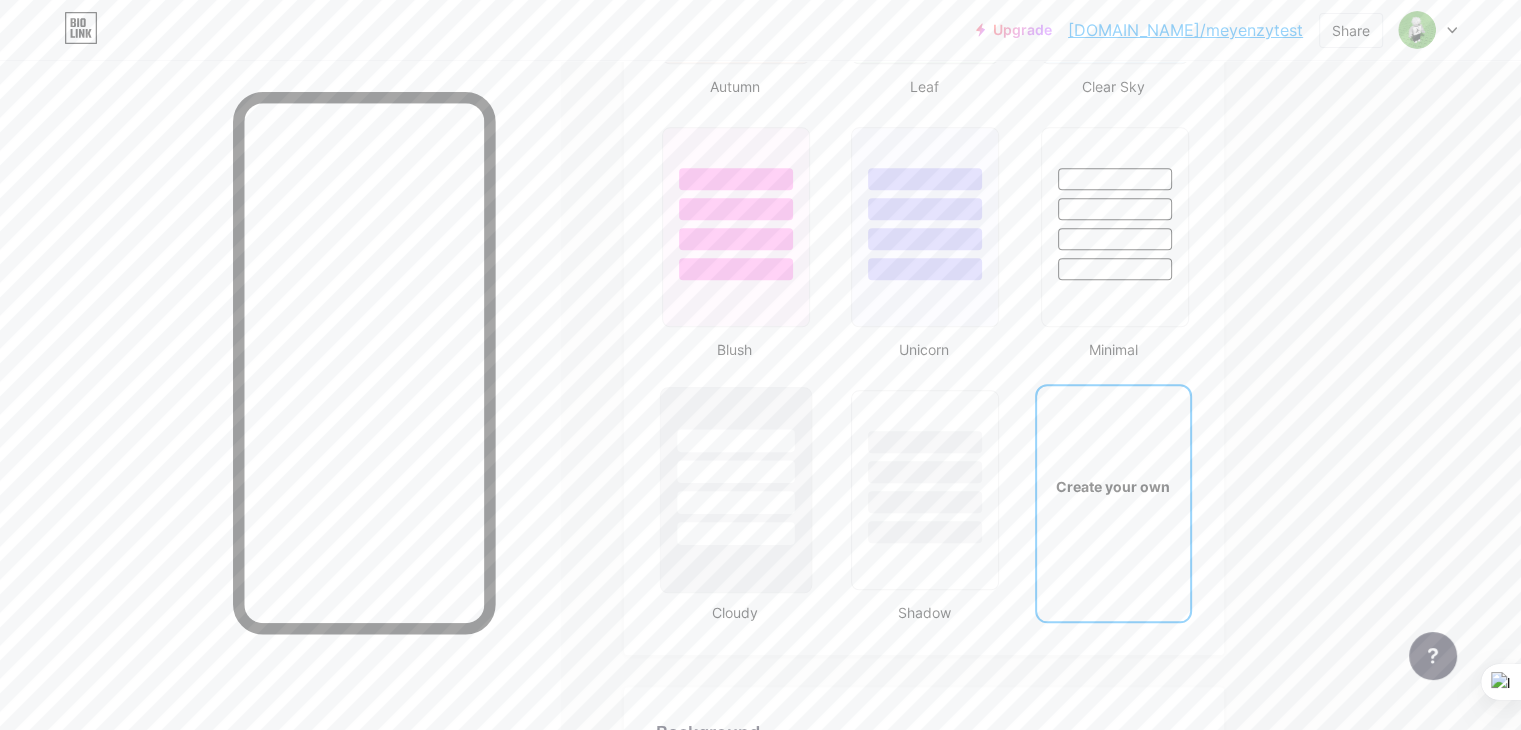 click at bounding box center [735, 502] 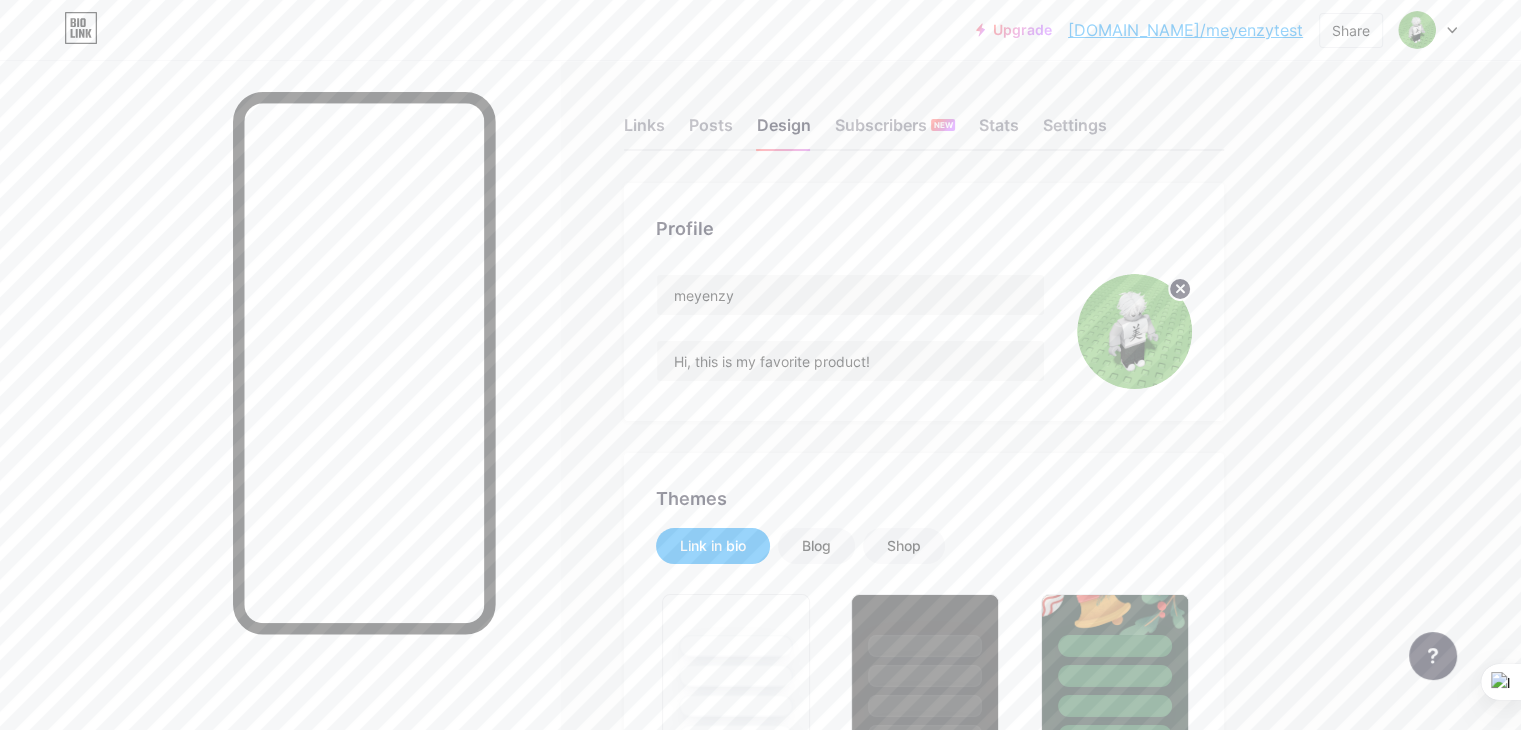 scroll, scrollTop: 0, scrollLeft: 0, axis: both 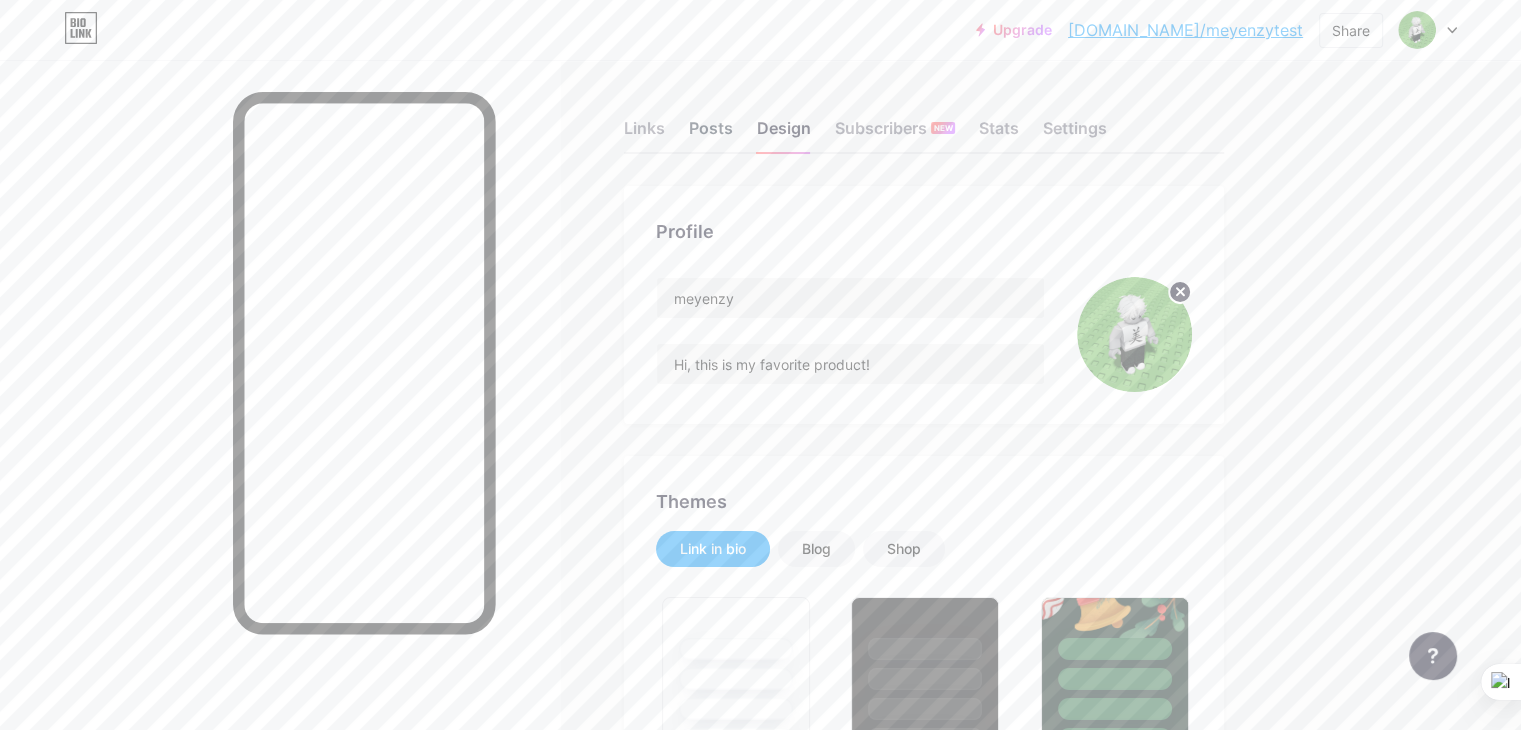 click on "Posts" at bounding box center [711, 134] 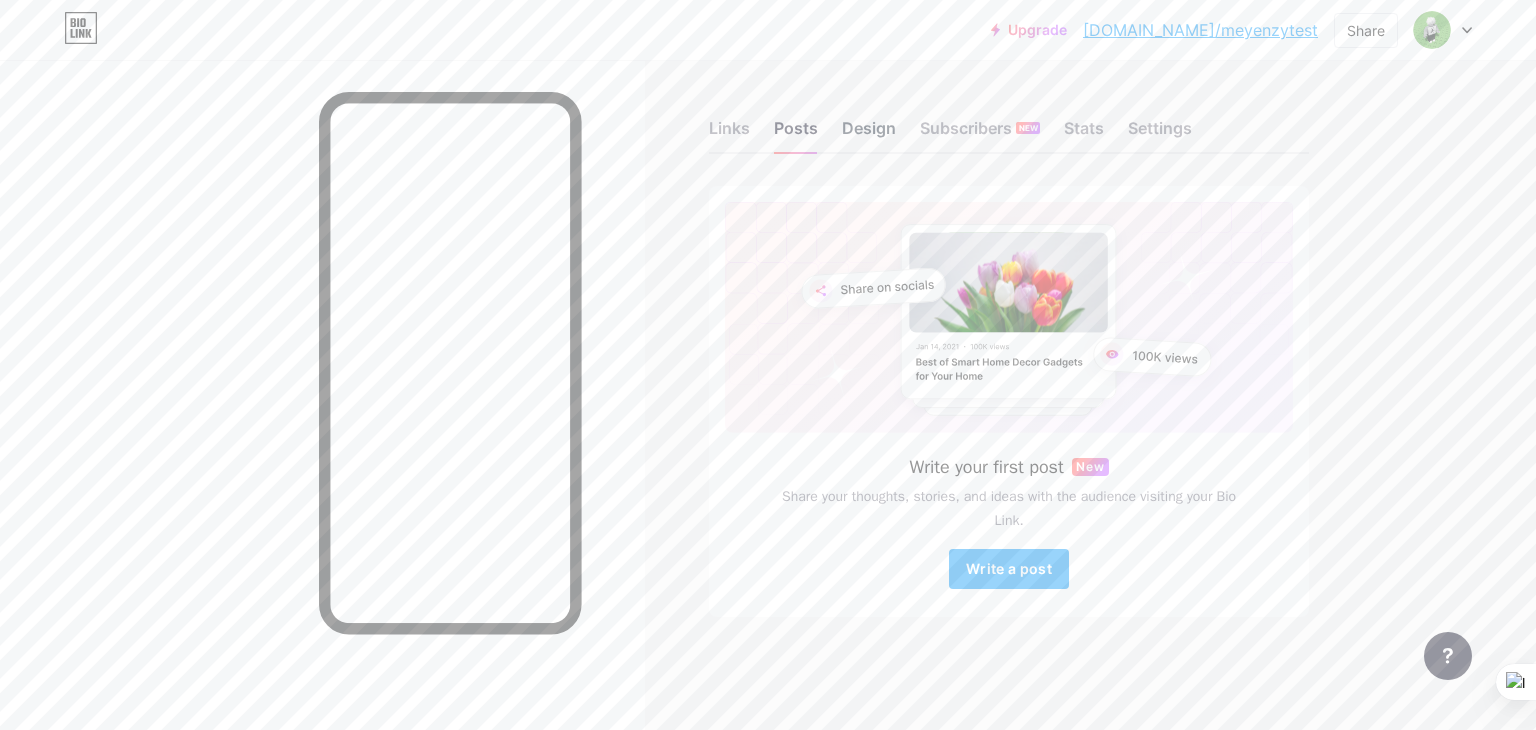 click on "Design" at bounding box center [869, 134] 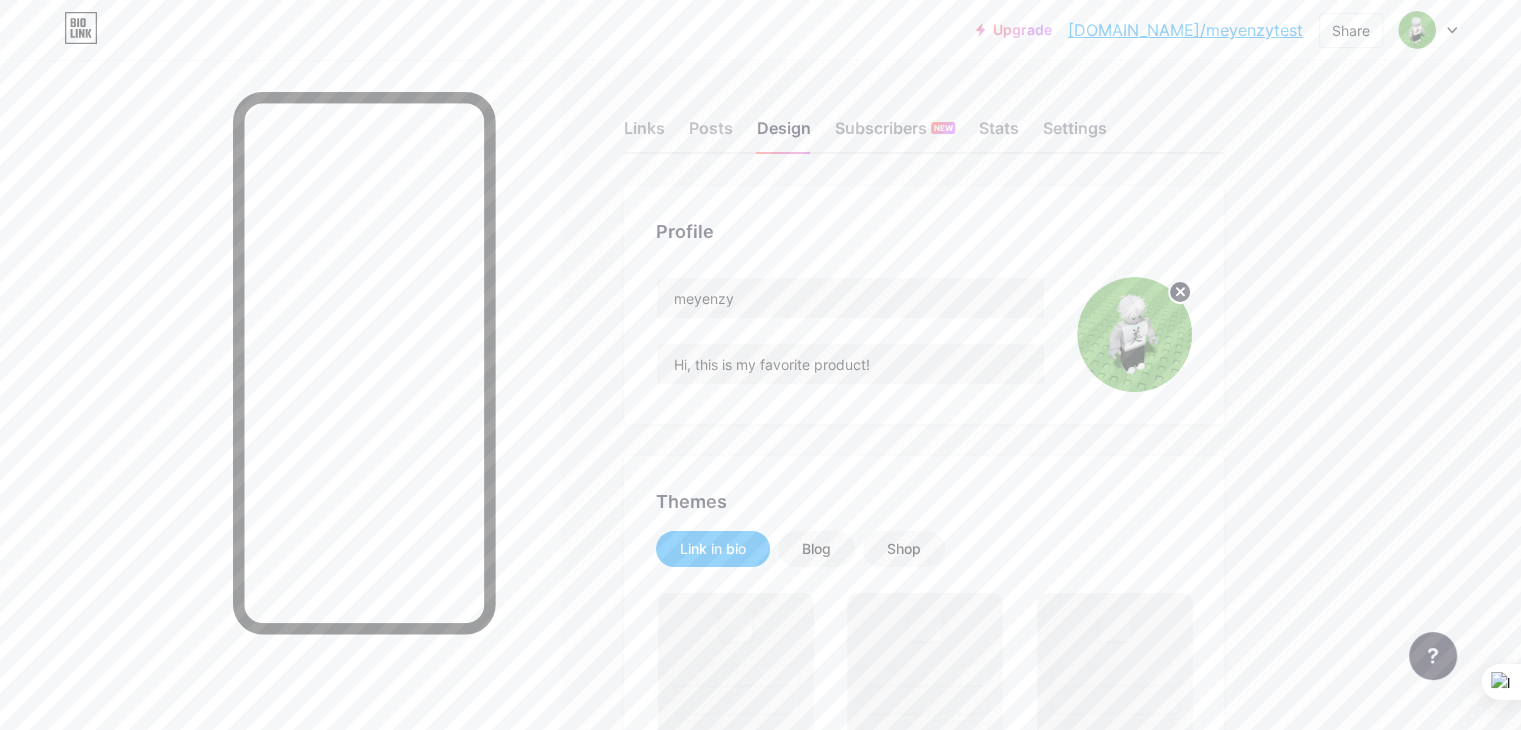 click at bounding box center (1134, 334) 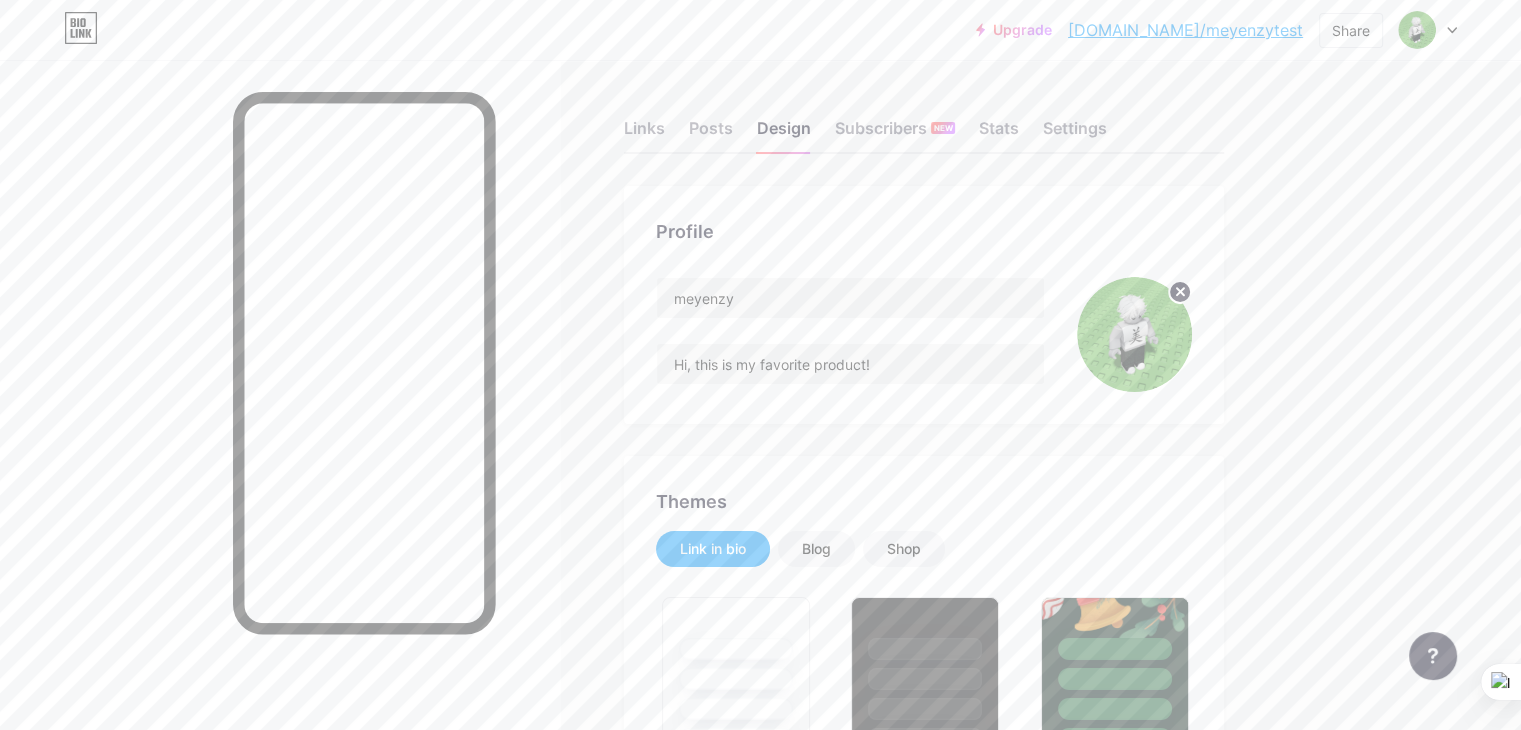 click 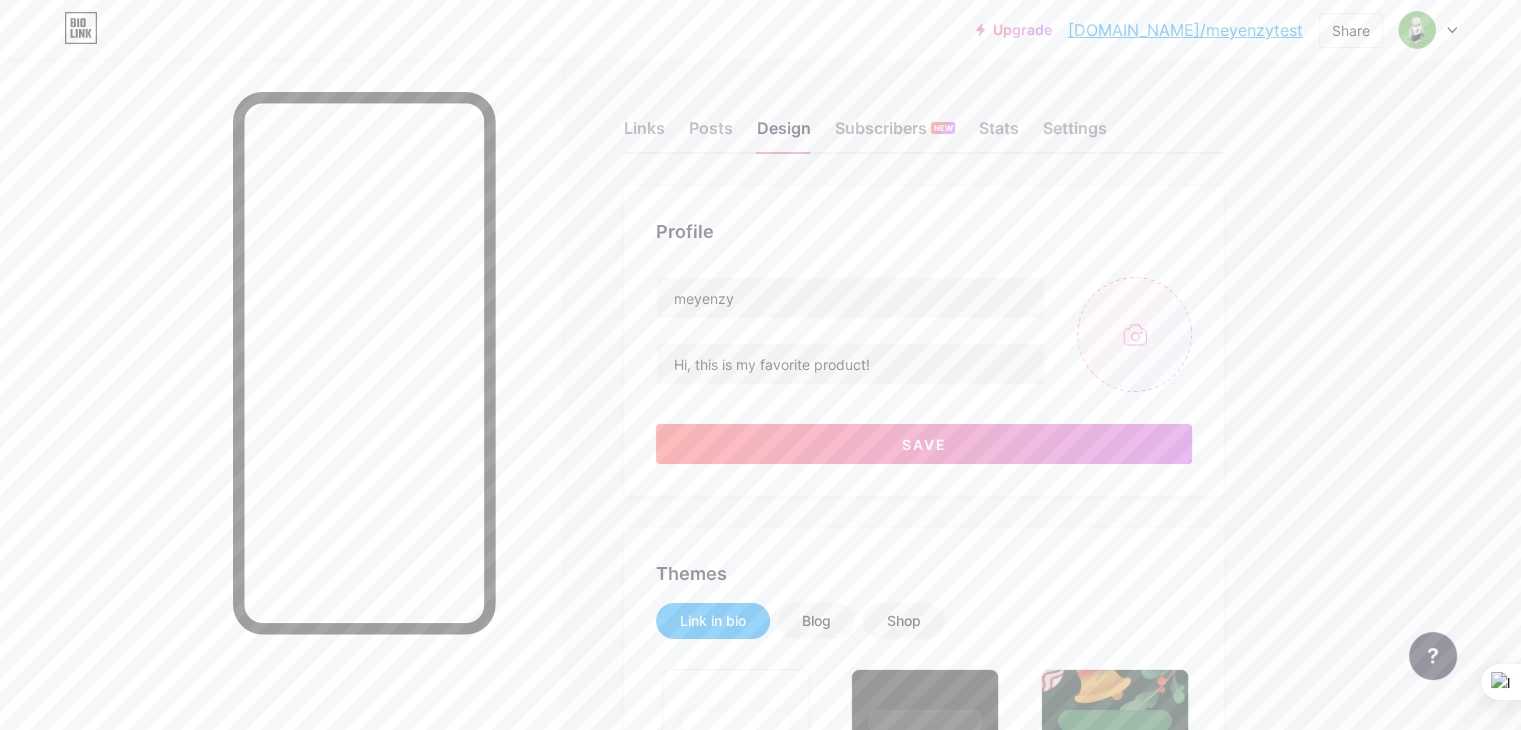 click at bounding box center (1134, 334) 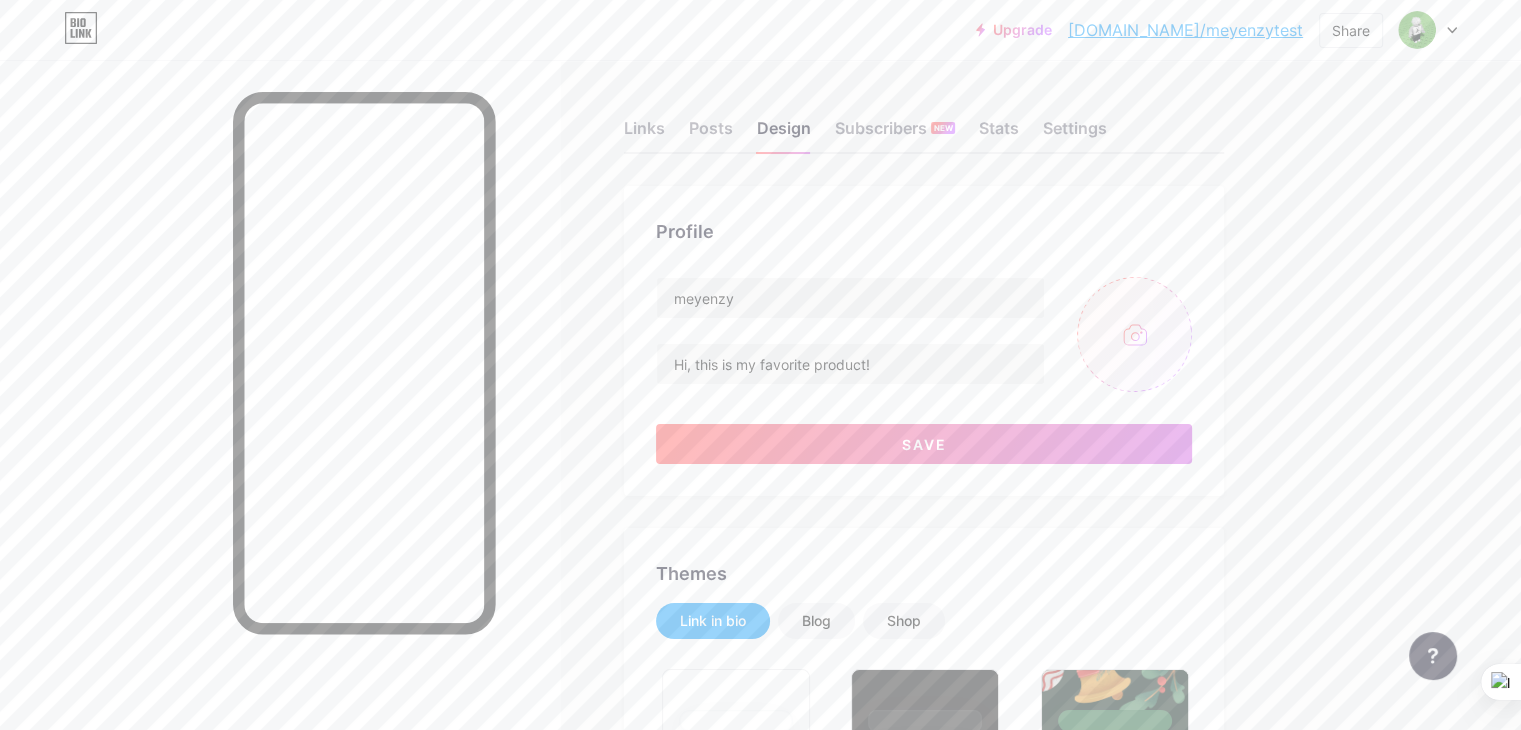 type on "C:\fakepath\WhatsApp Image [DATE] at 20.20.59_766c2edf.jpg" 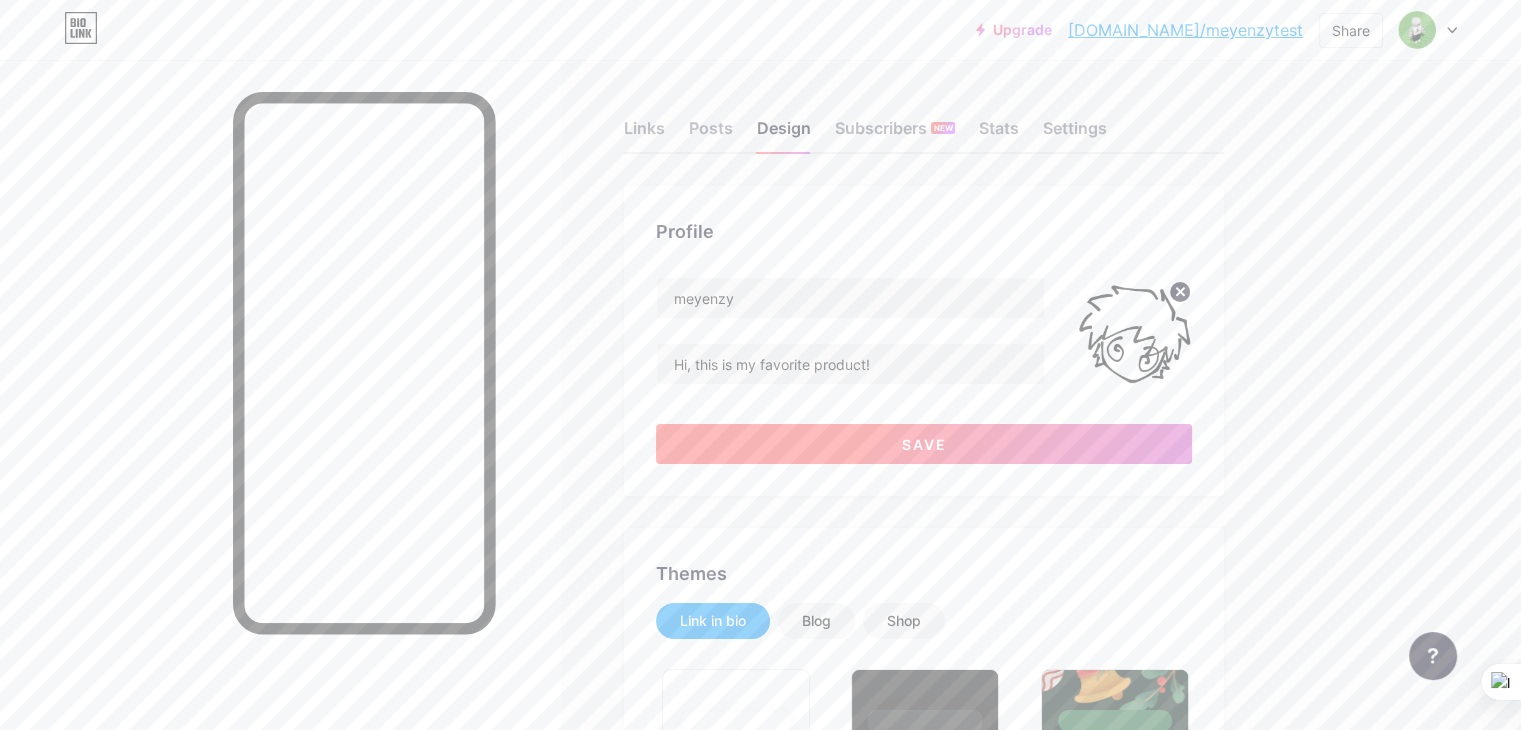 click on "Save" at bounding box center [924, 444] 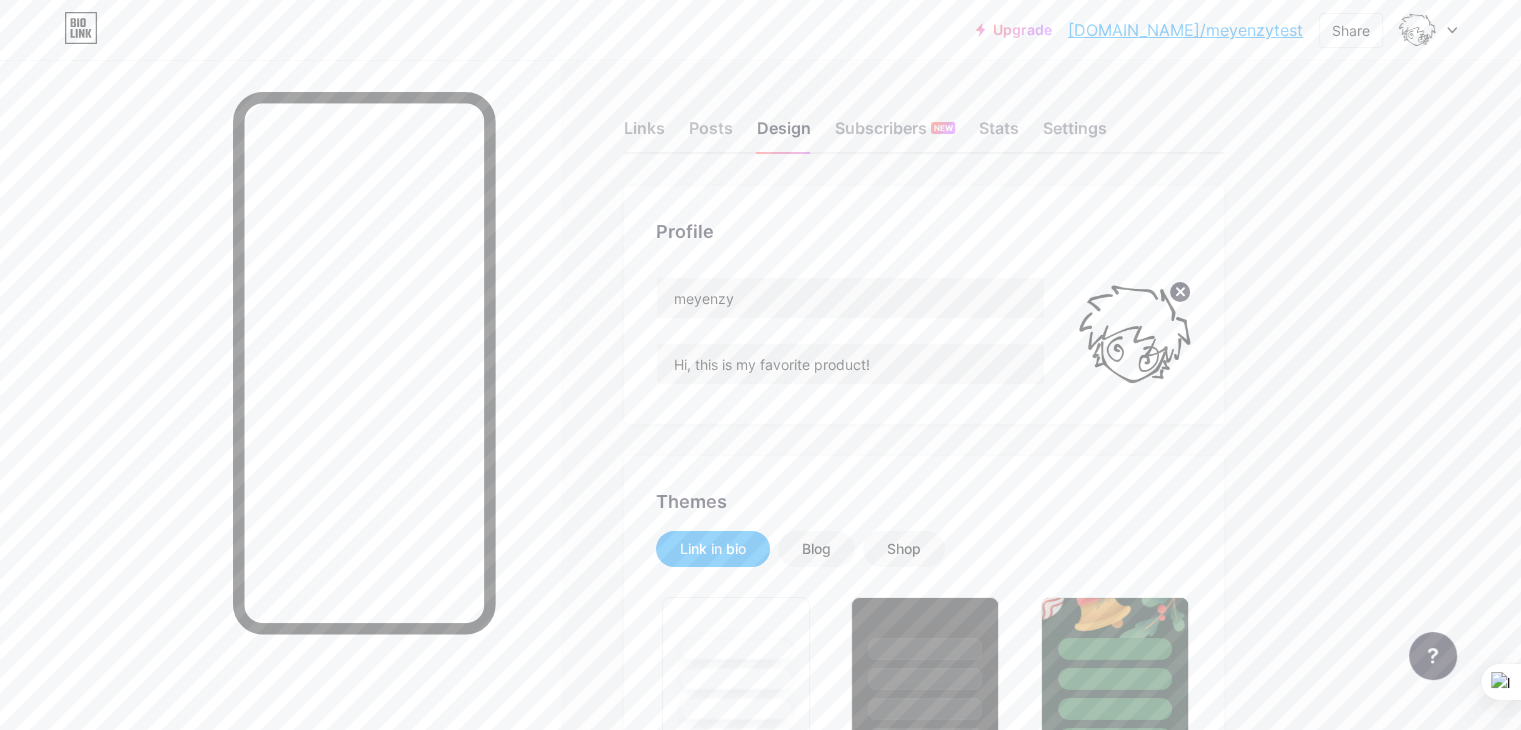 click at bounding box center [1433, 656] 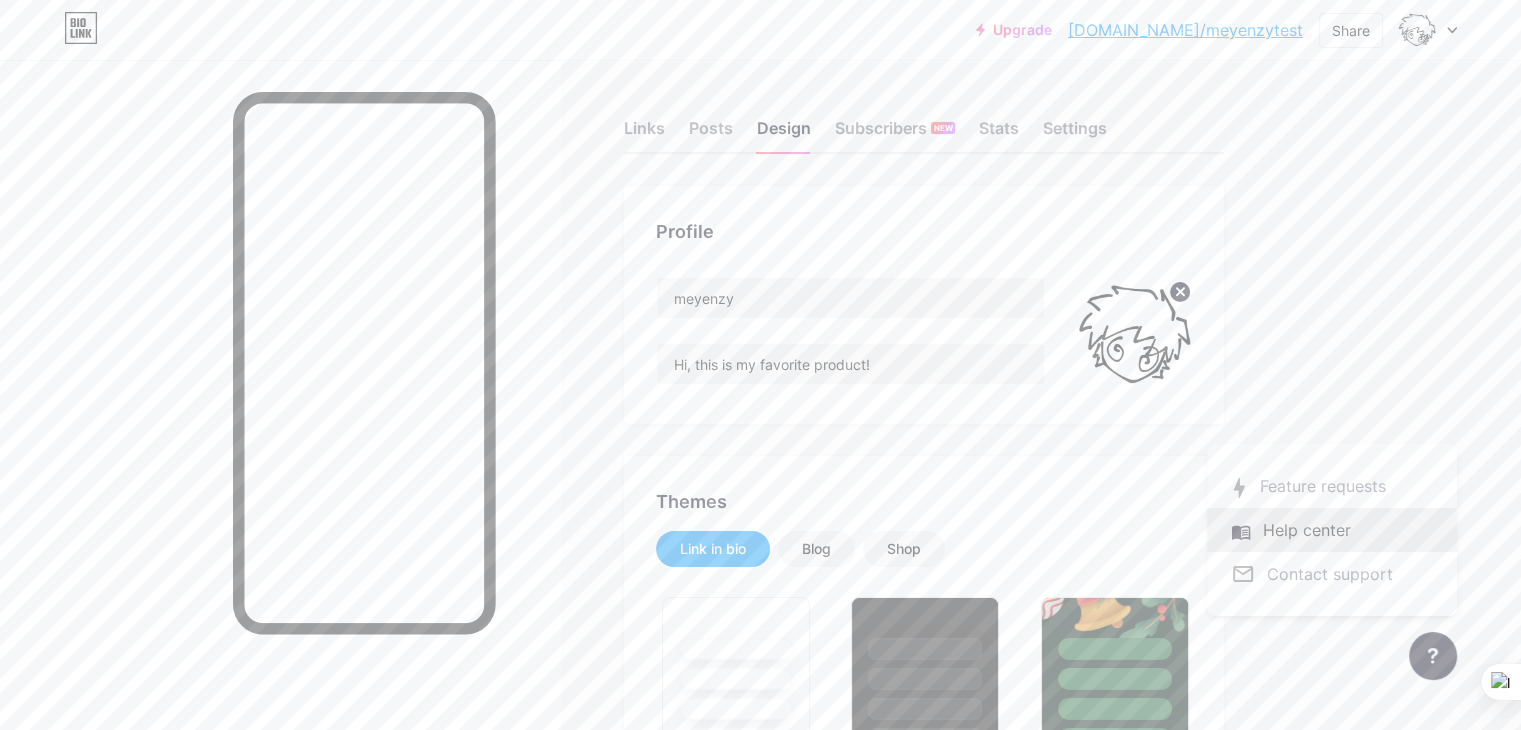 click at bounding box center [1332, 530] 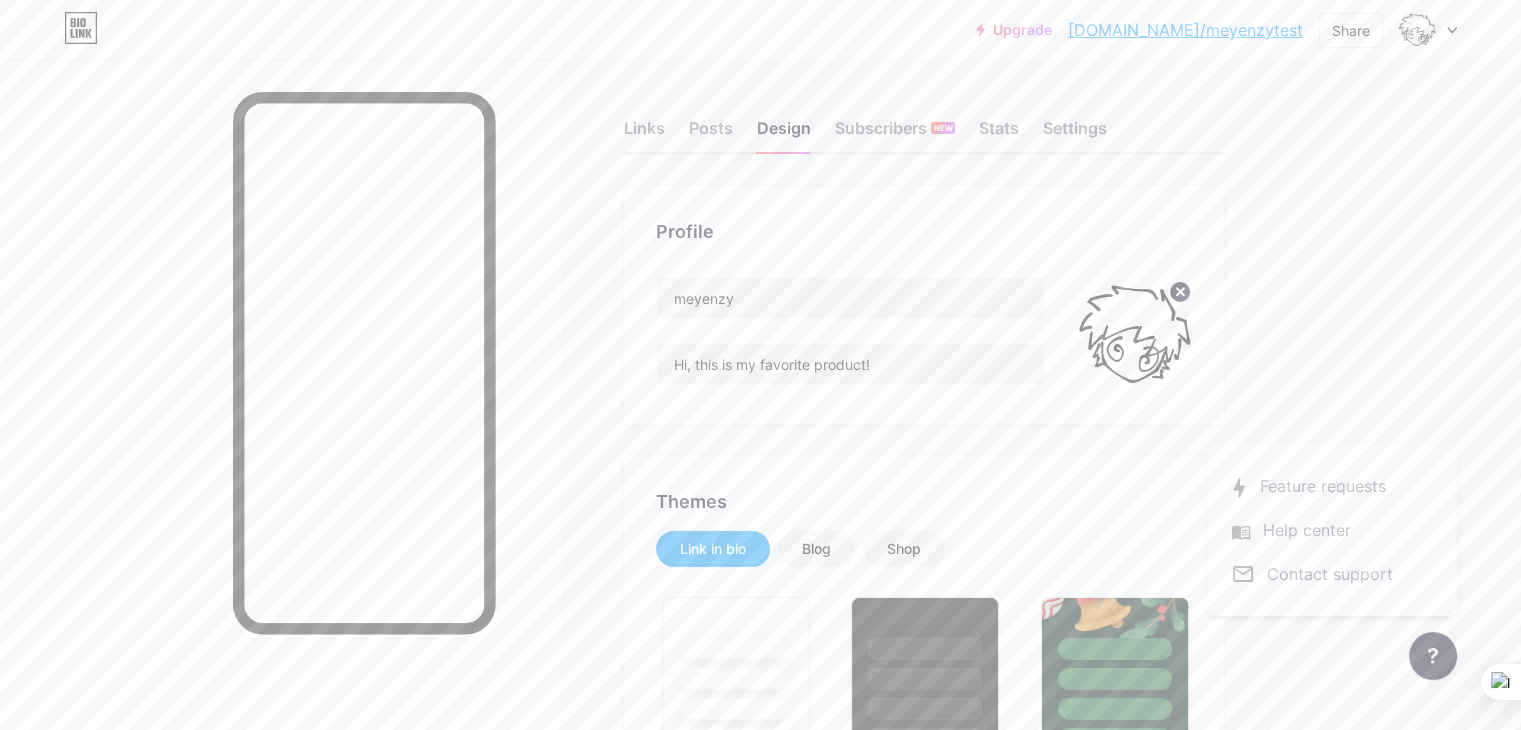 click at bounding box center [280, 425] 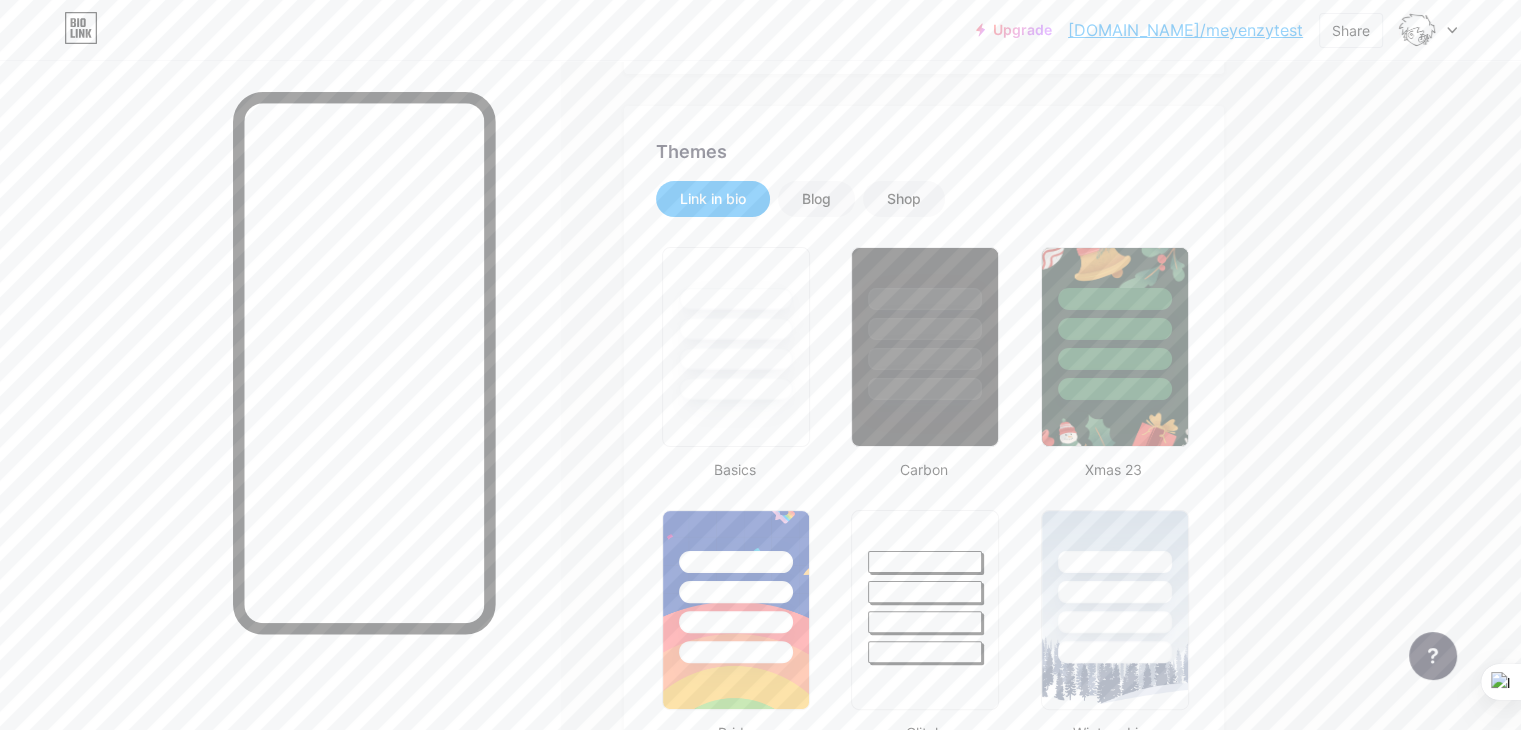 scroll, scrollTop: 300, scrollLeft: 0, axis: vertical 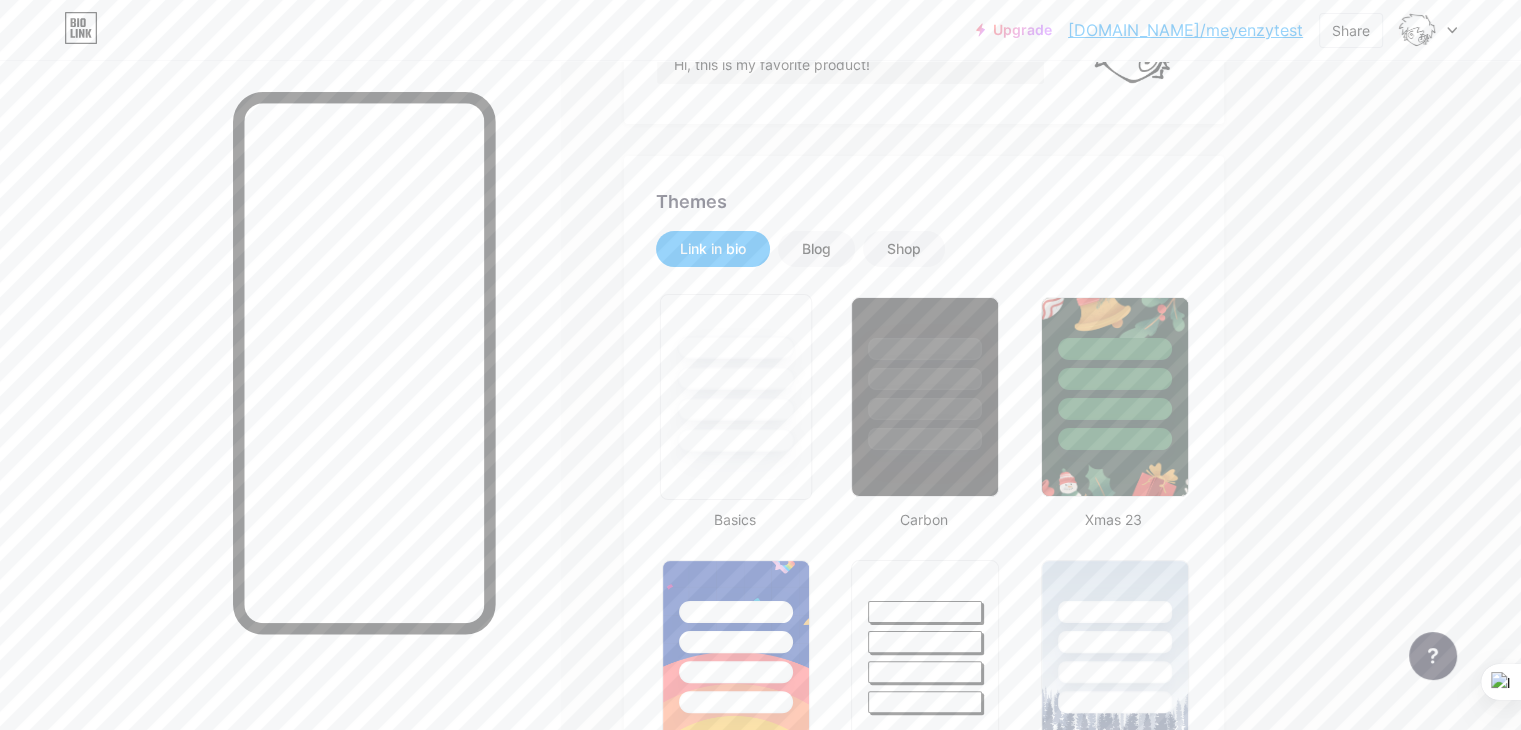 click at bounding box center (735, 378) 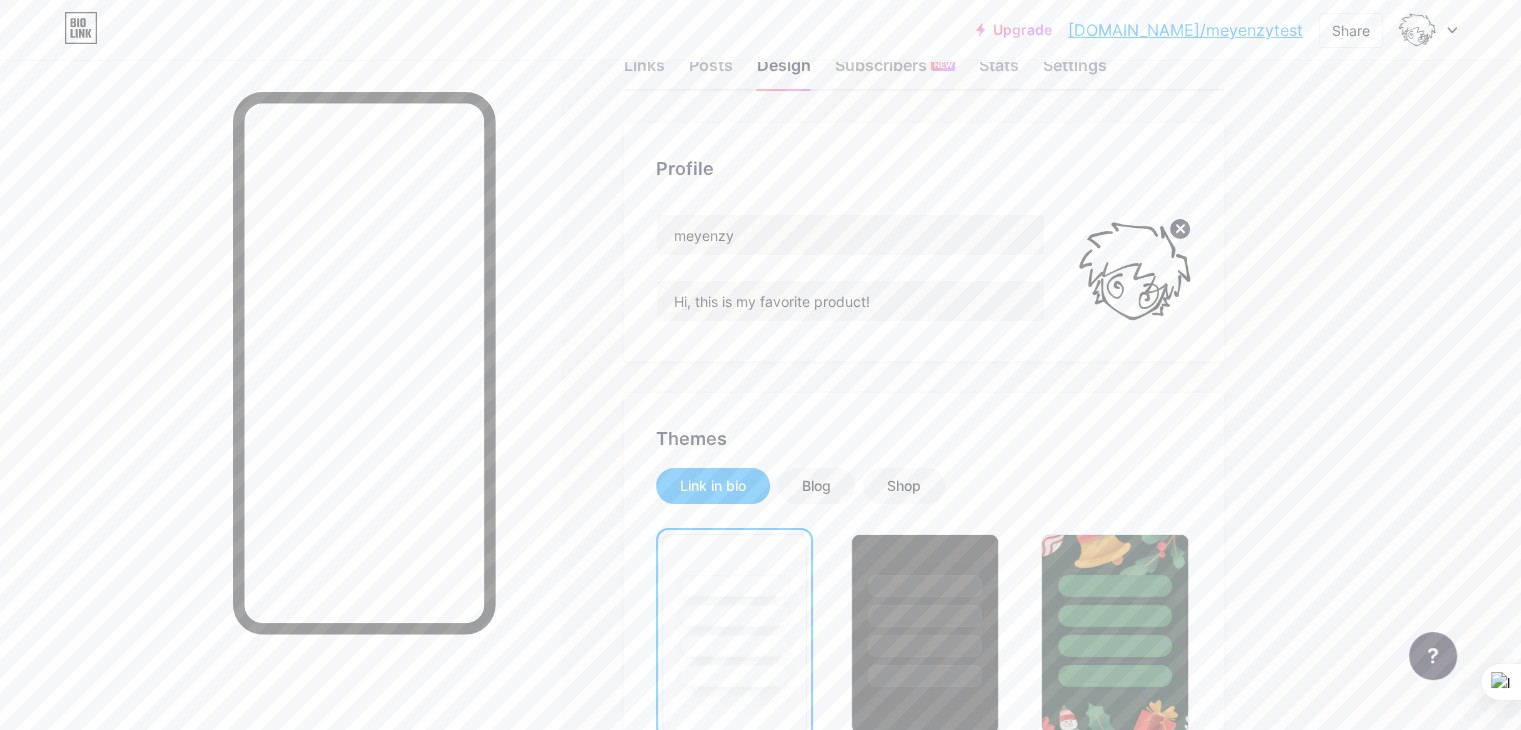 scroll, scrollTop: 200, scrollLeft: 0, axis: vertical 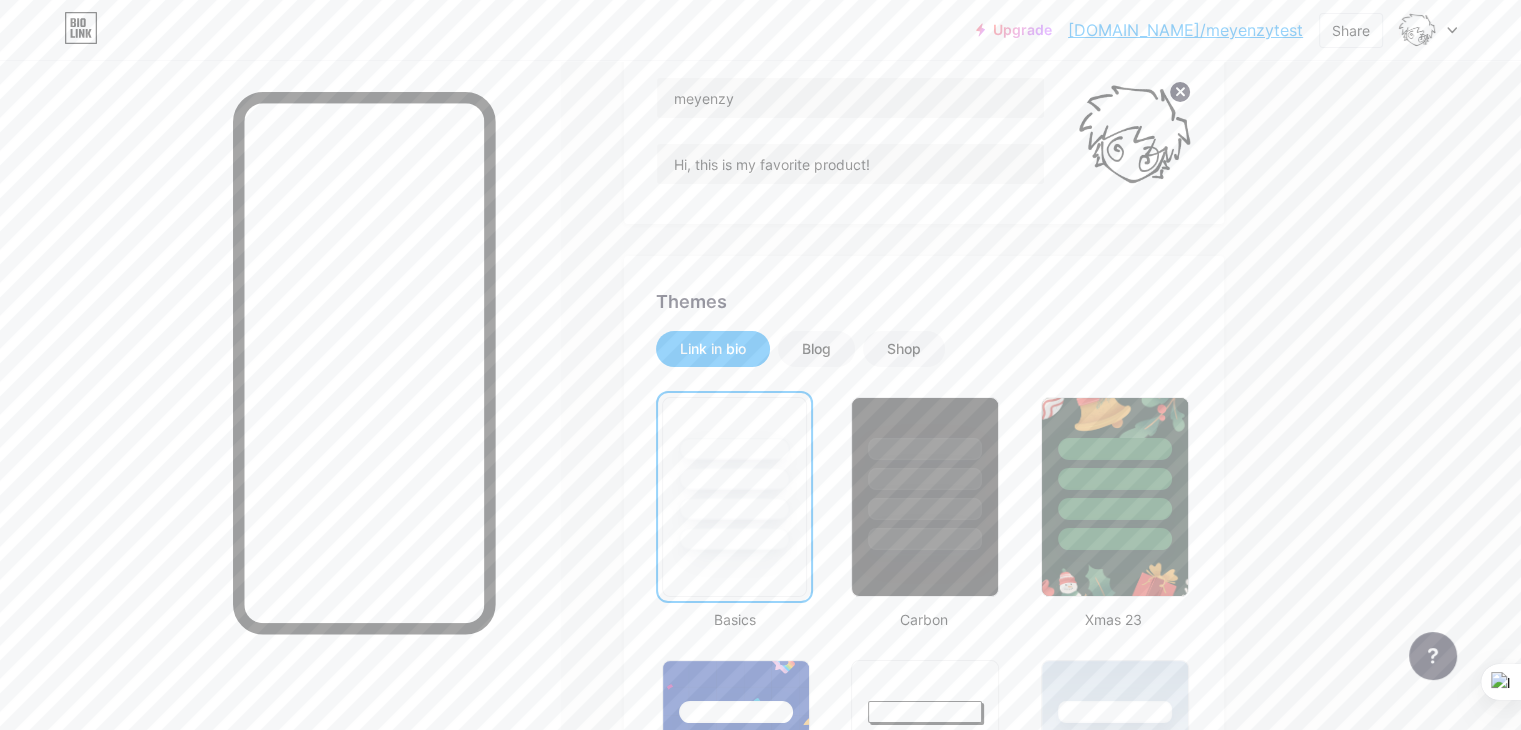 click on "Links
Posts
Design
Subscribers
NEW
Stats
Settings     Profile   meyenzy     Hi, this is my favorite product!                   Themes   Link in bio   Blog   Shop       Basics       Carbon       Xmas 23       Pride       Glitch       Winter · Live       Glassy · Live       Chameleon · Live       Rainy Night · Live       Neon · Live       Summer       Retro       Strawberry · Live       Desert       Sunny       Autumn       Leaf       Clear Sky       Blush       Unicorn       Minimal       Cloudy       Shadow     Create your own           Changes saved       Position to display socials                 Top                     Bottom
Disable Bio Link branding
[PERSON_NAME] the Bio Link branding from homepage     Display Share button
Enables social sharing options on your page including a QR code.   Changes saved           Feature requests             Help center" at bounding box center [654, 1528] 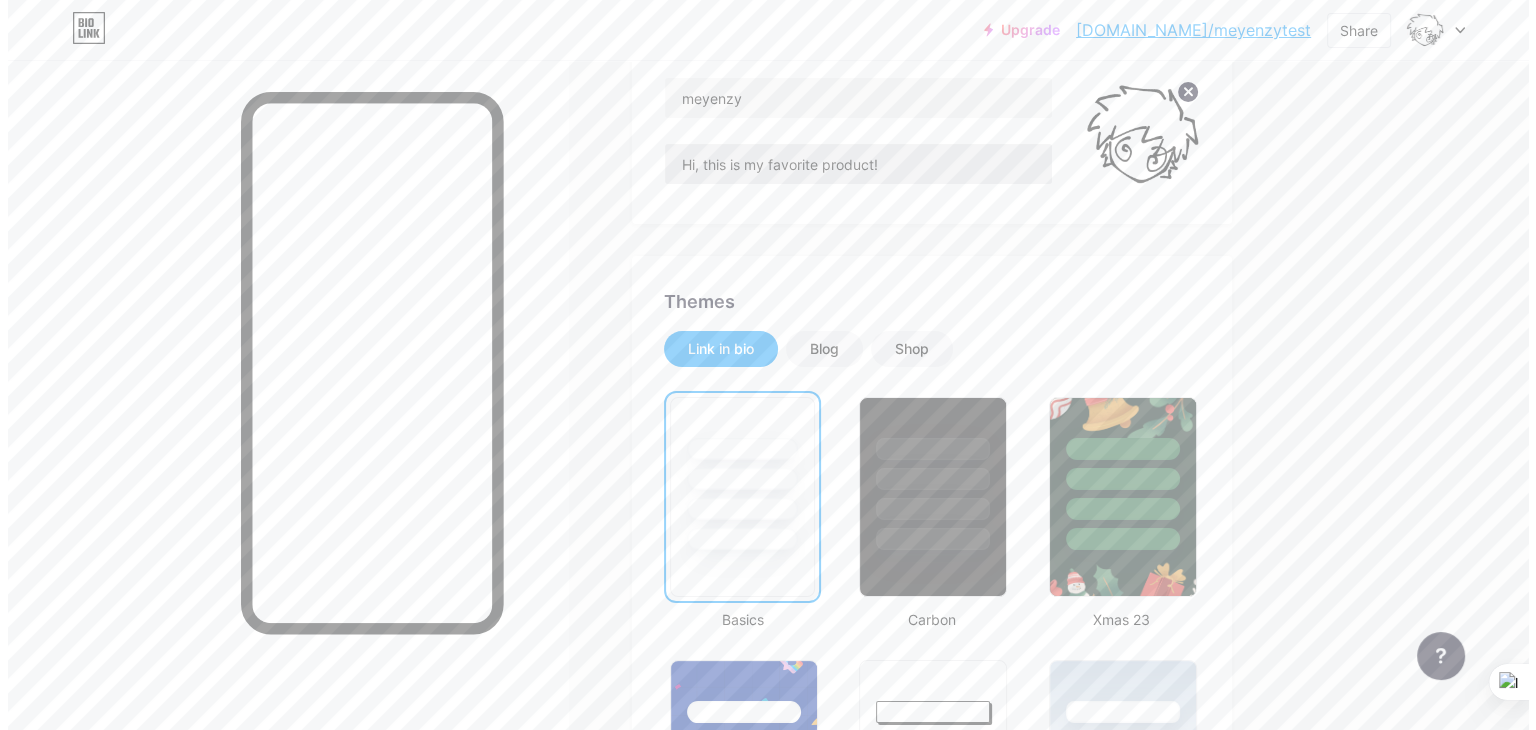 scroll, scrollTop: 0, scrollLeft: 0, axis: both 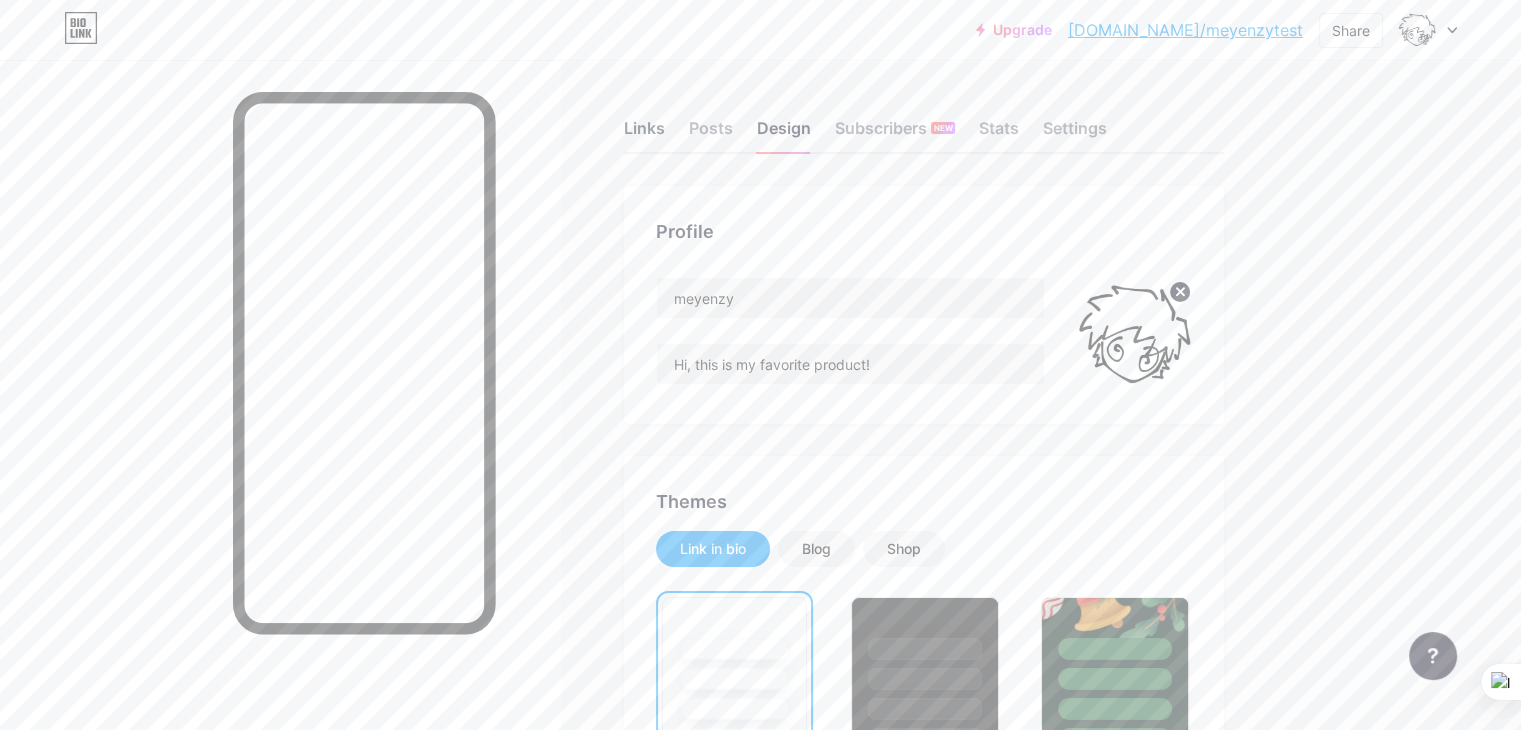 click on "Links" at bounding box center (644, 134) 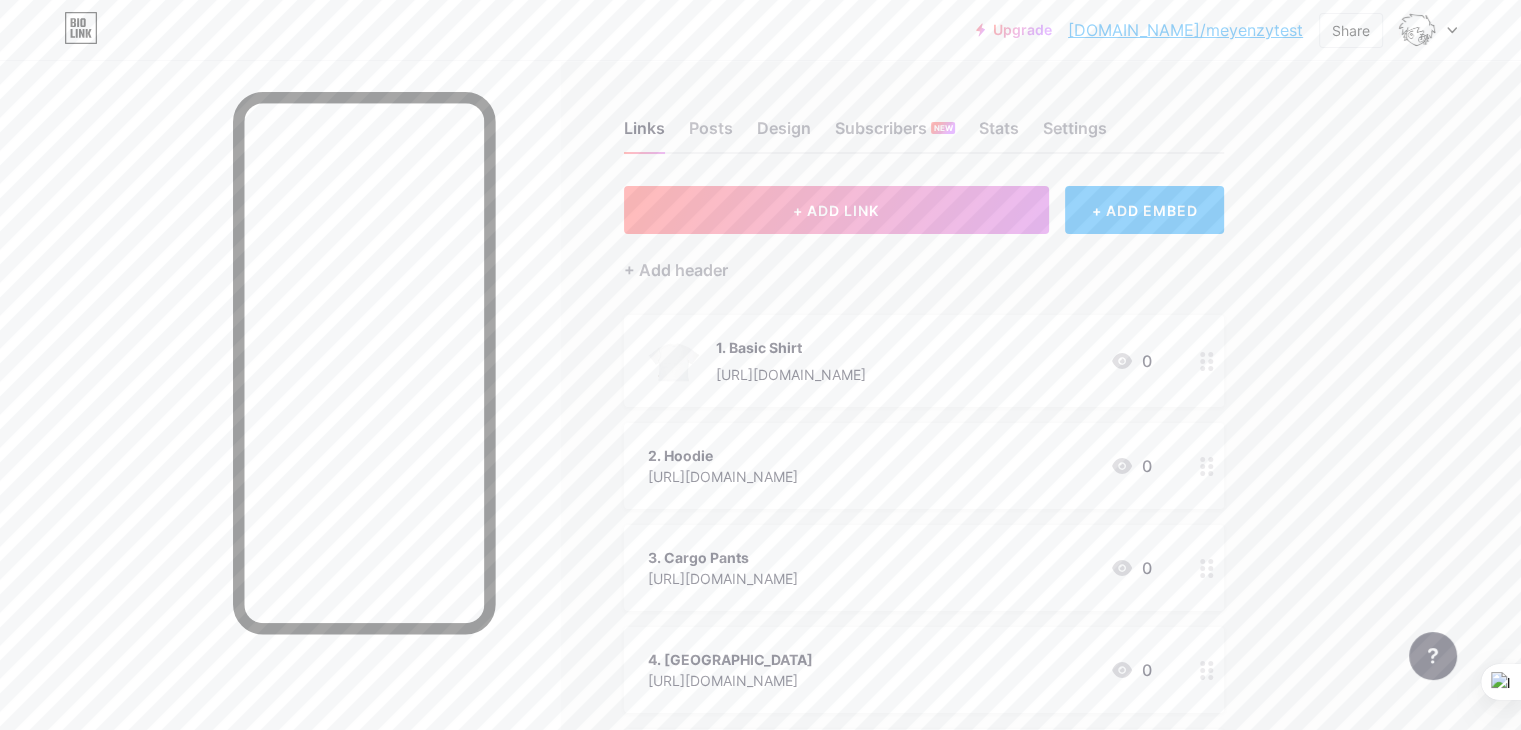 click on "1. Basic Shirt
[URL][DOMAIN_NAME]
0" at bounding box center (900, 361) 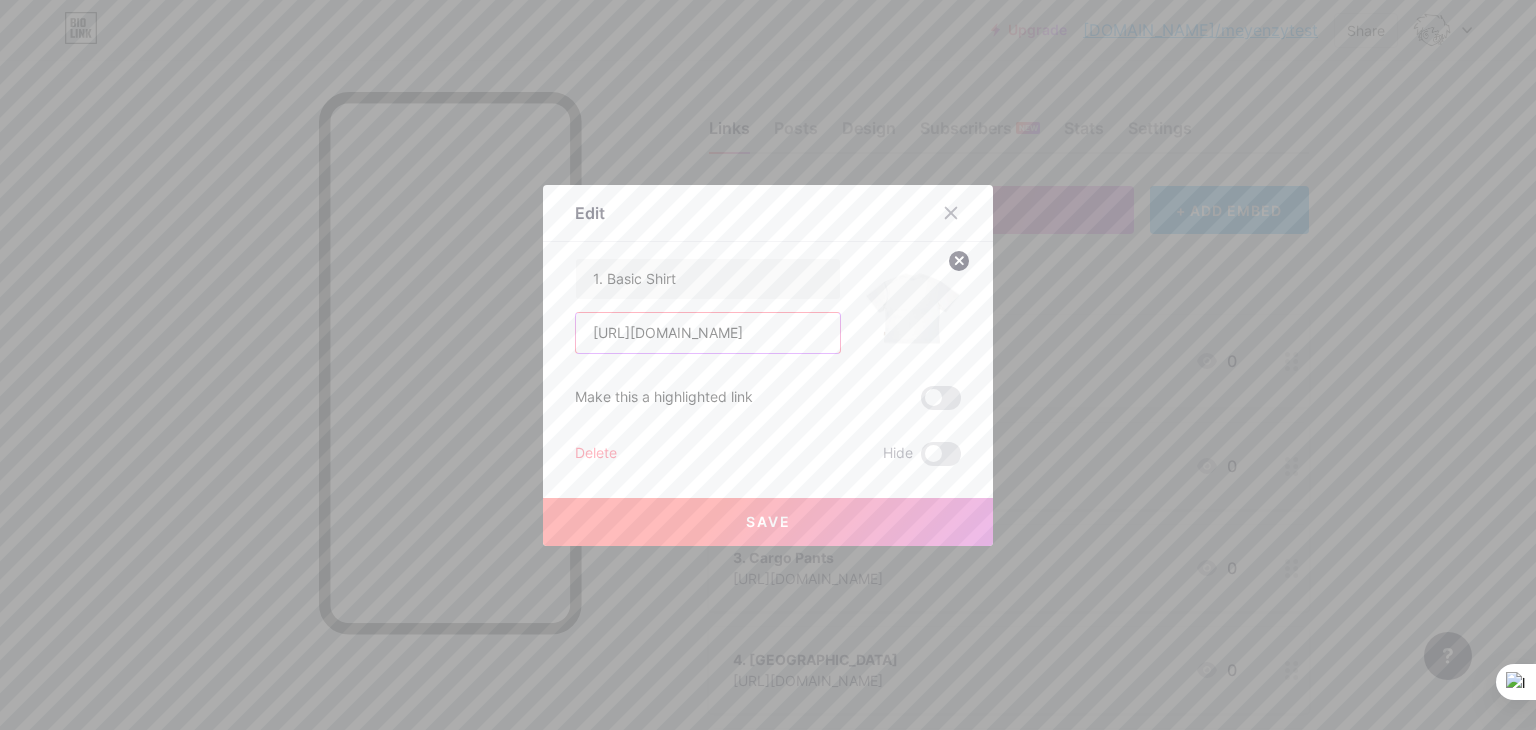click on "[URL][DOMAIN_NAME]" at bounding box center (708, 333) 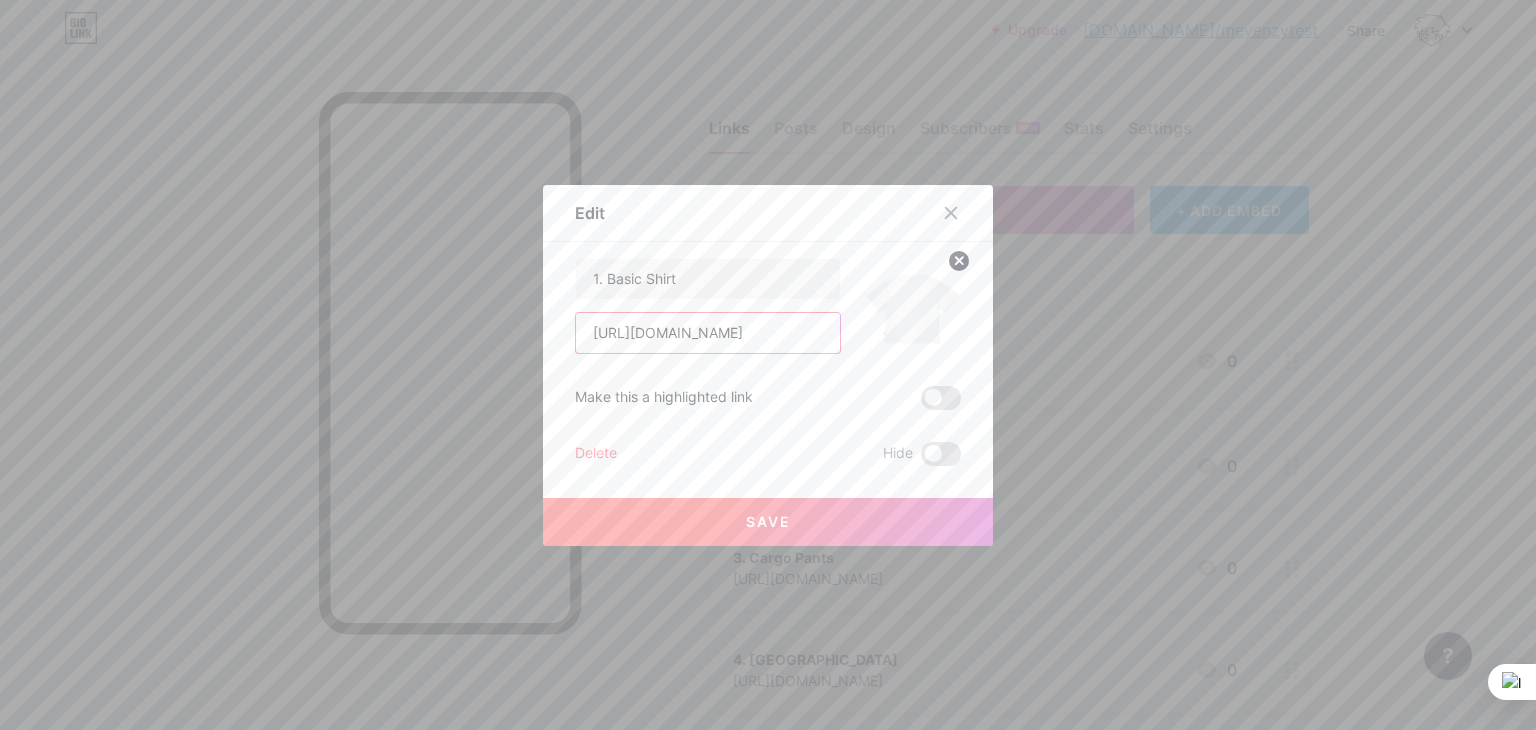 paste on "[DOMAIN_NAME][URL]" 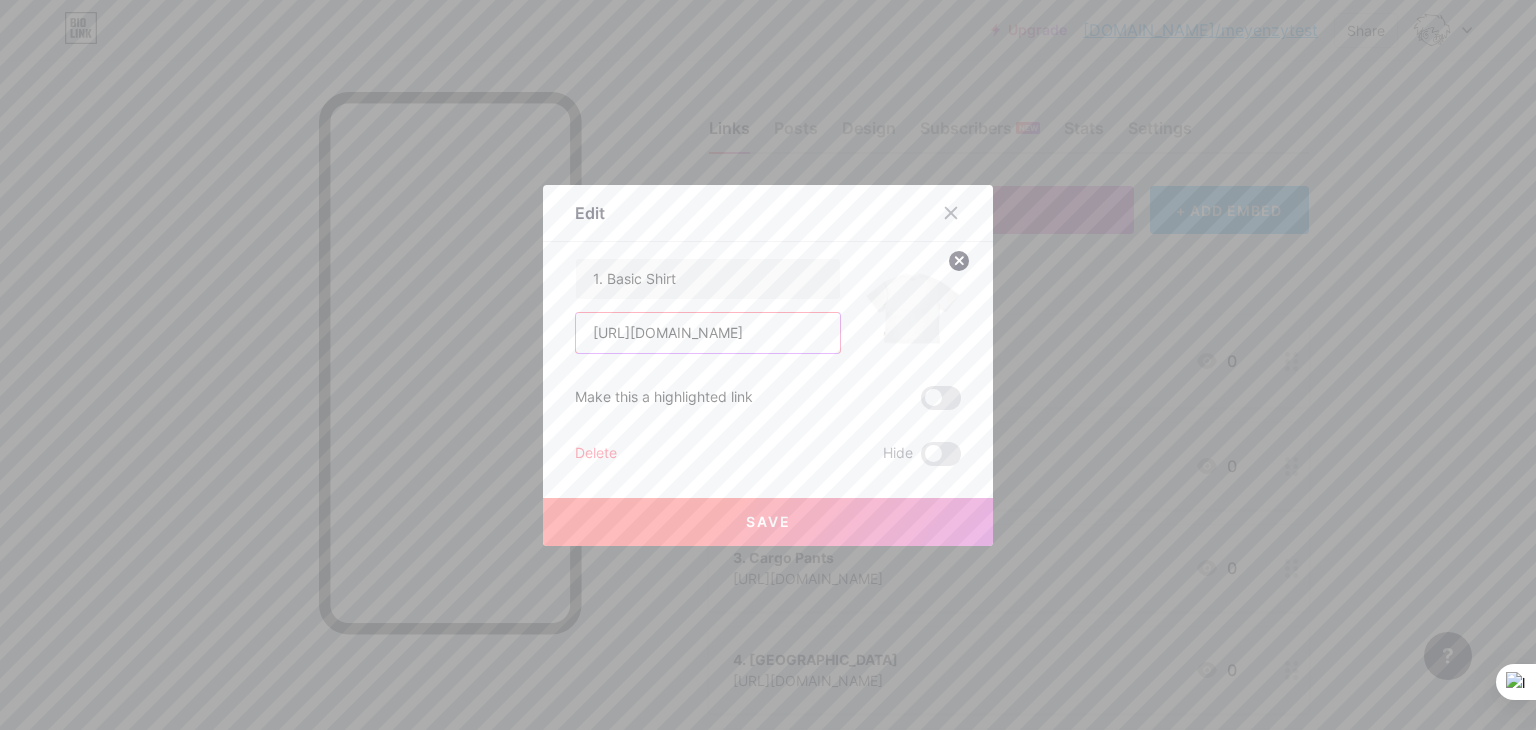 type on "[URL][DOMAIN_NAME]" 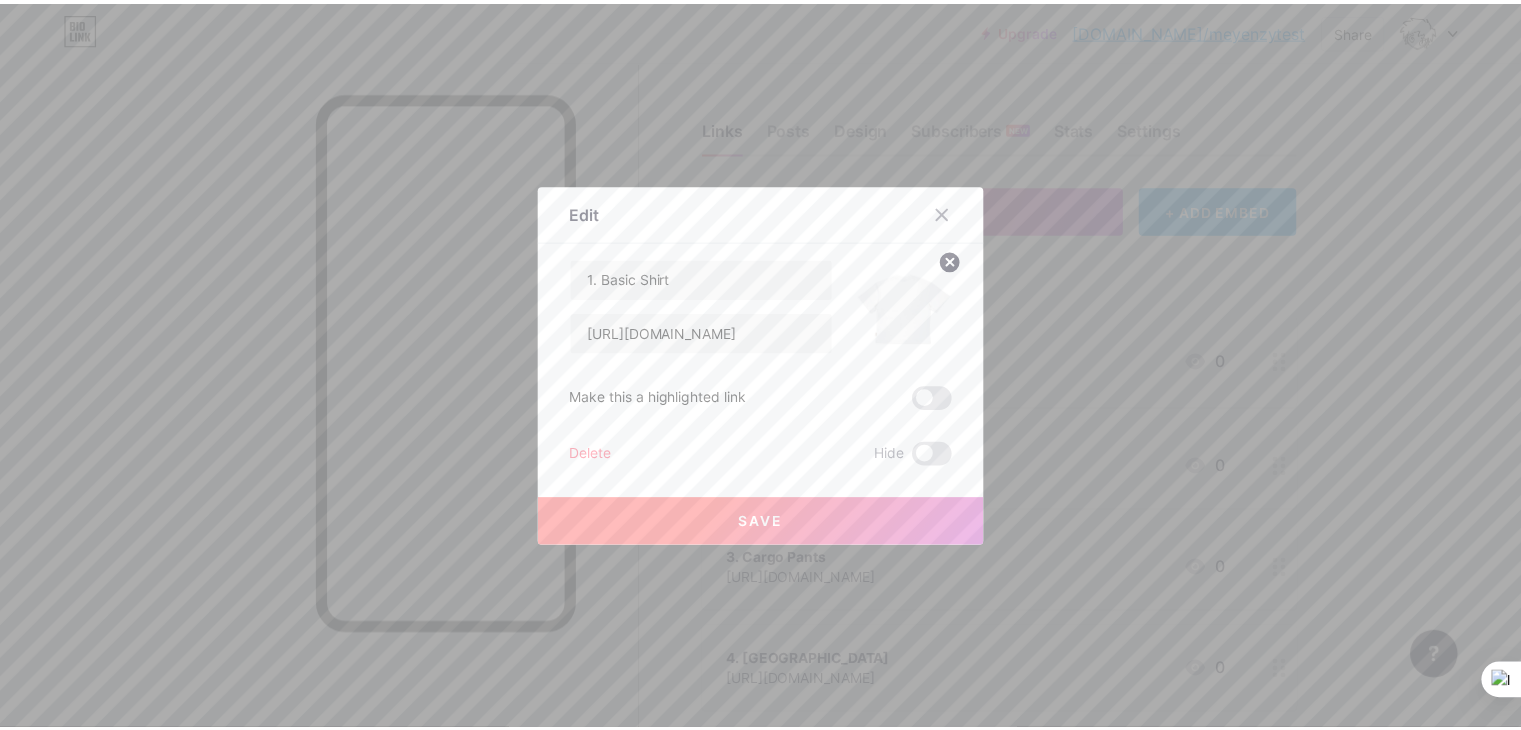 scroll, scrollTop: 0, scrollLeft: 0, axis: both 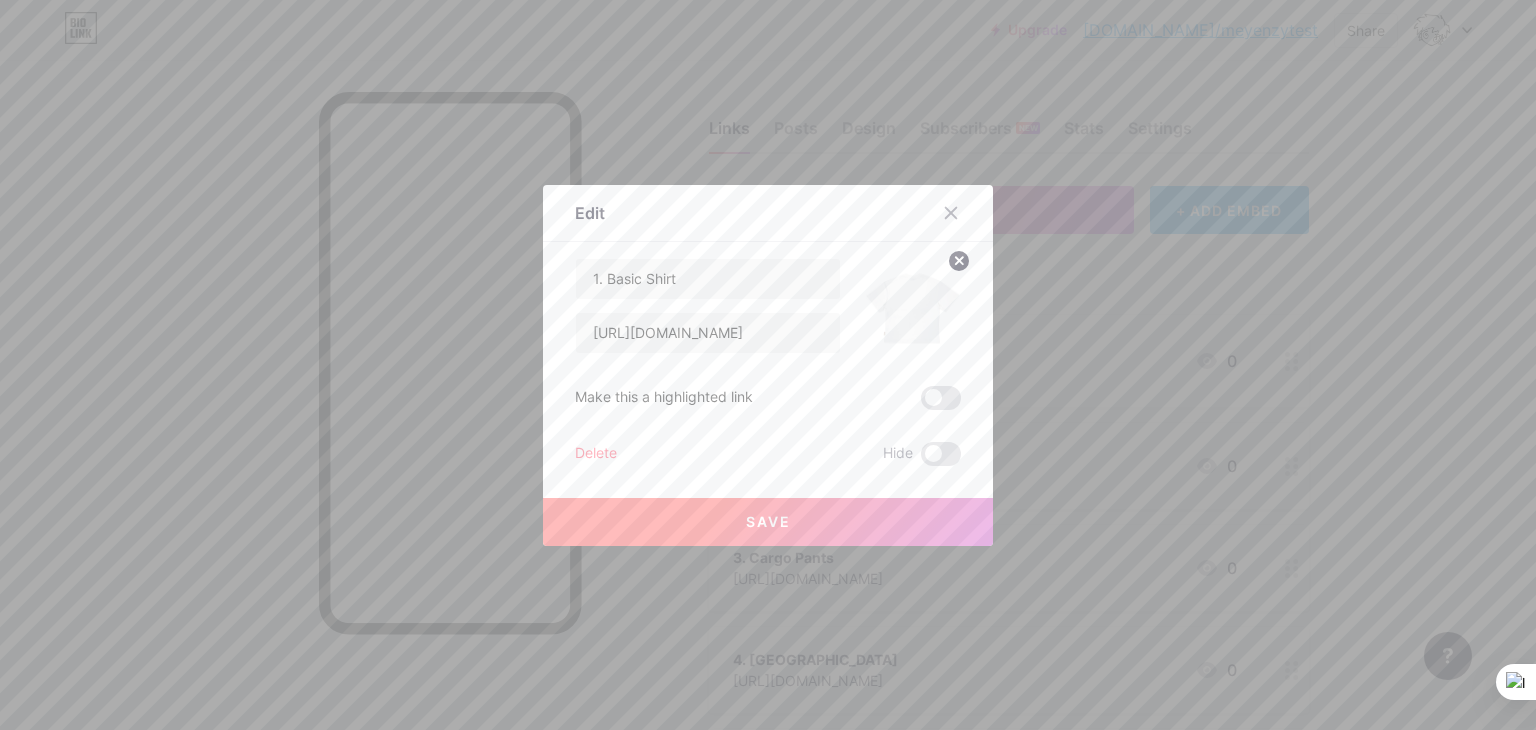 click on "Save" at bounding box center (768, 522) 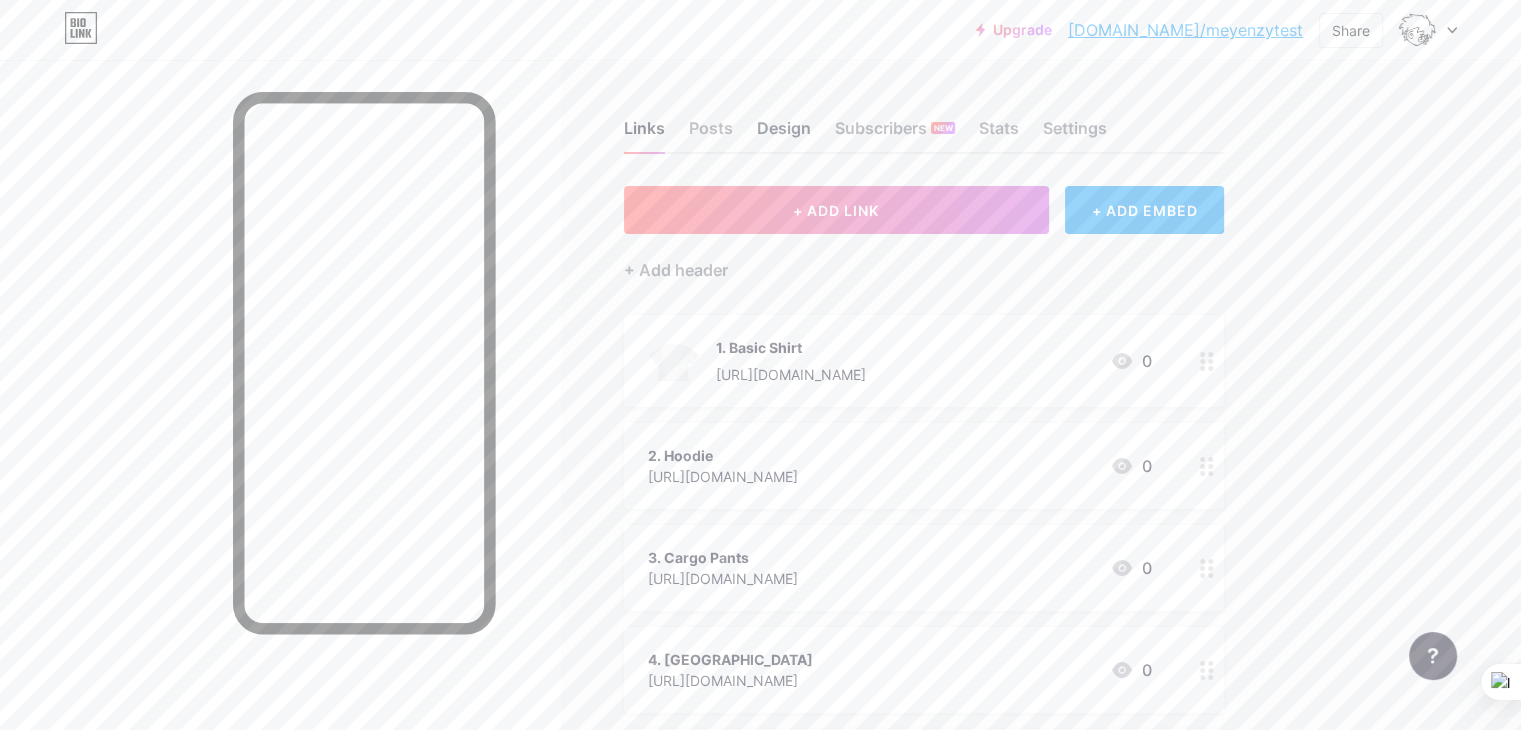 click on "Design" at bounding box center [784, 134] 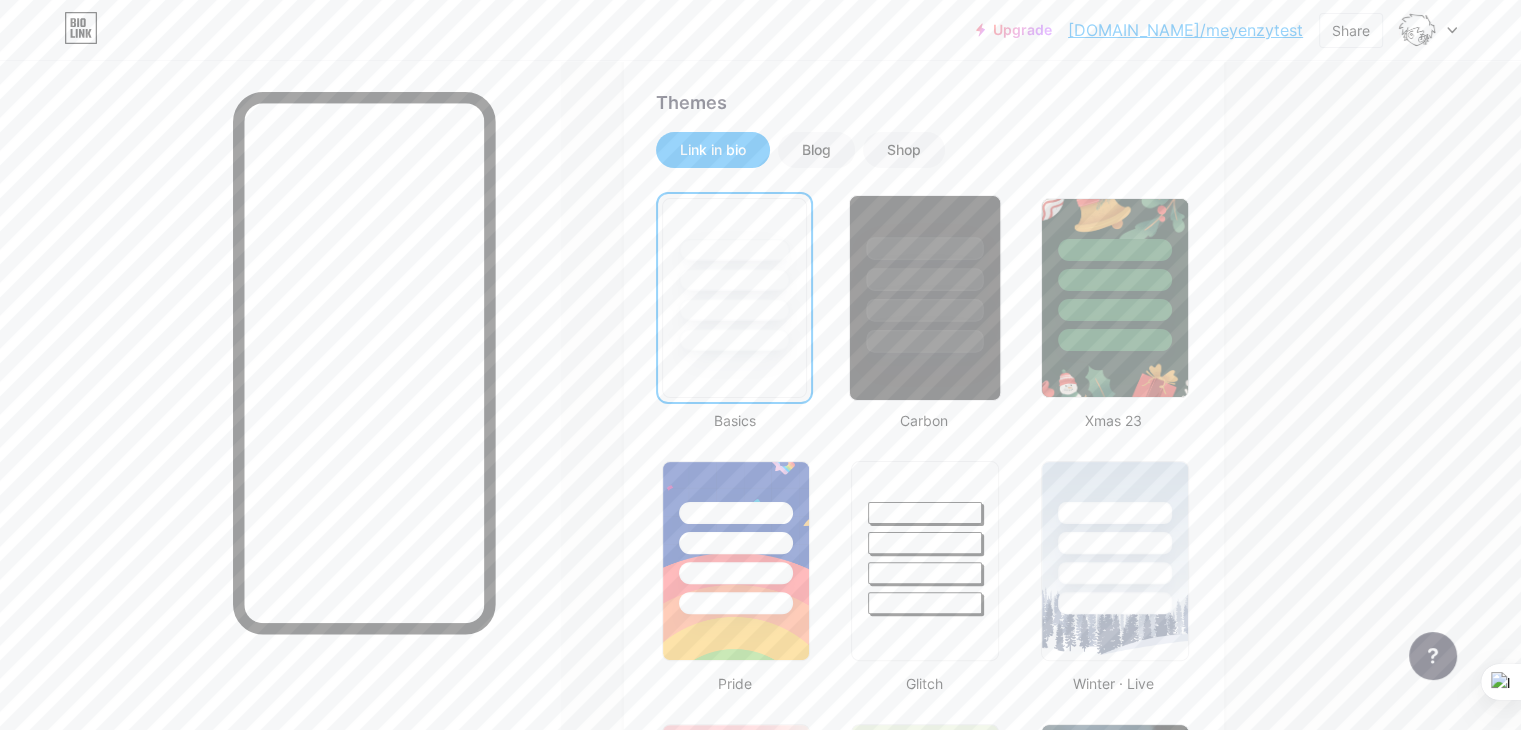scroll, scrollTop: 400, scrollLeft: 0, axis: vertical 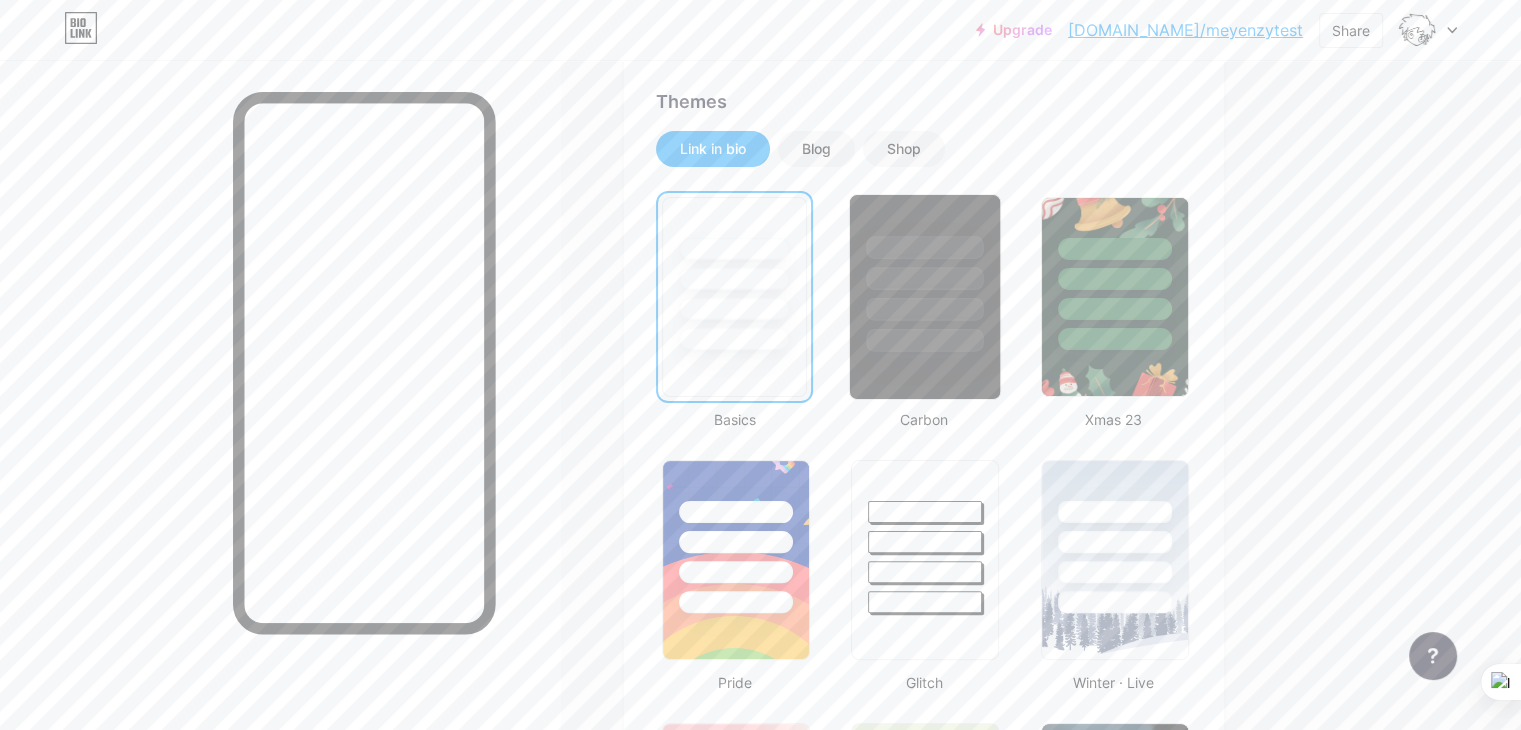 click at bounding box center (925, 273) 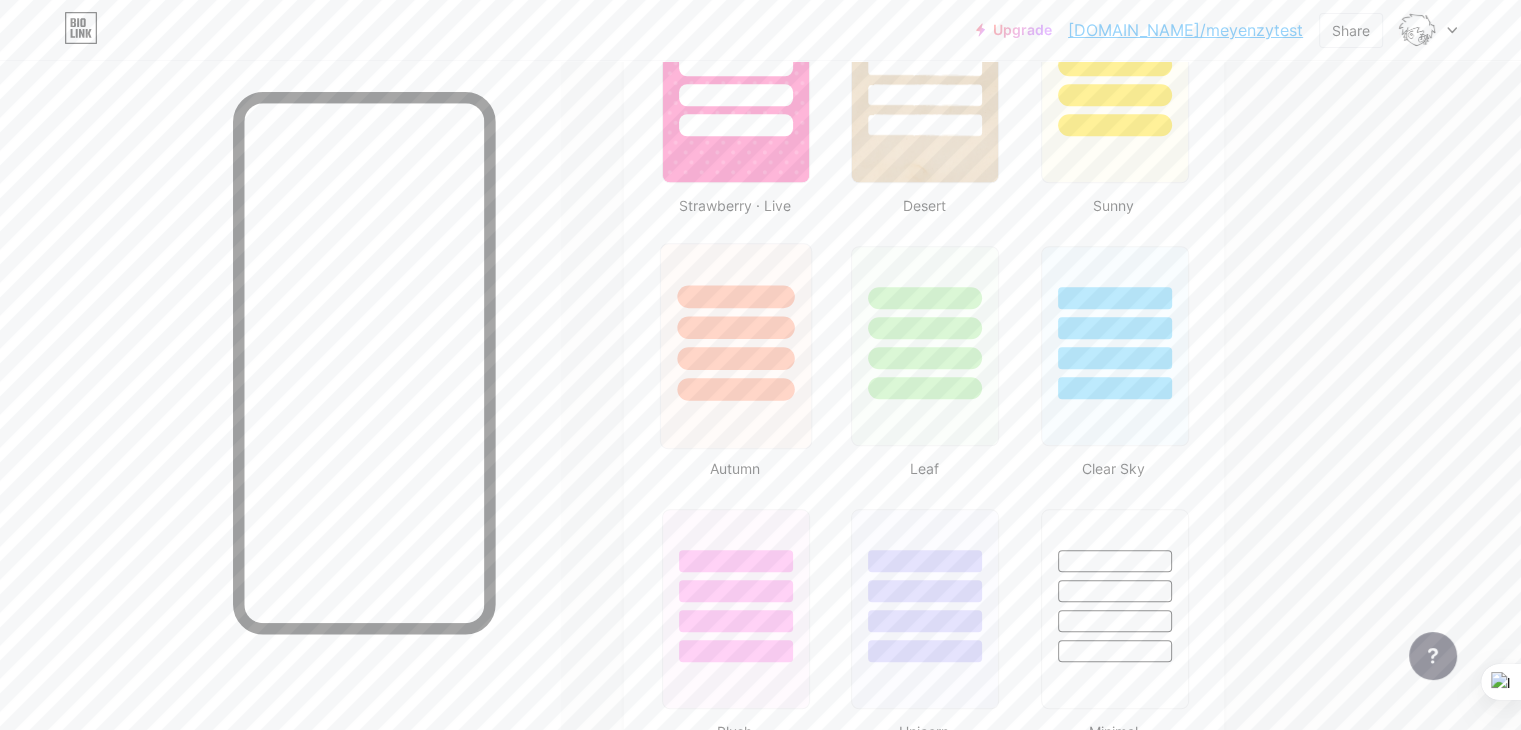 scroll, scrollTop: 2000, scrollLeft: 0, axis: vertical 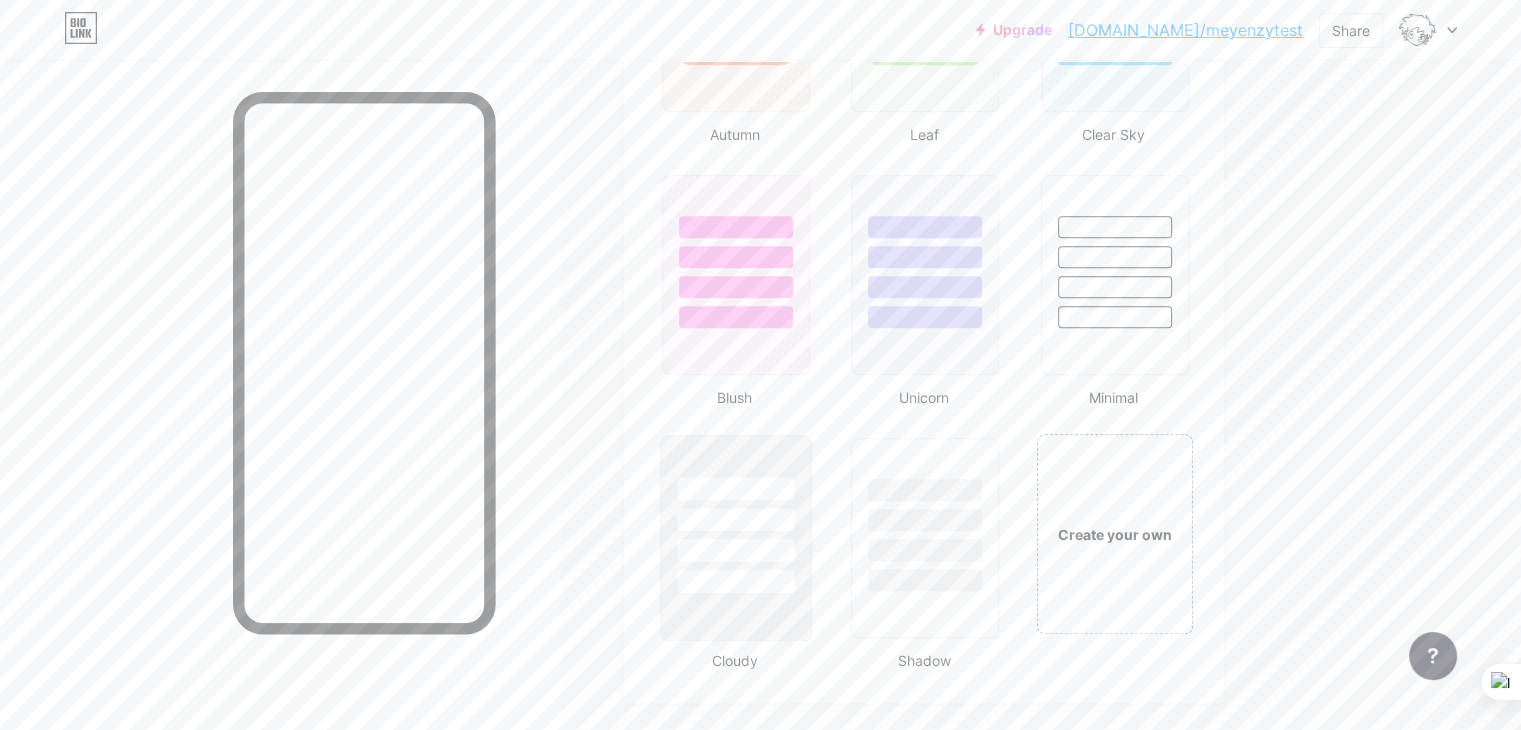 click at bounding box center (735, 488) 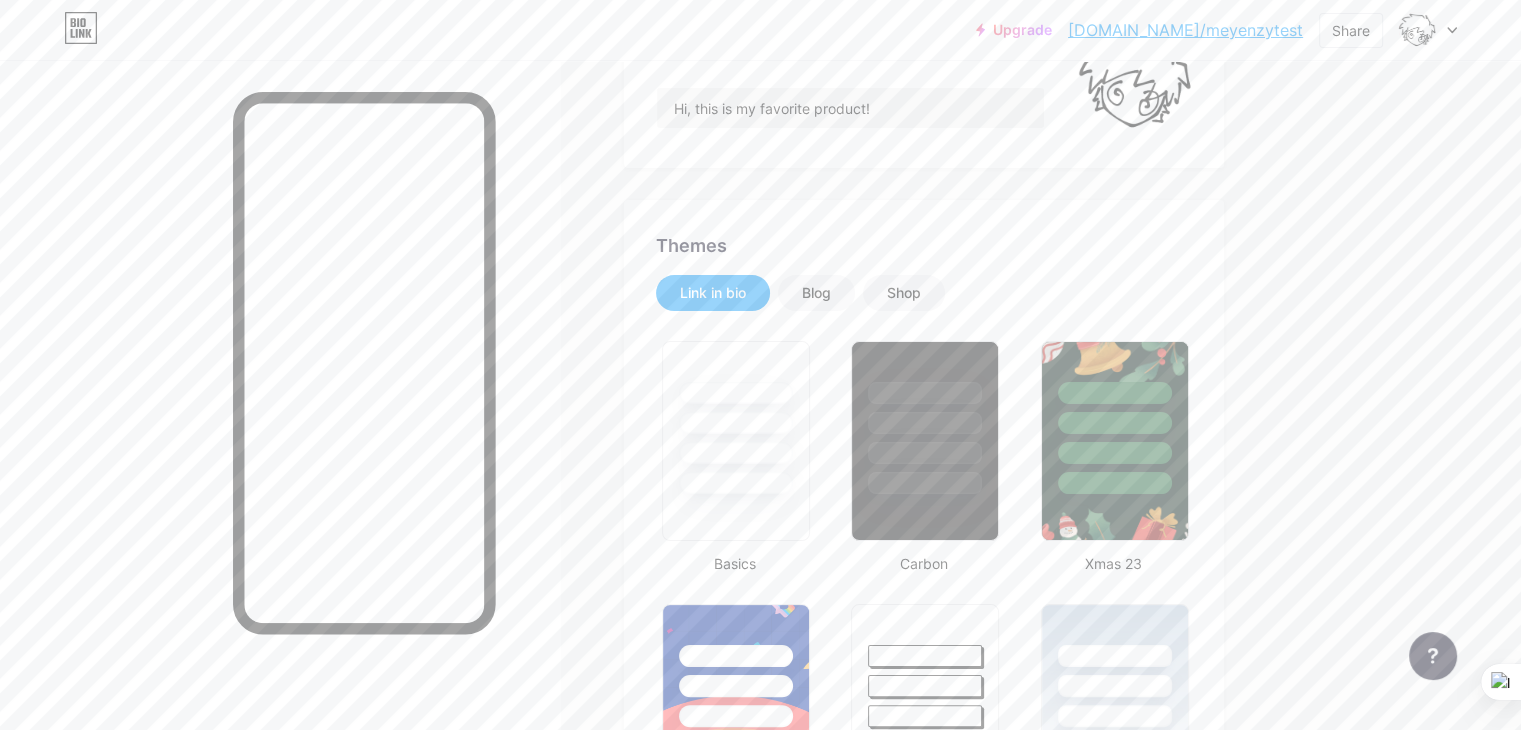 scroll, scrollTop: 0, scrollLeft: 0, axis: both 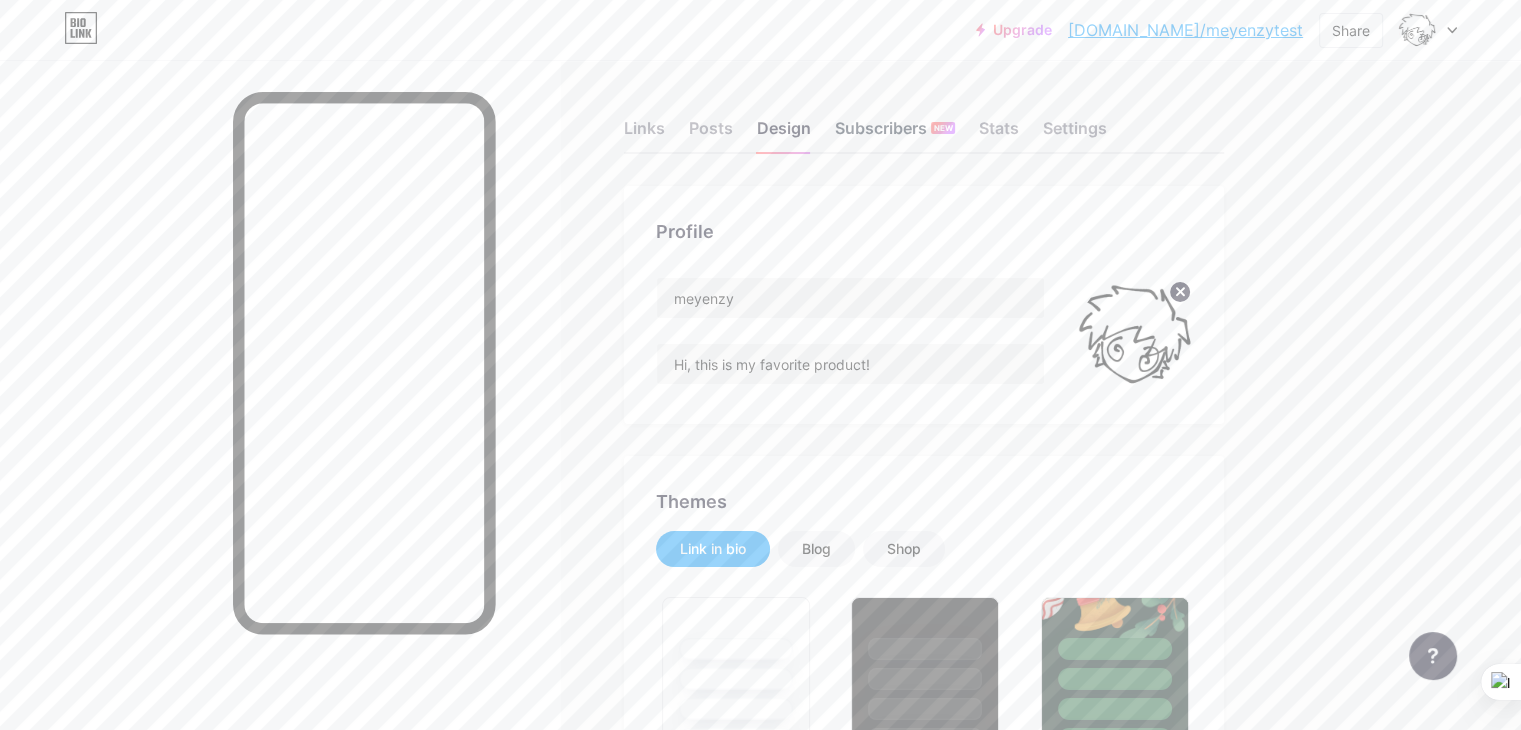 click on "Subscribers
NEW" at bounding box center (895, 134) 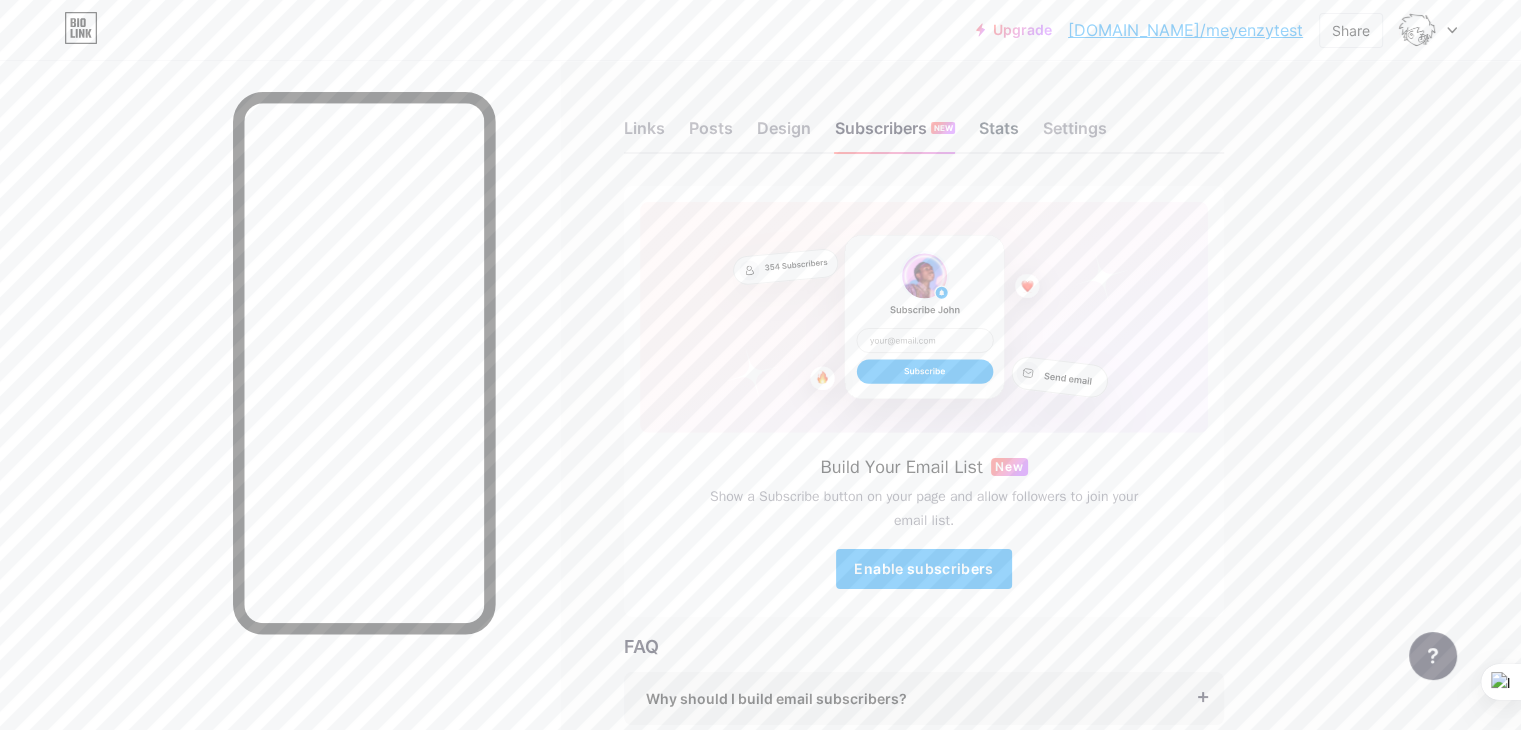 click on "Stats" at bounding box center (999, 134) 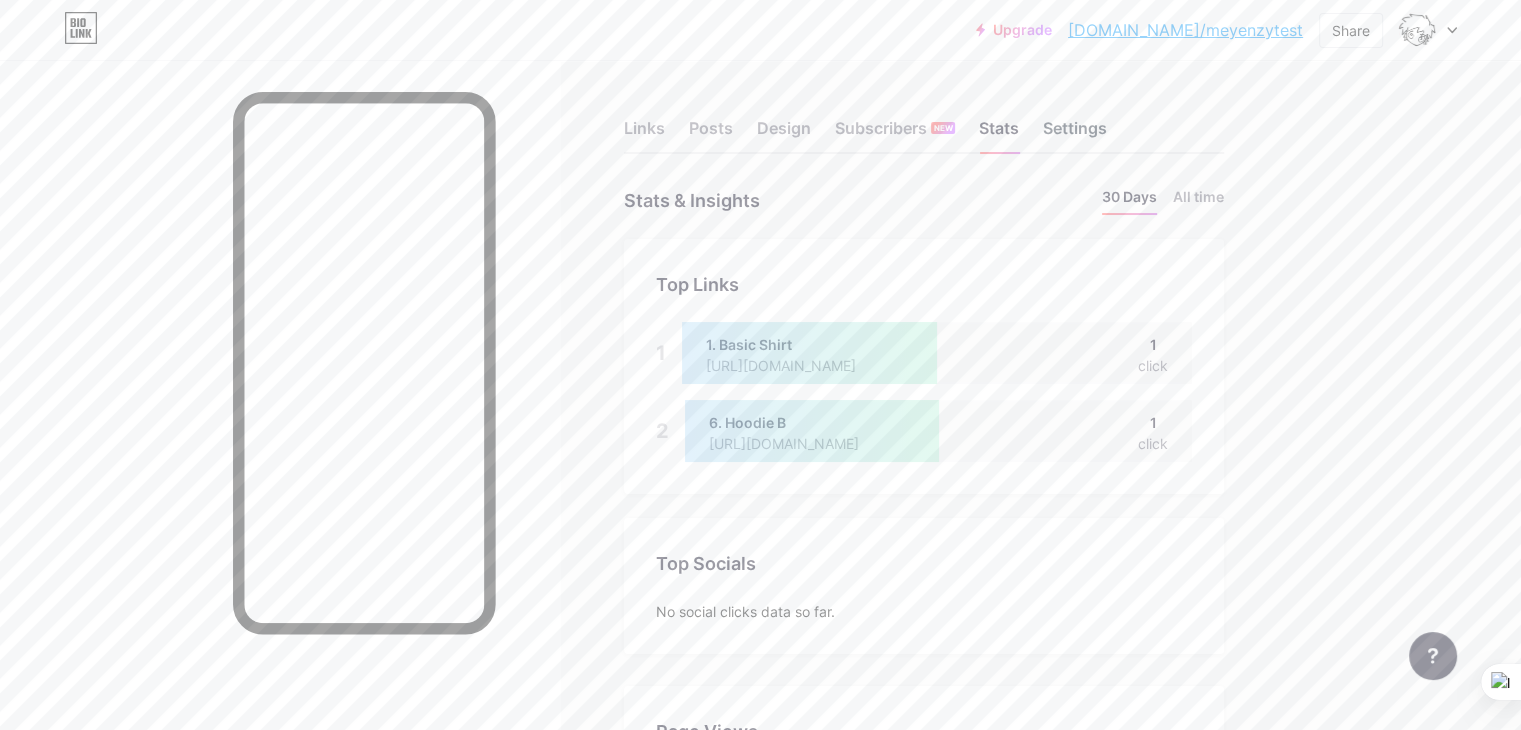 scroll, scrollTop: 999270, scrollLeft: 998479, axis: both 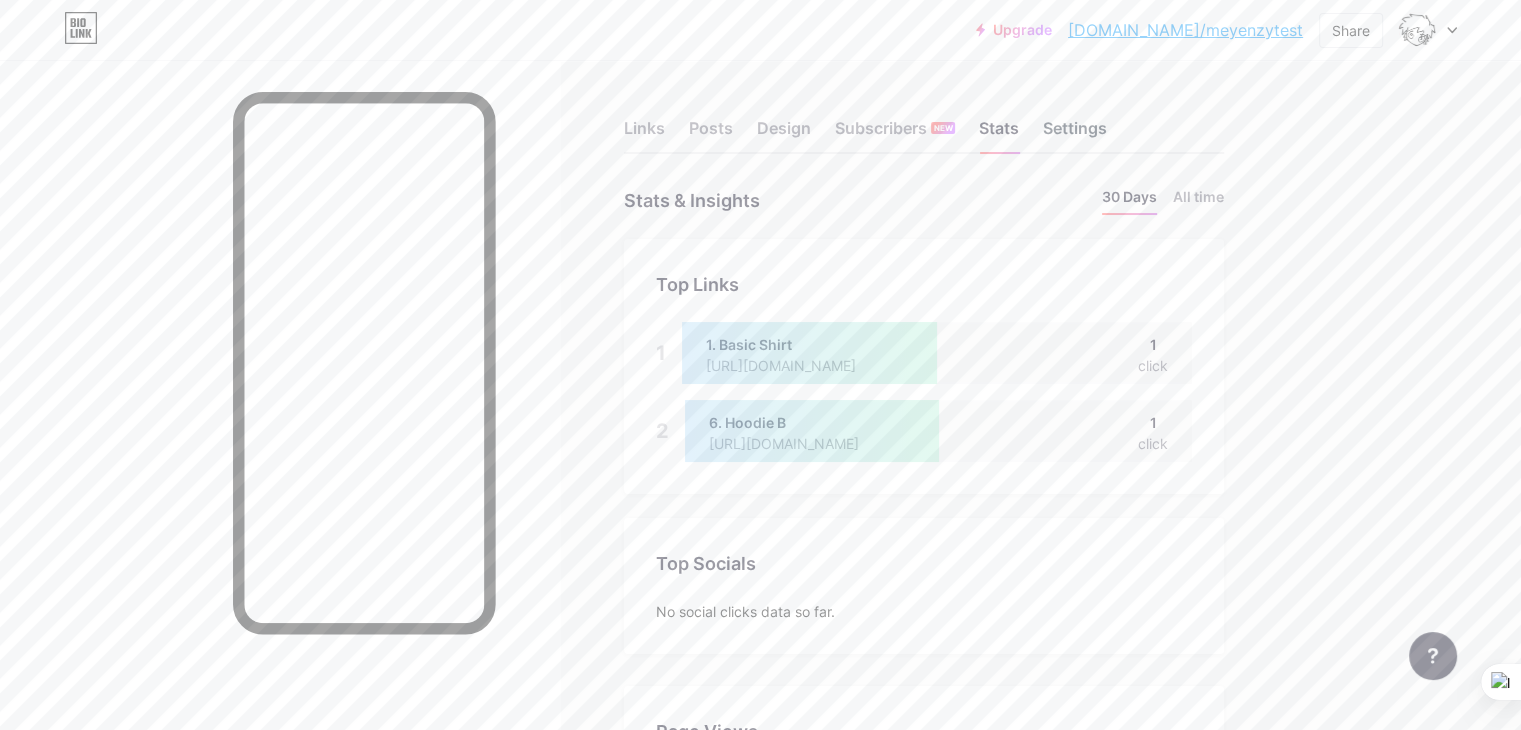 click on "Settings" at bounding box center [1075, 134] 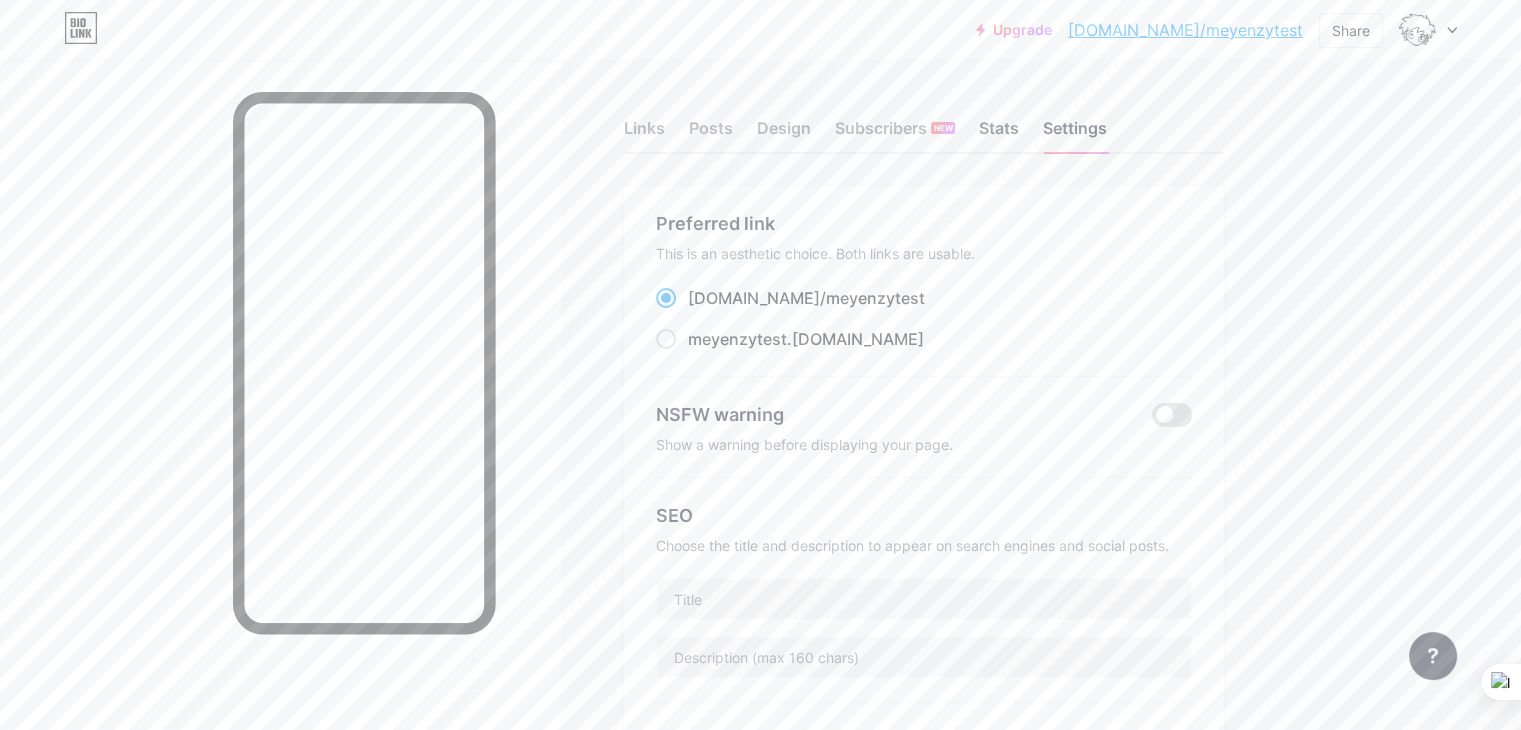 click on "Stats" at bounding box center (999, 134) 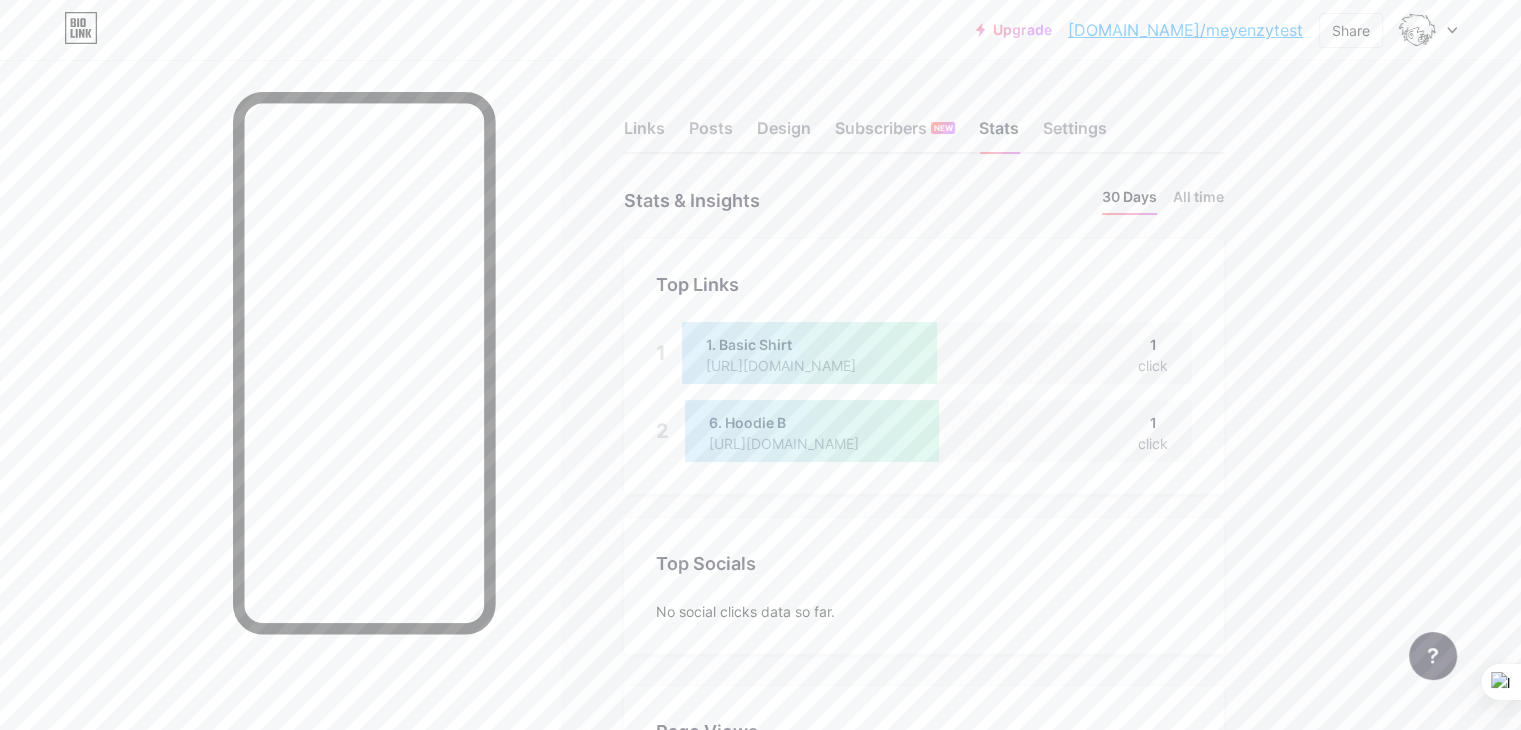 scroll, scrollTop: 999270, scrollLeft: 998479, axis: both 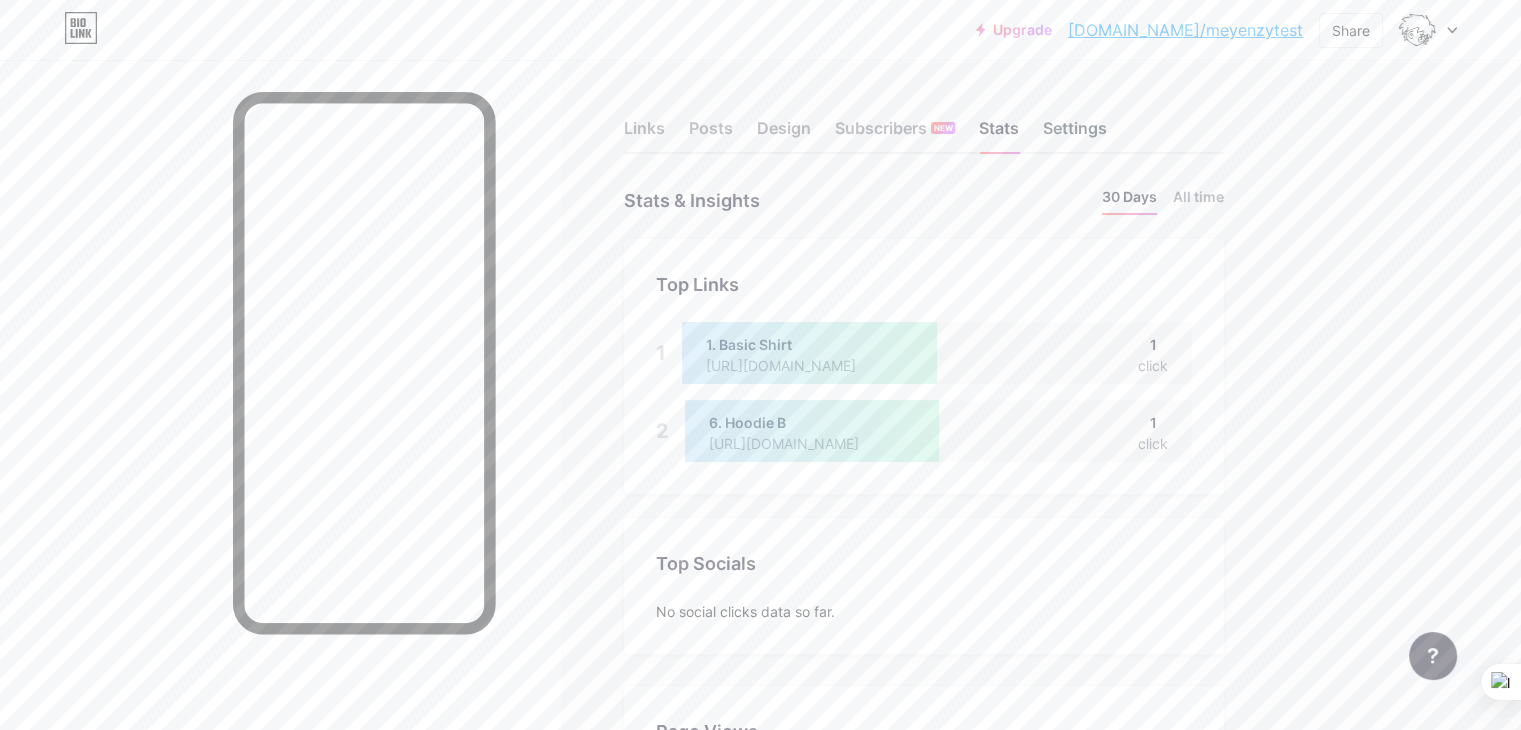 click on "Settings" at bounding box center [1075, 134] 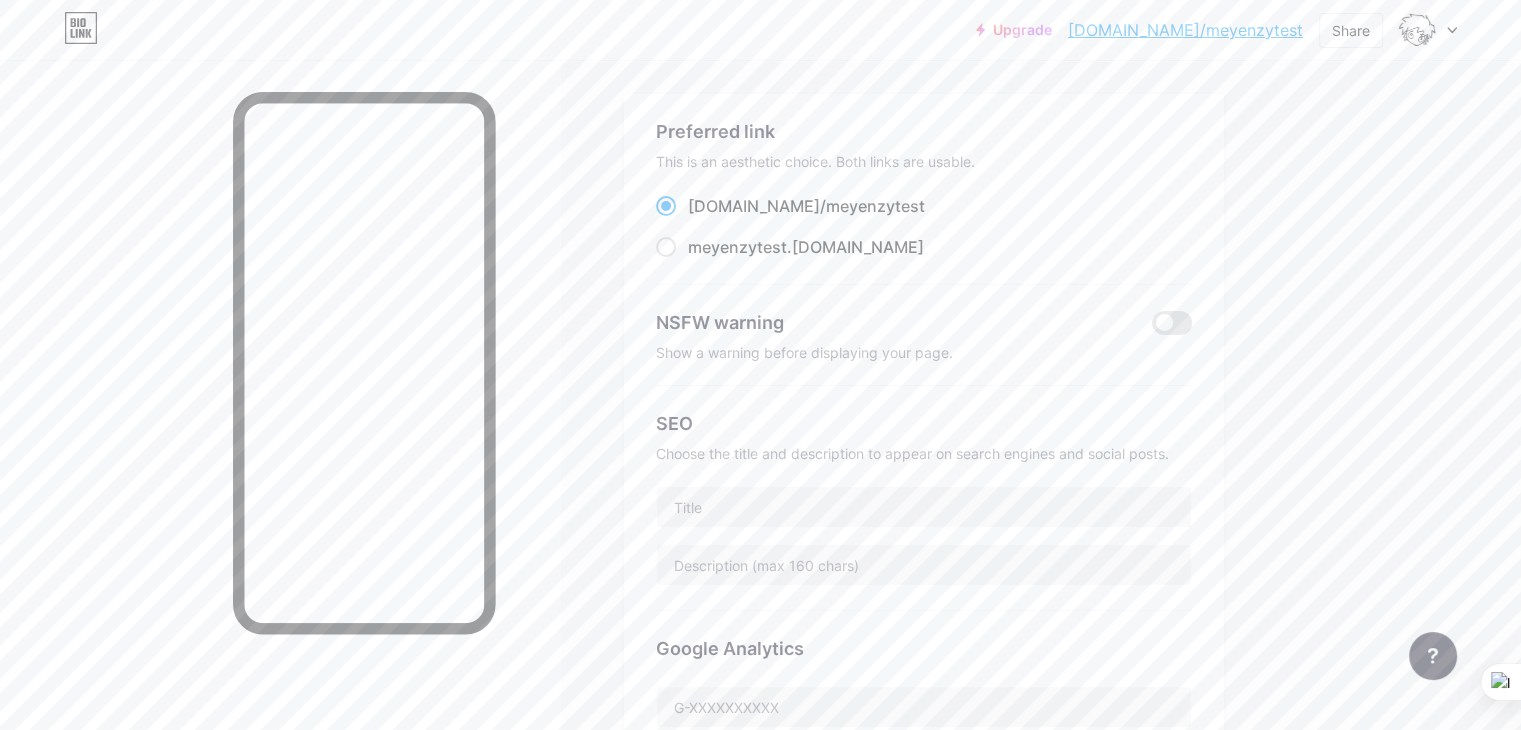 scroll, scrollTop: 100, scrollLeft: 0, axis: vertical 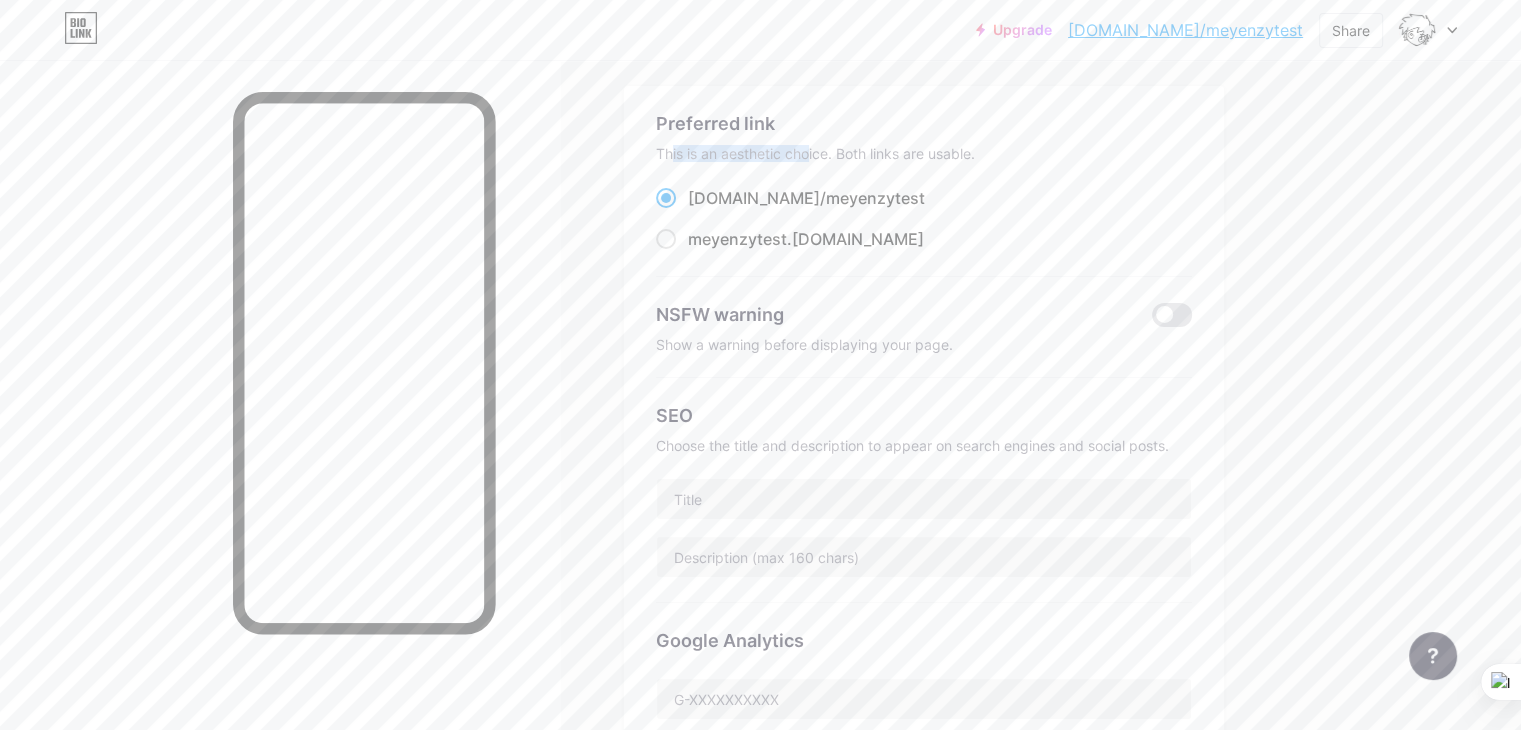 drag, startPoint x: 756, startPoint y: 154, endPoint x: 903, endPoint y: 153, distance: 147.0034 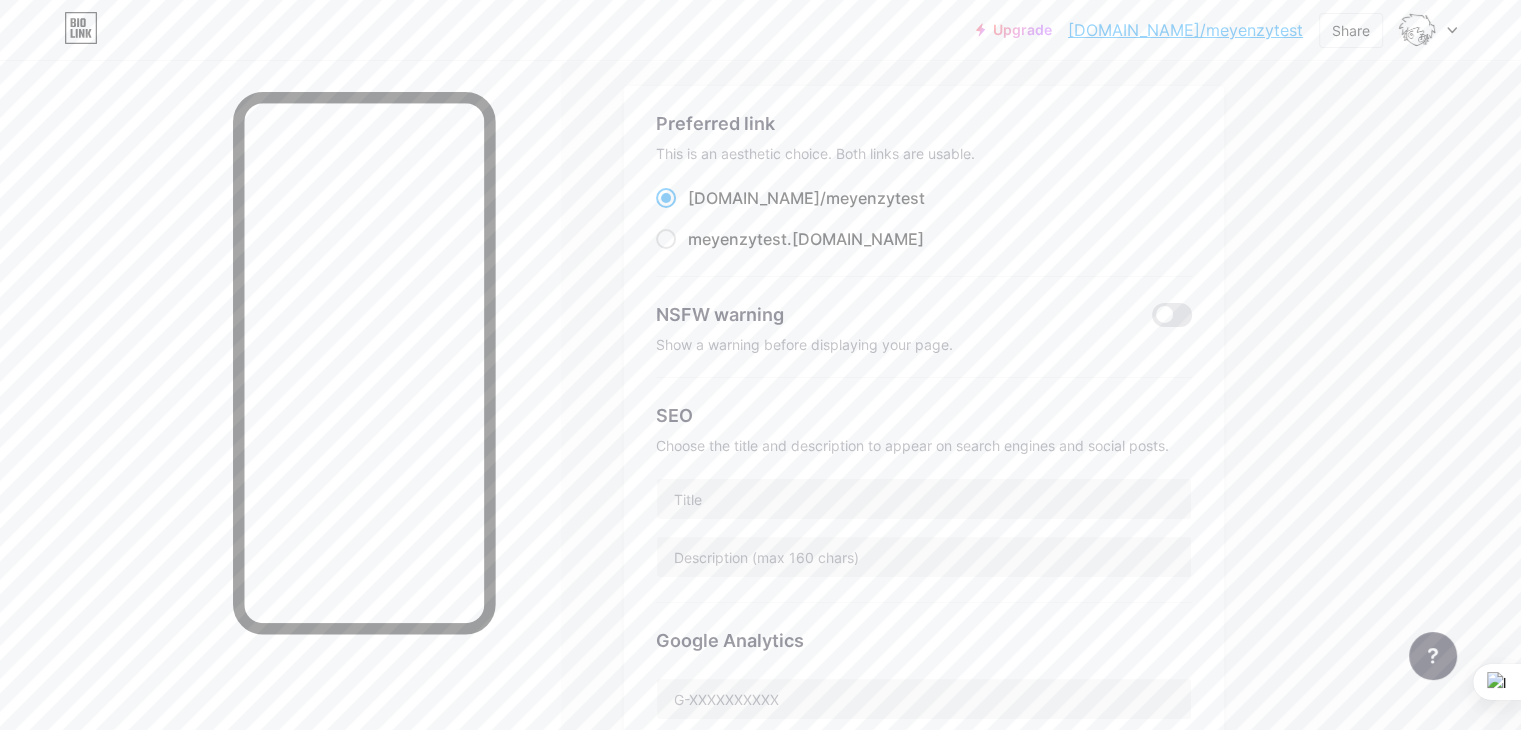 click on "[DOMAIN_NAME]/ meyenzytest" at bounding box center (924, 198) 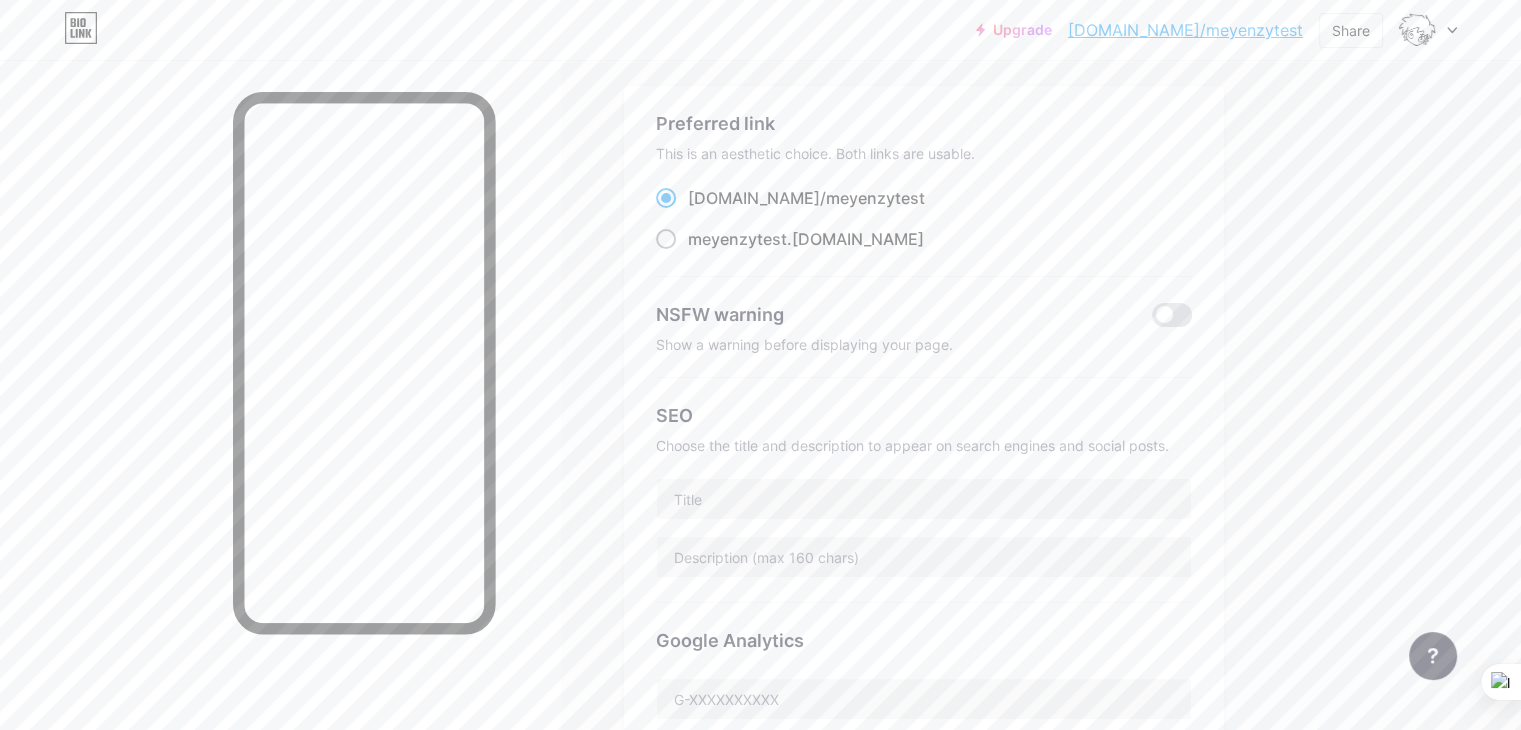 click at bounding box center [666, 239] 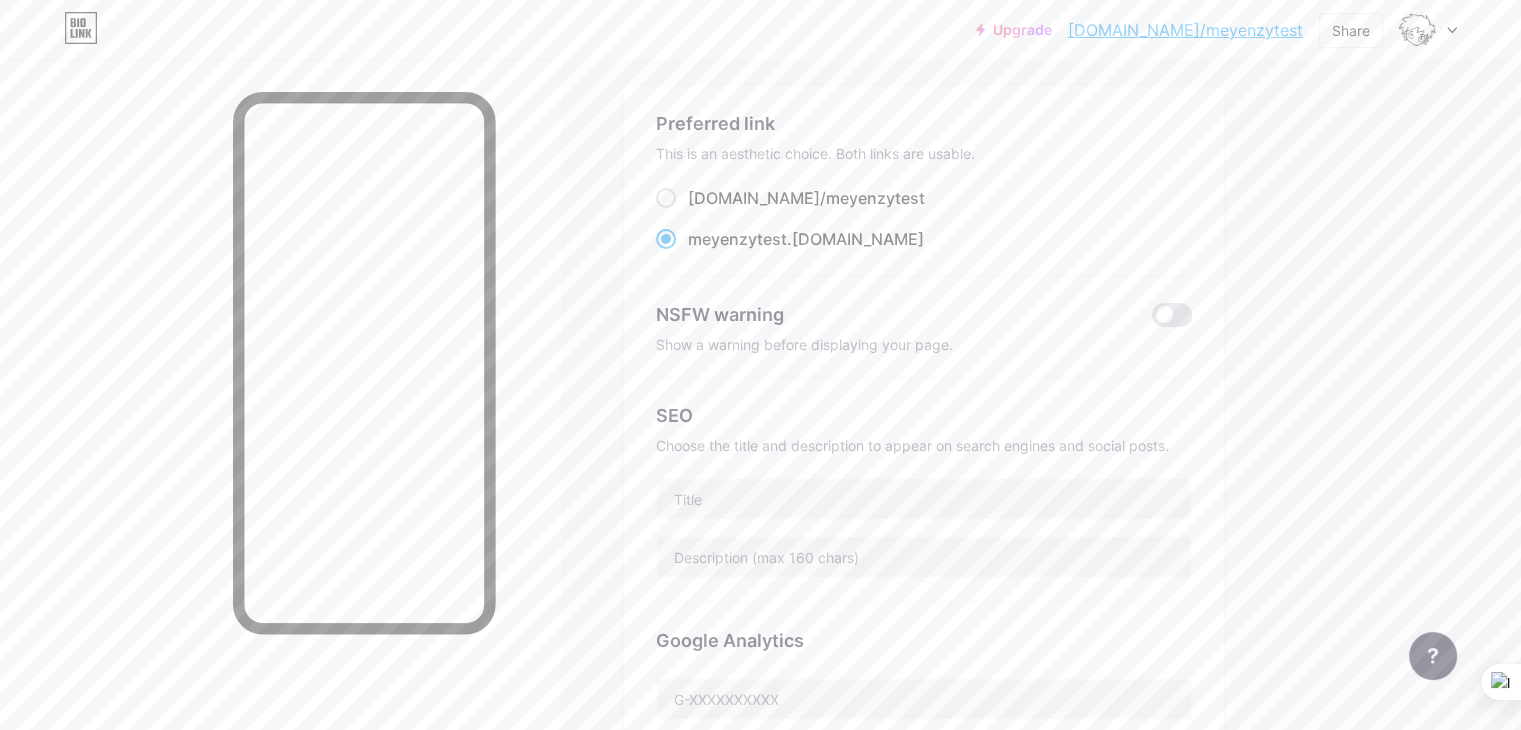 click on "meyenzytest" at bounding box center [737, 239] 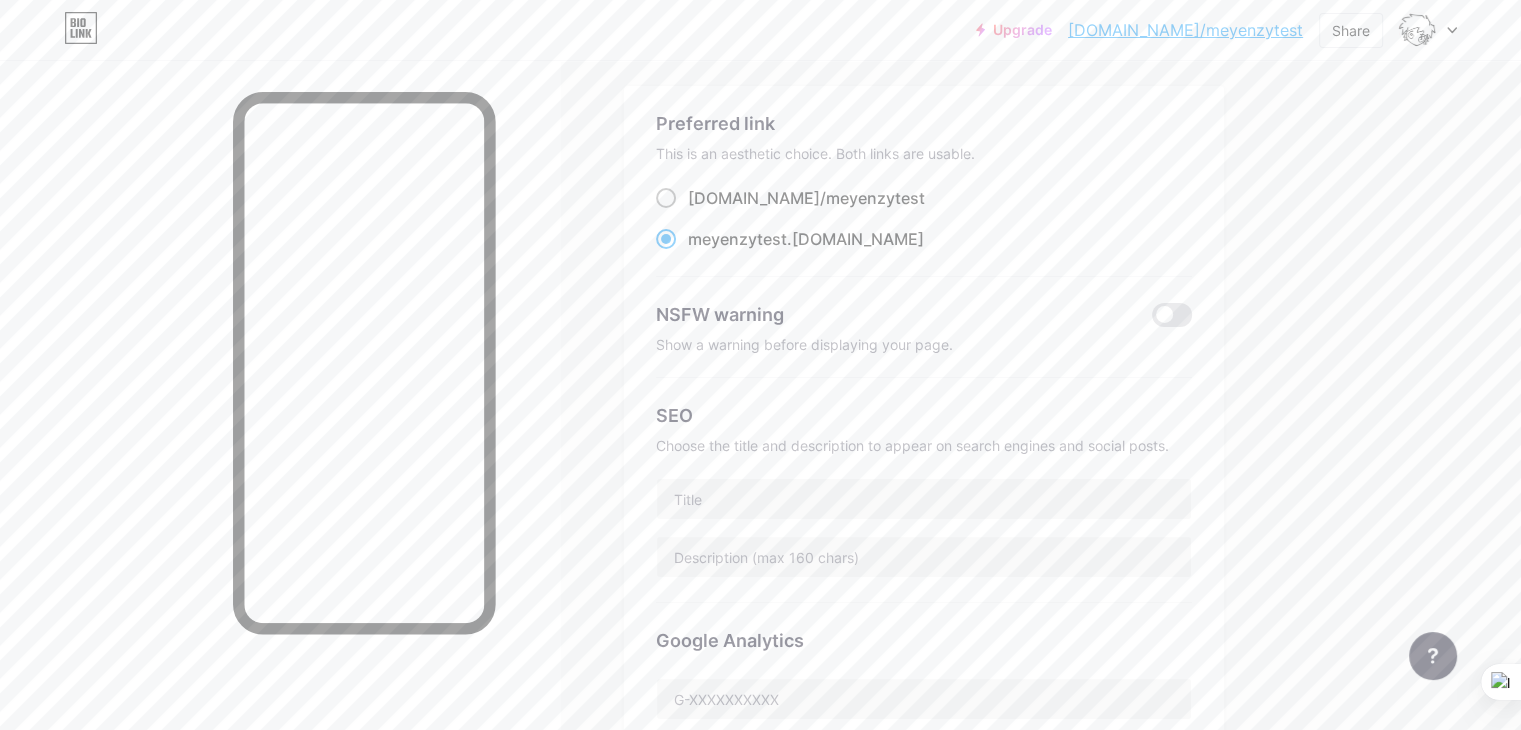 drag, startPoint x: 786, startPoint y: 241, endPoint x: 872, endPoint y: 193, distance: 98.48858 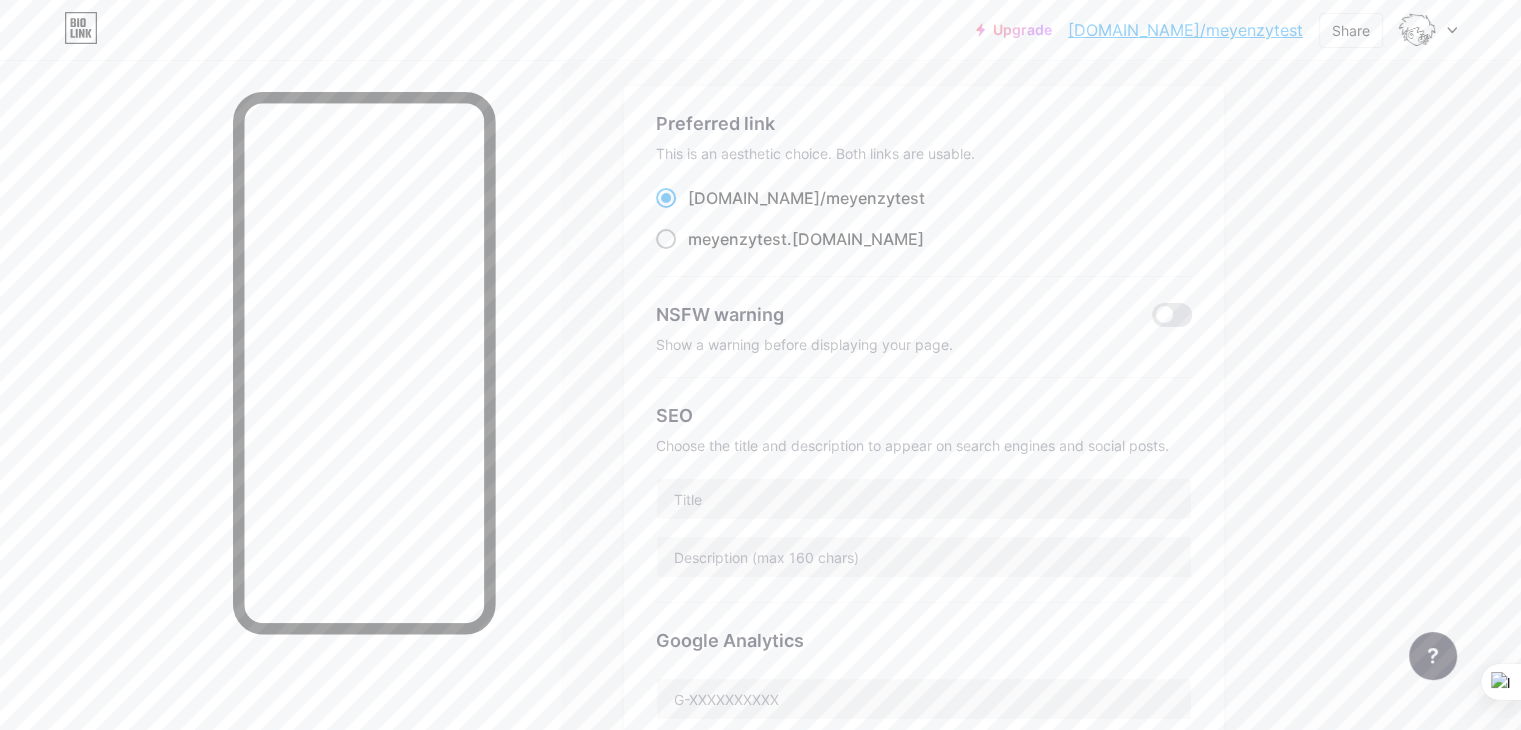 click on "meyenzytest .[DOMAIN_NAME]" at bounding box center [806, 239] 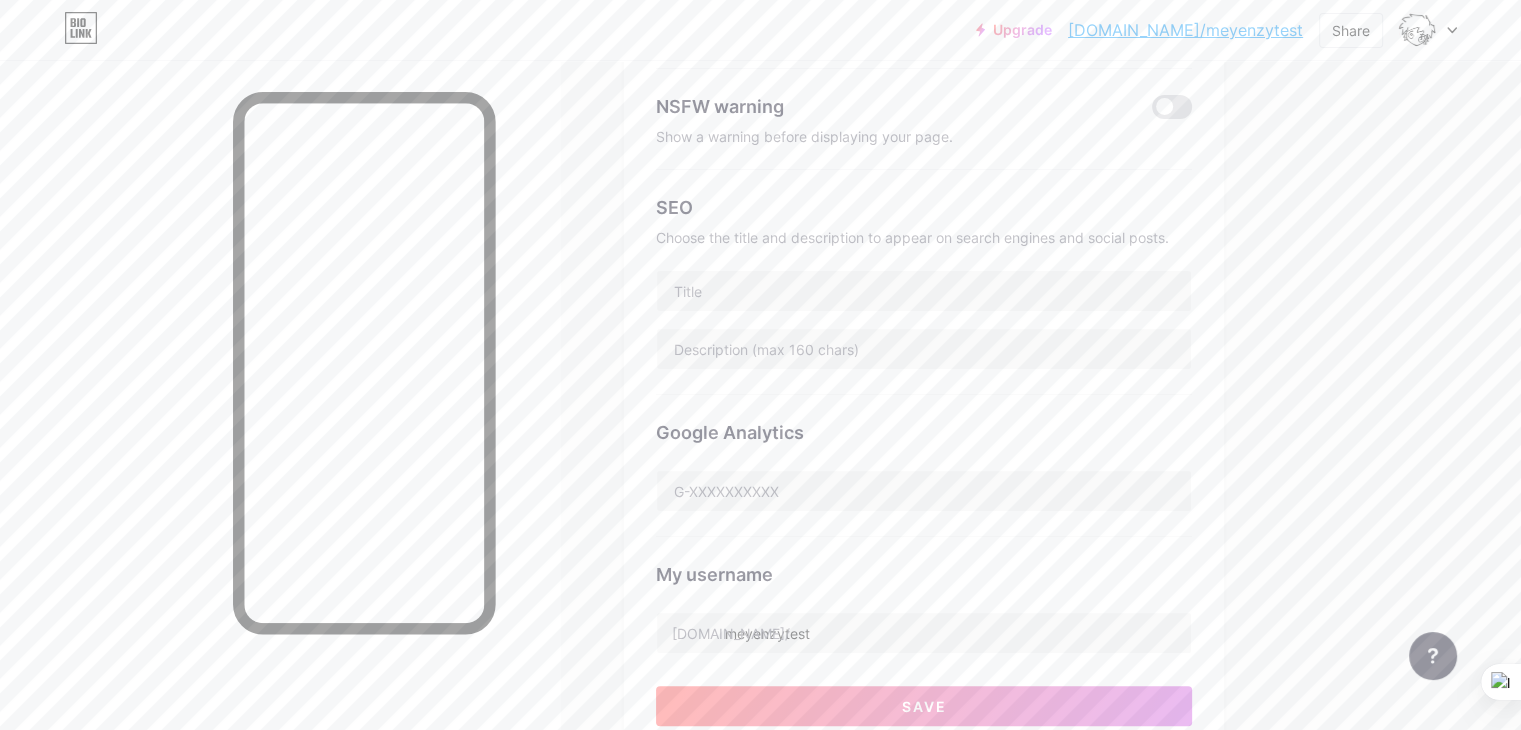 scroll, scrollTop: 500, scrollLeft: 0, axis: vertical 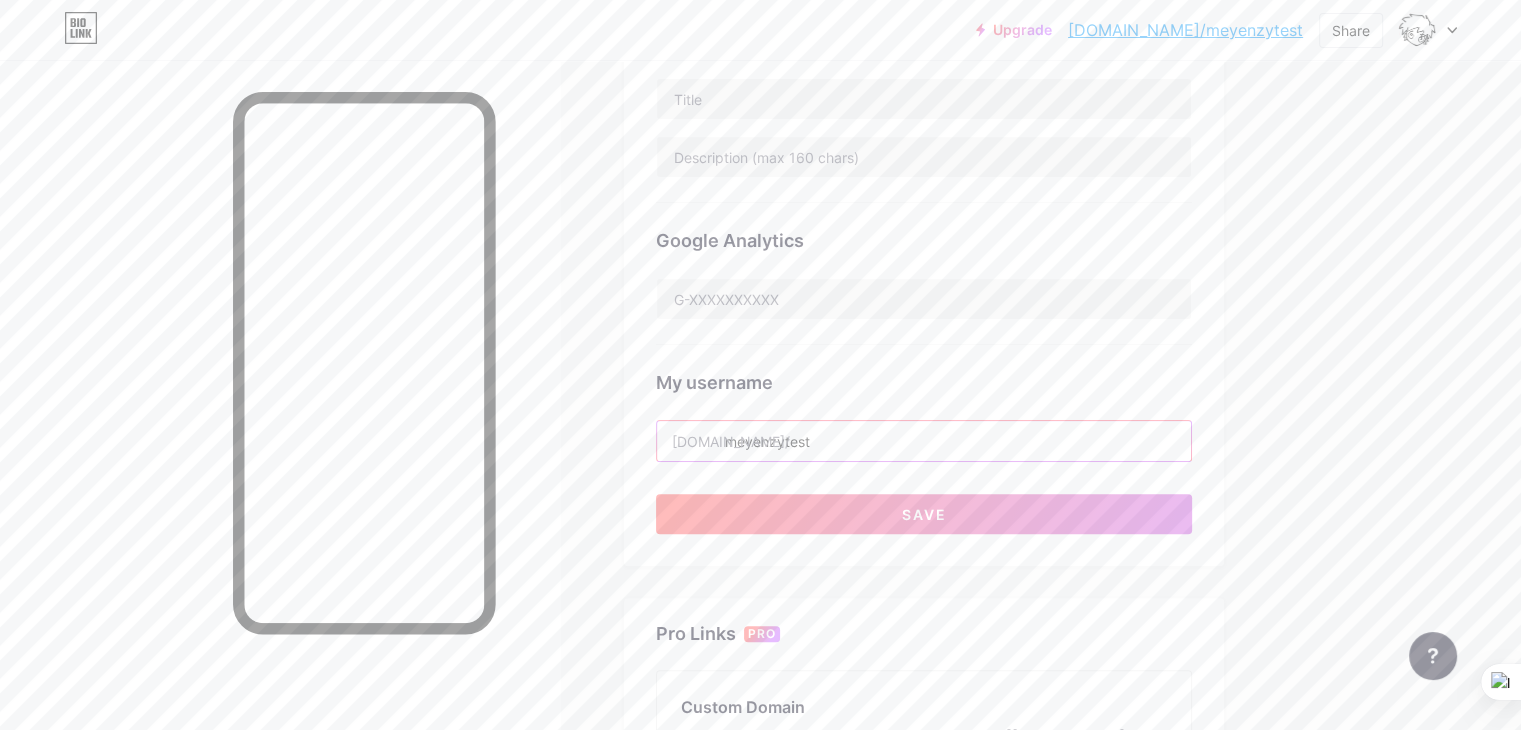 click on "meyenzytest" at bounding box center [924, 441] 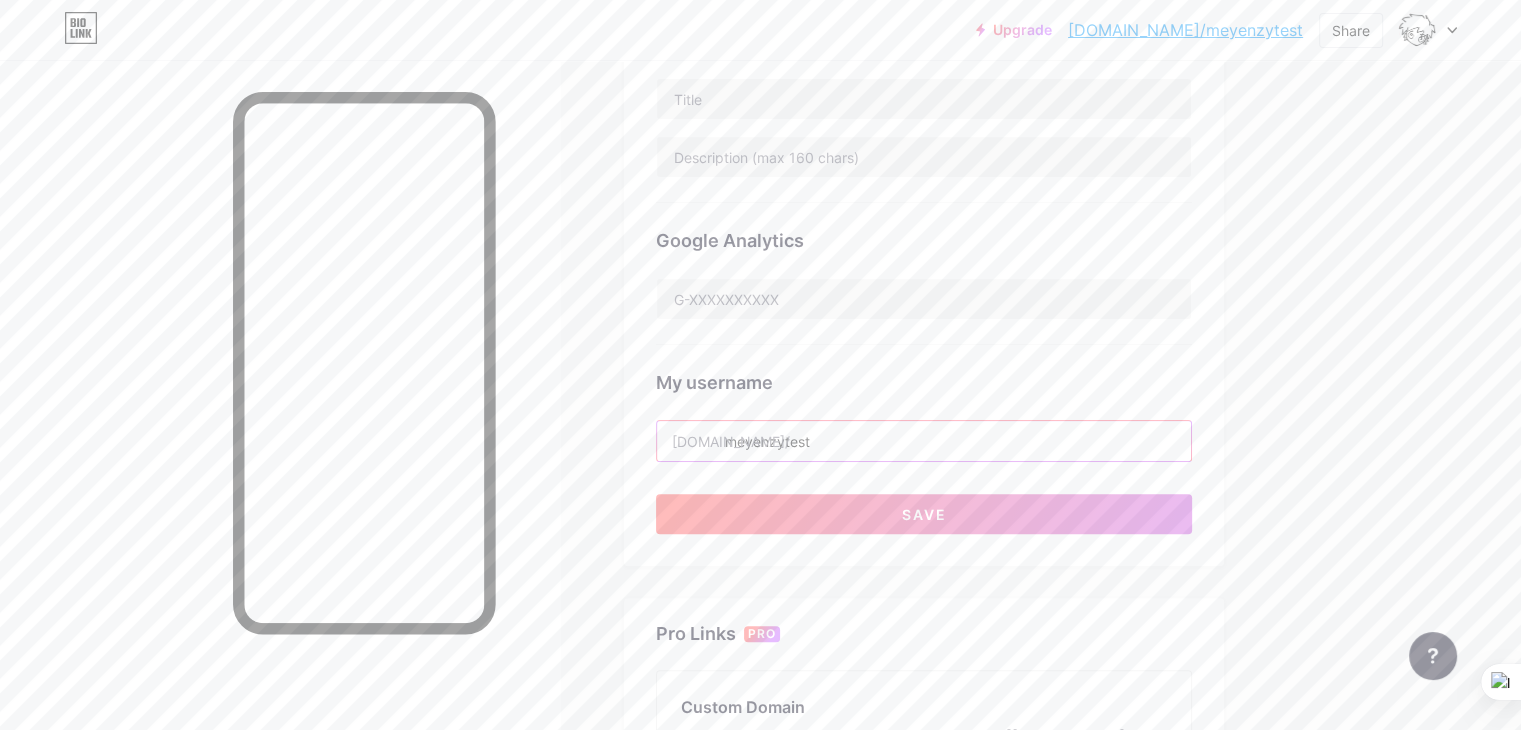 click on "Links
Posts
Design
Subscribers
NEW
Stats
Settings     Preferred link   This is an aesthetic choice. Both links are usable.
[DOMAIN_NAME]/ meyenzytest       meyenzytest .[DOMAIN_NAME]
NSFW warning       Show a warning before displaying your page.     SEO   Choose the title and description to appear on search engines and social posts.           Google Analytics       My username   [DOMAIN_NAME]/   meyenzytest         Save       Pro Links   PRO   Custom Domain   Try your own custom domain eg: [PERSON_NAME][DOMAIN_NAME]   Set
up domain             Emoji link   Add emojis to your link eg: [DOMAIN_NAME]/😄😭🥵   Create
Go to  Help Center  to learn more or to contact support.   Changes saved           Feature requests             Help center         Contact support" at bounding box center [654, 349] 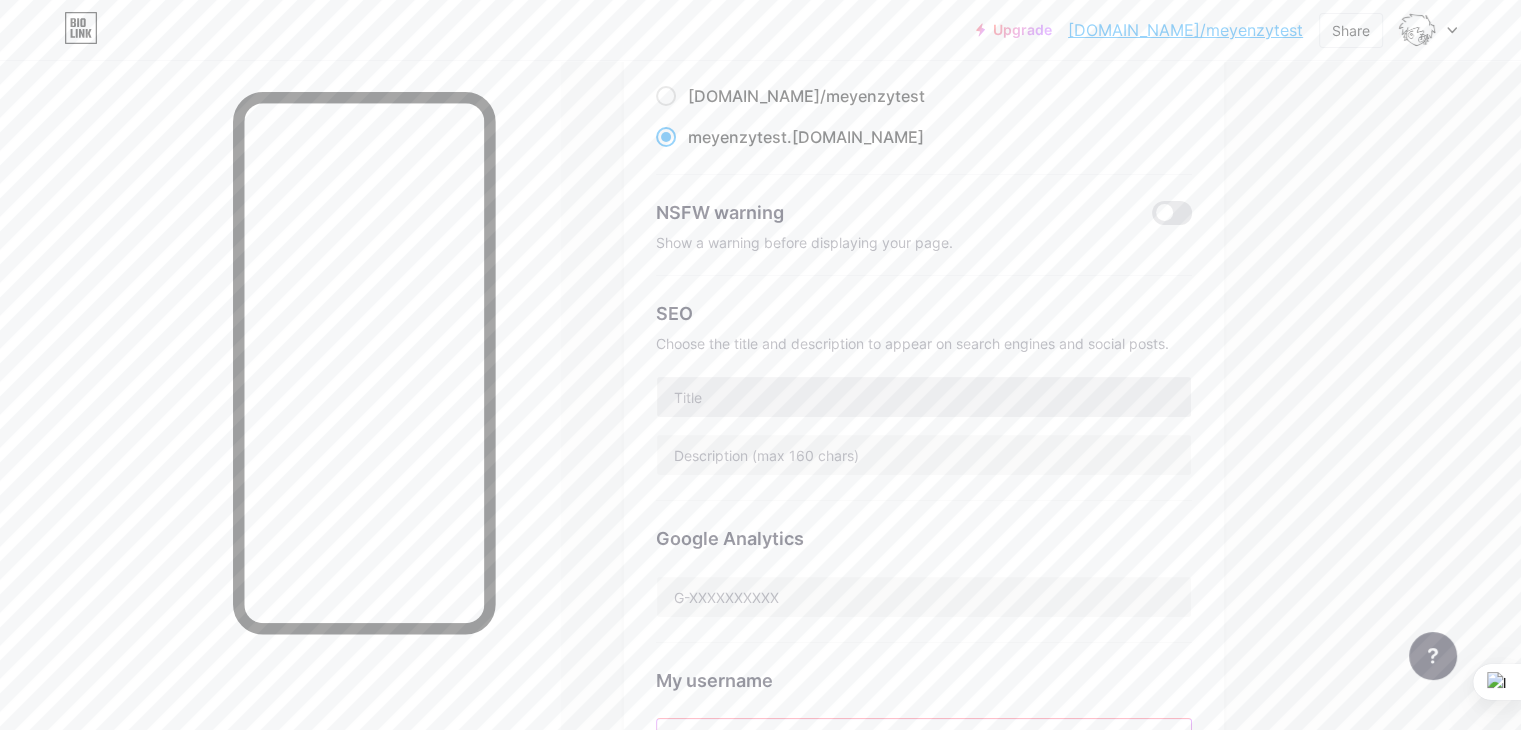 scroll, scrollTop: 200, scrollLeft: 0, axis: vertical 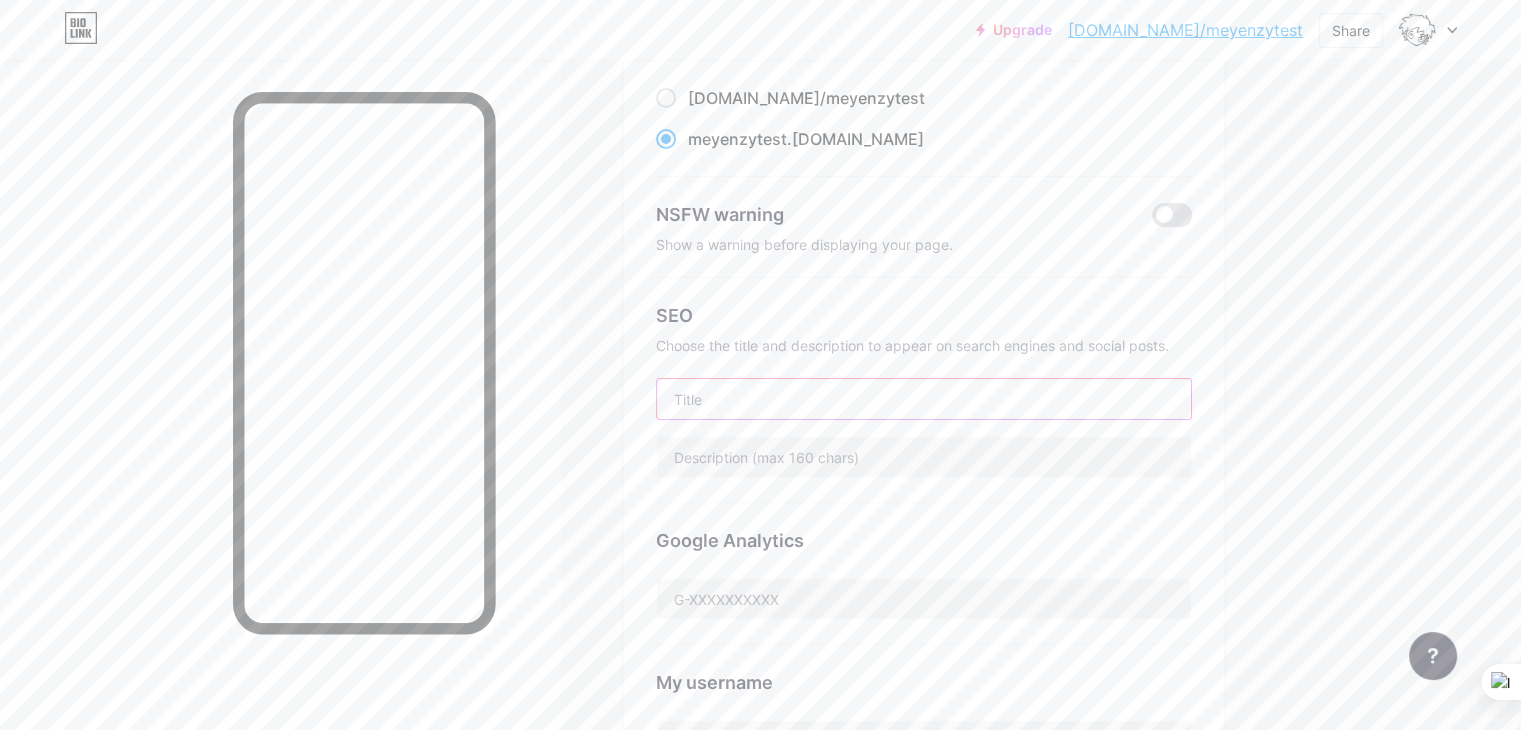 click at bounding box center [924, 399] 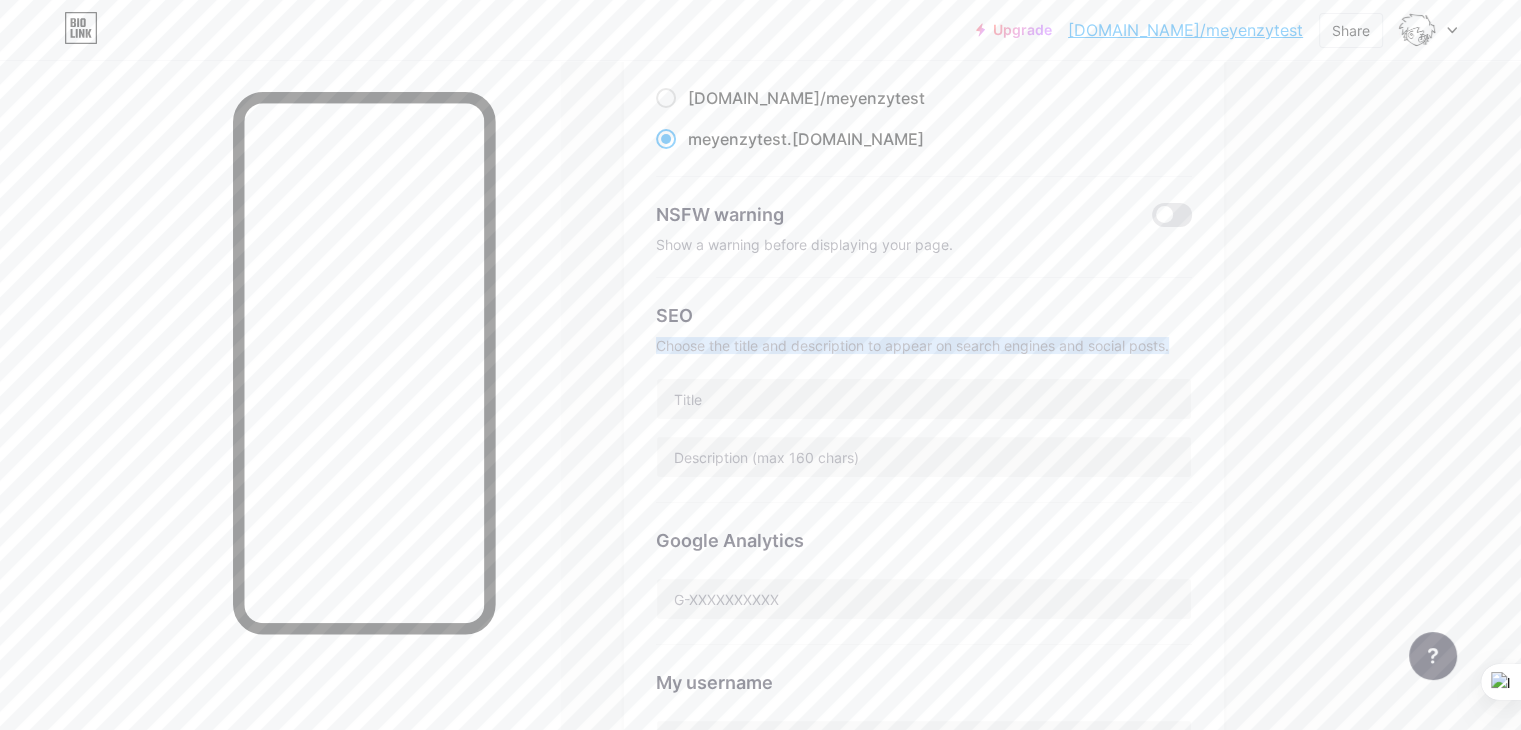 drag, startPoint x: 718, startPoint y: 329, endPoint x: 1267, endPoint y: 365, distance: 550.1791 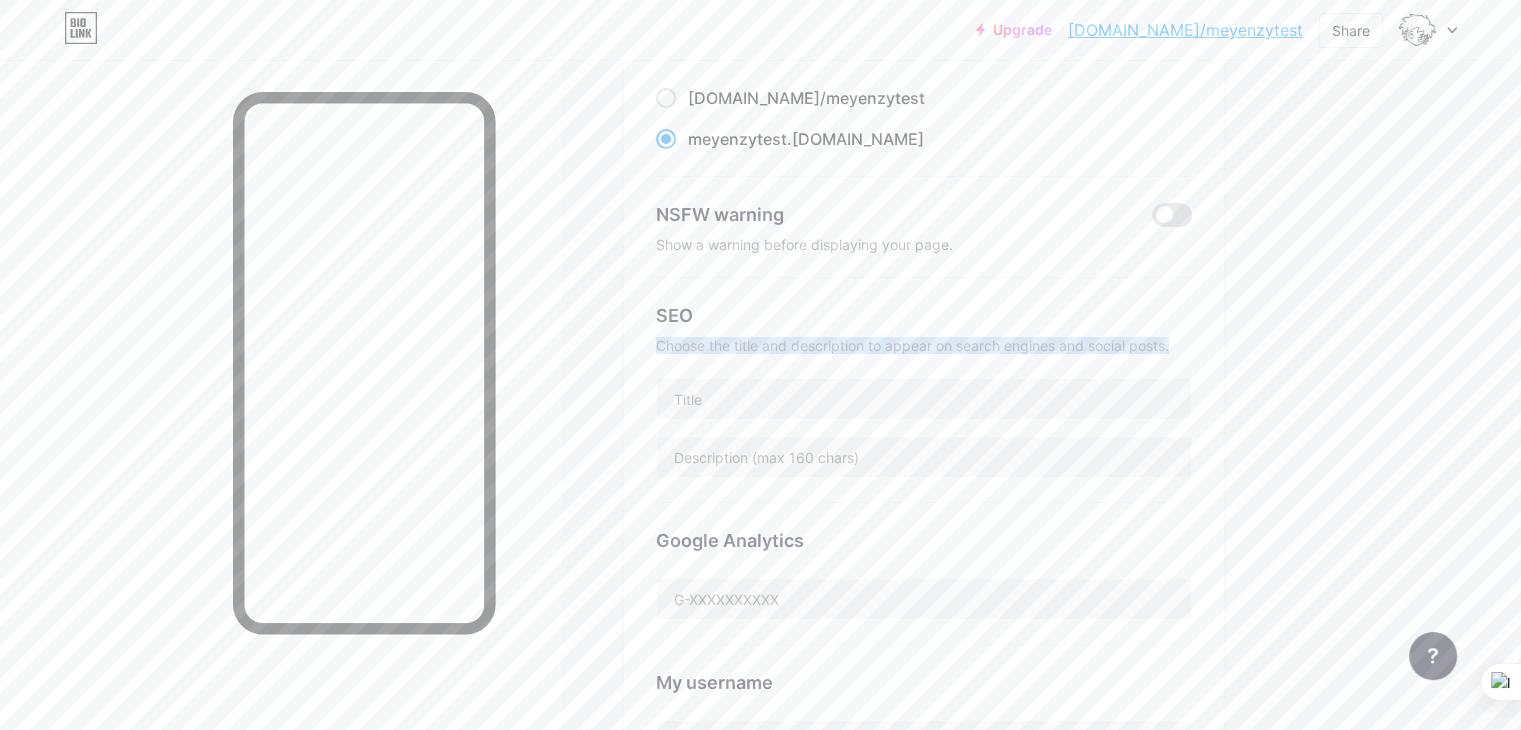 click on "Preferred link   This is an aesthetic choice. Both links are usable.
[DOMAIN_NAME]/ meyenzytest       meyenzytest .[DOMAIN_NAME]
NSFW warning       Show a warning before displaying your page.     SEO   Choose the title and description to appear on search engines and social posts.           Google Analytics       My username   [DOMAIN_NAME]/   meyenzytest         Save" at bounding box center [924, 426] 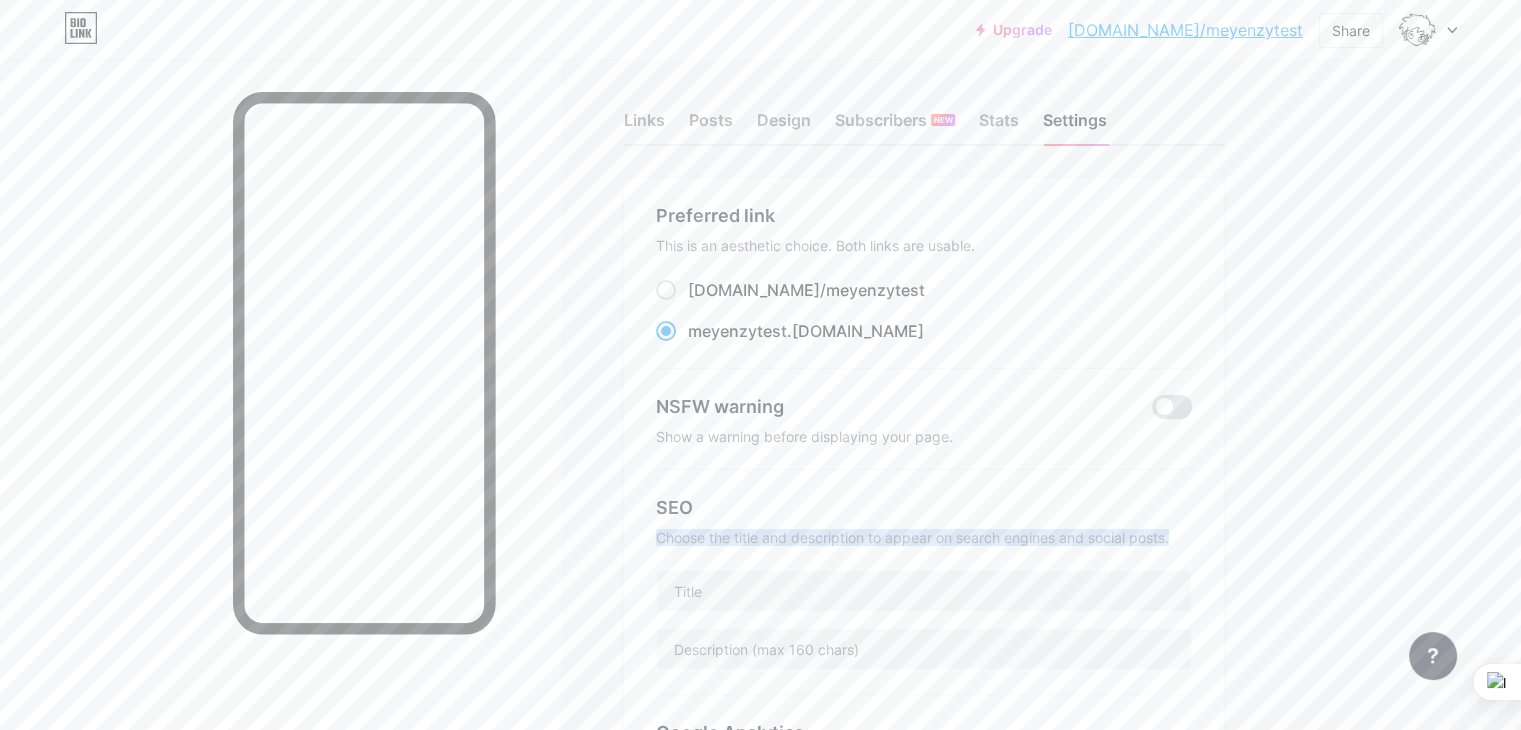 scroll, scrollTop: 0, scrollLeft: 0, axis: both 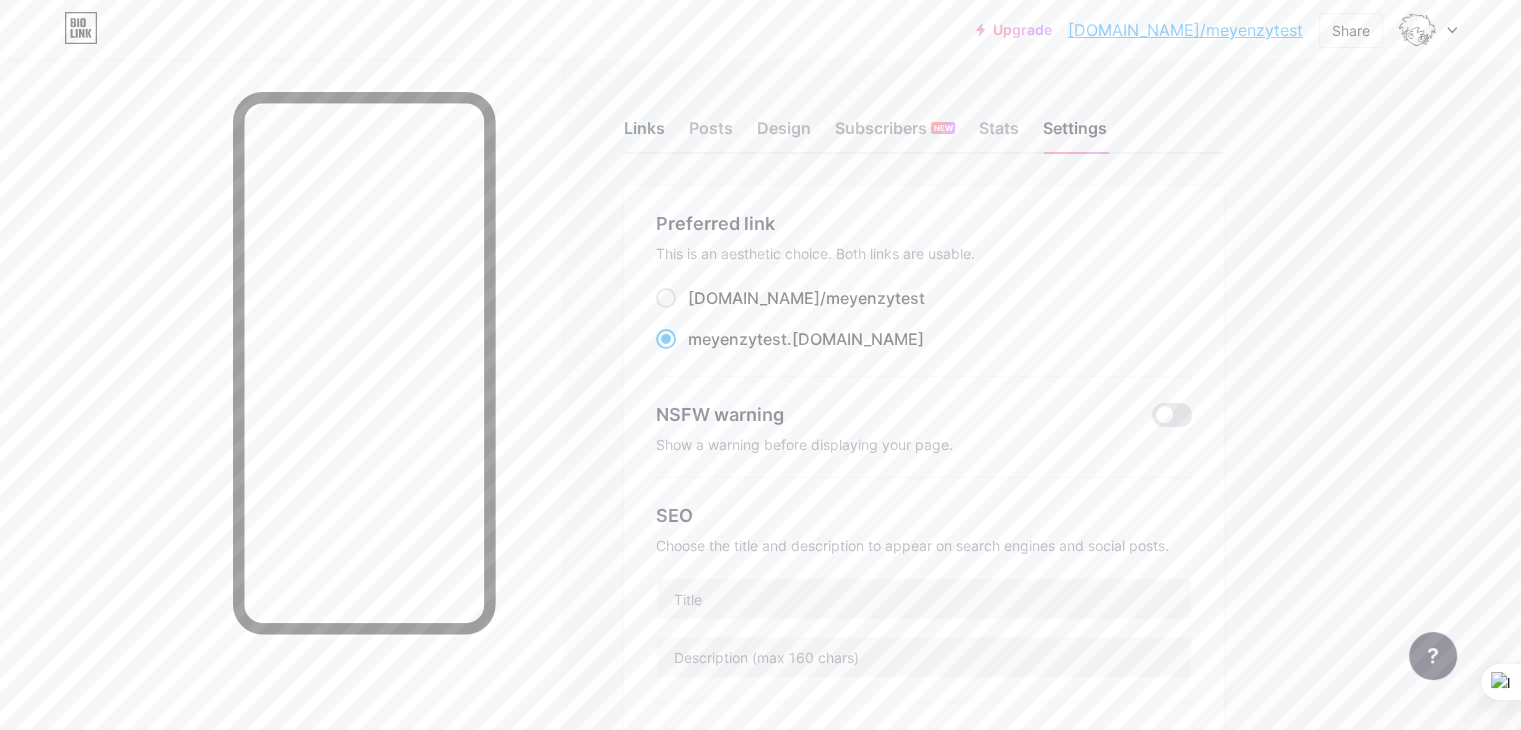 click on "Links" at bounding box center [644, 134] 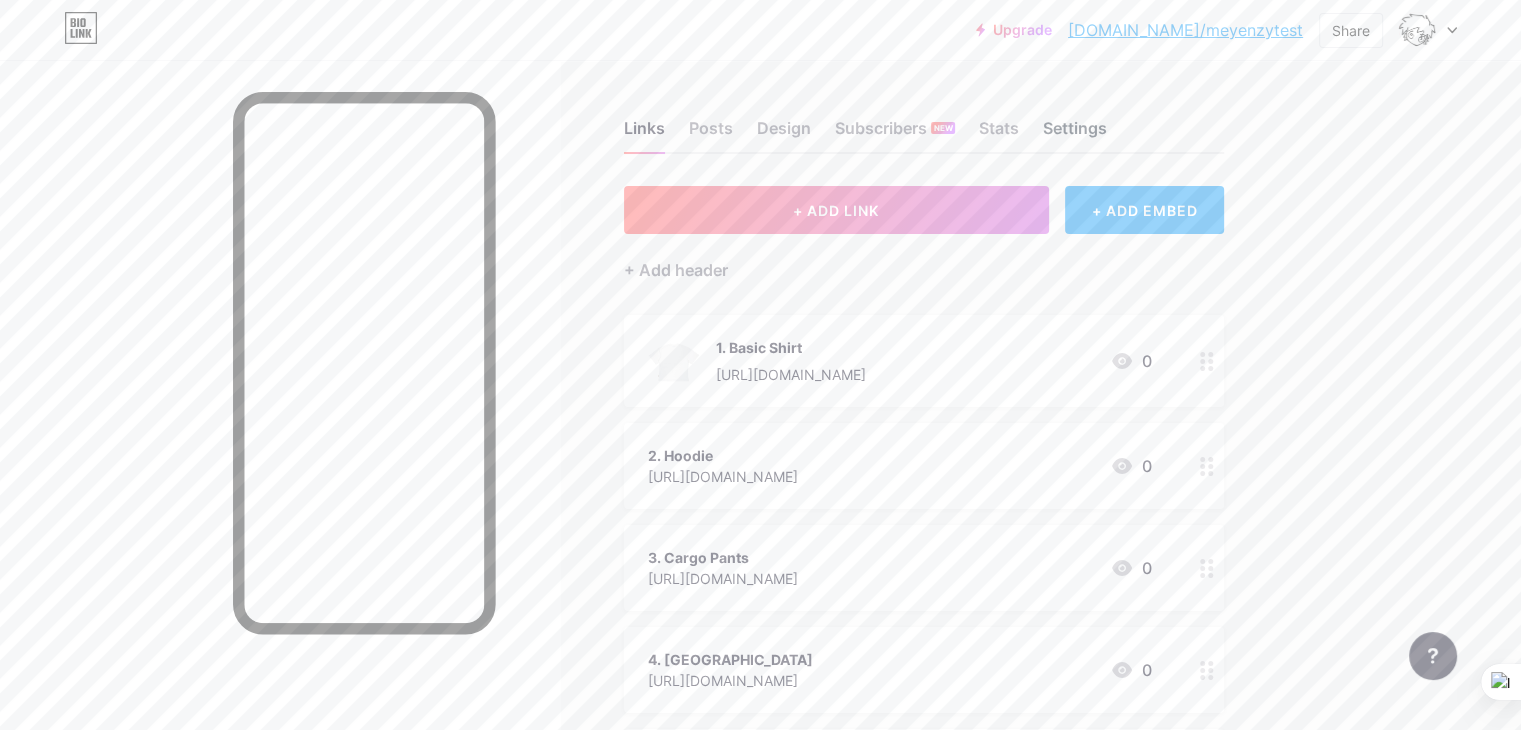 click on "Settings" at bounding box center (1075, 134) 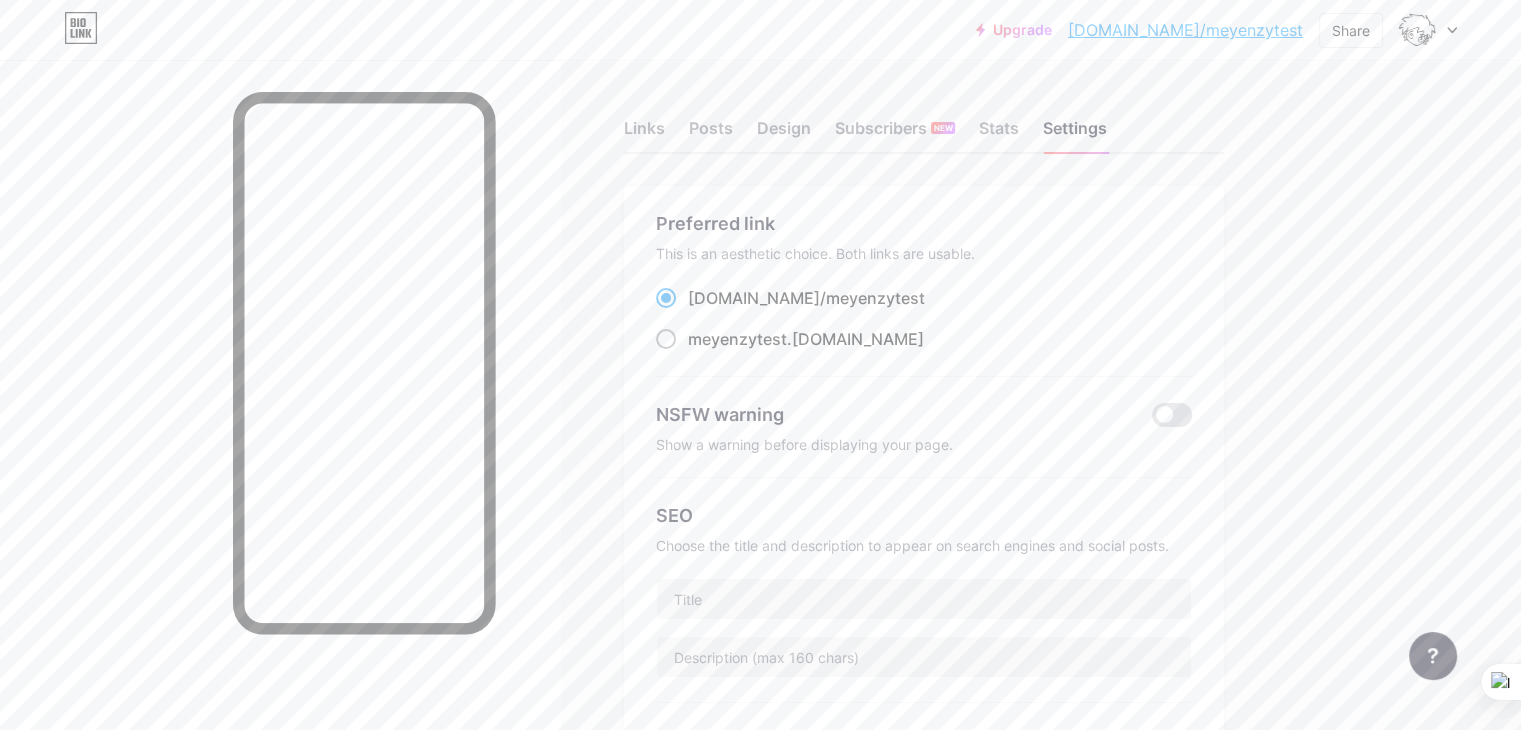 click at bounding box center [666, 339] 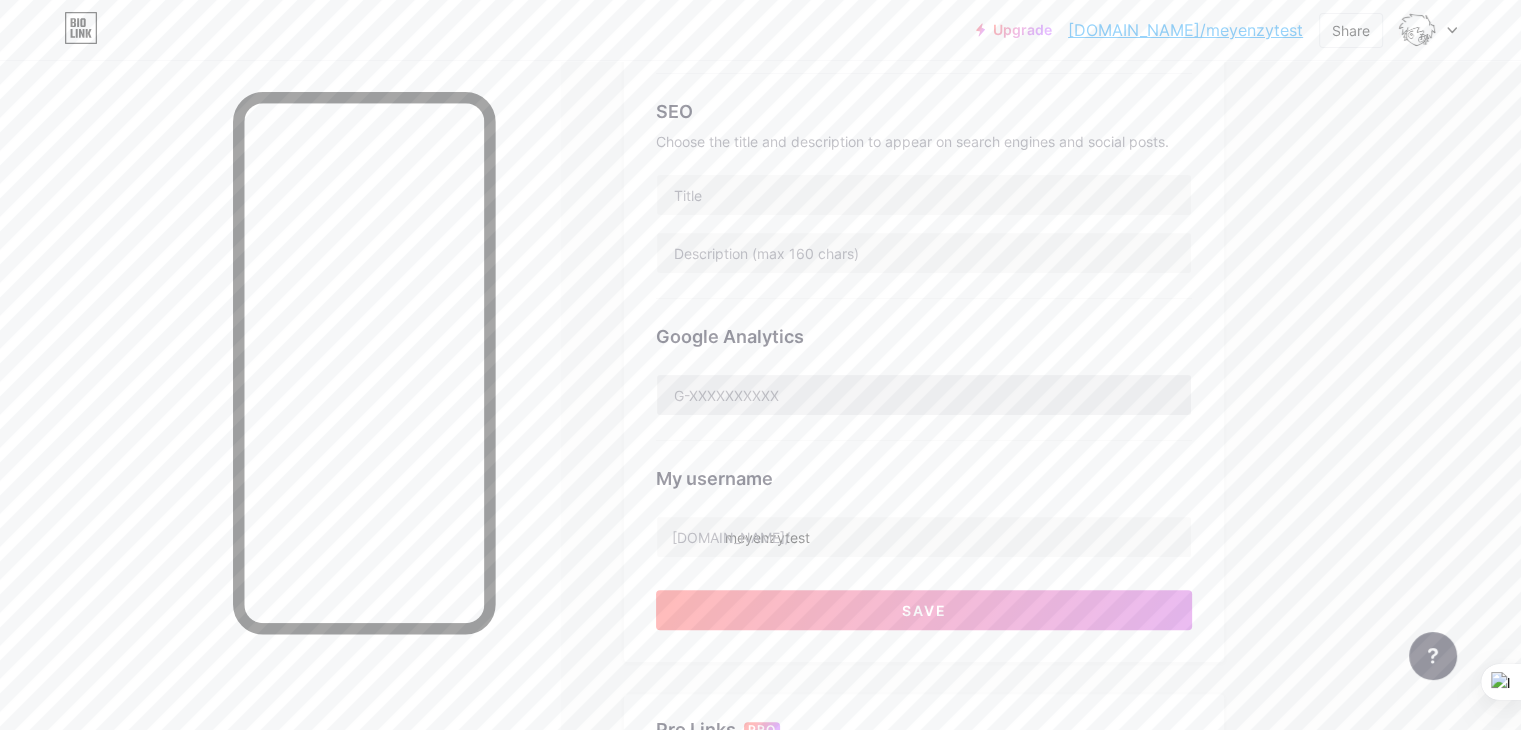 scroll, scrollTop: 600, scrollLeft: 0, axis: vertical 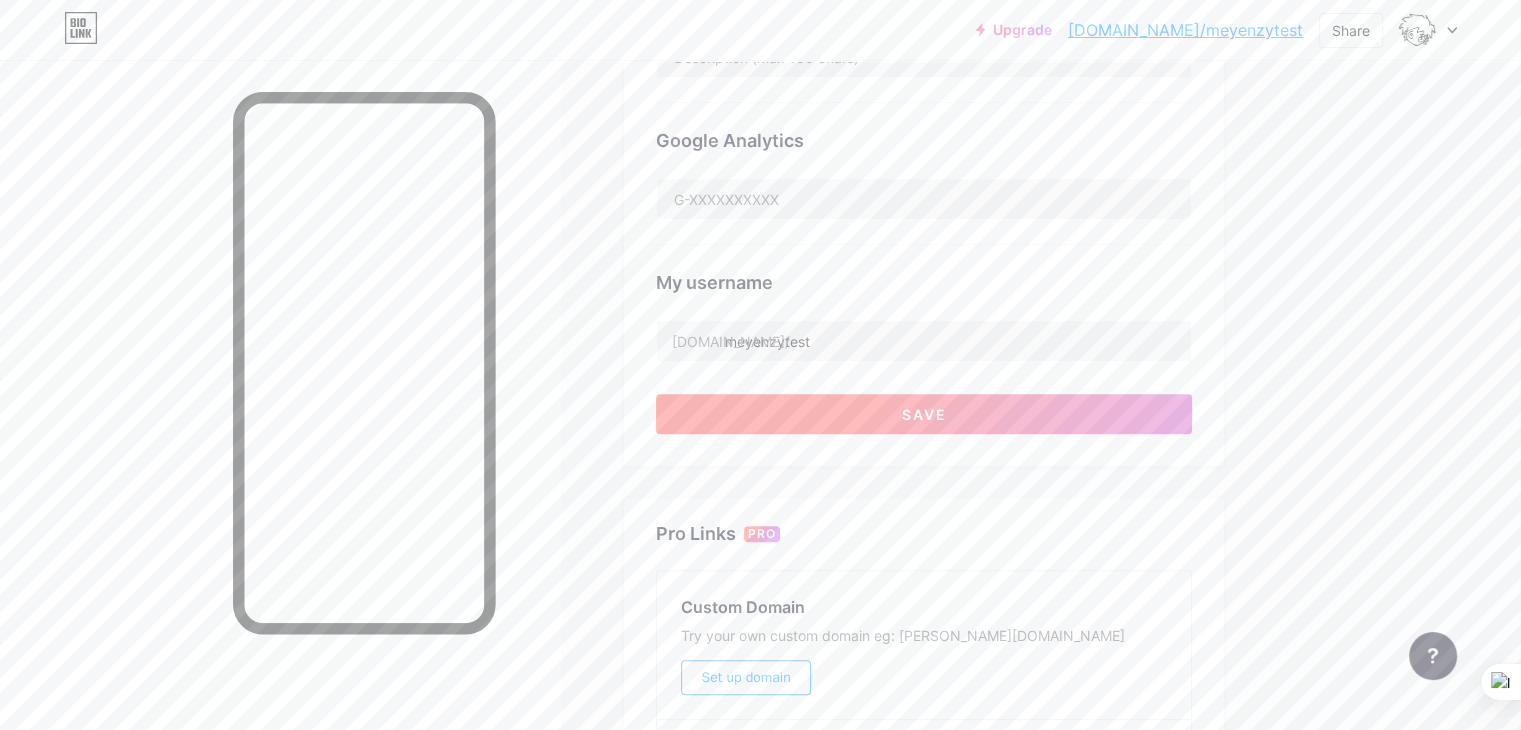 click on "Save" at bounding box center [924, 414] 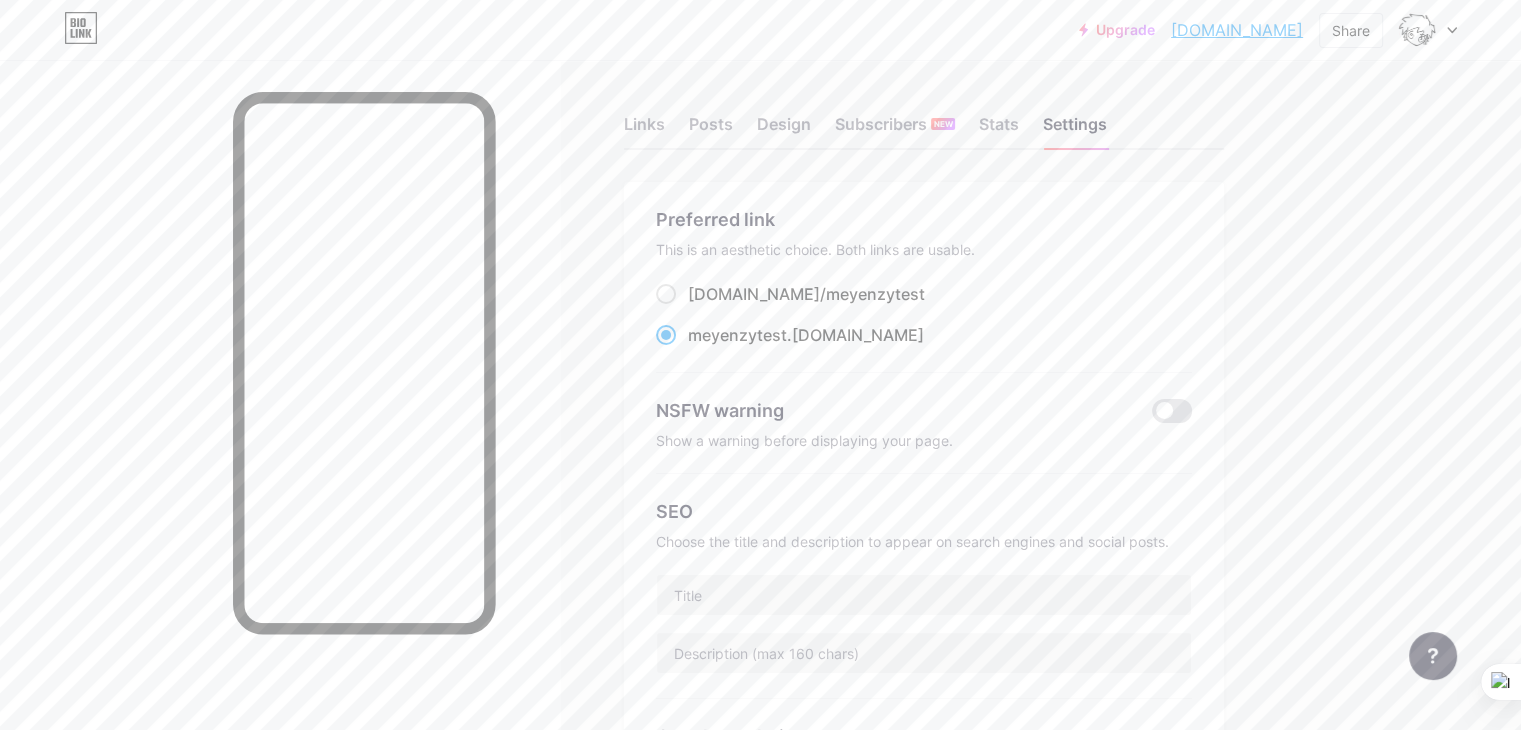 scroll, scrollTop: 0, scrollLeft: 0, axis: both 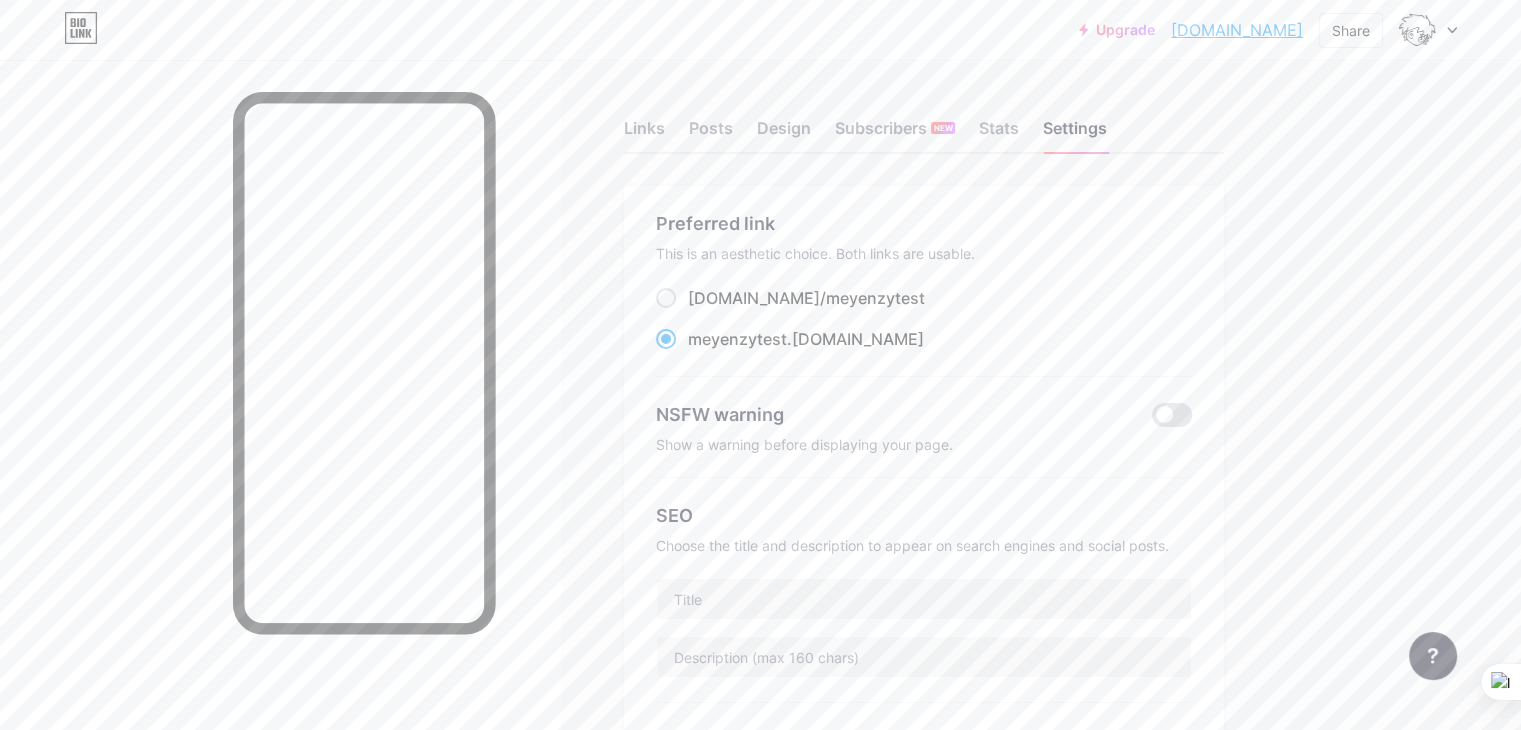 click on "Links
Posts
Design
Subscribers
NEW
Stats
Settings" at bounding box center (924, 119) 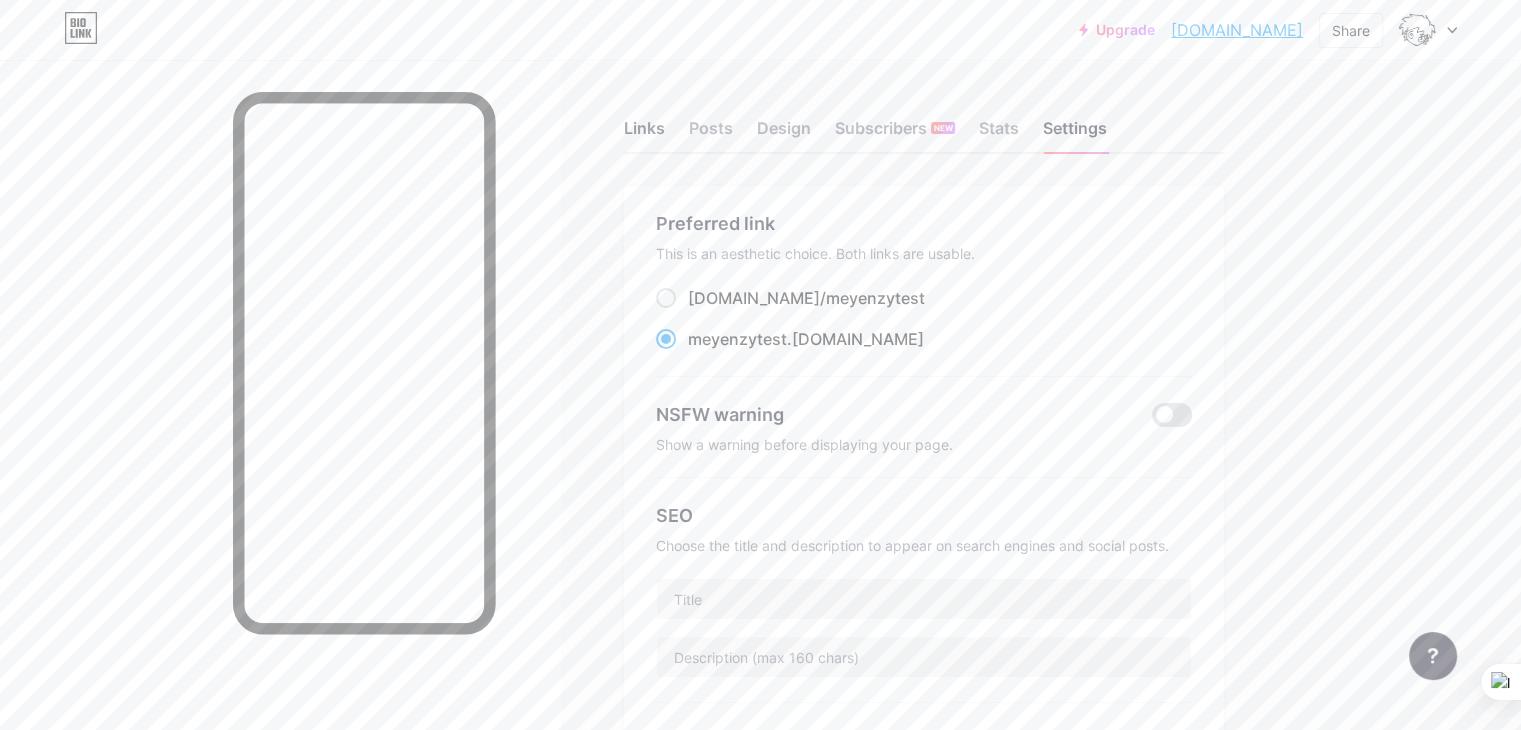 click on "Links" at bounding box center [644, 134] 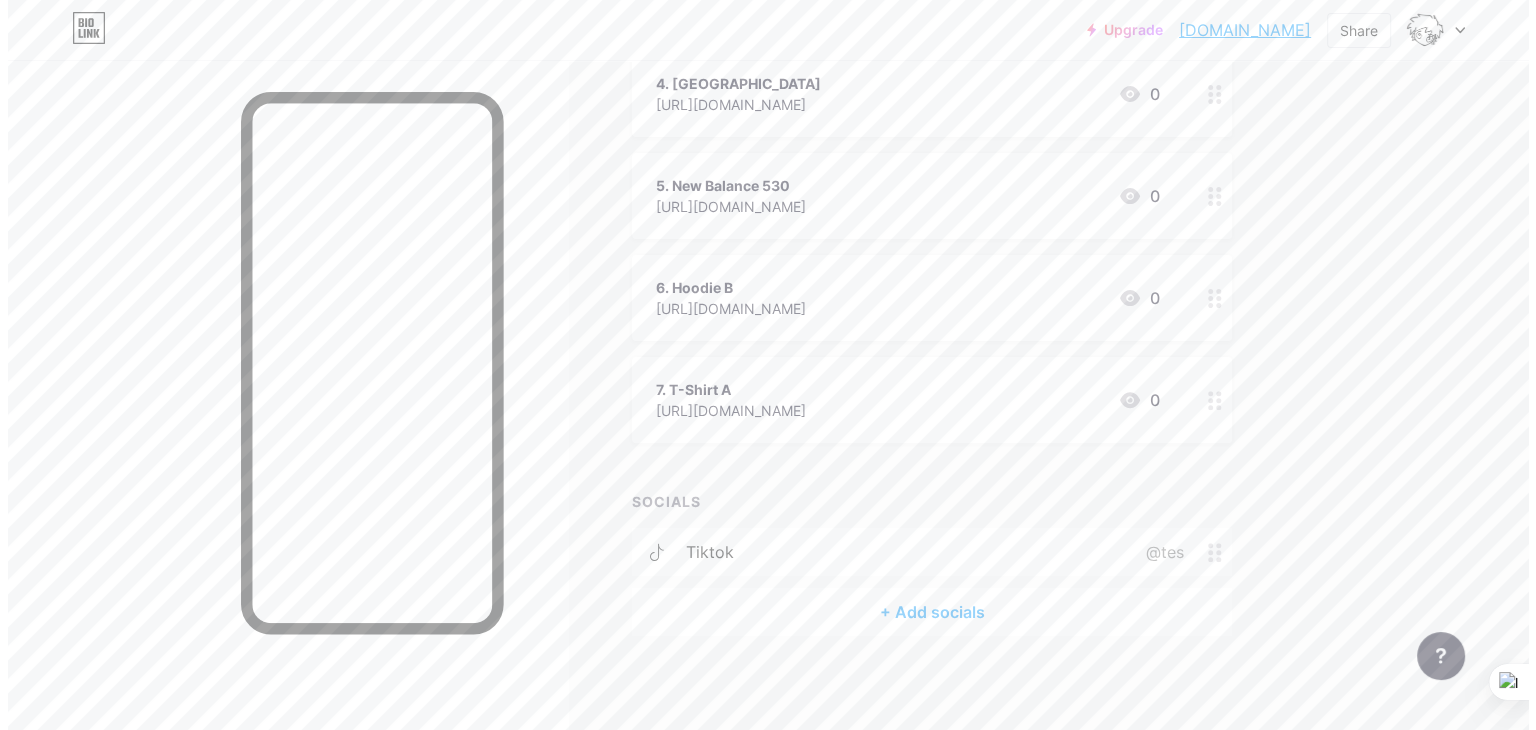 scroll, scrollTop: 580, scrollLeft: 0, axis: vertical 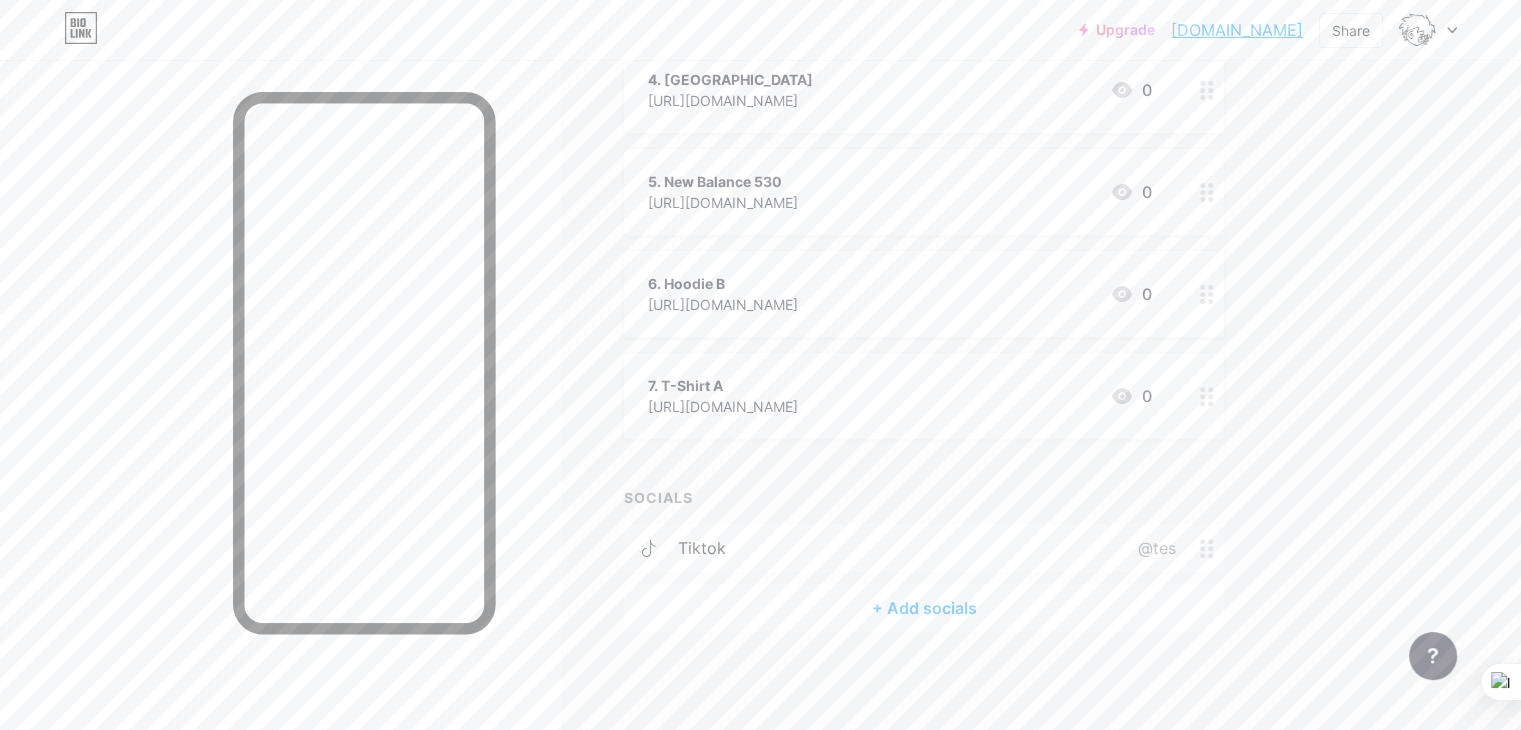 click on "+ Add socials" at bounding box center (924, 608) 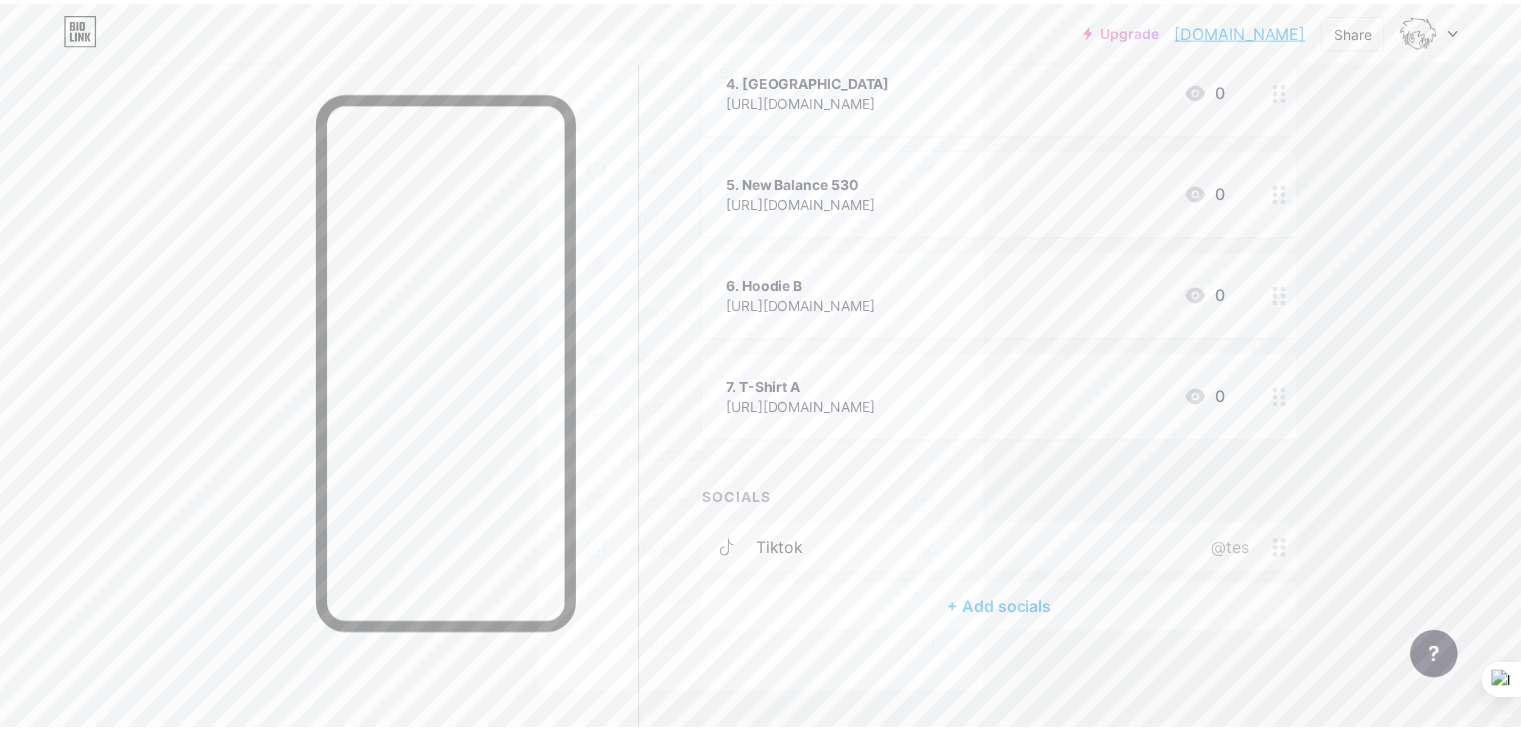 scroll, scrollTop: 500, scrollLeft: 0, axis: vertical 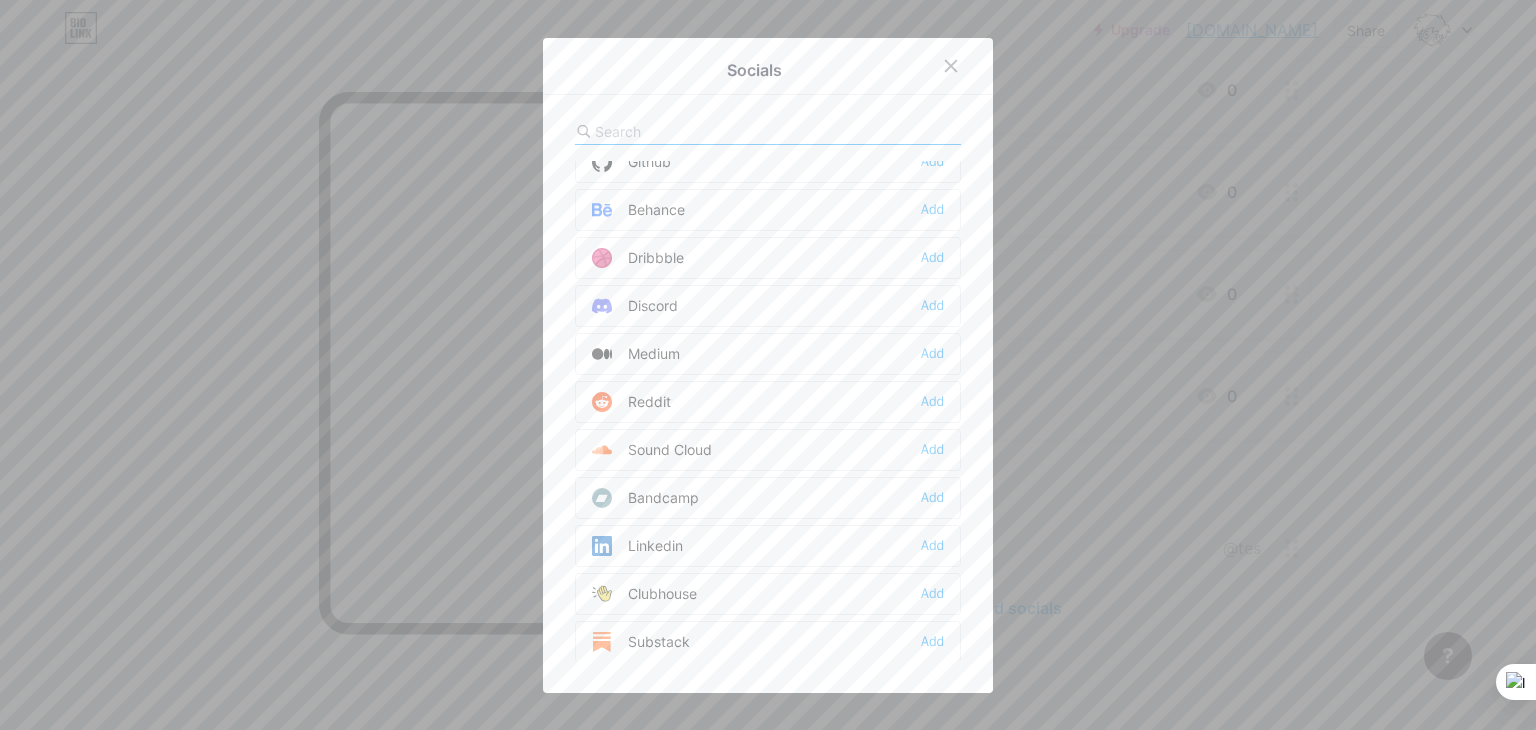 click at bounding box center (768, 365) 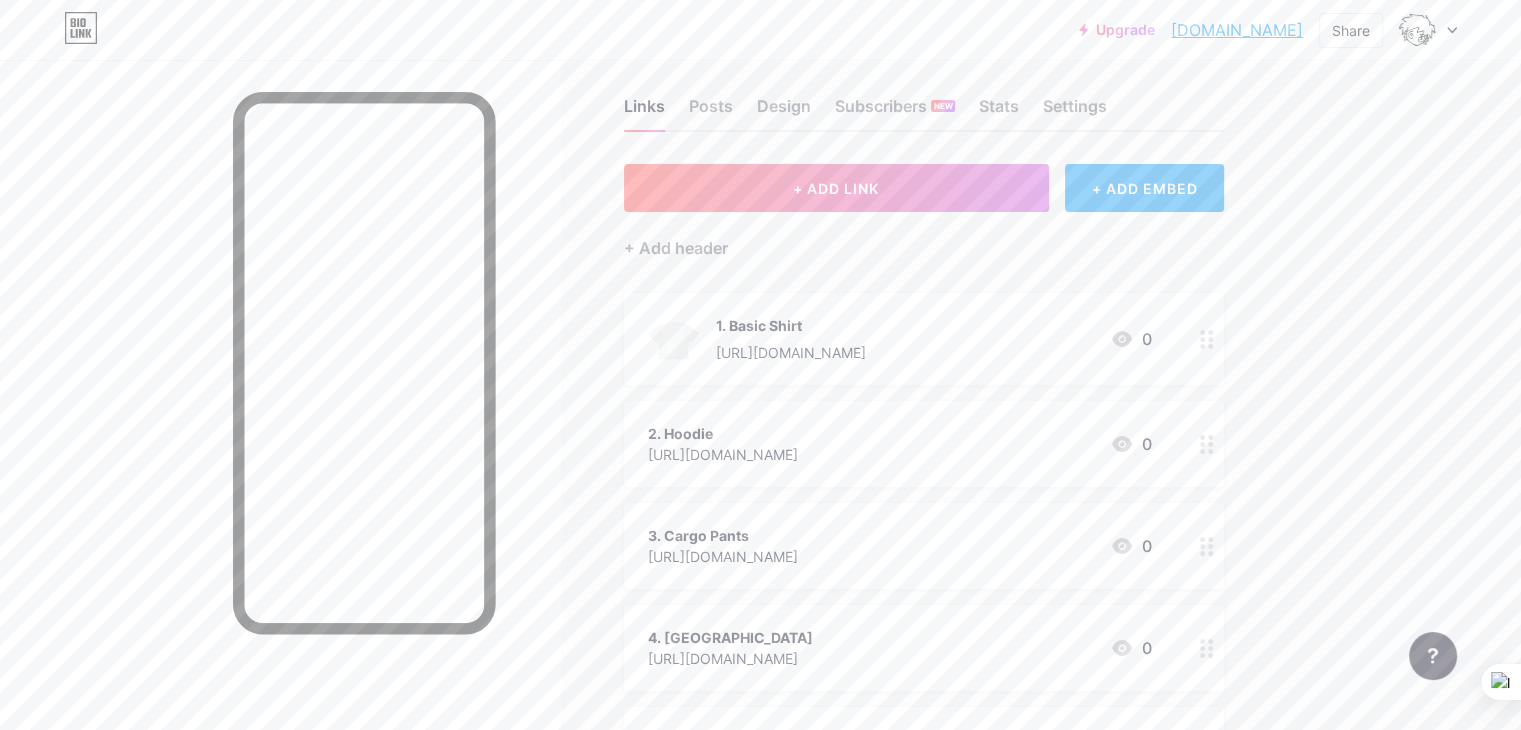 scroll, scrollTop: 0, scrollLeft: 0, axis: both 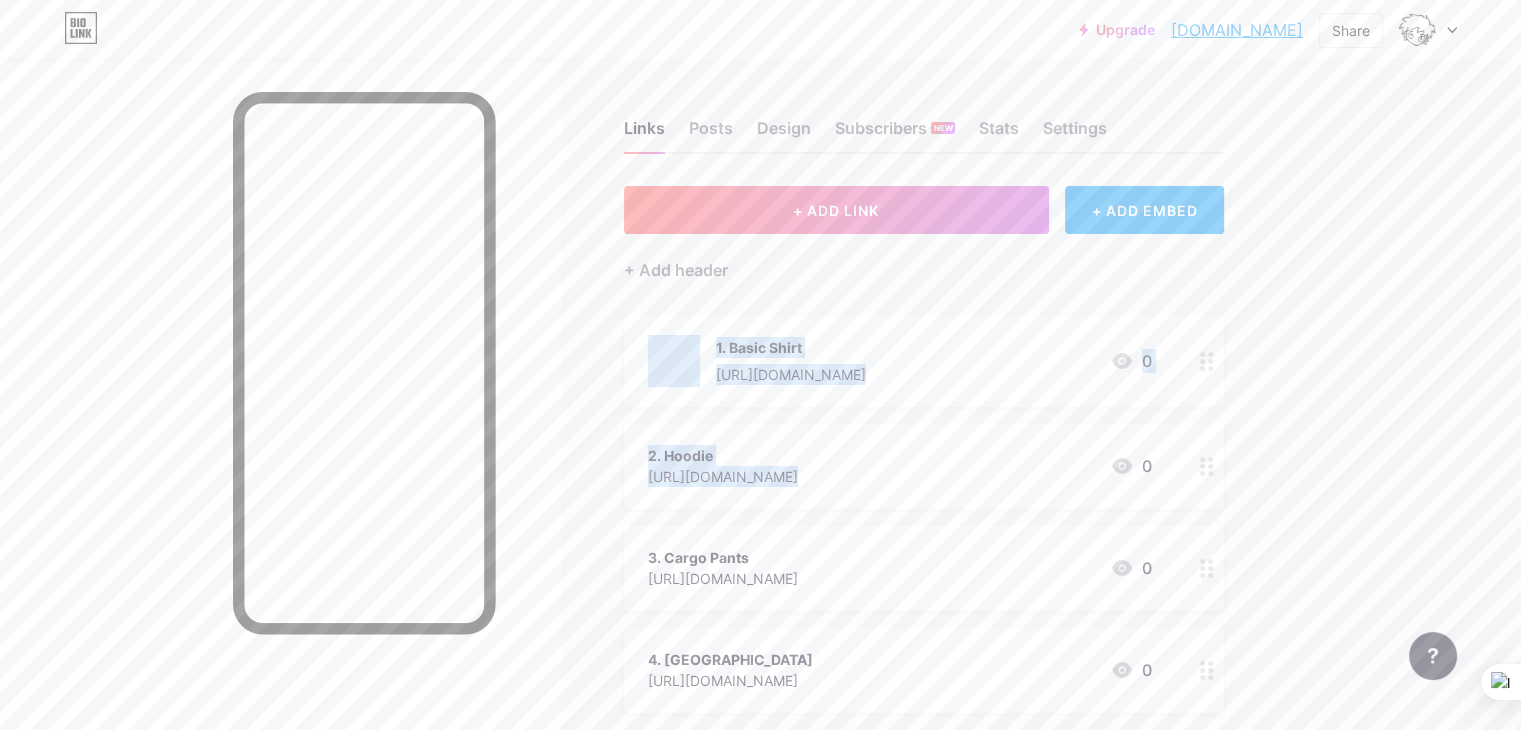 drag, startPoint x: 1434, startPoint y: 473, endPoint x: 700, endPoint y: 341, distance: 745.7748 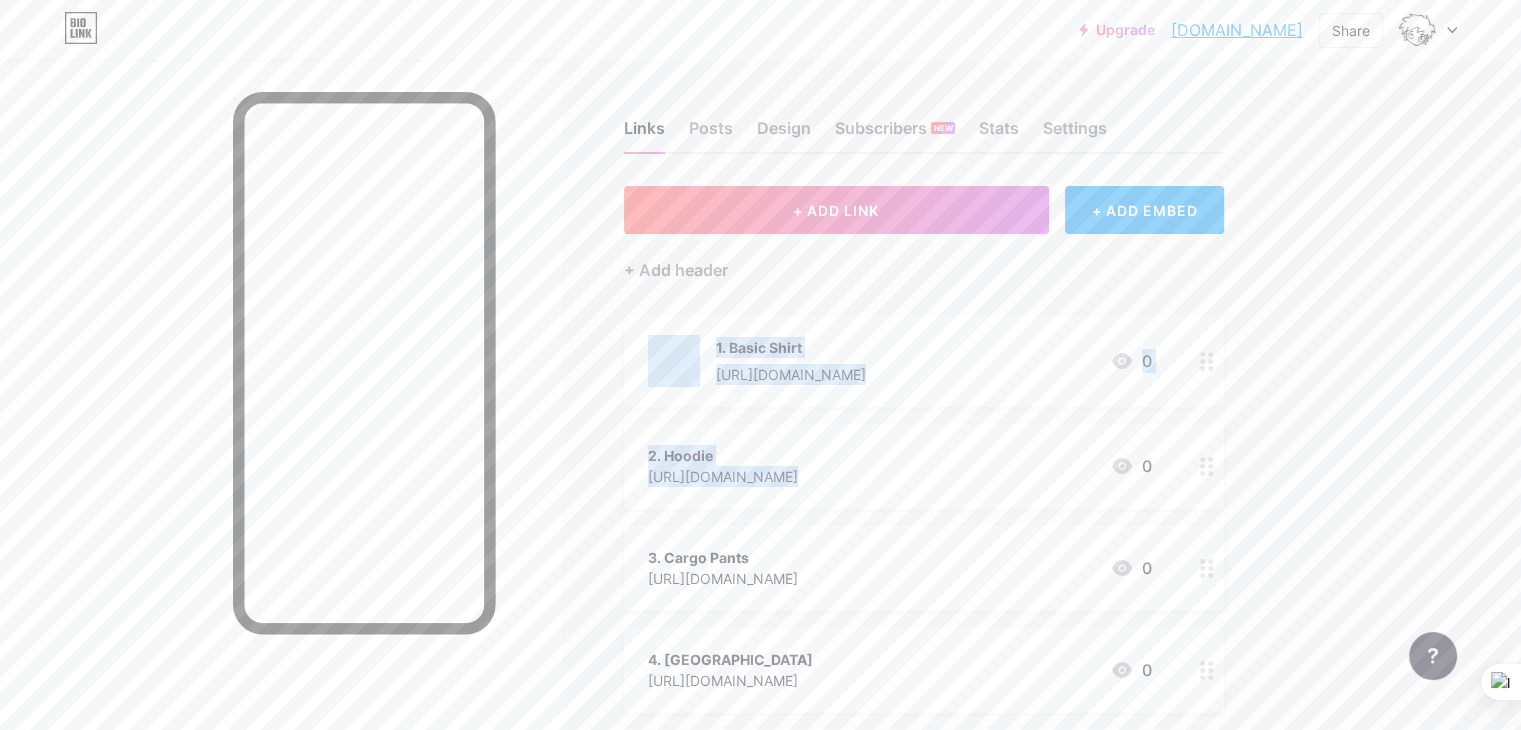 click on "Upgrade   [DOMAIN_NAME]...   [DOMAIN_NAME]   Share               Switch accounts     meyenzy   [DOMAIN_NAME]/meyenzytest       + Add a new page        Account settings   Logout   Link Copied
Links
Posts
Design
Subscribers
NEW
Stats
Settings       + ADD LINK     + ADD EMBED
+ Add header
1. Basic Shirt
[URL][DOMAIN_NAME]
0
2. Hoodie
[URL][DOMAIN_NAME]
0
3. Cargo Pants
[URL][DOMAIN_NAME]
0
4. [GEOGRAPHIC_DATA]
[URL][DOMAIN_NAME]
0
5. New Balance 530
[URL][DOMAIN_NAME]
0" at bounding box center [760, 656] 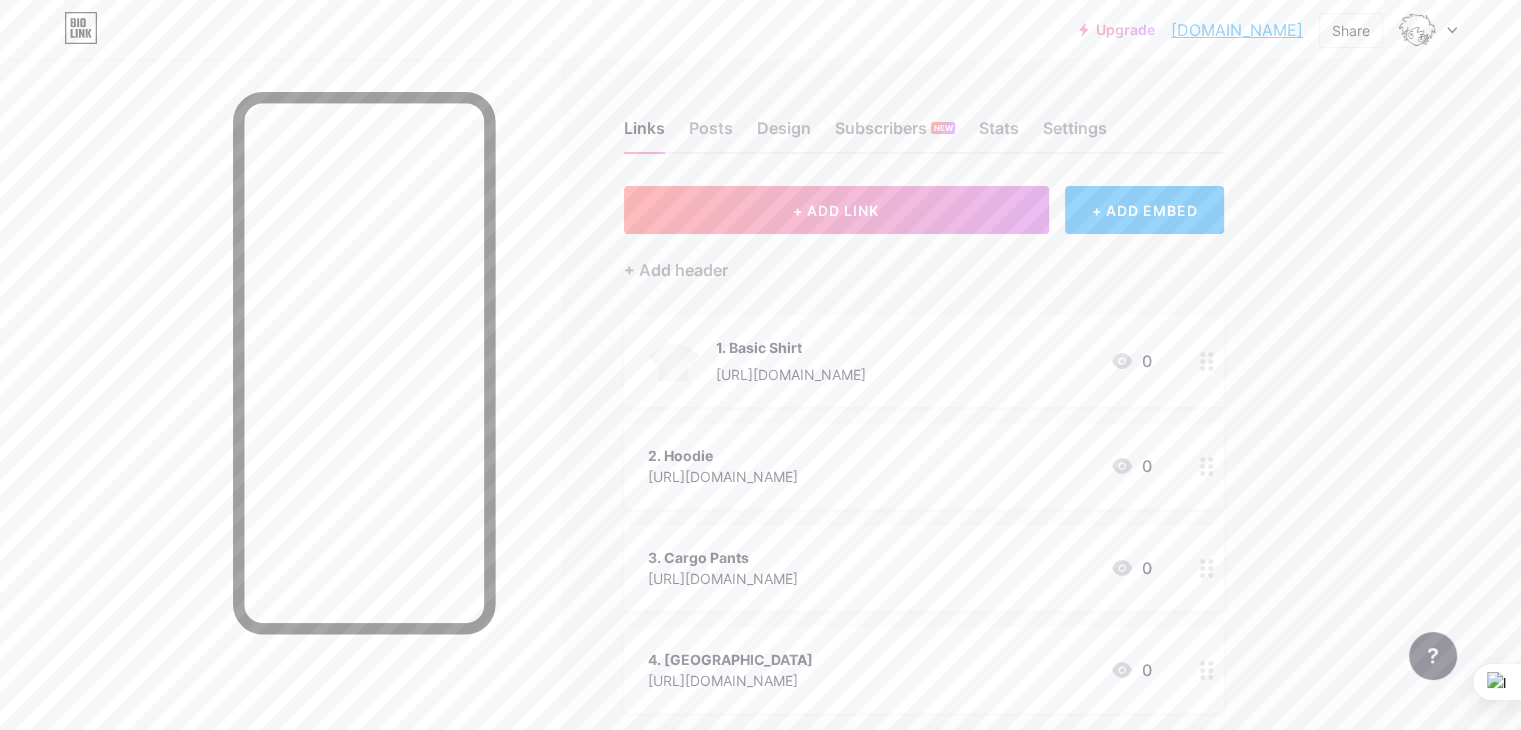 click at bounding box center [280, 425] 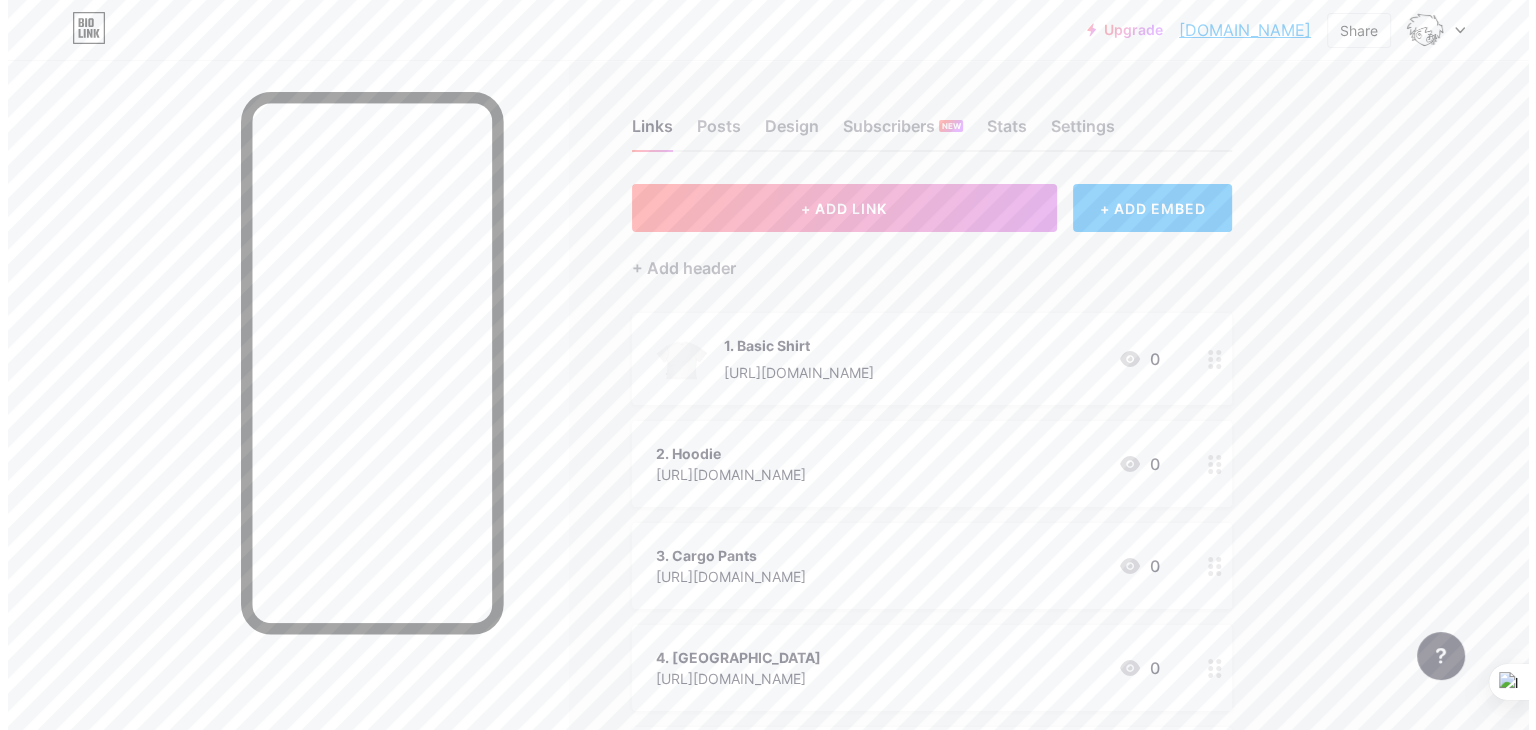 scroll, scrollTop: 0, scrollLeft: 0, axis: both 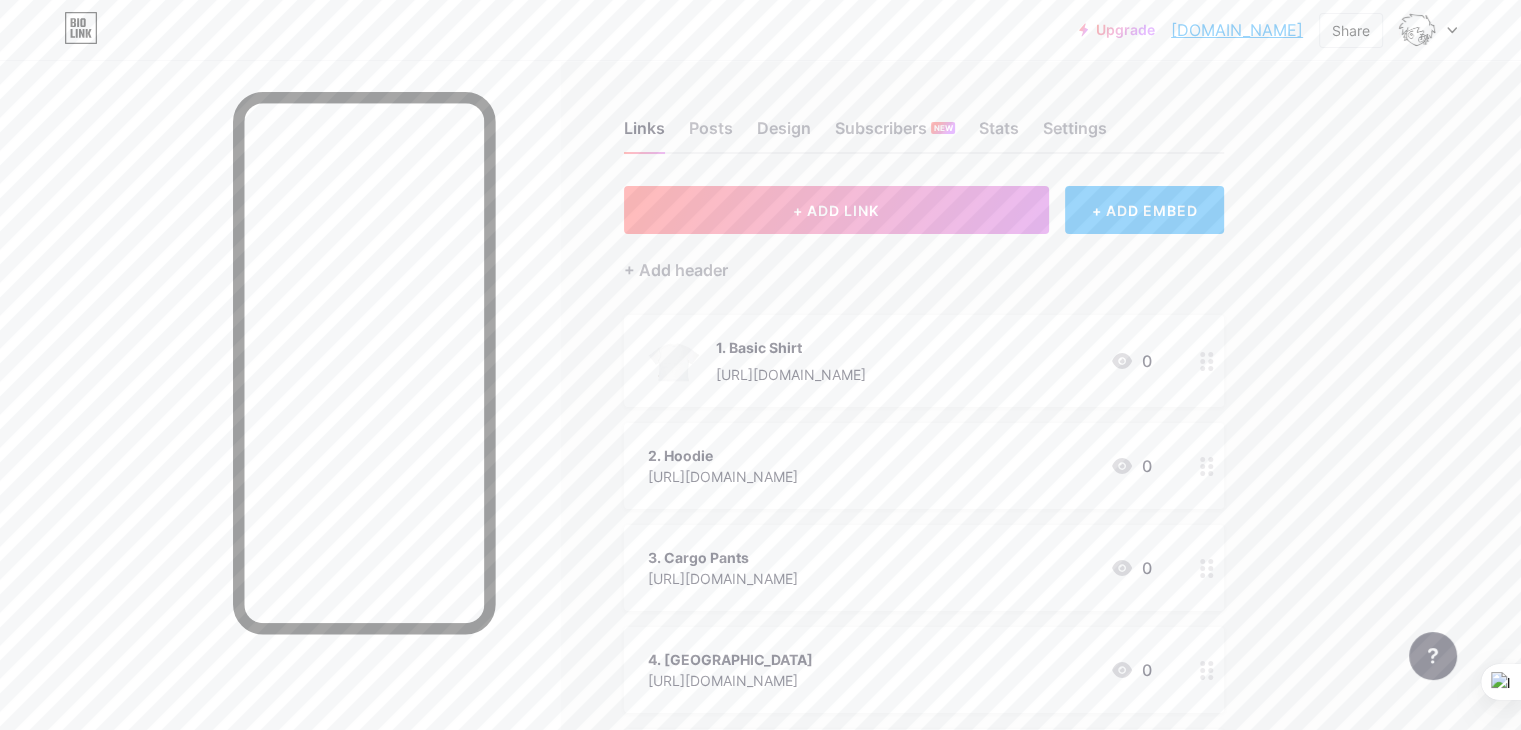 click on "+ ADD EMBED" at bounding box center [1144, 210] 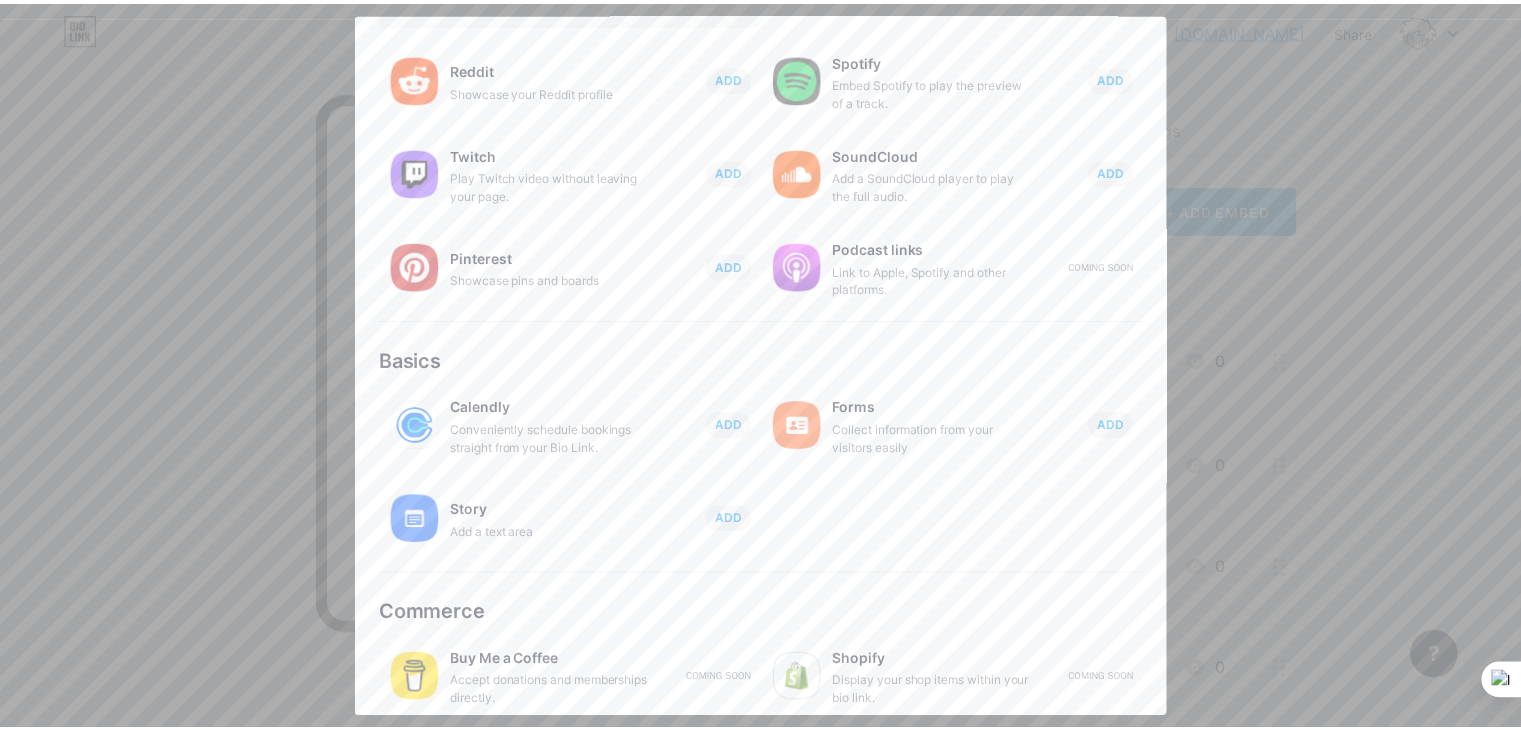 scroll, scrollTop: 313, scrollLeft: 0, axis: vertical 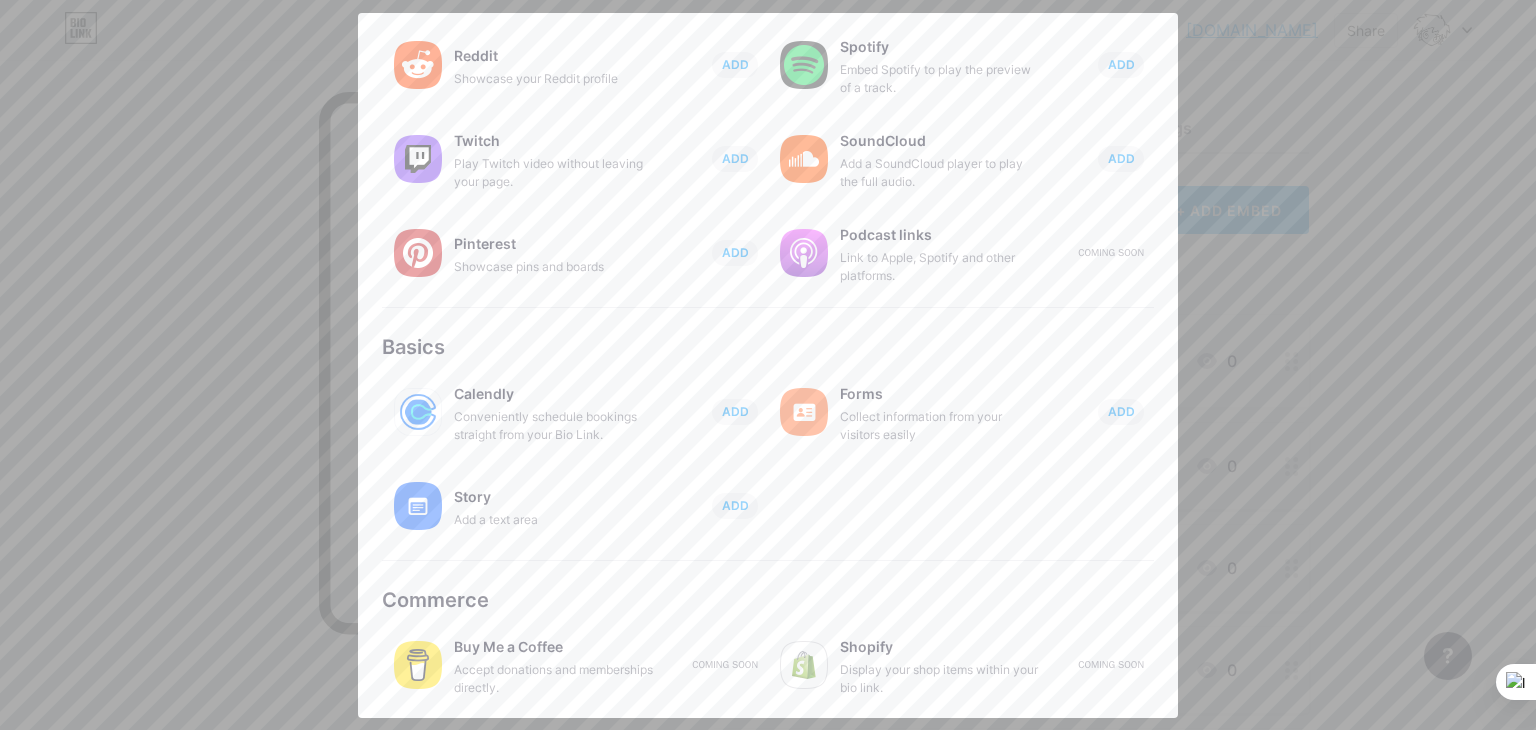 click at bounding box center [768, 365] 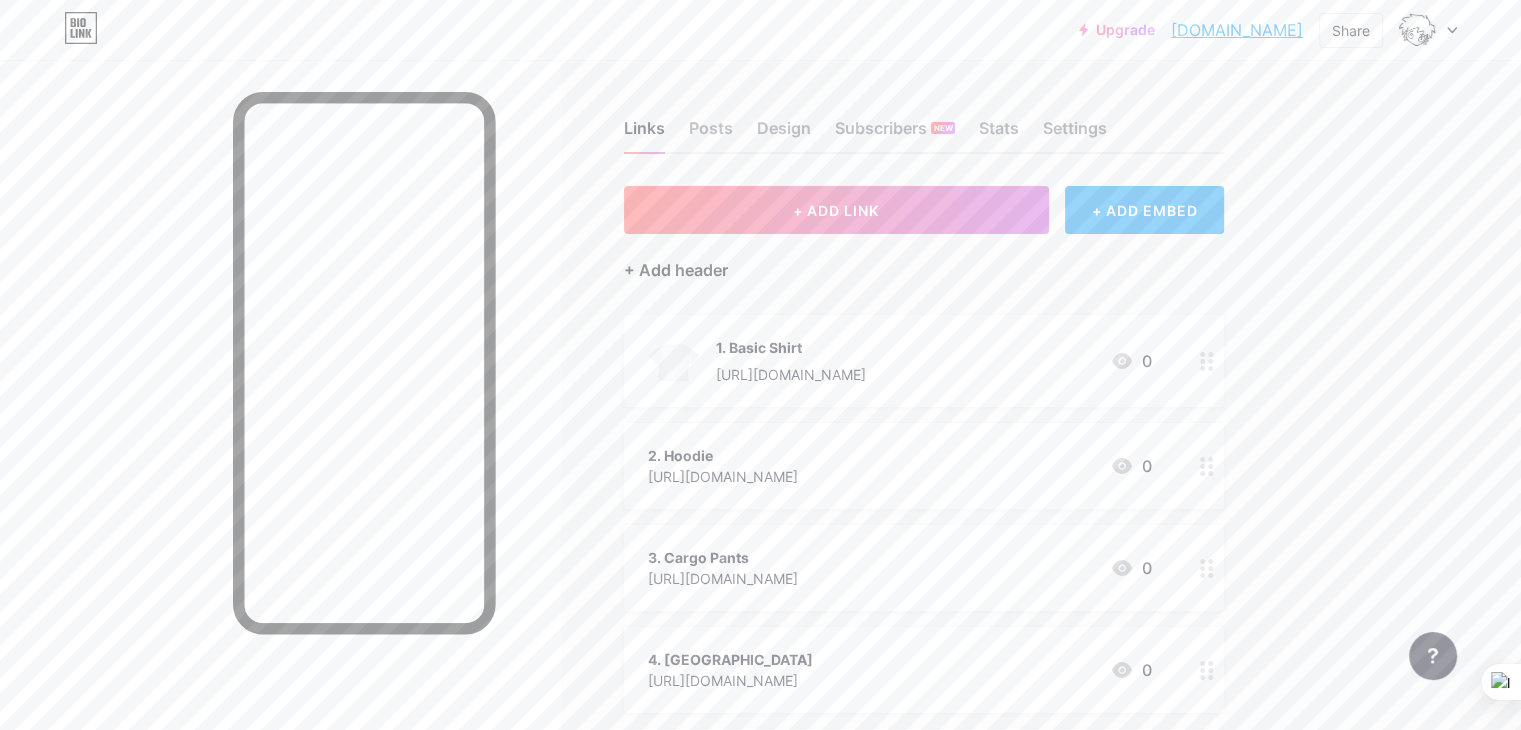click on "+ Add header" at bounding box center [676, 270] 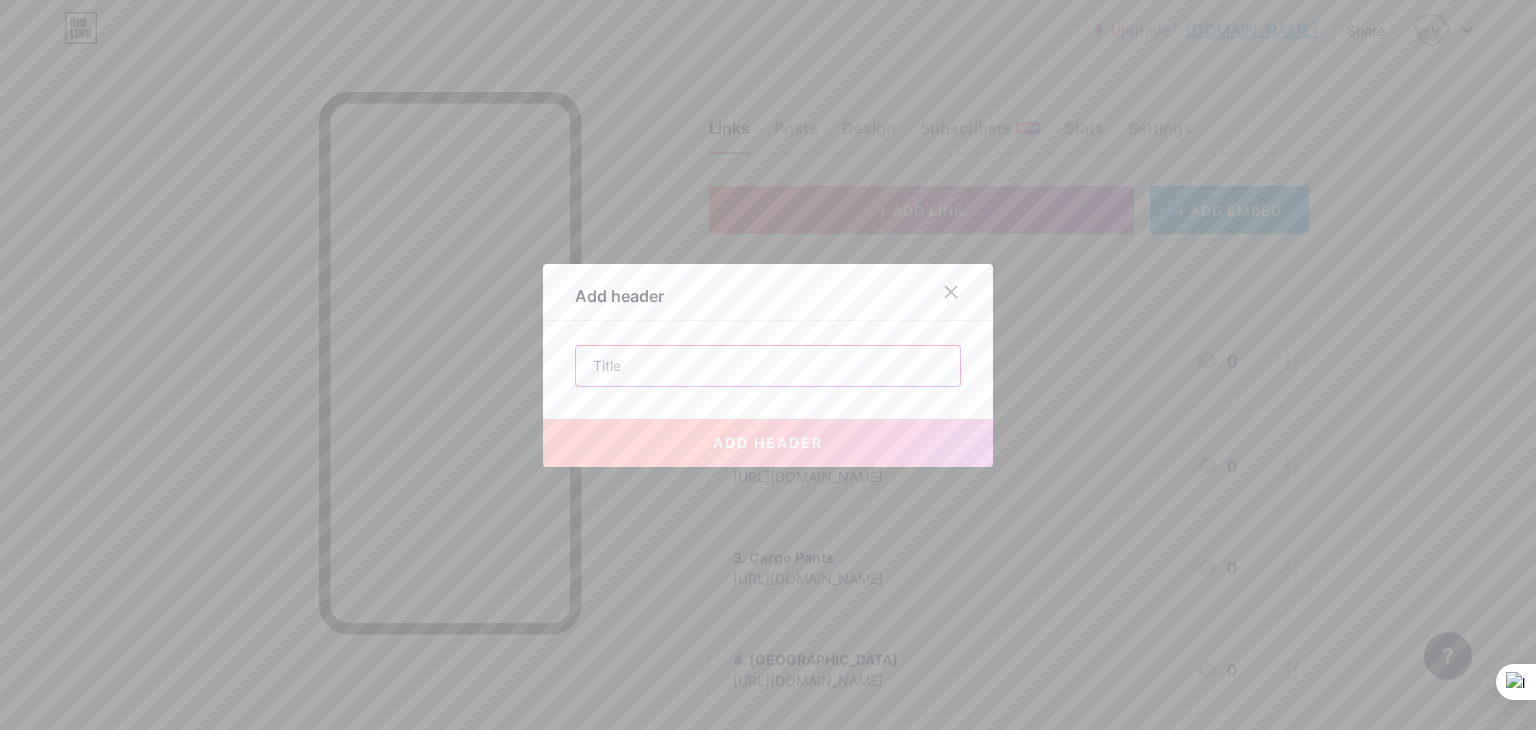 click at bounding box center (768, 366) 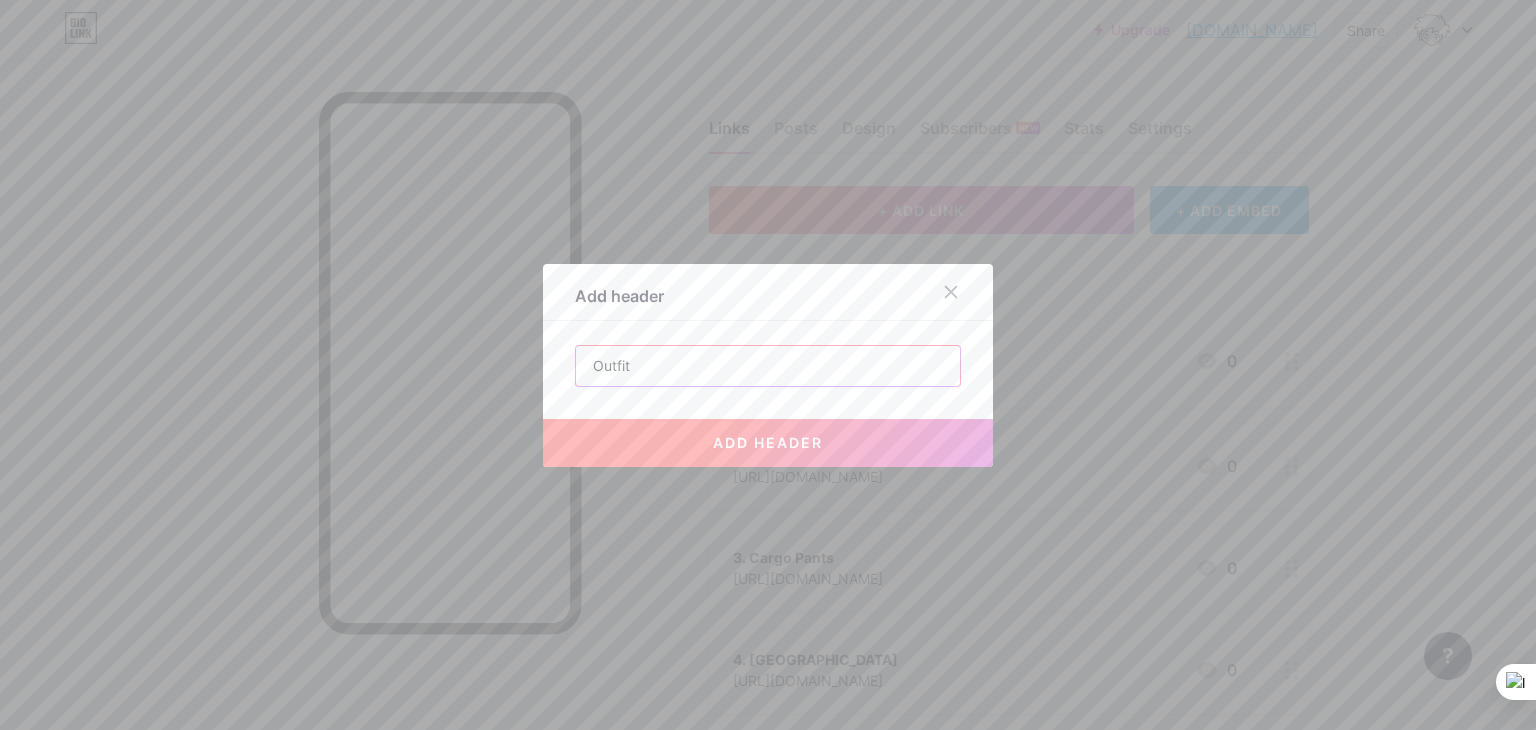 type on "Outfit" 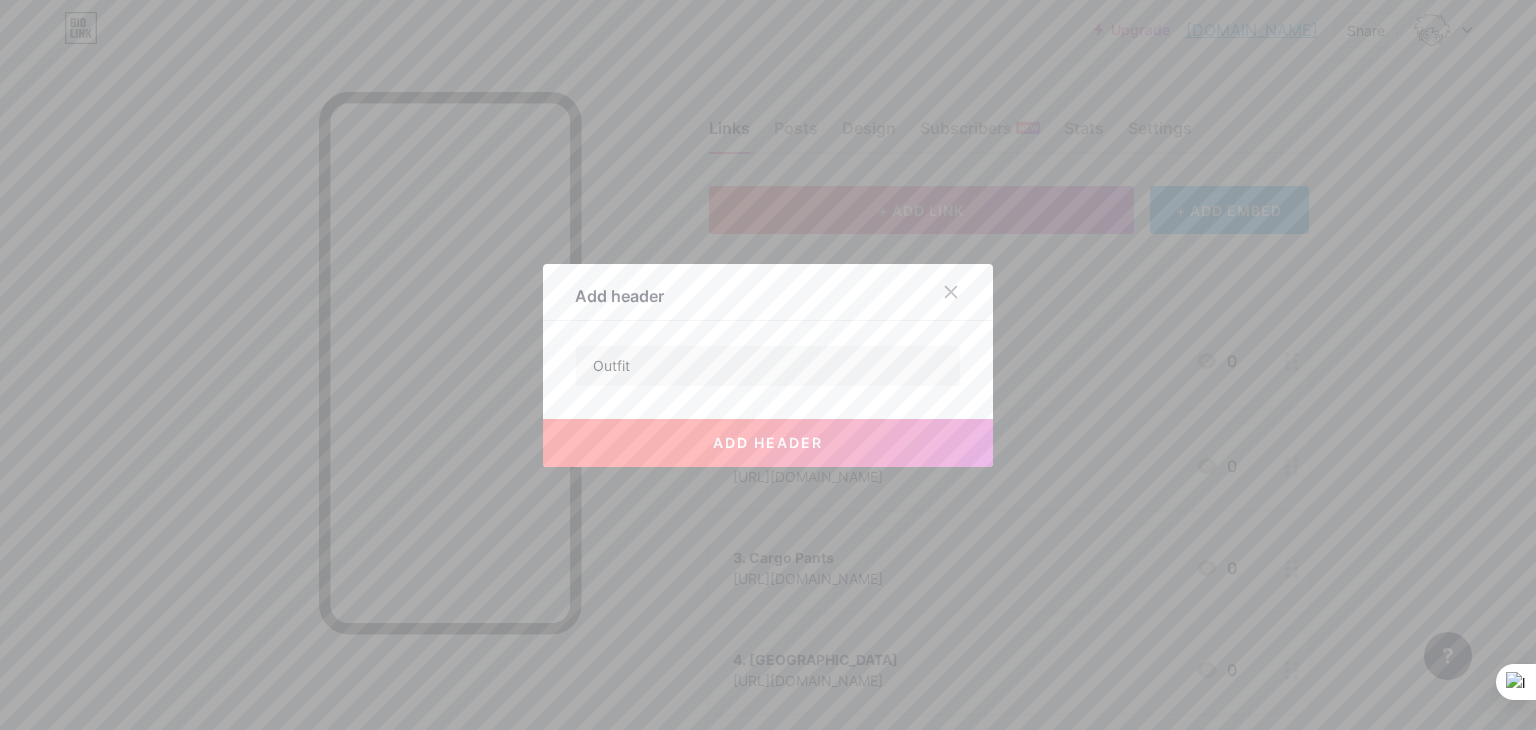 click on "add header" at bounding box center (768, 443) 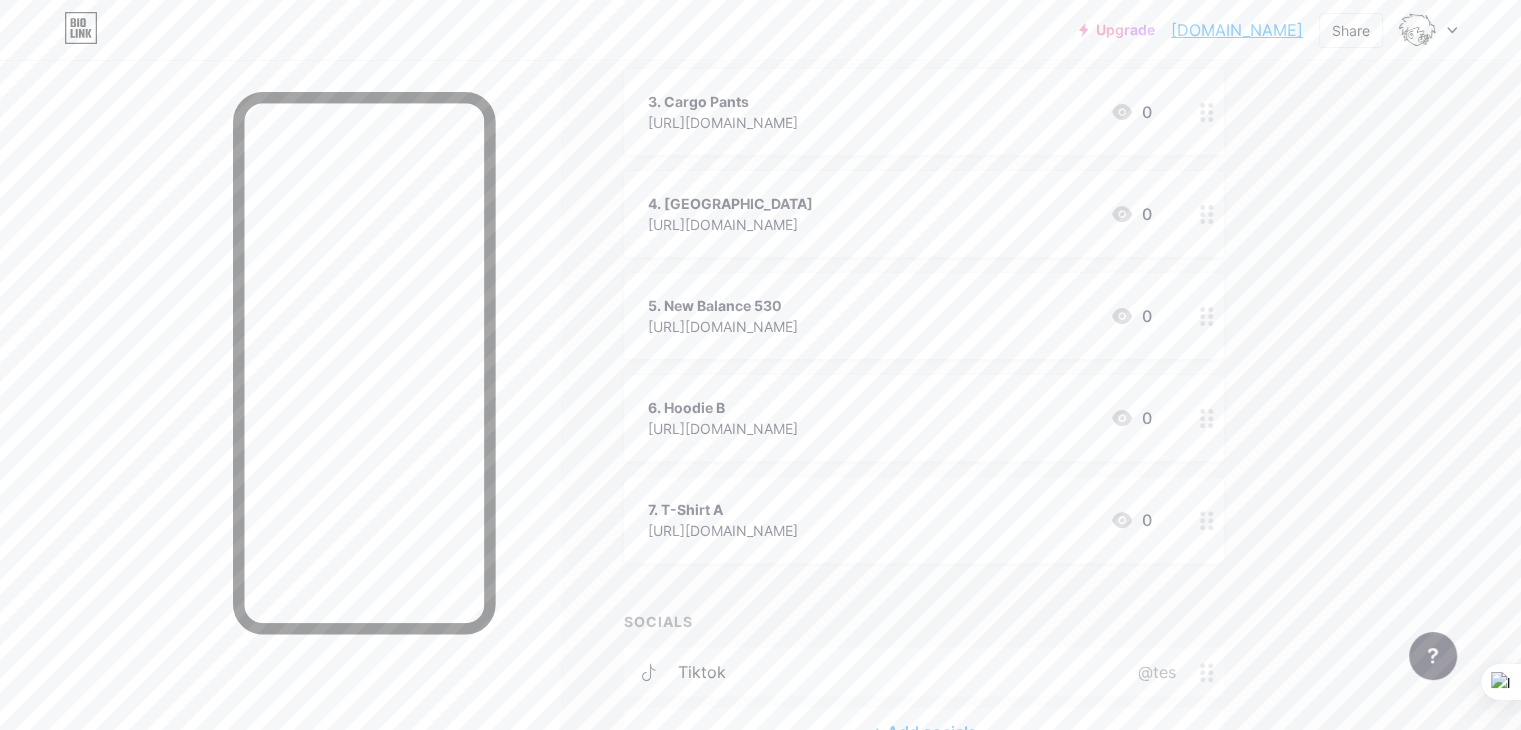 scroll, scrollTop: 600, scrollLeft: 0, axis: vertical 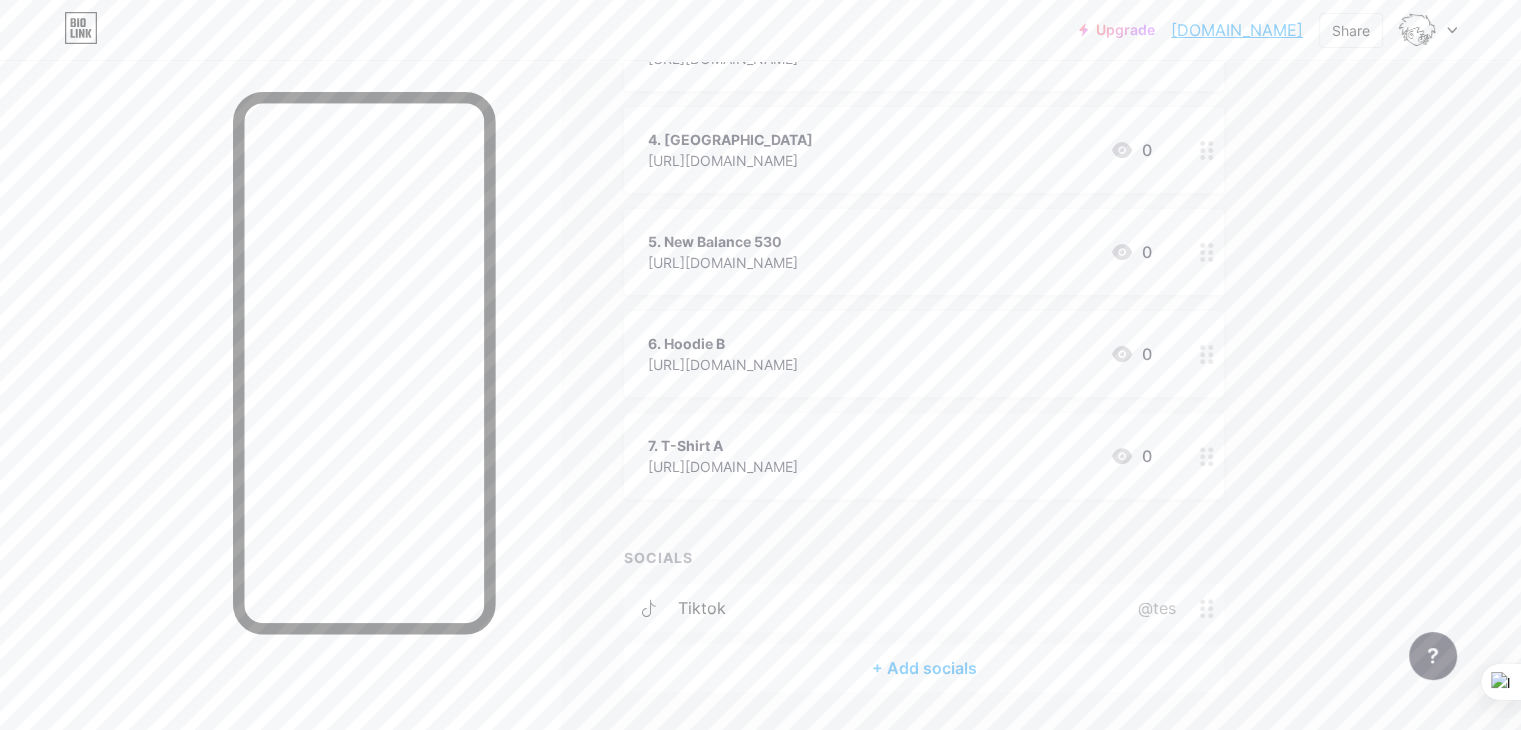 drag, startPoint x: 1143, startPoint y: 32, endPoint x: 1306, endPoint y: 36, distance: 163.04907 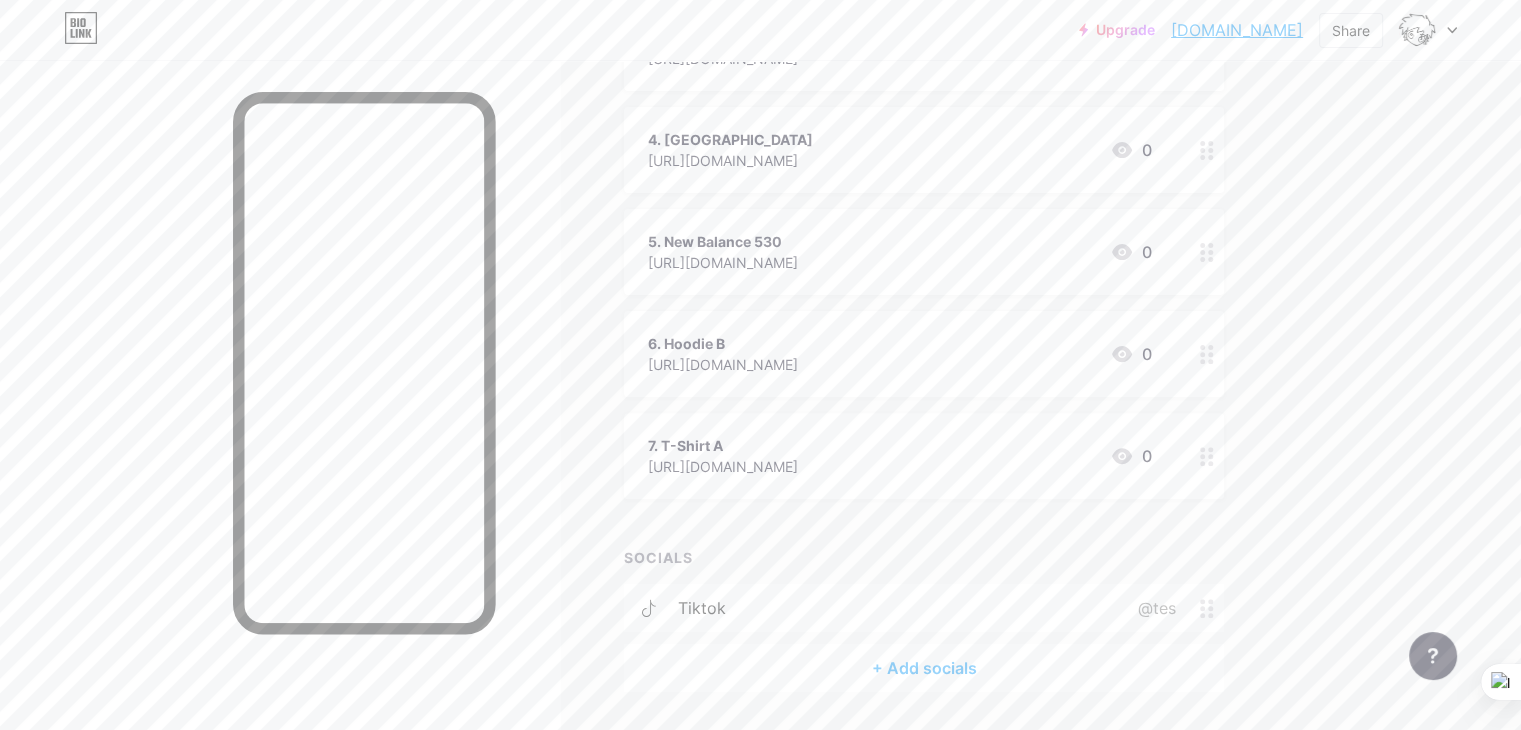 click on "Upgrade   [DOMAIN_NAME]...   [DOMAIN_NAME]   Share               Switch accounts     meyenzy   [DOMAIN_NAME]/meyenzytest       + Add a new page        Account settings   Logout" at bounding box center [1268, 30] 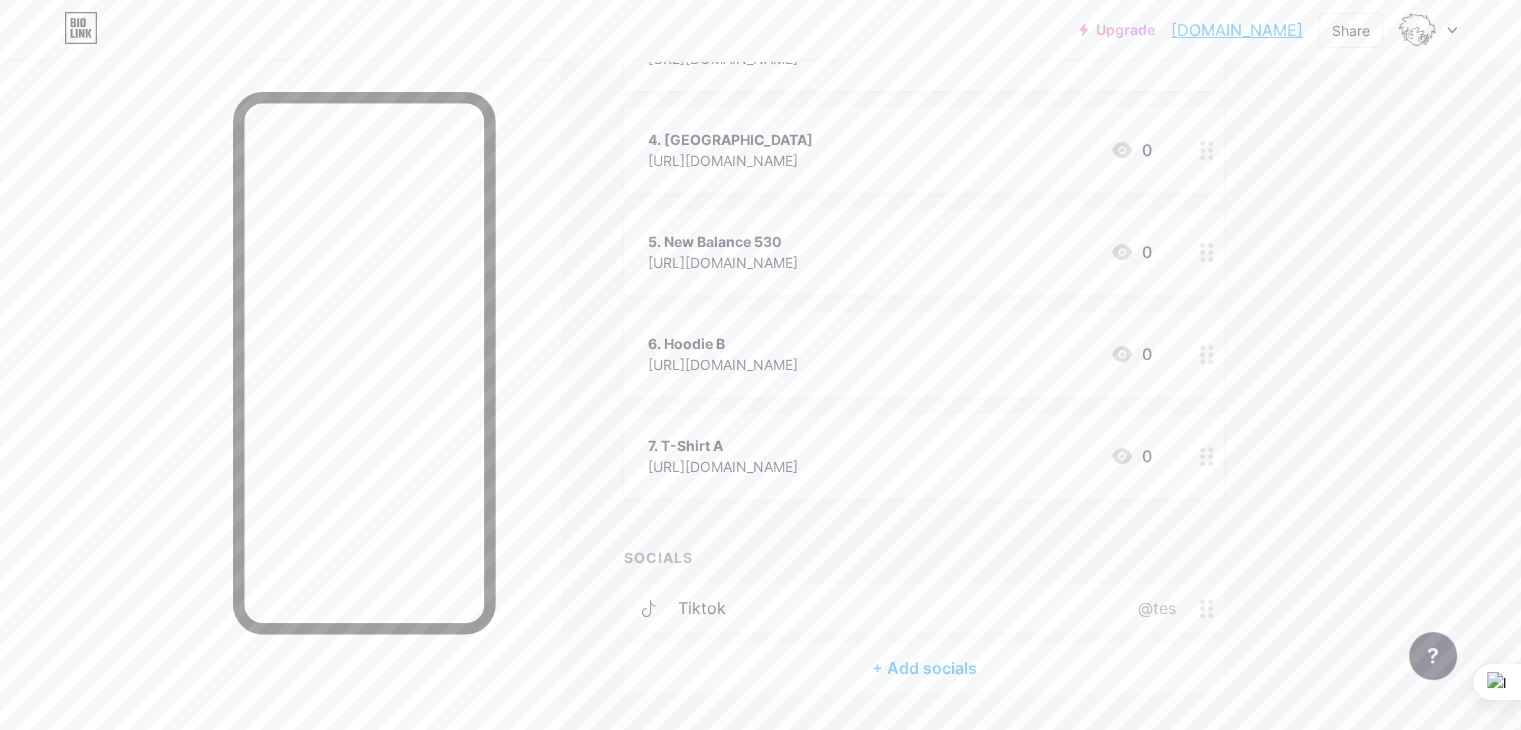 copy on "[DOMAIN_NAME]" 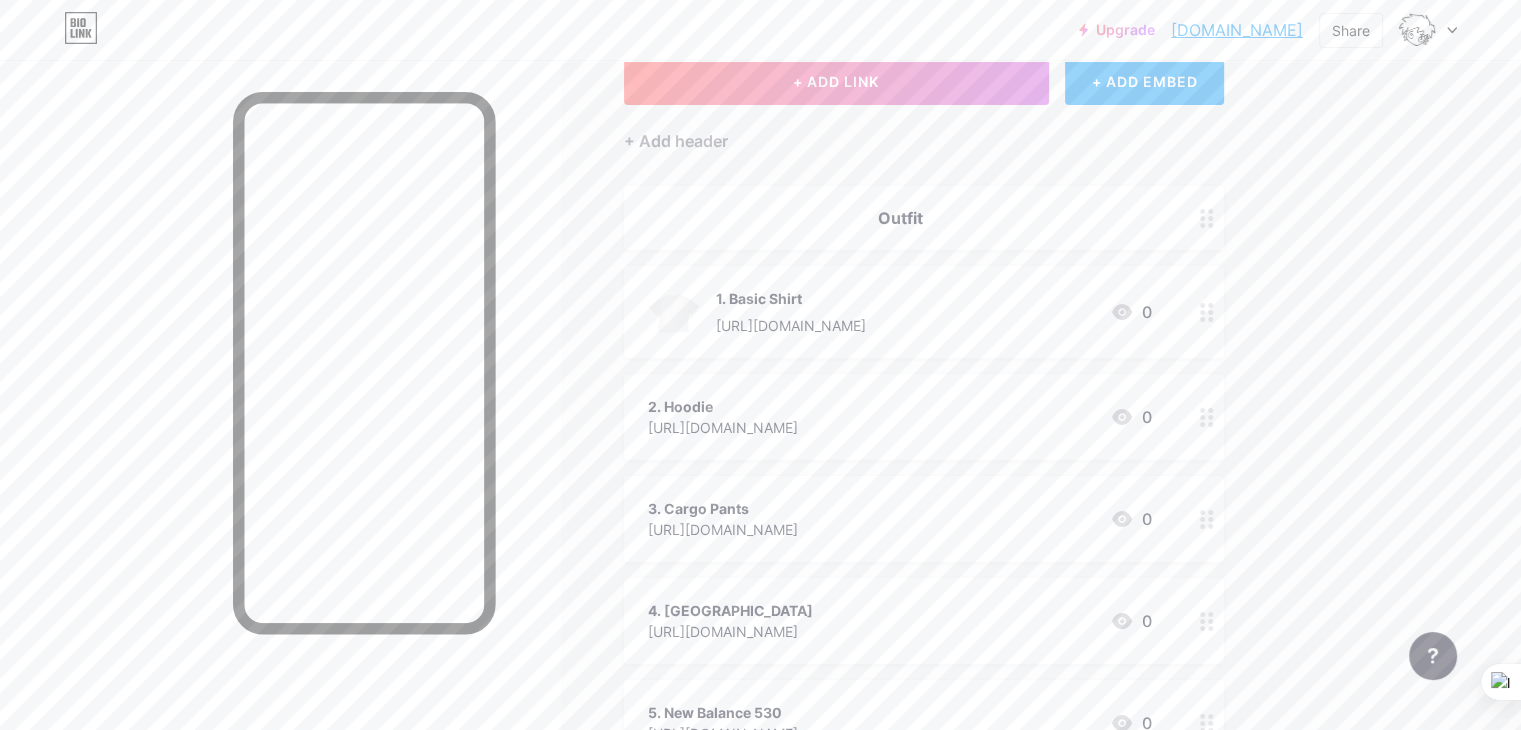 scroll, scrollTop: 0, scrollLeft: 0, axis: both 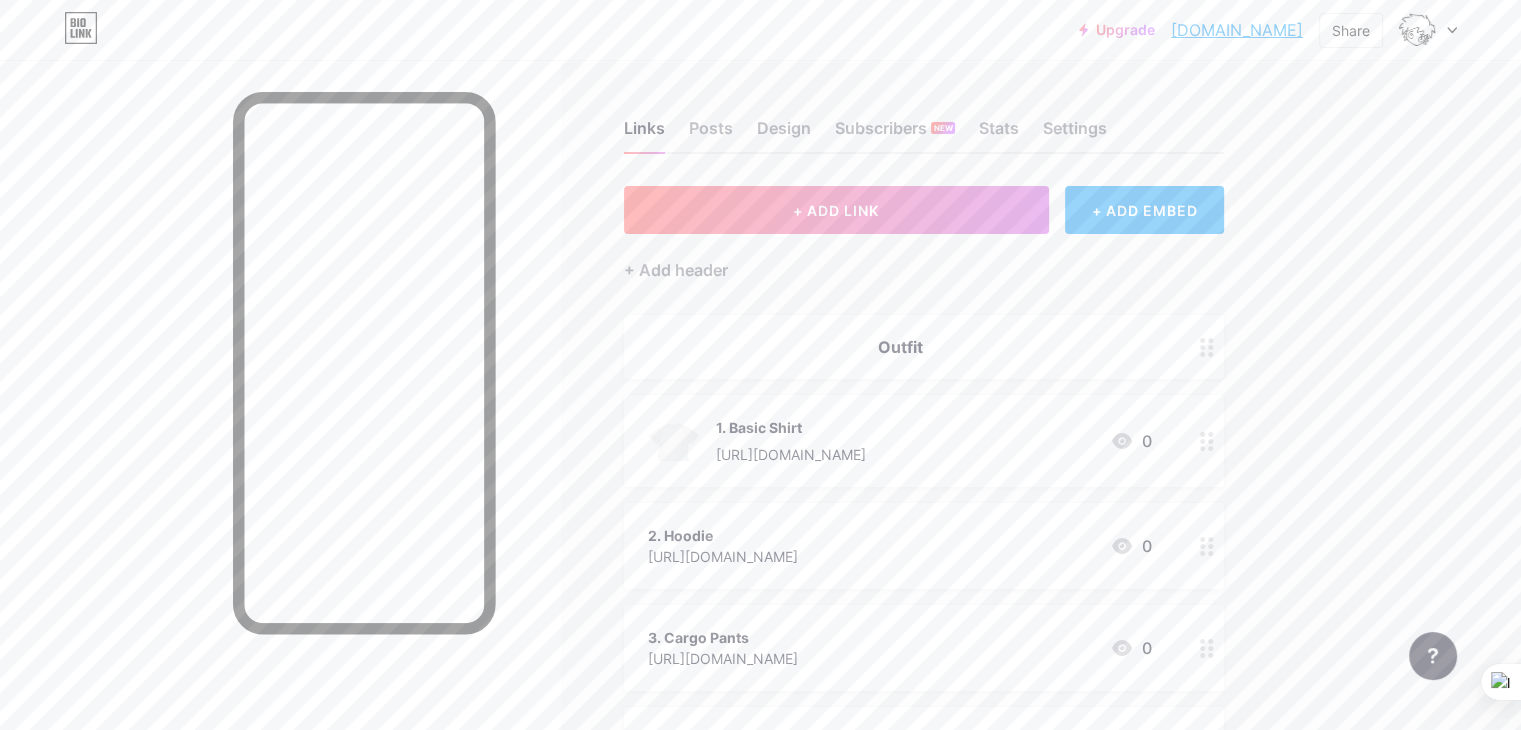 click at bounding box center (1428, 30) 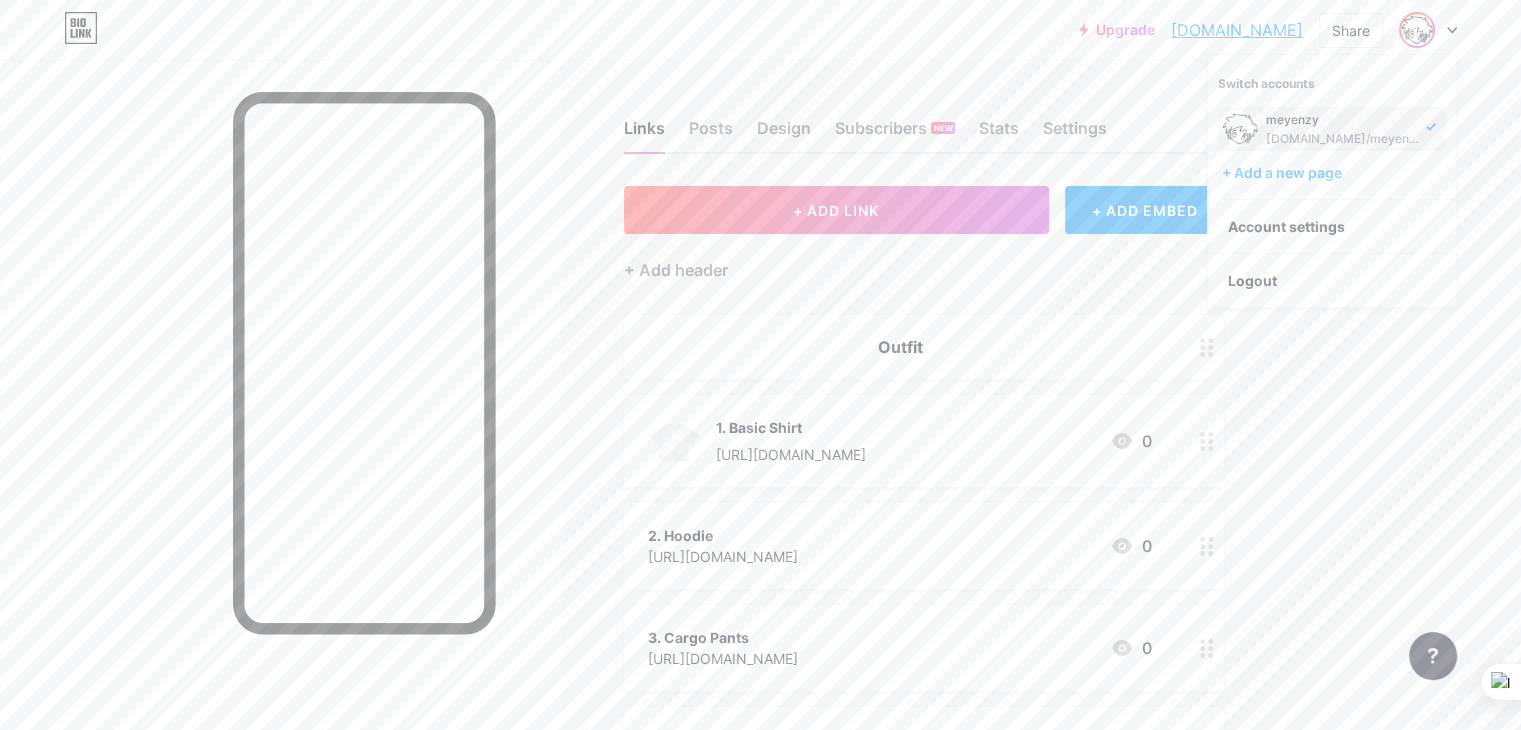 click on "Links
Posts
Design
Subscribers
NEW
Stats
Settings       + ADD LINK     + ADD EMBED
+ Add header
Outfit
1. Basic Shirt
[URL][DOMAIN_NAME]
0
2. Hoodie
[URL][DOMAIN_NAME]
0
3. Cargo Pants
[URL][DOMAIN_NAME]
0
4. [GEOGRAPHIC_DATA]
[URL][DOMAIN_NAME]
0
5. New Balance 530
[URL][DOMAIN_NAME]
0
6. Hoodie B
[URL][DOMAIN_NAME]
0
7. T-Shirt A
0" at bounding box center [654, 726] 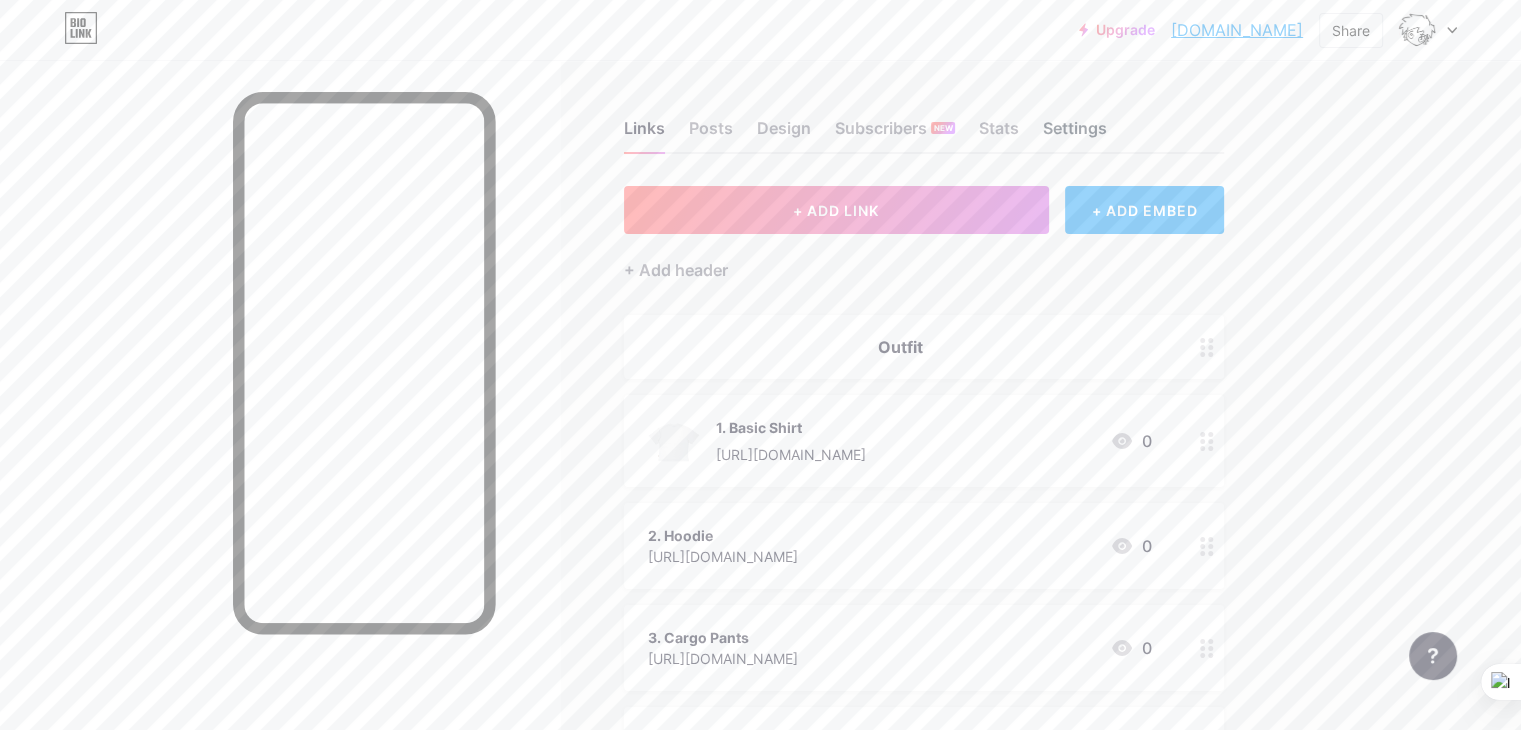 click on "Settings" at bounding box center [1075, 134] 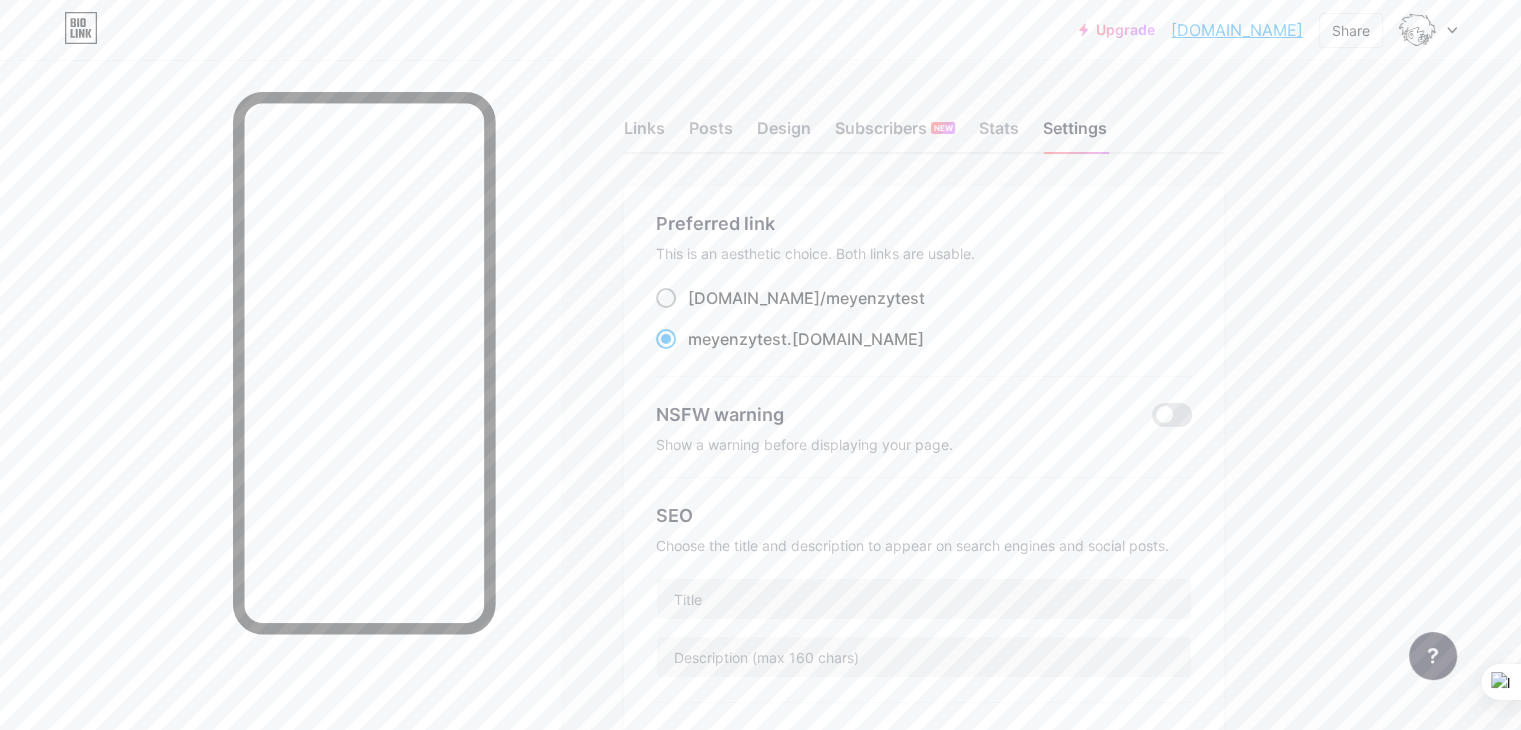 click at bounding box center [666, 298] 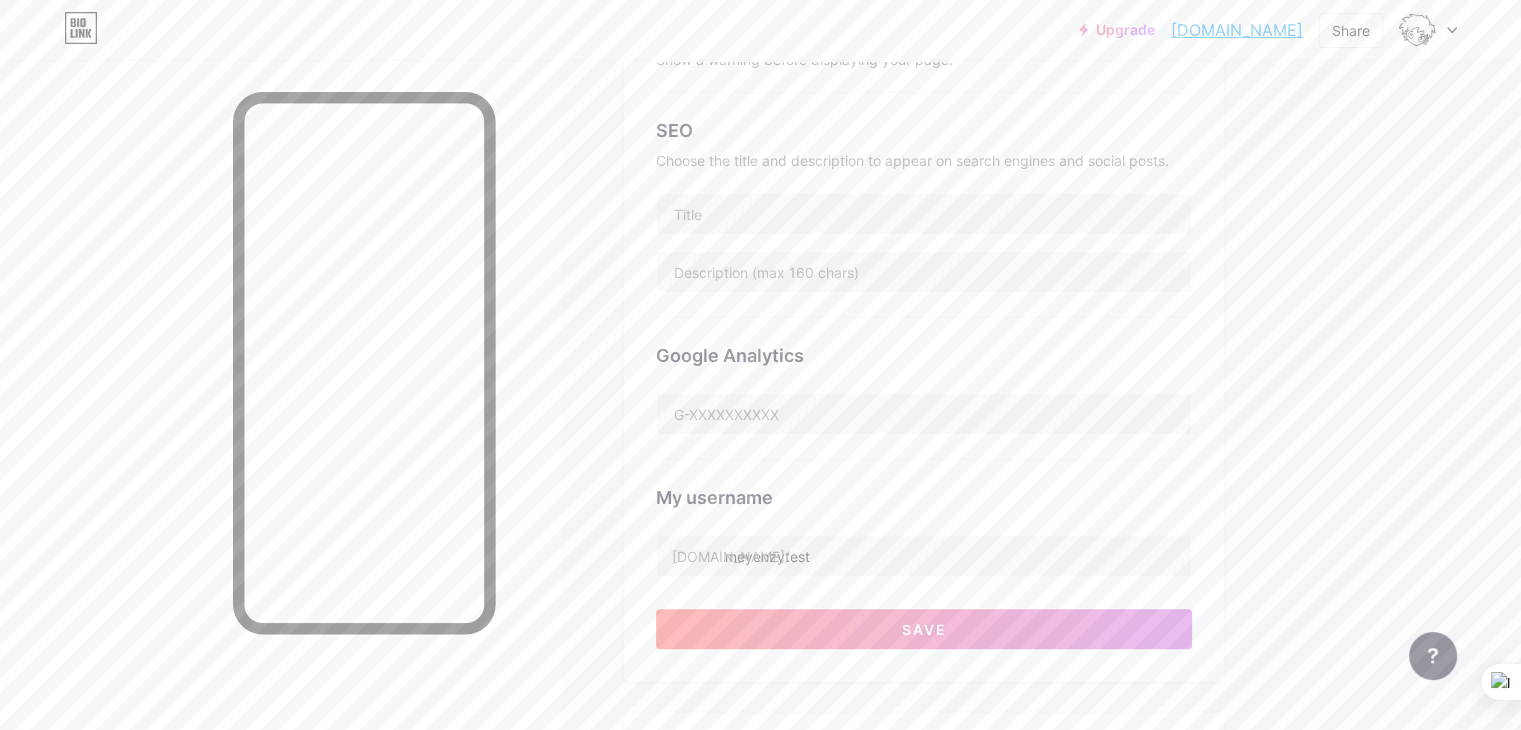 scroll, scrollTop: 400, scrollLeft: 0, axis: vertical 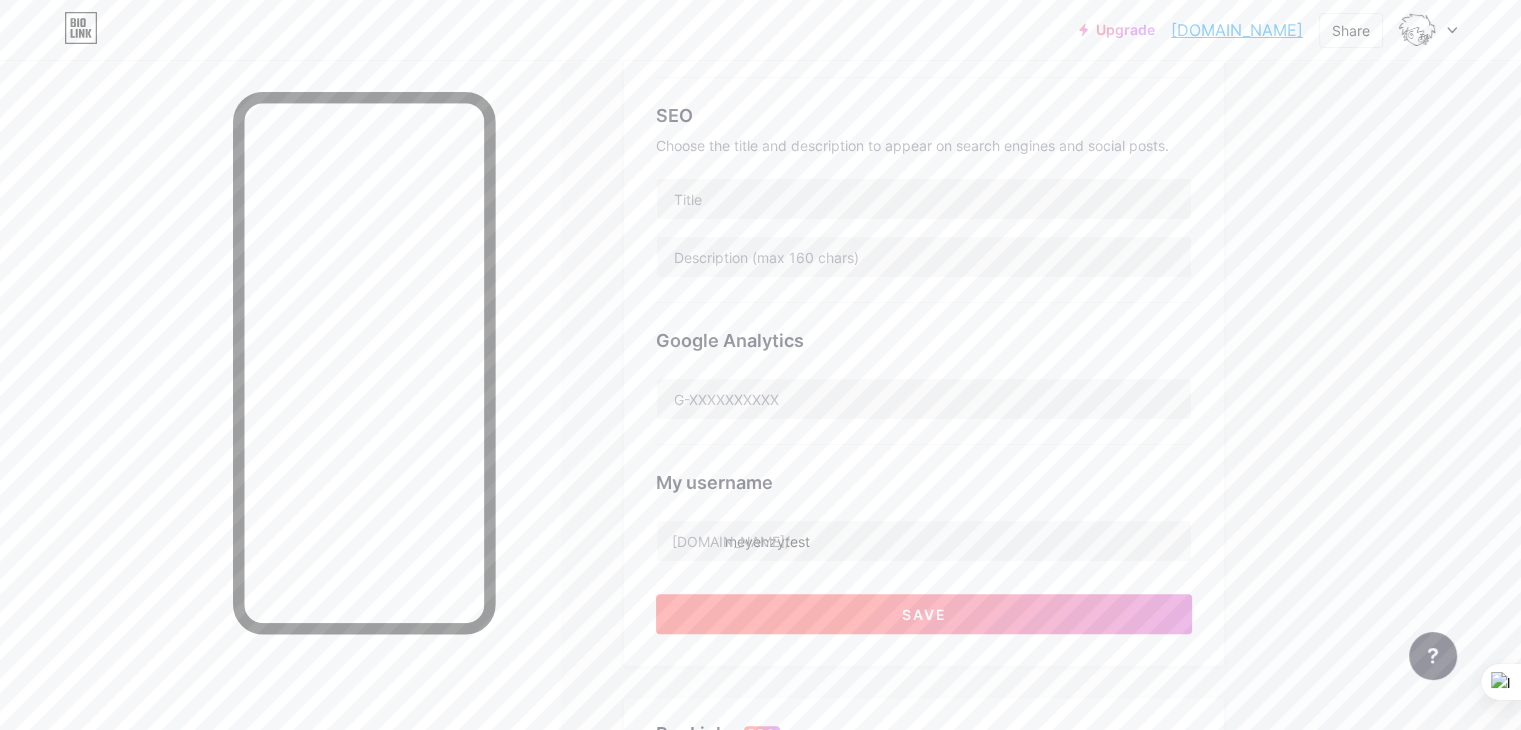 click on "Save" at bounding box center (924, 614) 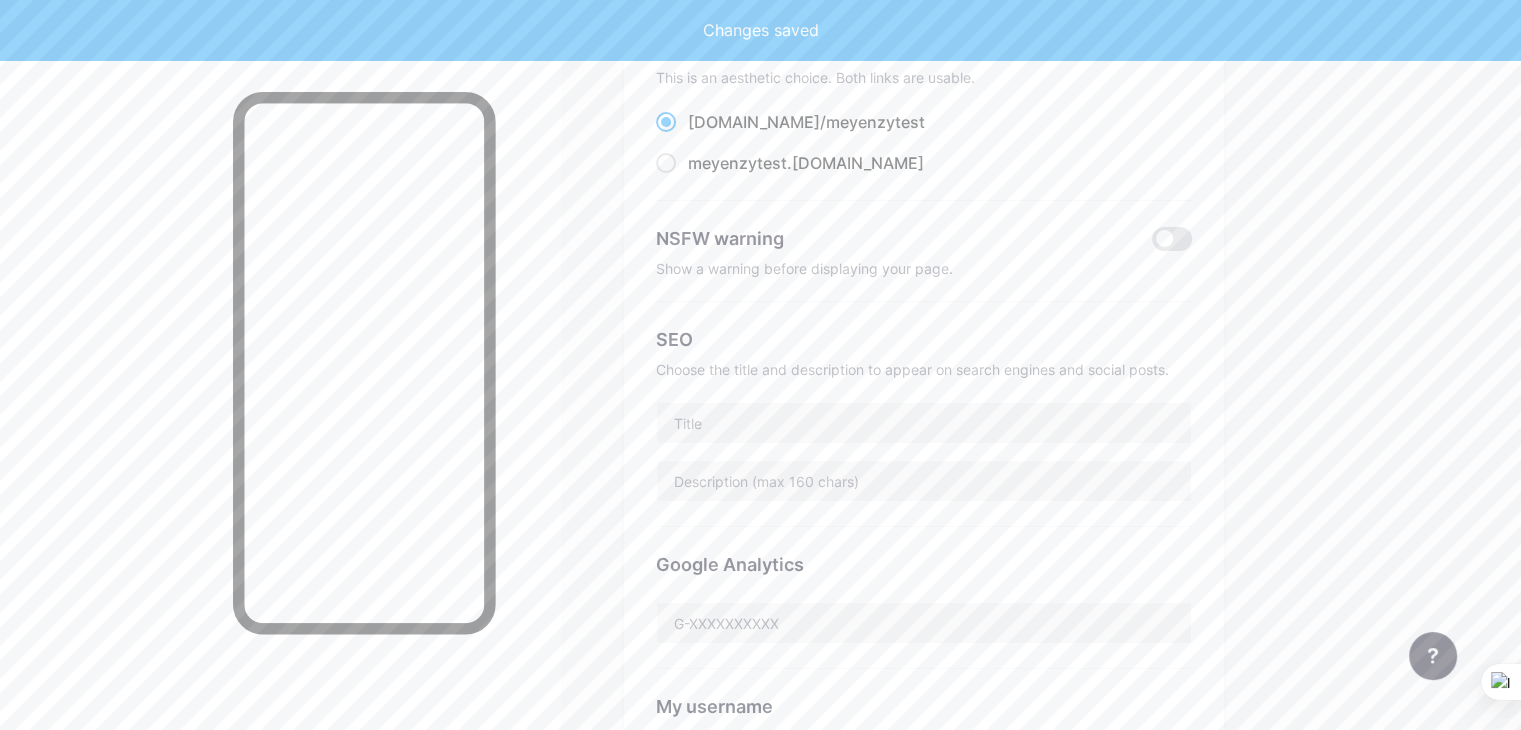 scroll, scrollTop: 0, scrollLeft: 0, axis: both 